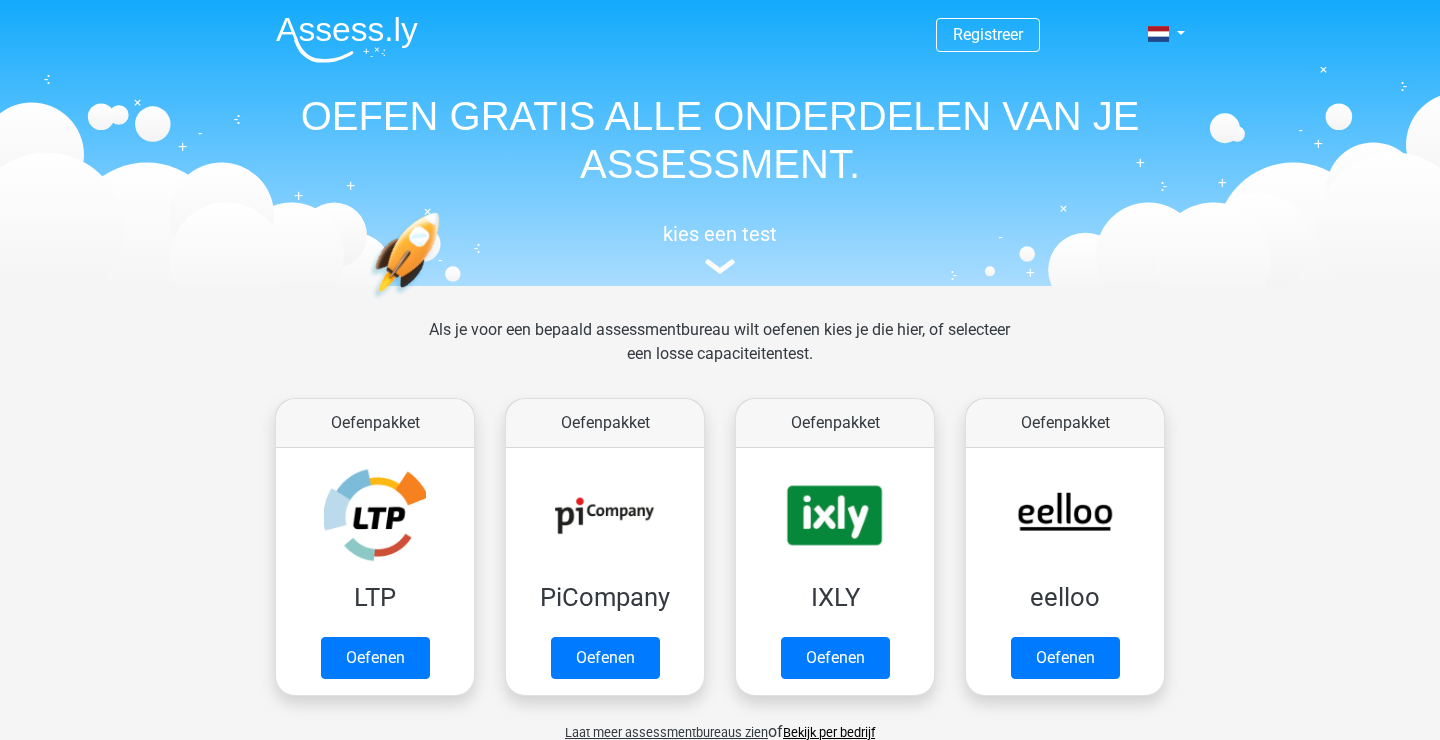 scroll, scrollTop: 0, scrollLeft: 0, axis: both 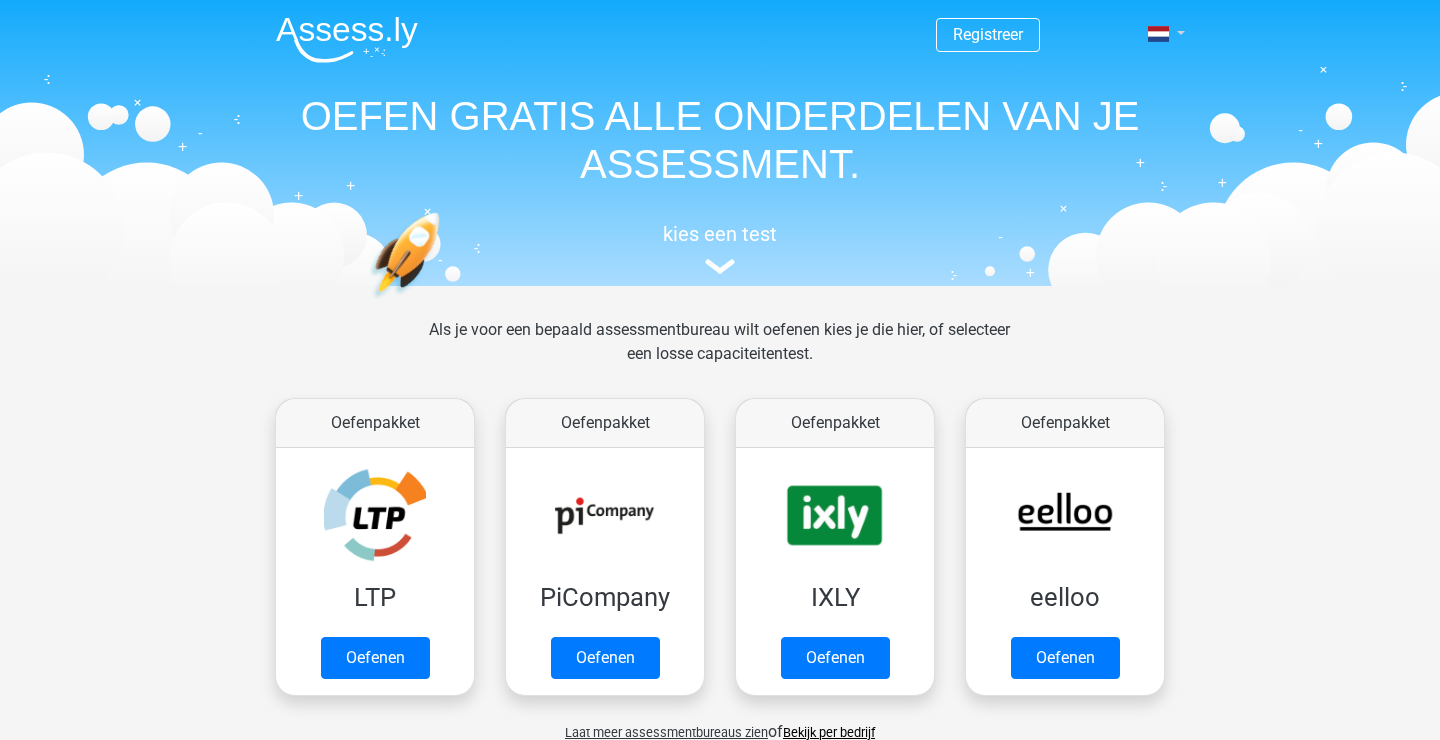 click at bounding box center (1160, 34) 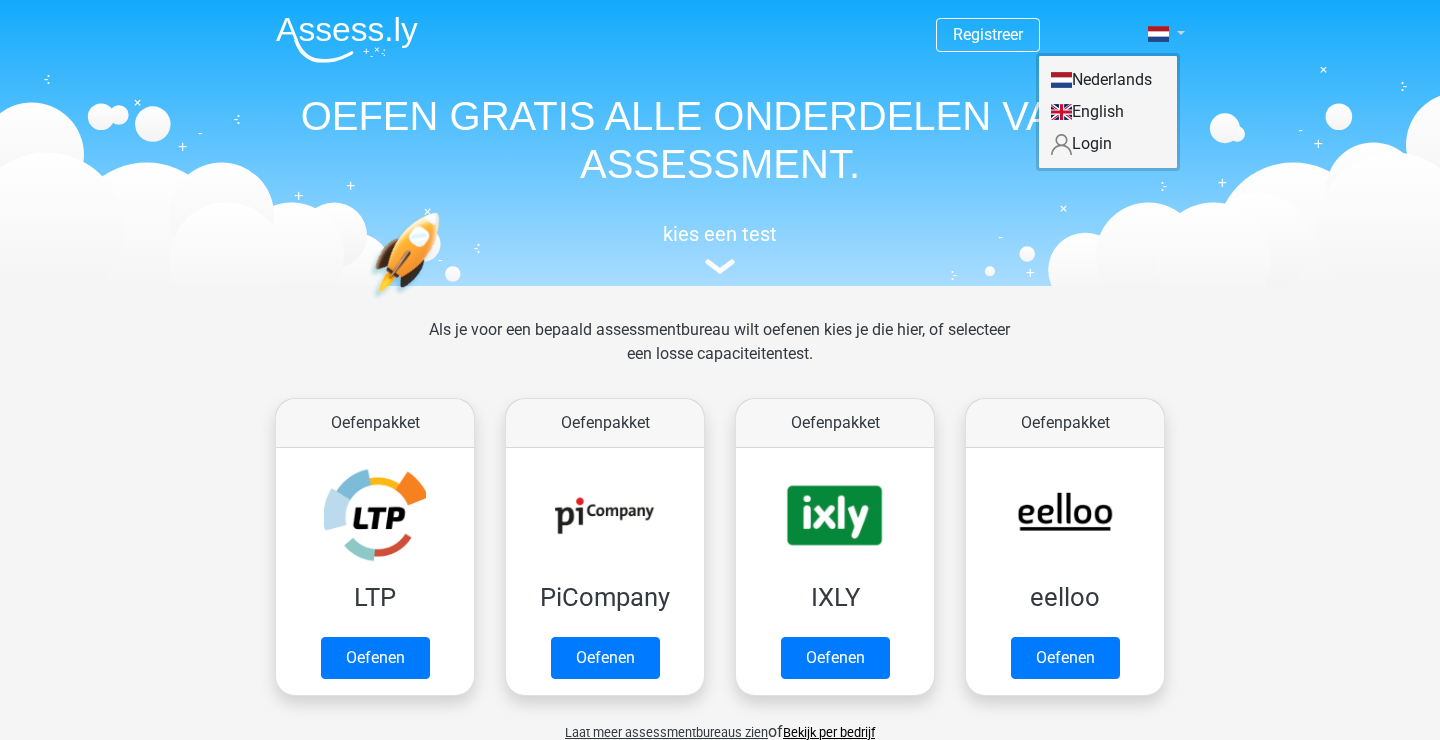 click at bounding box center (1160, 34) 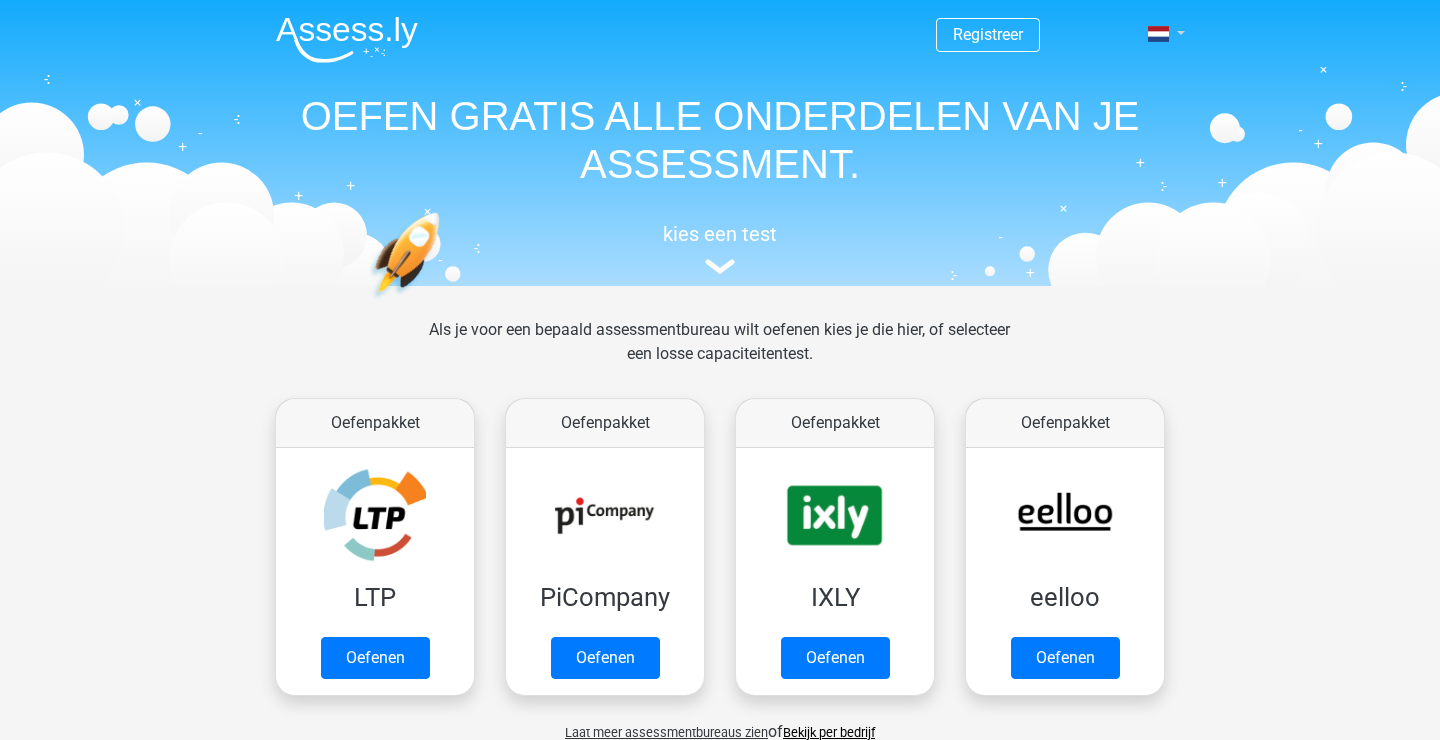 click at bounding box center (1160, 34) 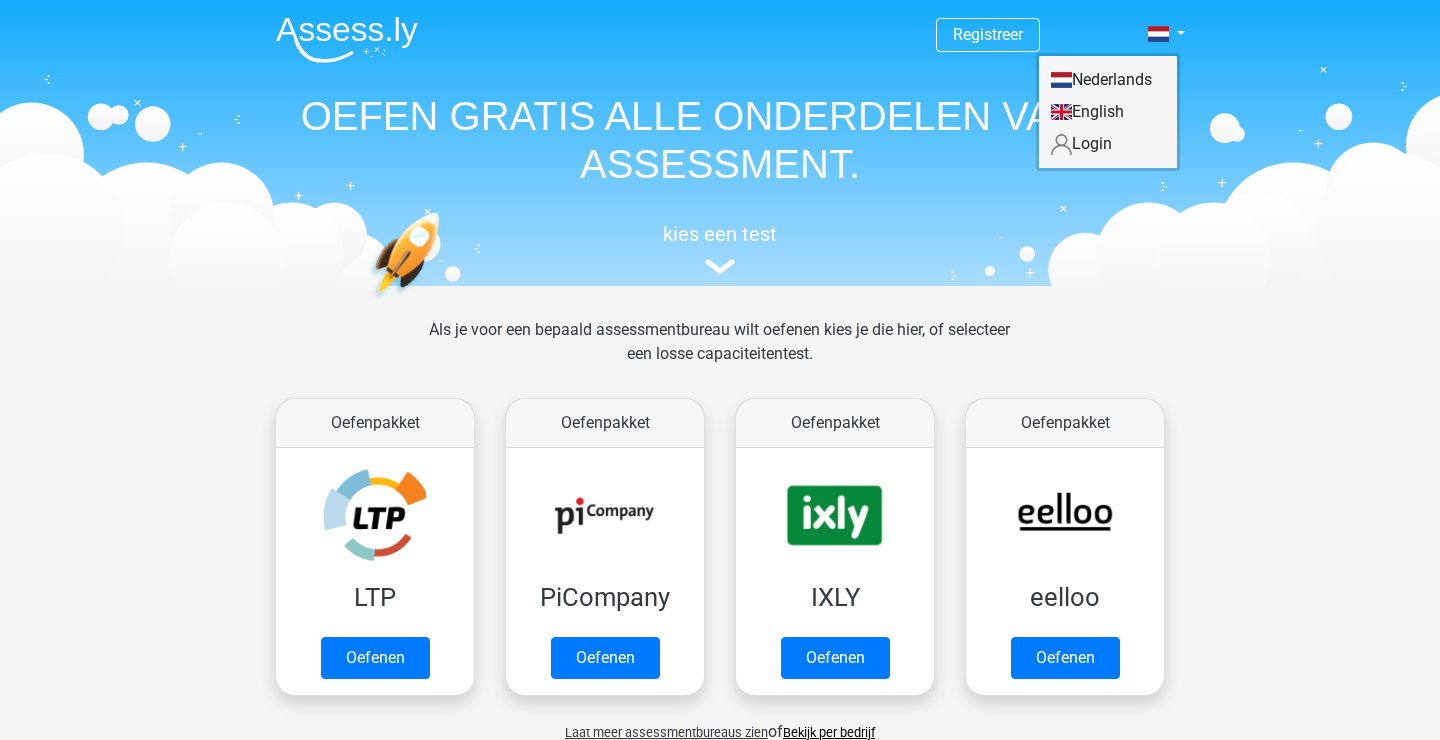 click on "Login" at bounding box center [1108, 144] 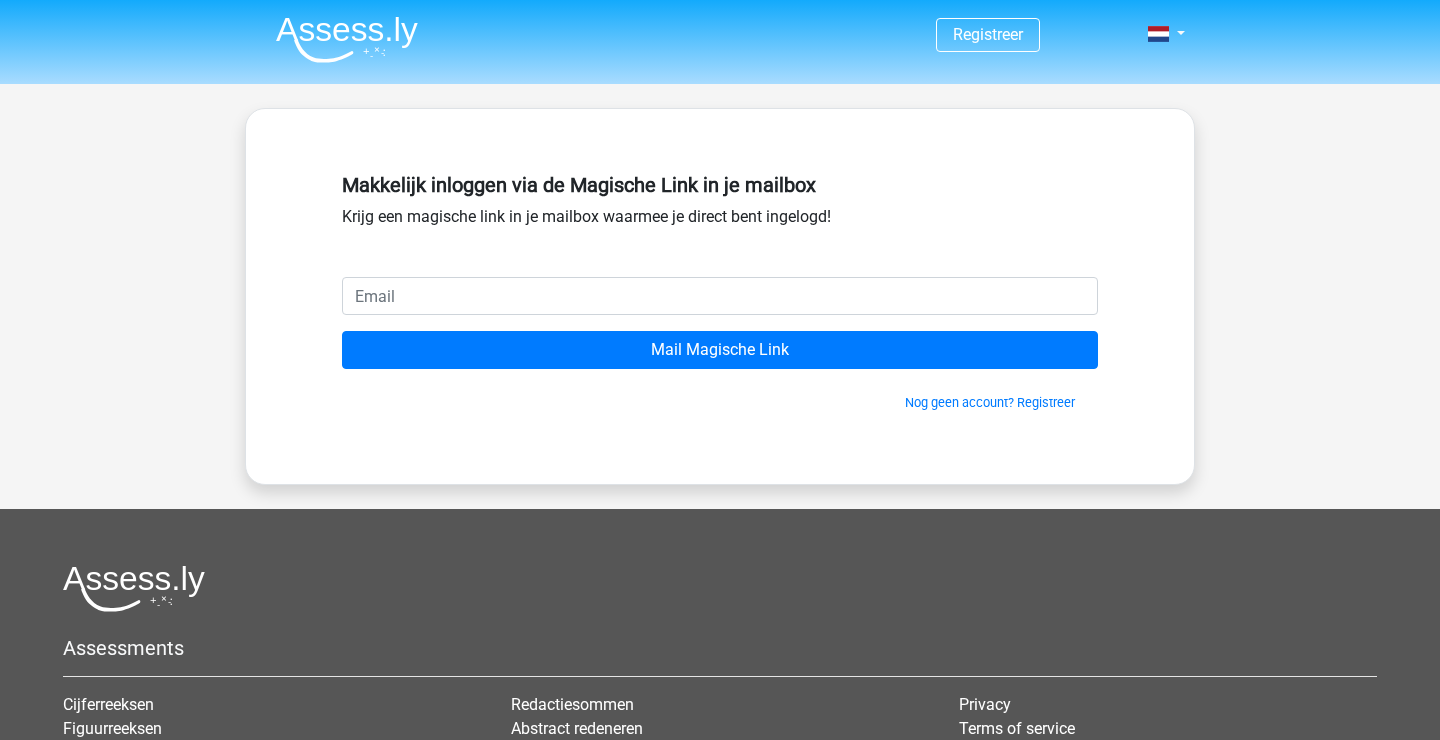scroll, scrollTop: 0, scrollLeft: 0, axis: both 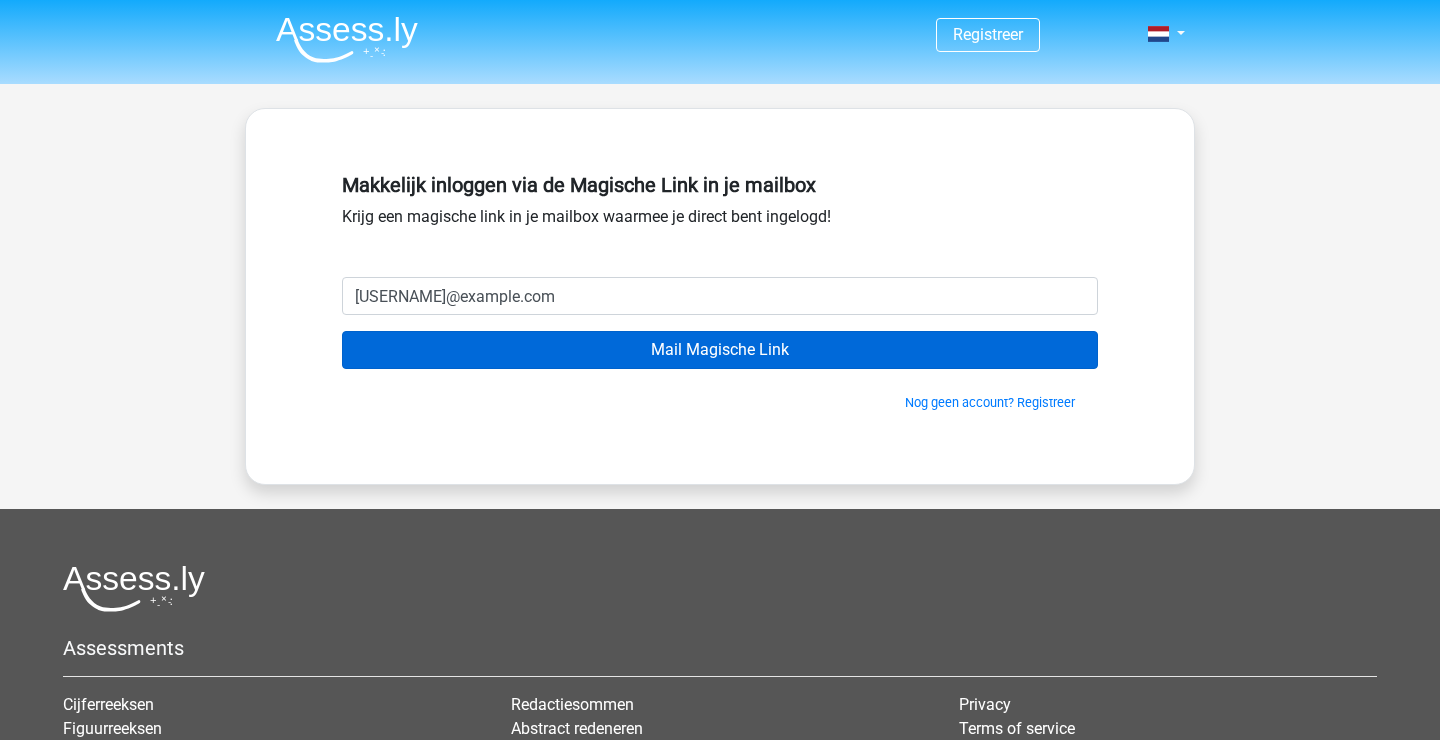 type on "[USERNAME]@example.com" 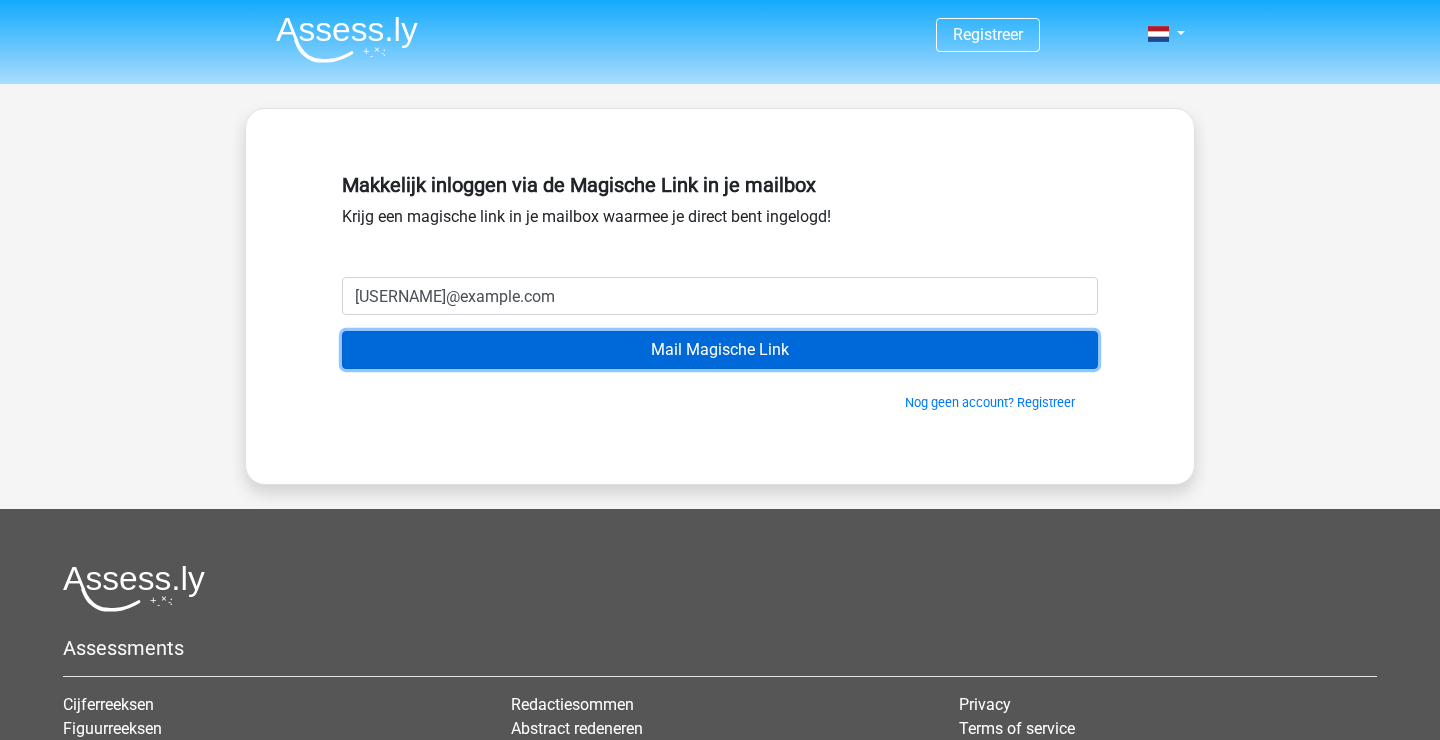 click on "Mail Magische Link" at bounding box center [720, 350] 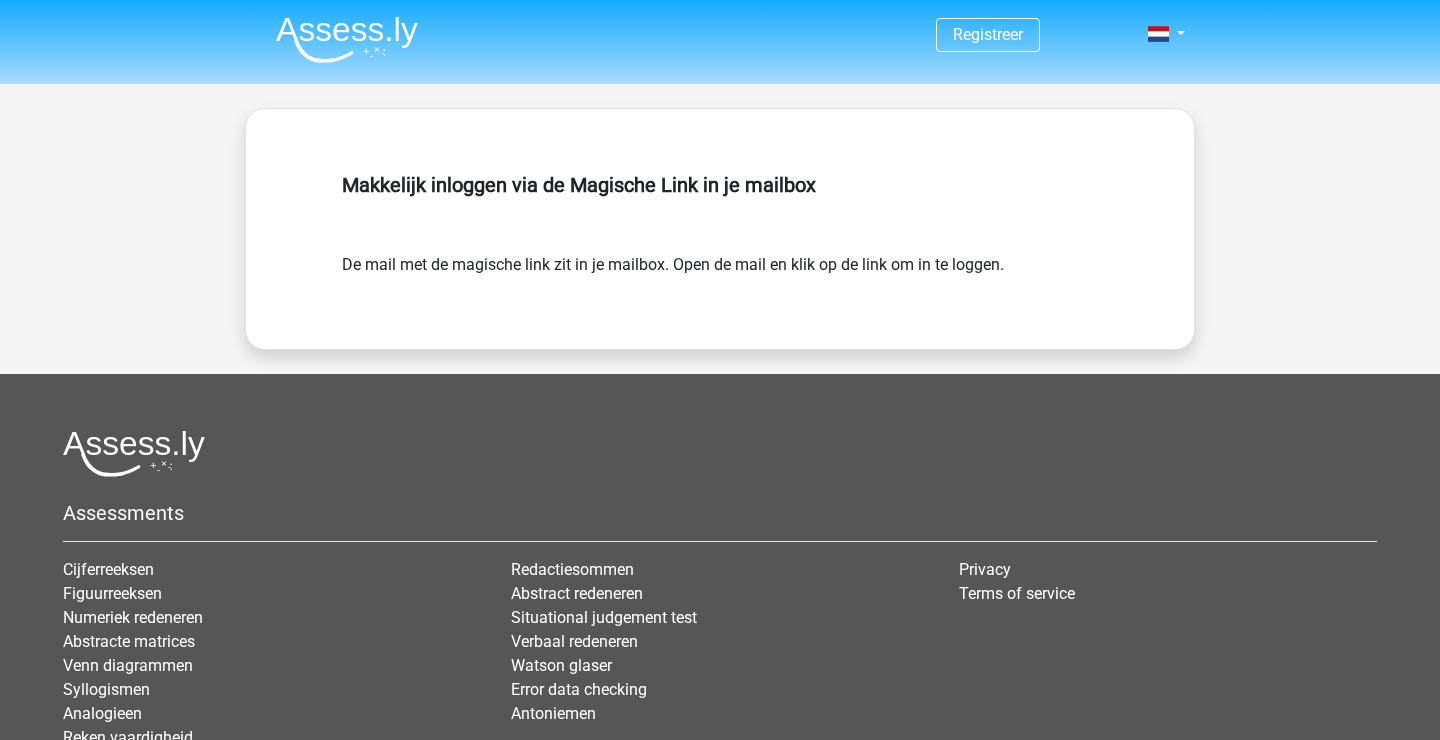 scroll, scrollTop: 0, scrollLeft: 0, axis: both 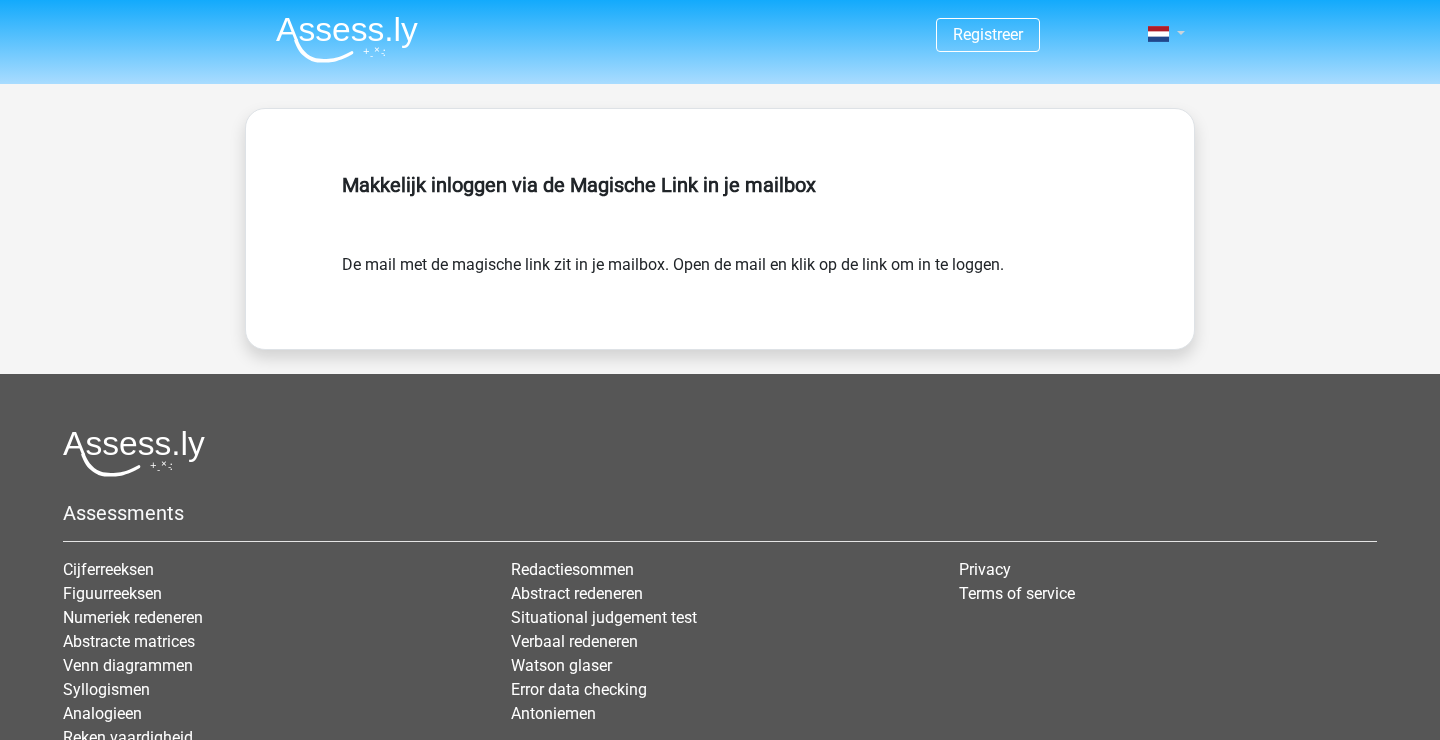 click at bounding box center [1160, 34] 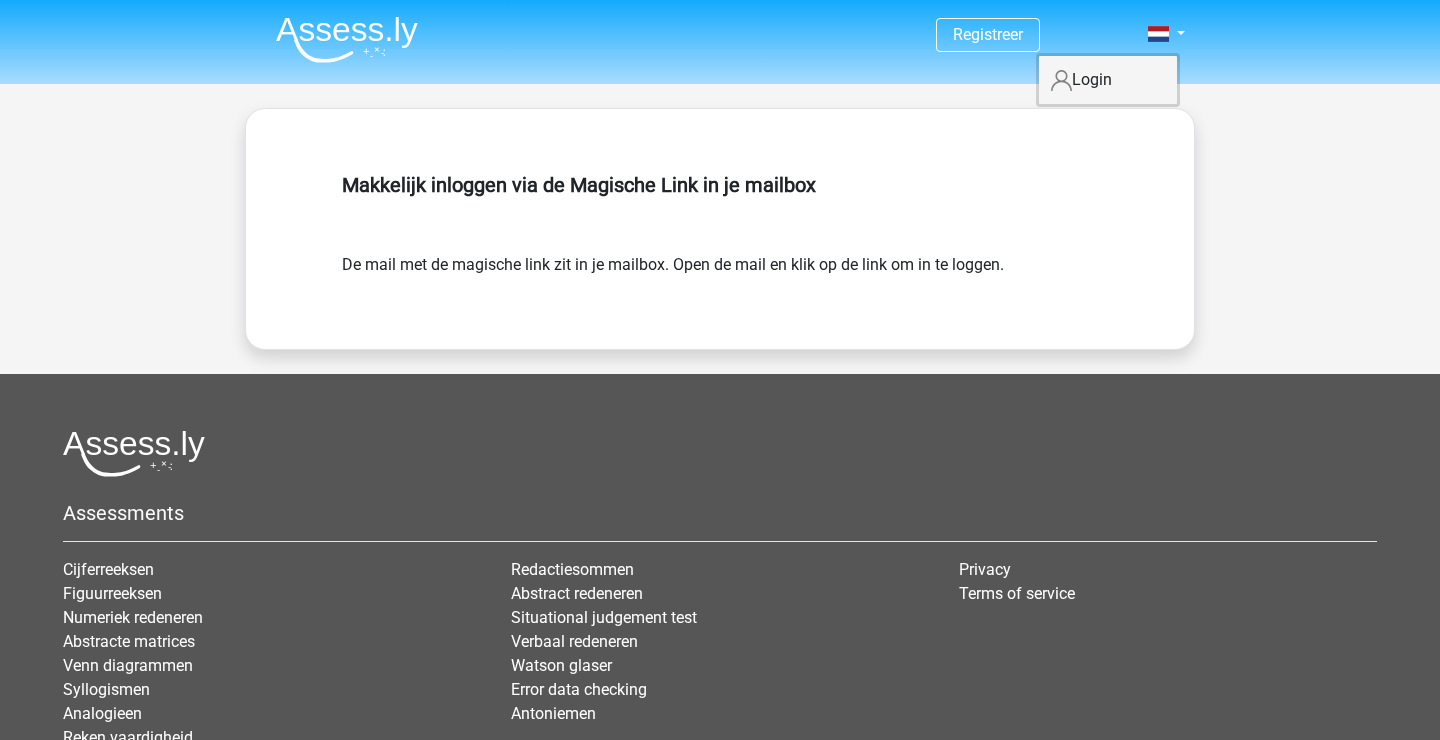 click on "Login" at bounding box center [1108, 80] 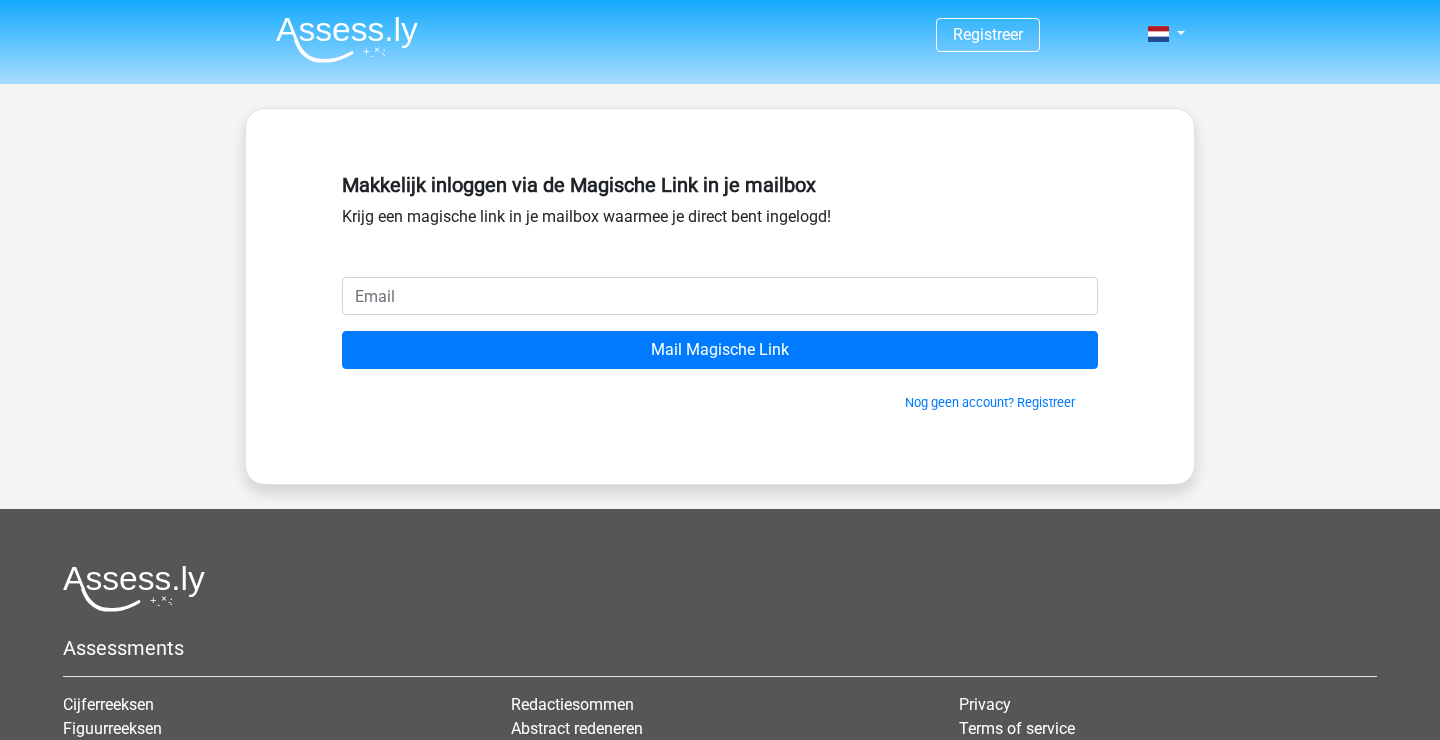scroll, scrollTop: 0, scrollLeft: 0, axis: both 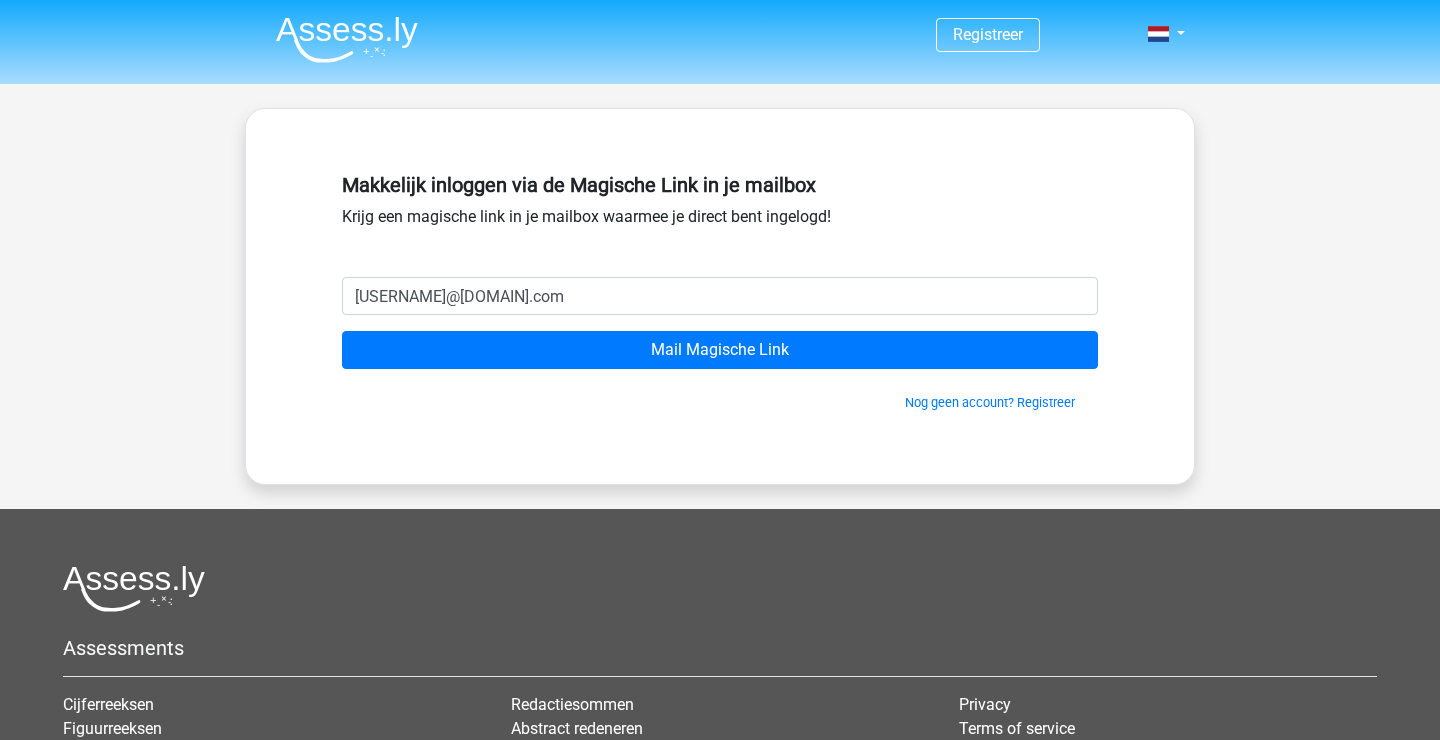 type on "[USERNAME]@example.com" 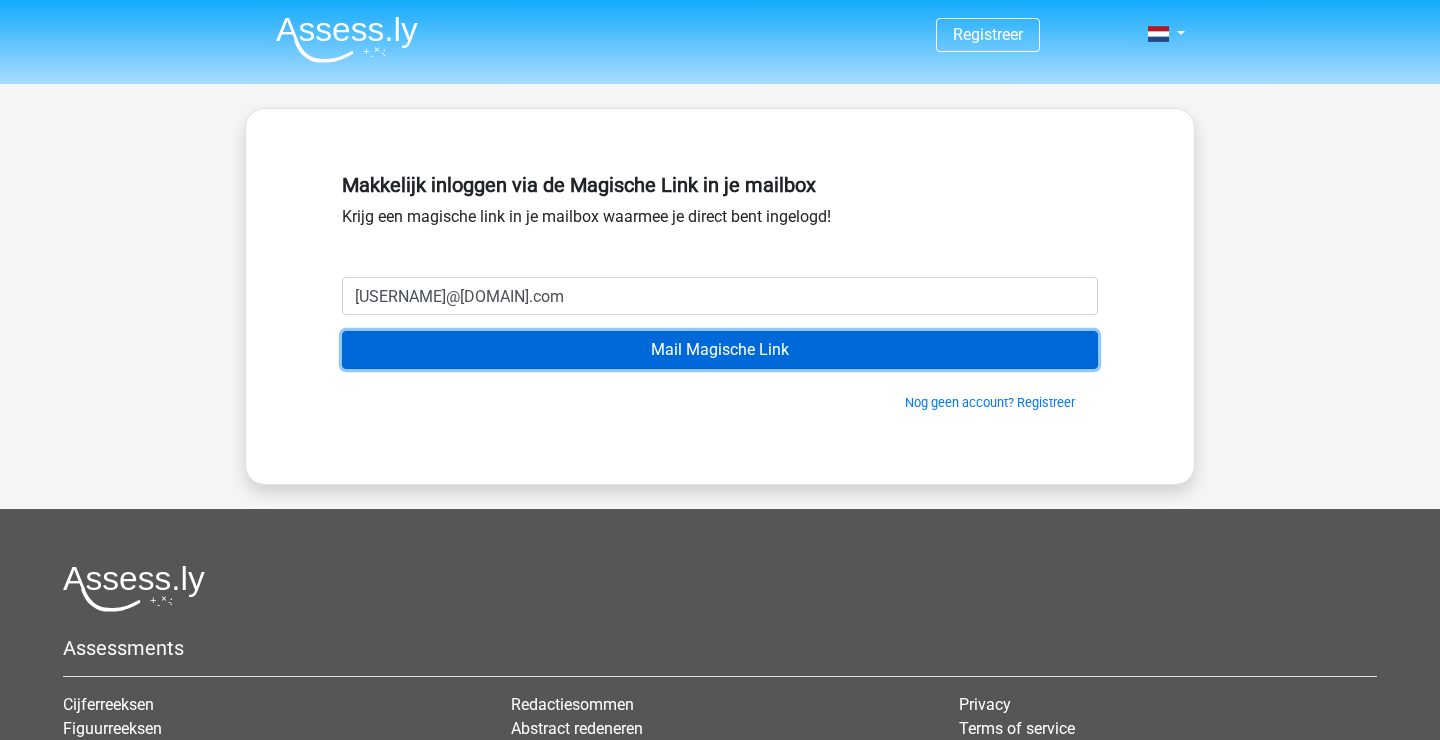 click on "Mail Magische Link" at bounding box center [720, 350] 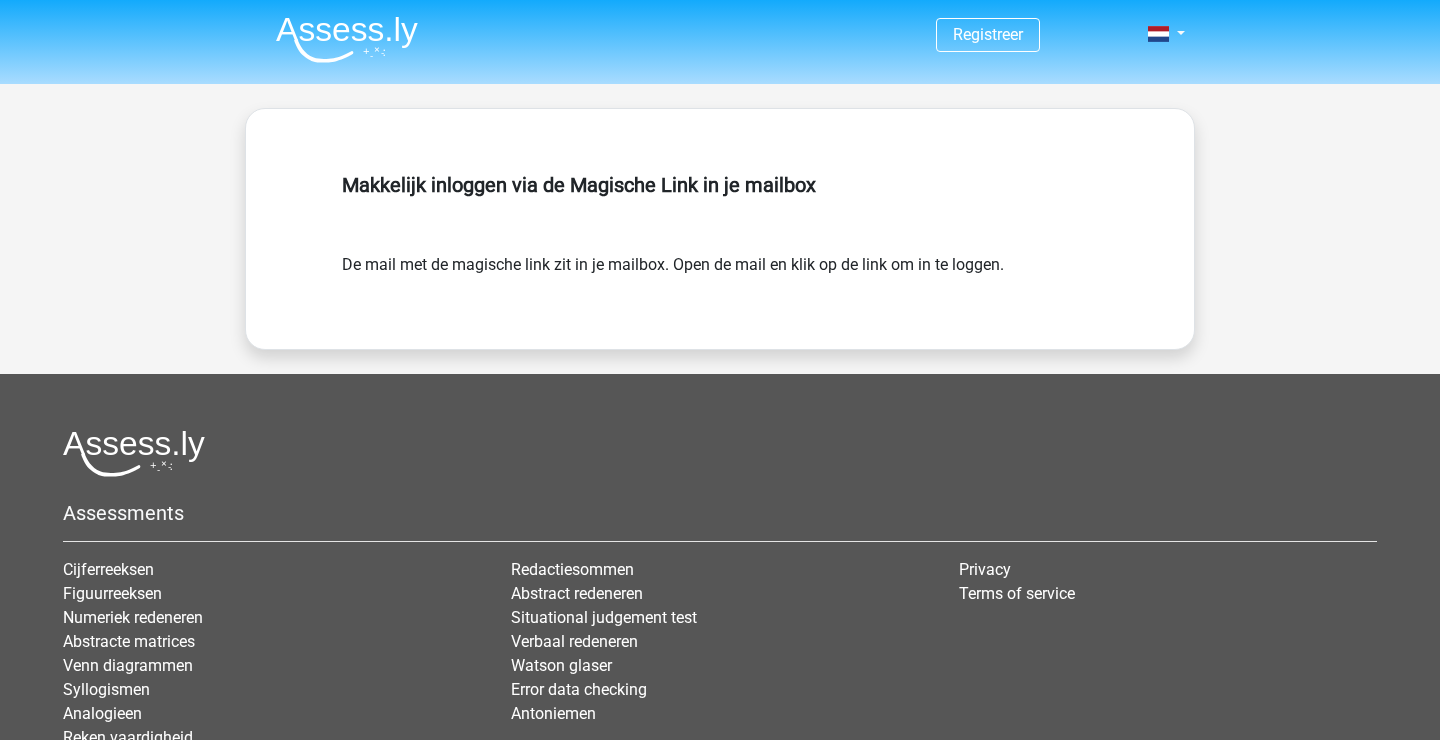 scroll, scrollTop: 0, scrollLeft: 0, axis: both 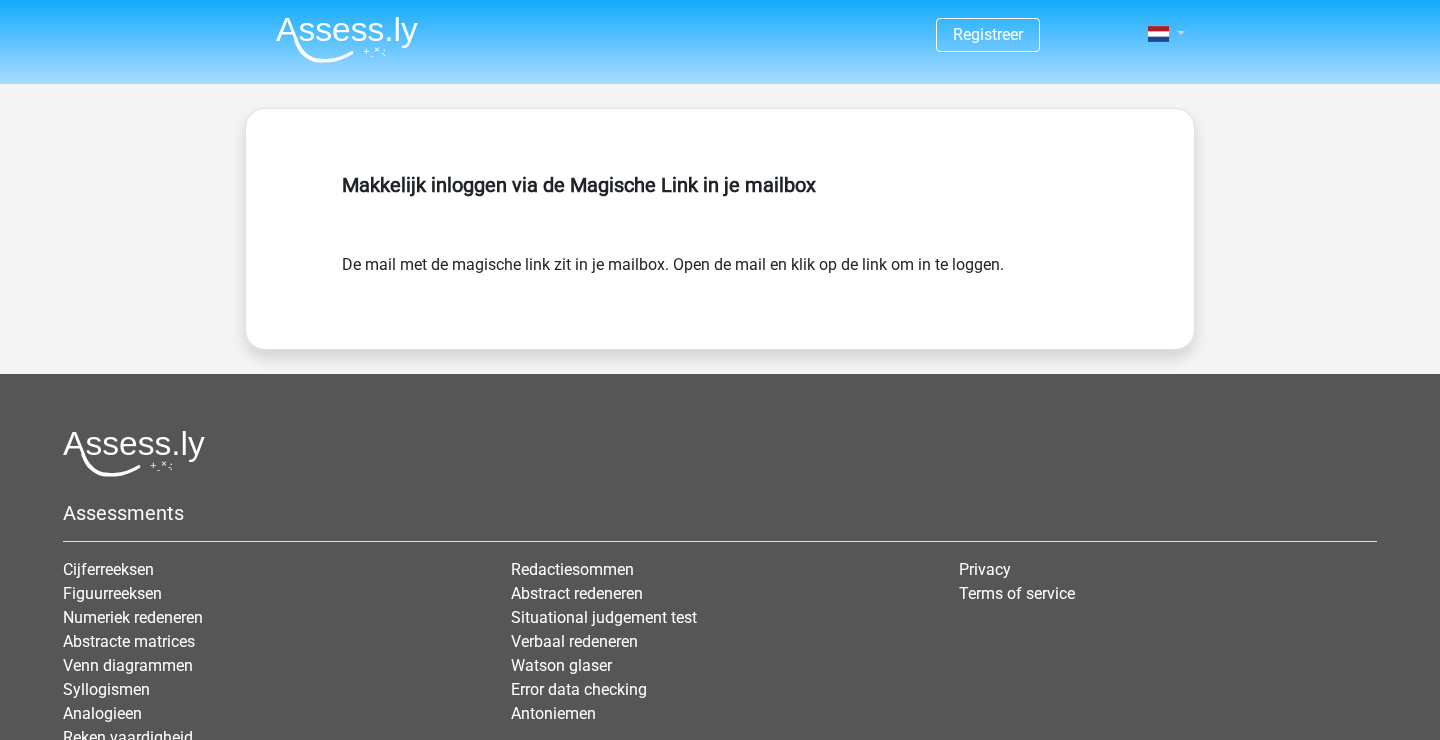 click at bounding box center [1160, 34] 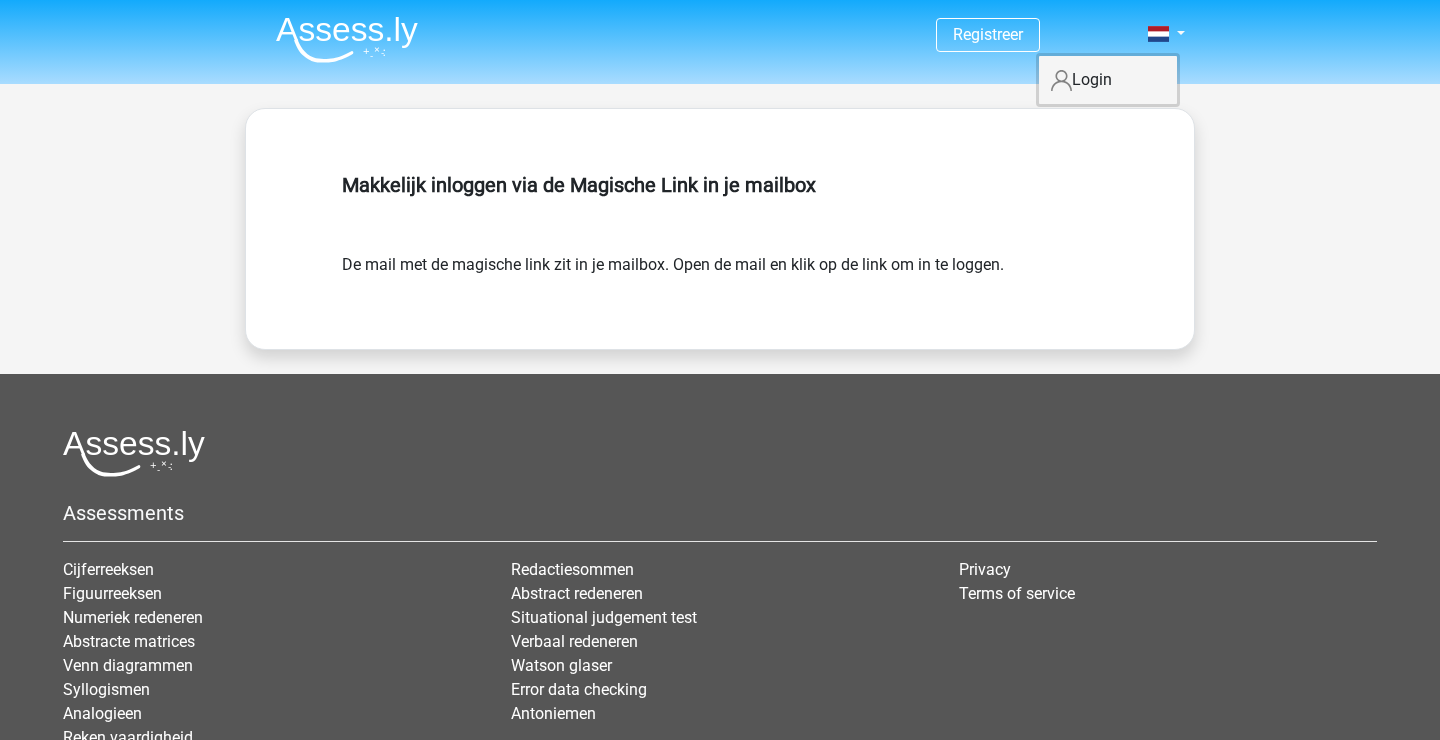 click on "Registreer
Login" at bounding box center [720, 35] 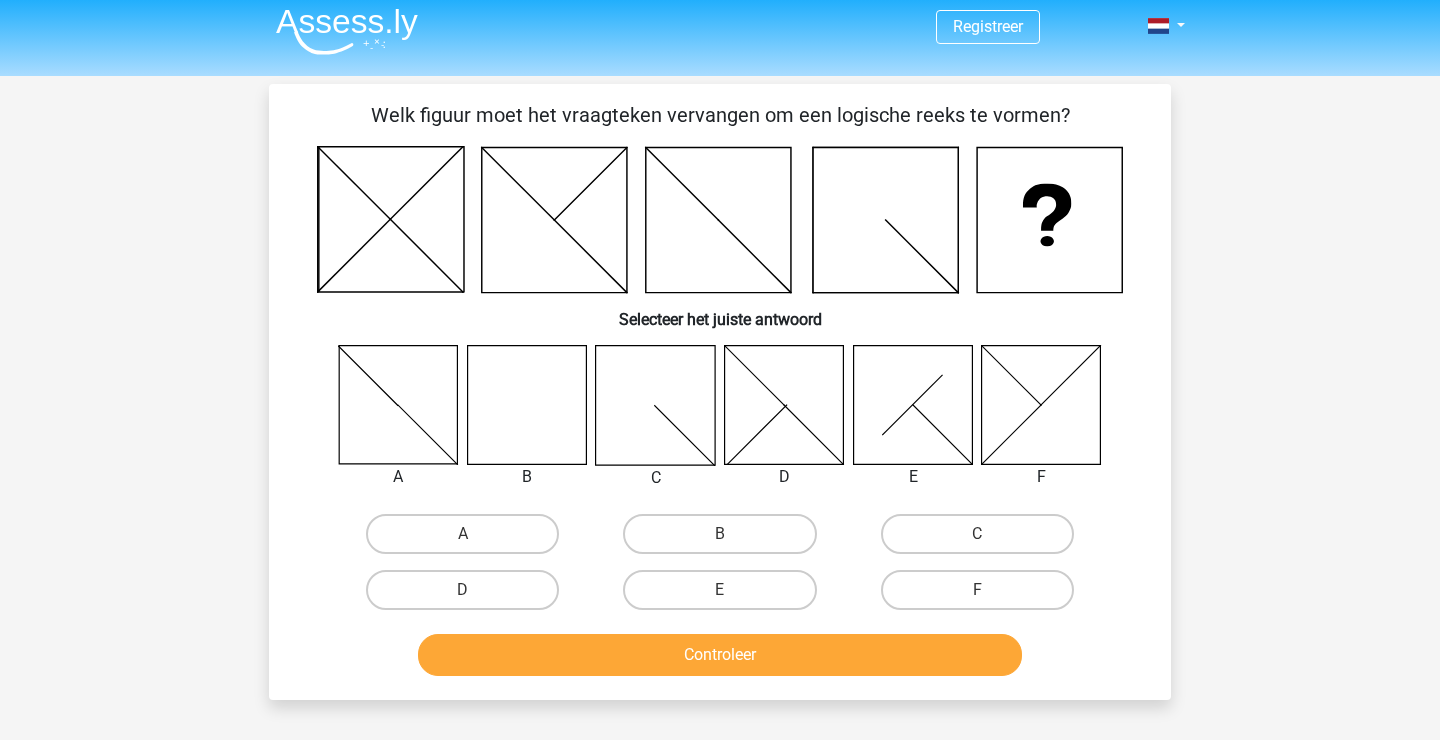scroll, scrollTop: 0, scrollLeft: 0, axis: both 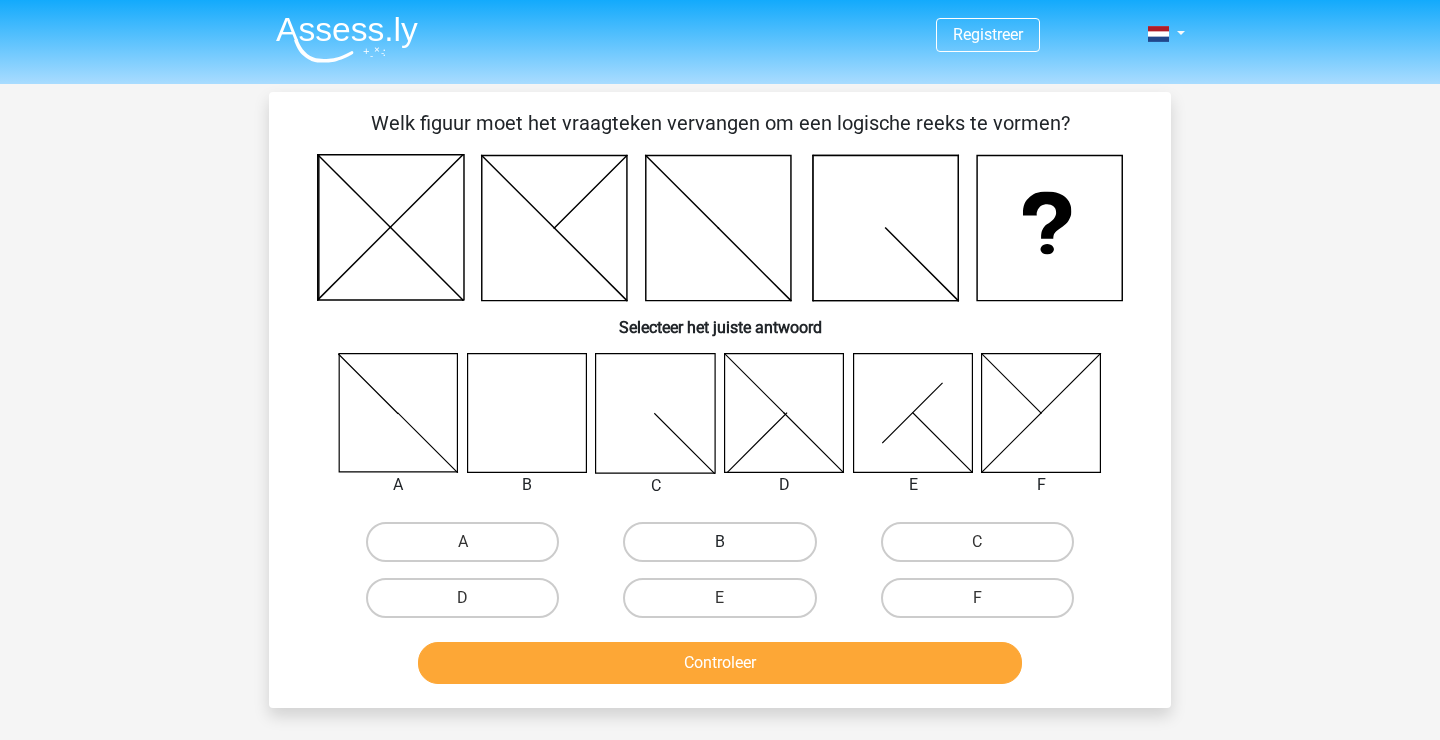 click on "B" at bounding box center [719, 542] 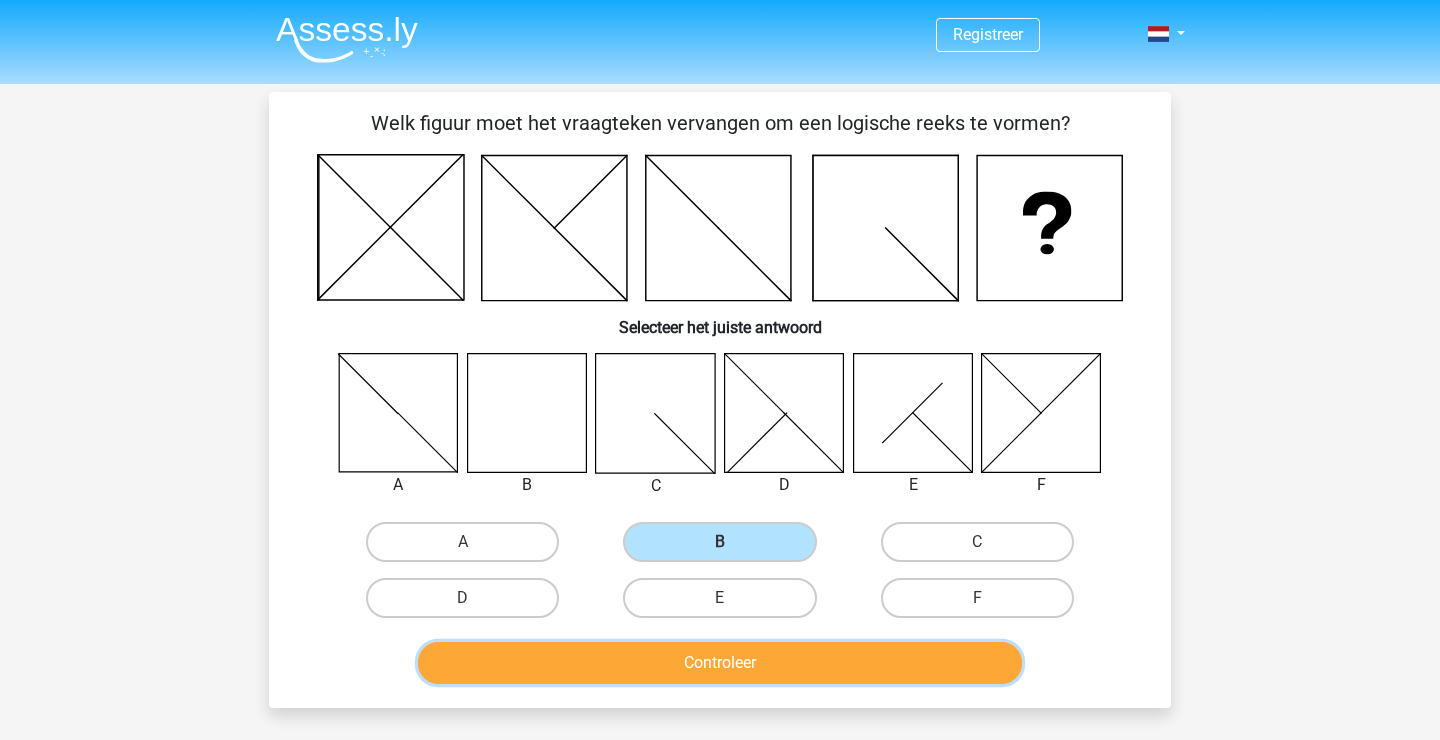 click on "Controleer" at bounding box center [720, 663] 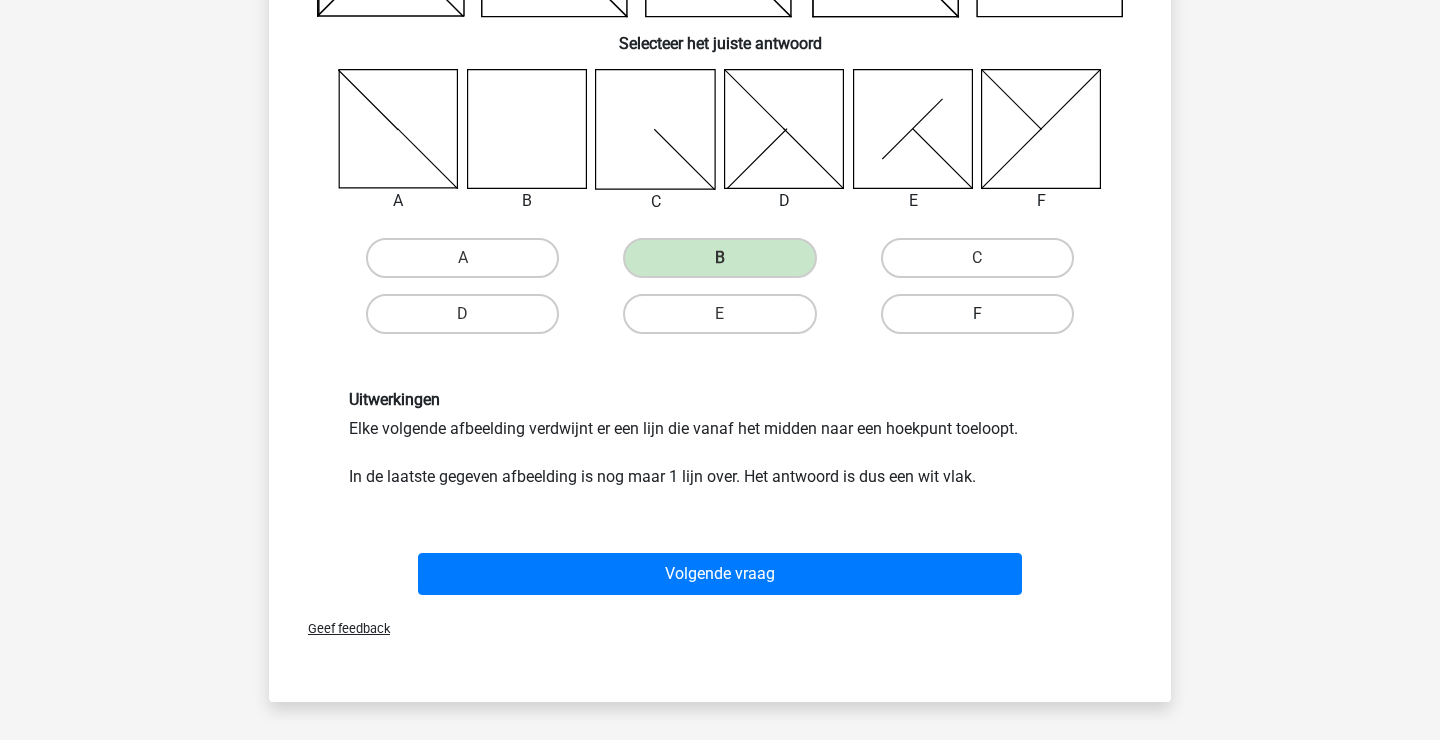 scroll, scrollTop: 285, scrollLeft: 0, axis: vertical 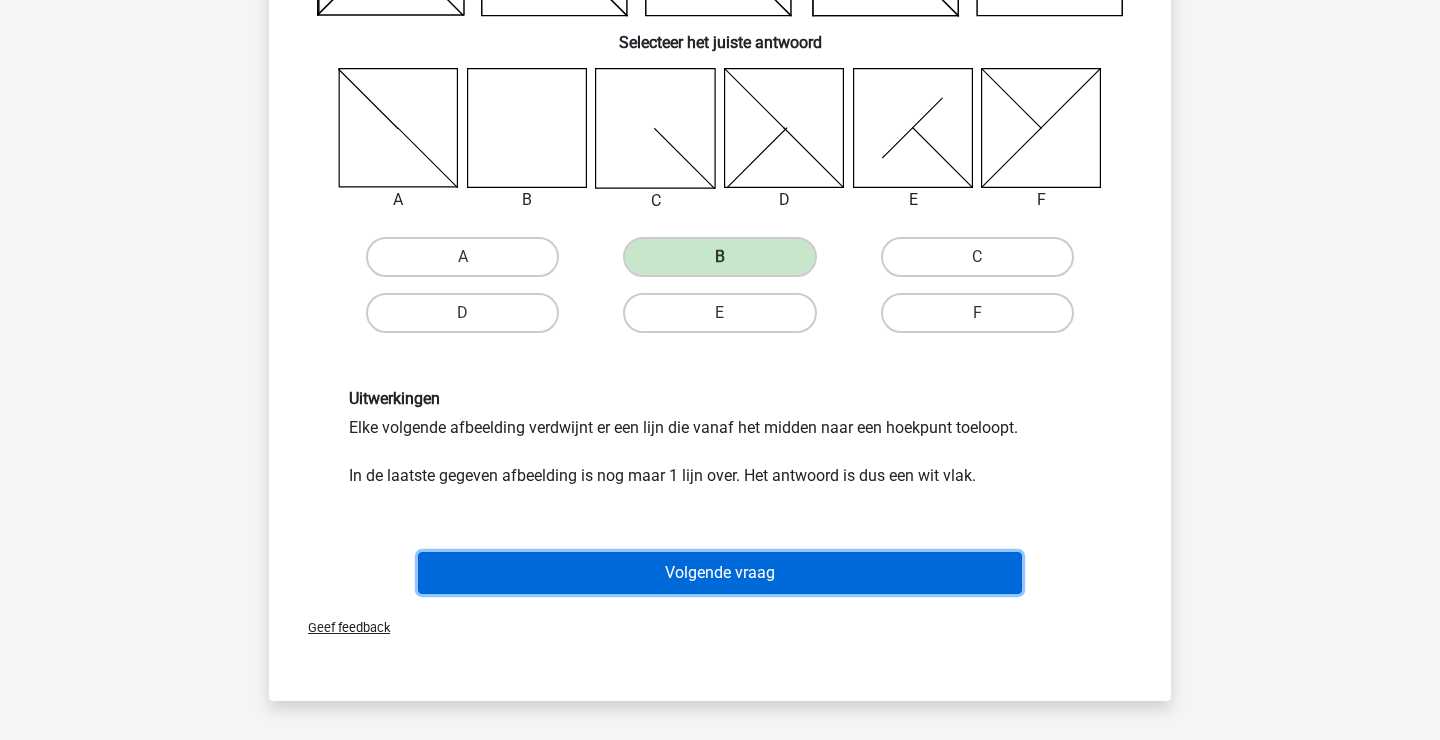 click on "Volgende vraag" at bounding box center [720, 573] 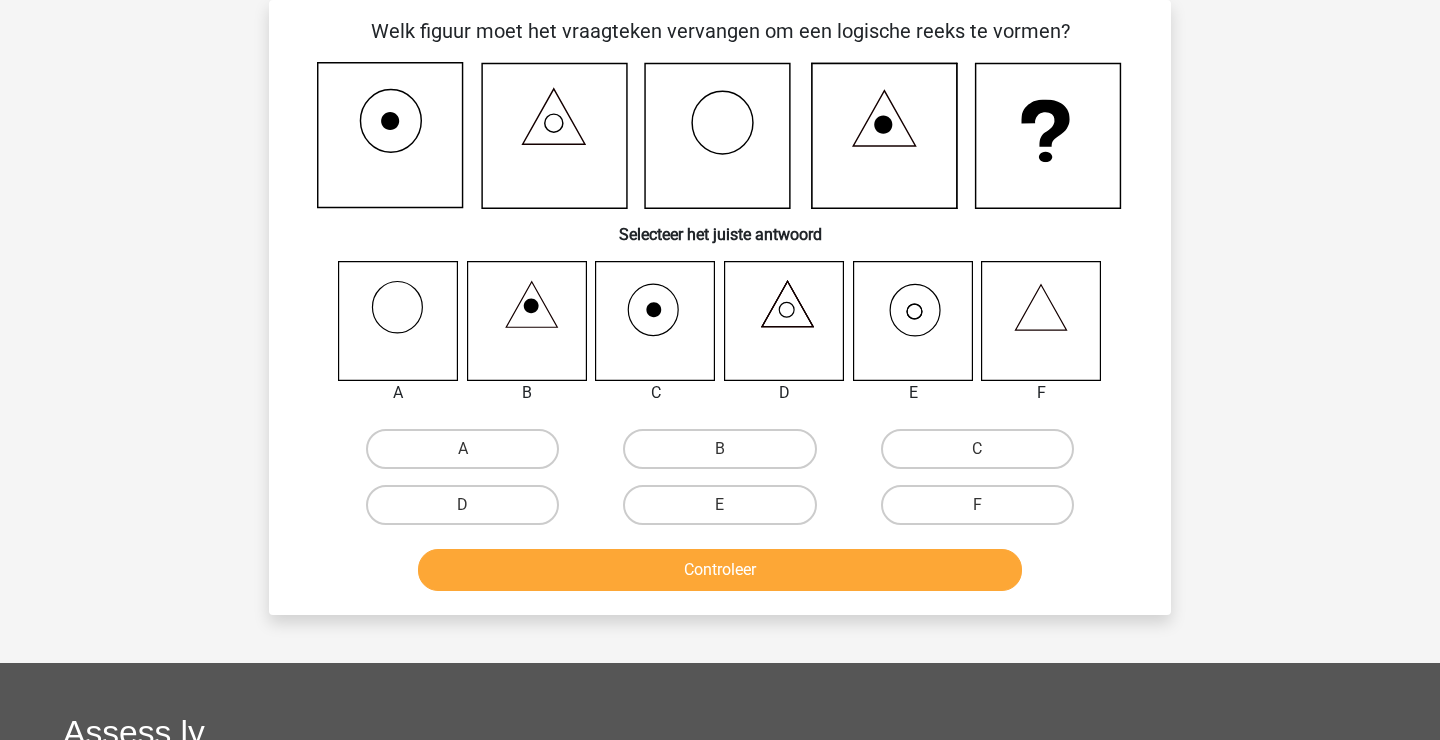 scroll, scrollTop: 92, scrollLeft: 0, axis: vertical 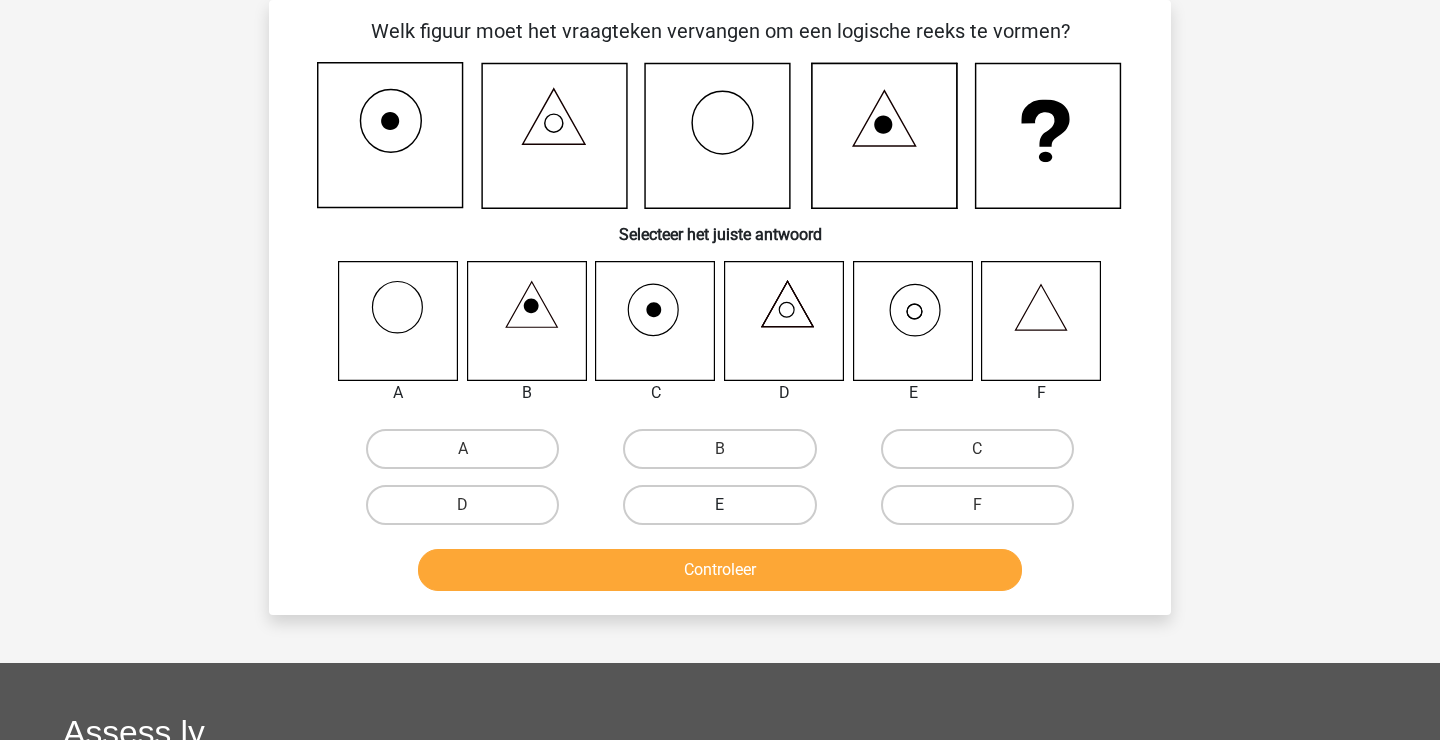 click on "E" at bounding box center [719, 505] 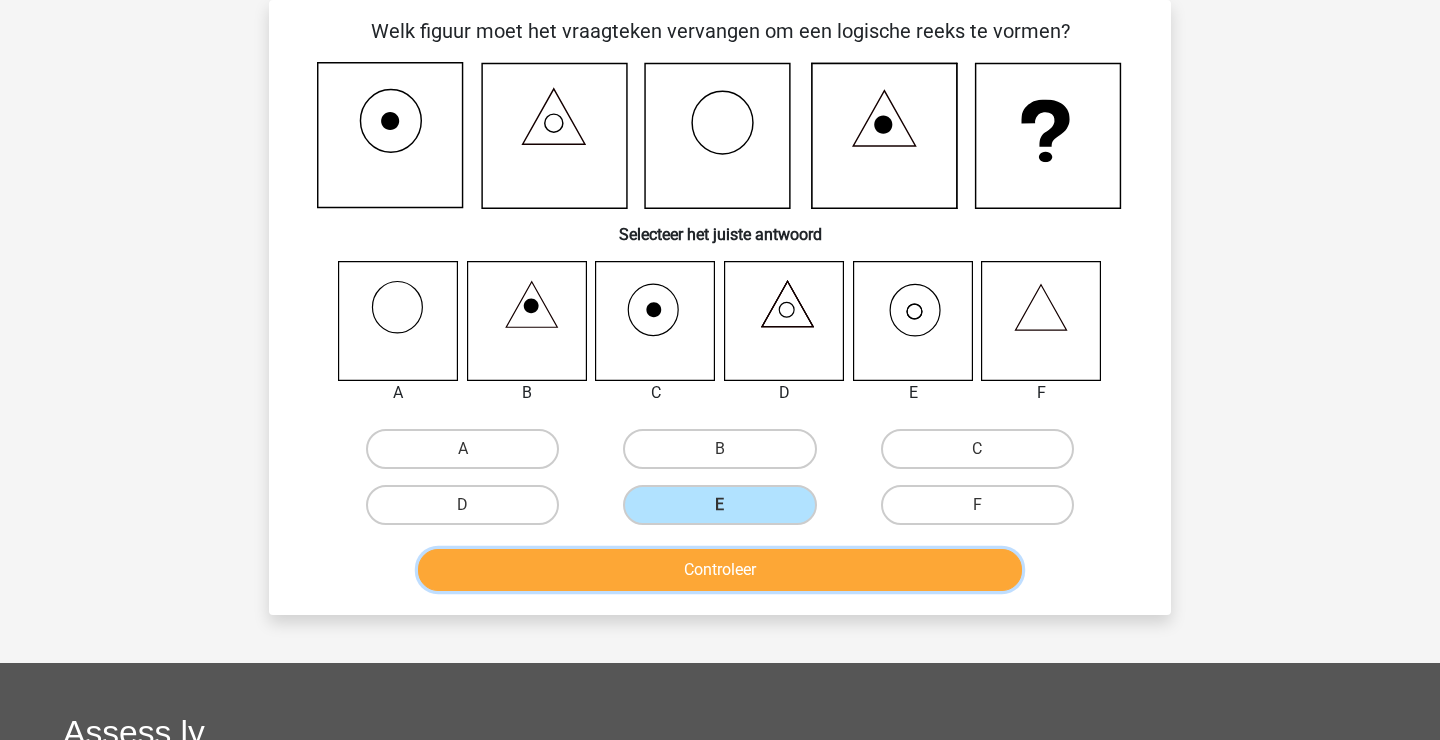 click on "Controleer" at bounding box center [720, 570] 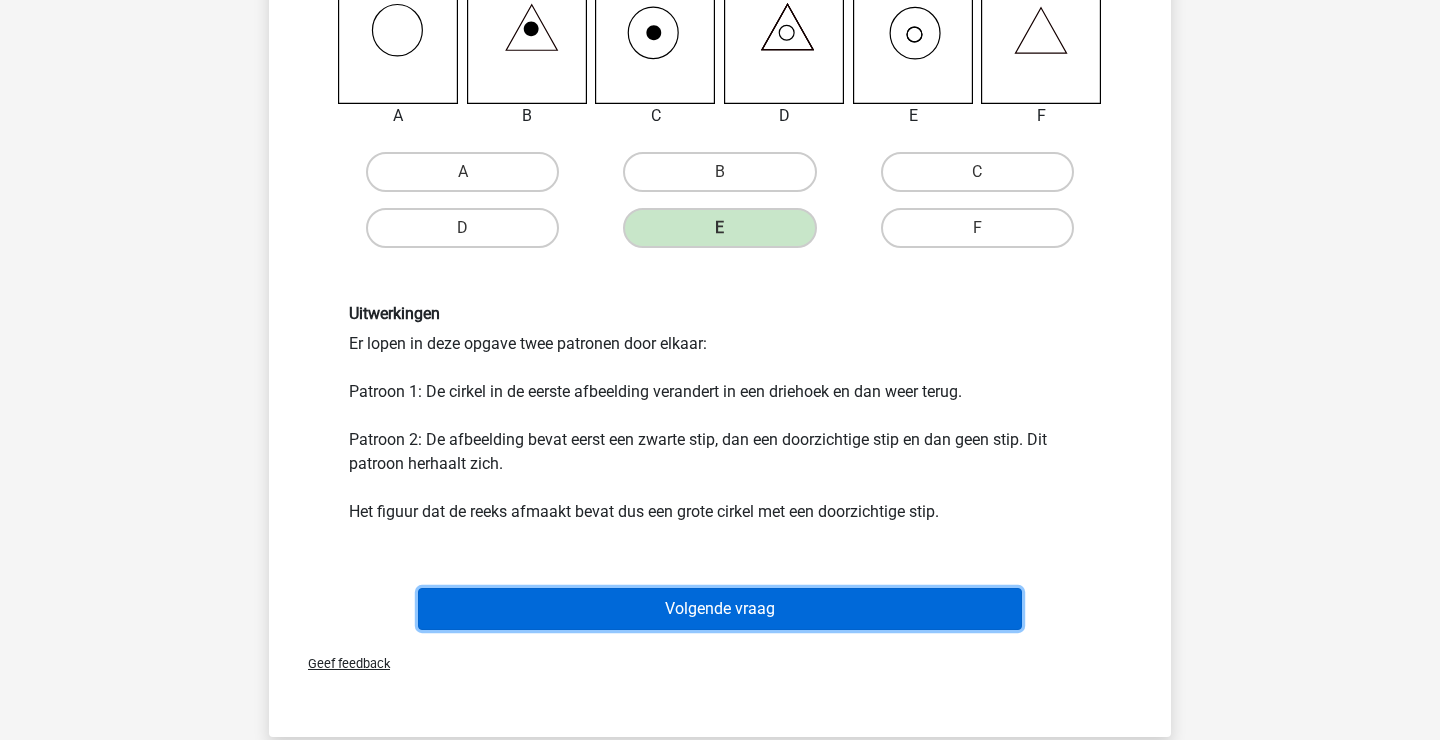 click on "Volgende vraag" at bounding box center [720, 609] 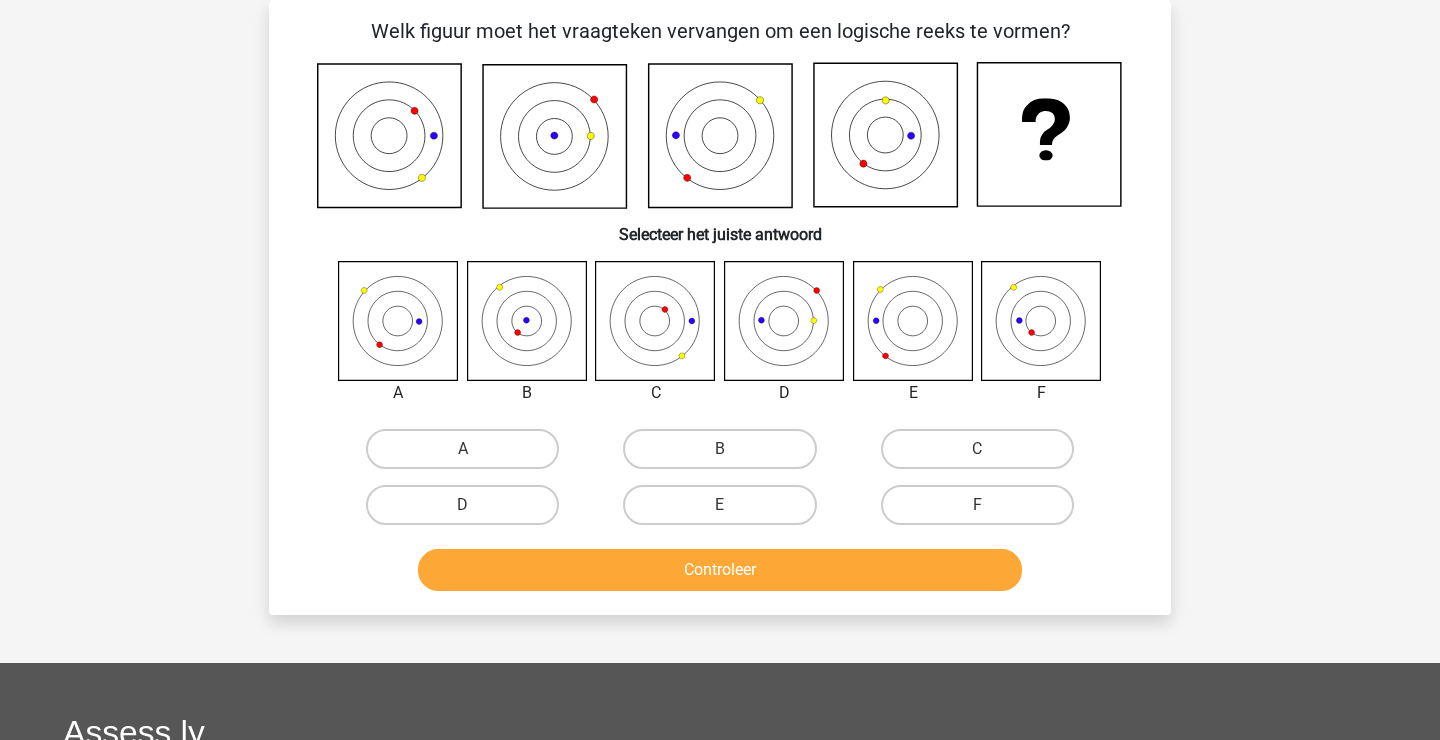 scroll, scrollTop: 92, scrollLeft: 0, axis: vertical 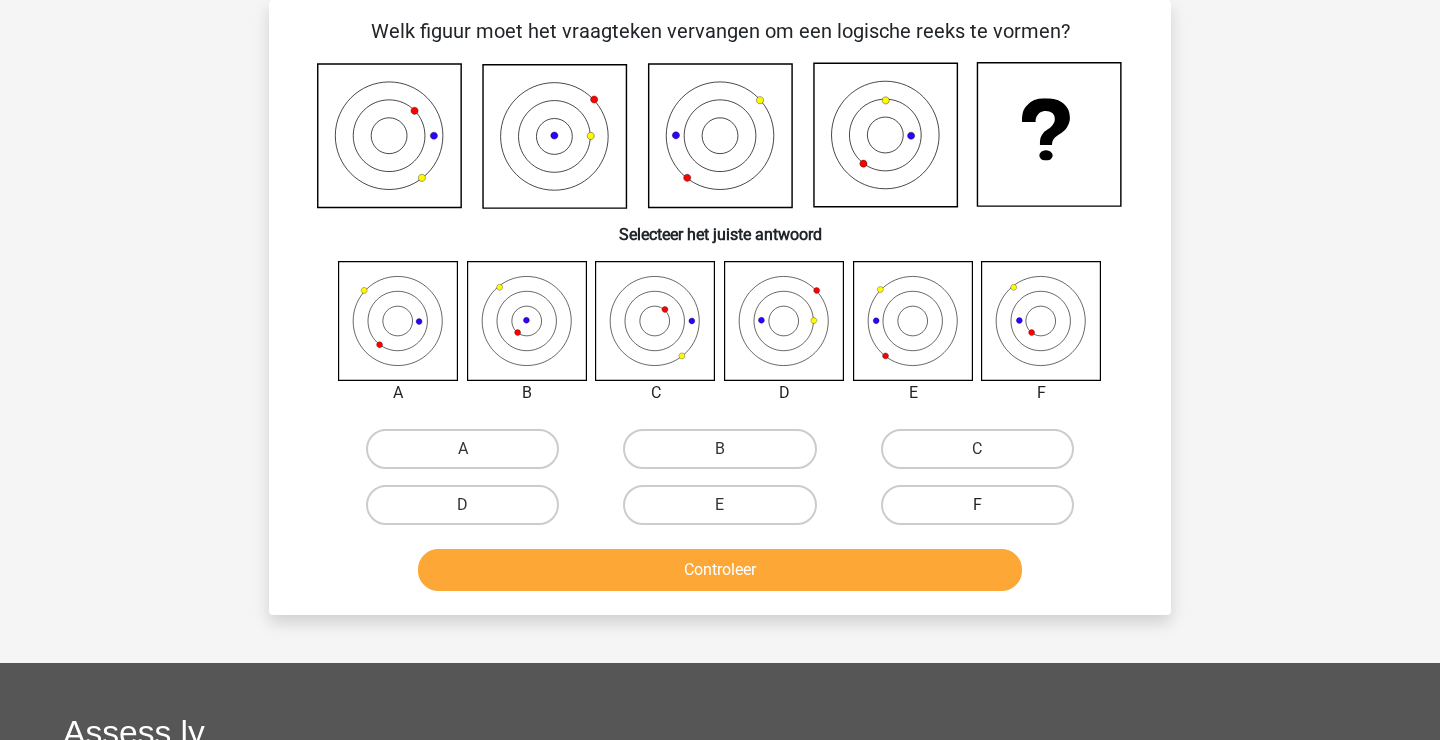 click on "F" at bounding box center (977, 505) 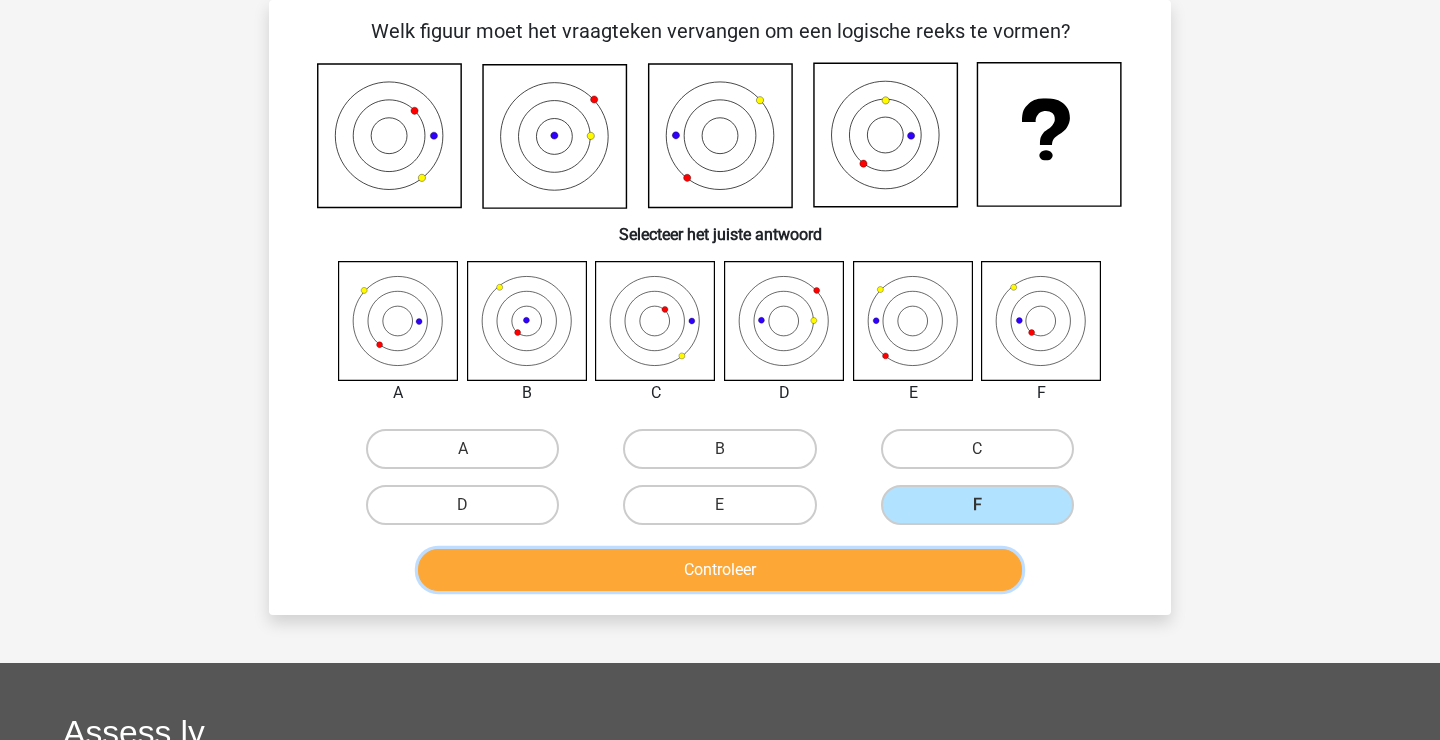 click on "Controleer" at bounding box center (720, 570) 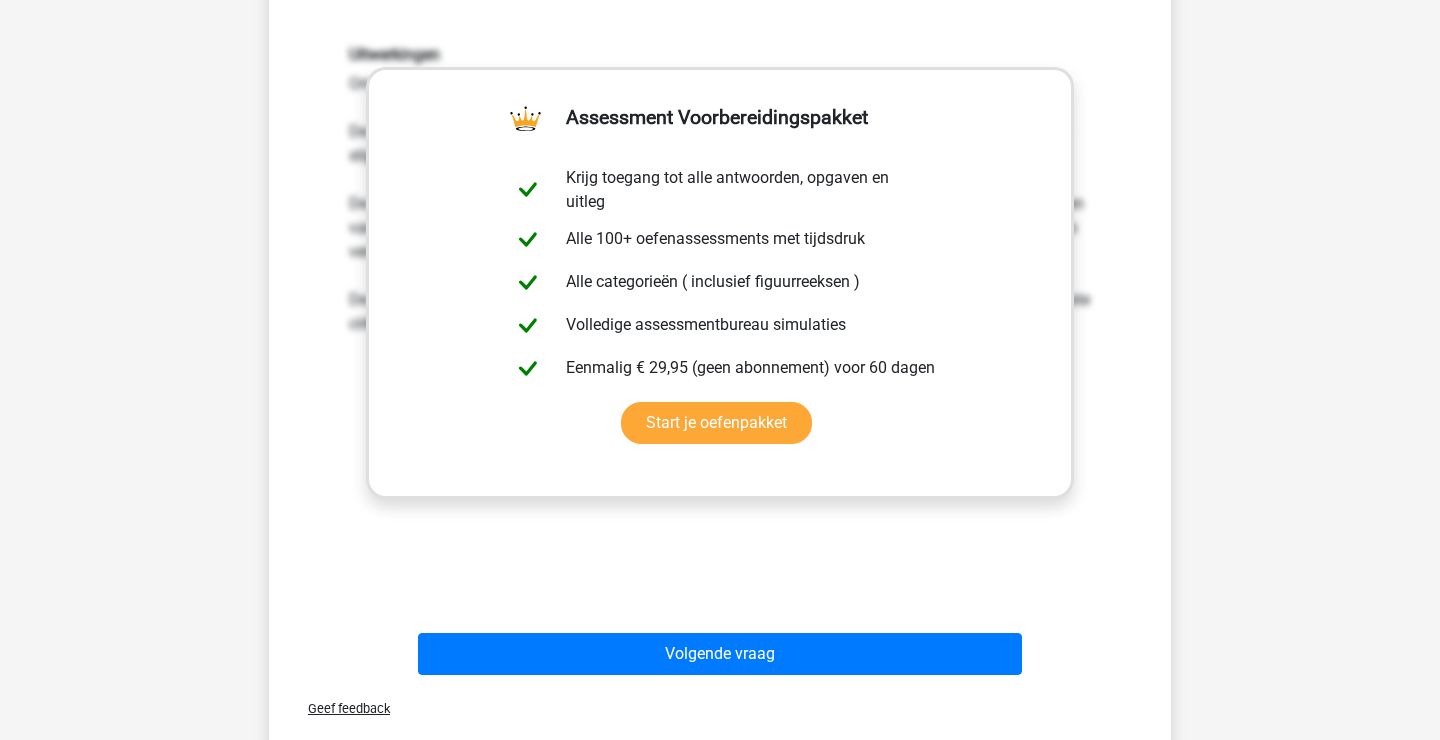 scroll, scrollTop: 651, scrollLeft: 0, axis: vertical 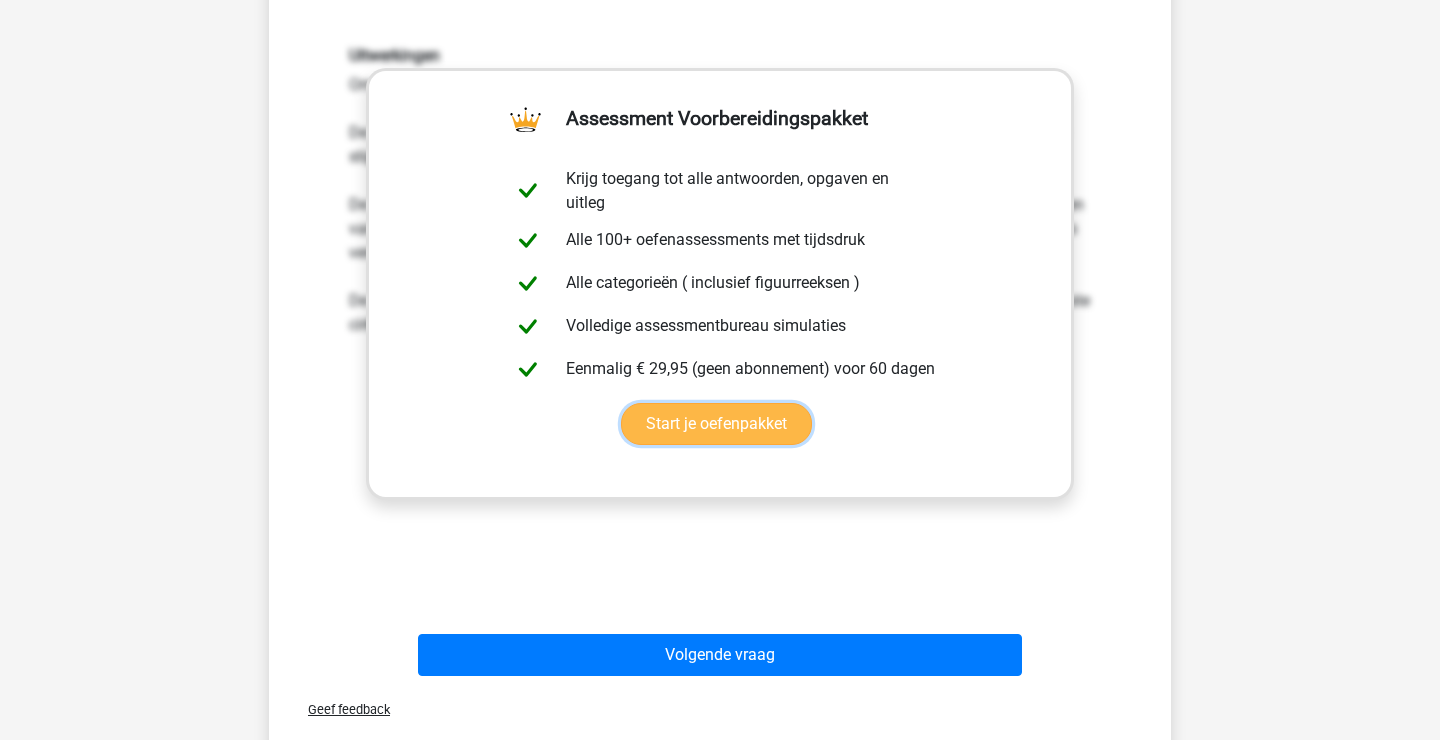 click on "Start je oefenpakket" at bounding box center [716, 424] 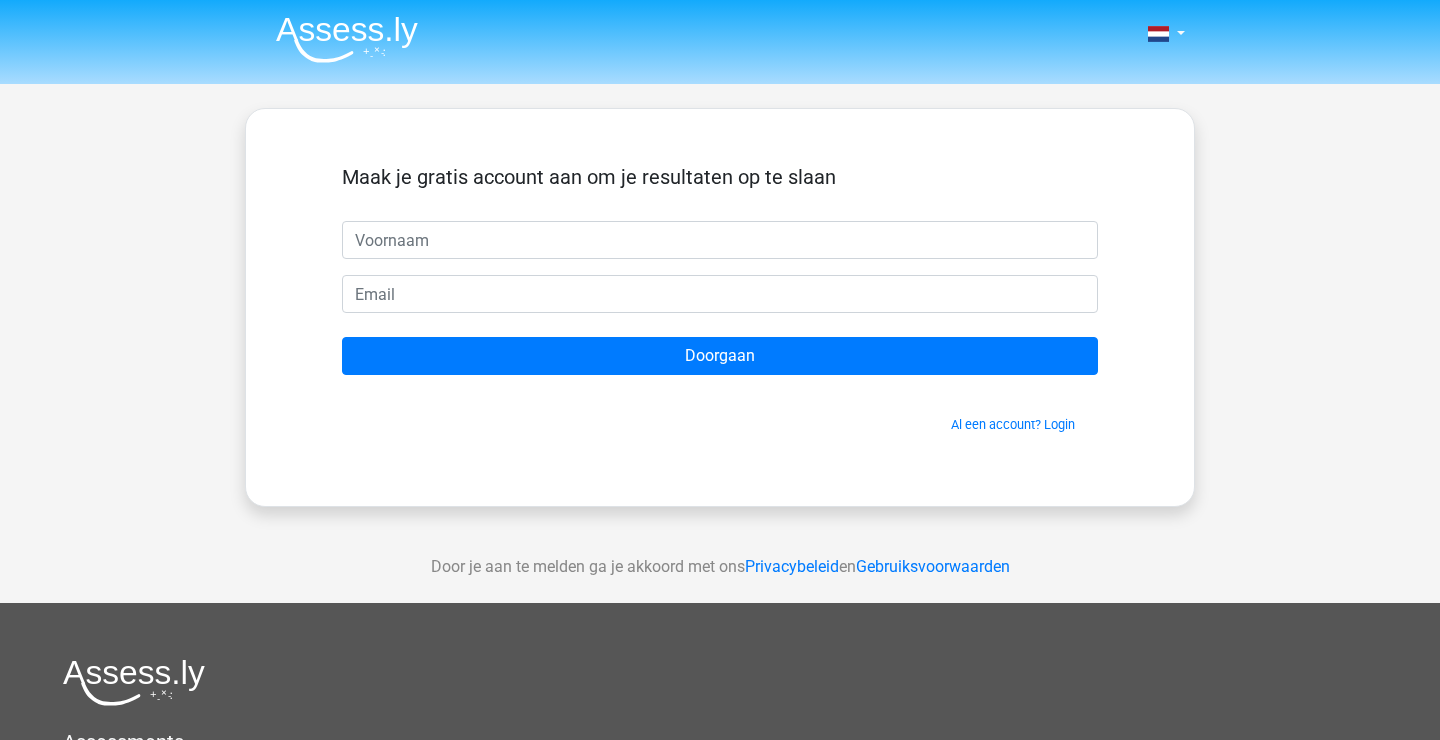 scroll, scrollTop: 0, scrollLeft: 0, axis: both 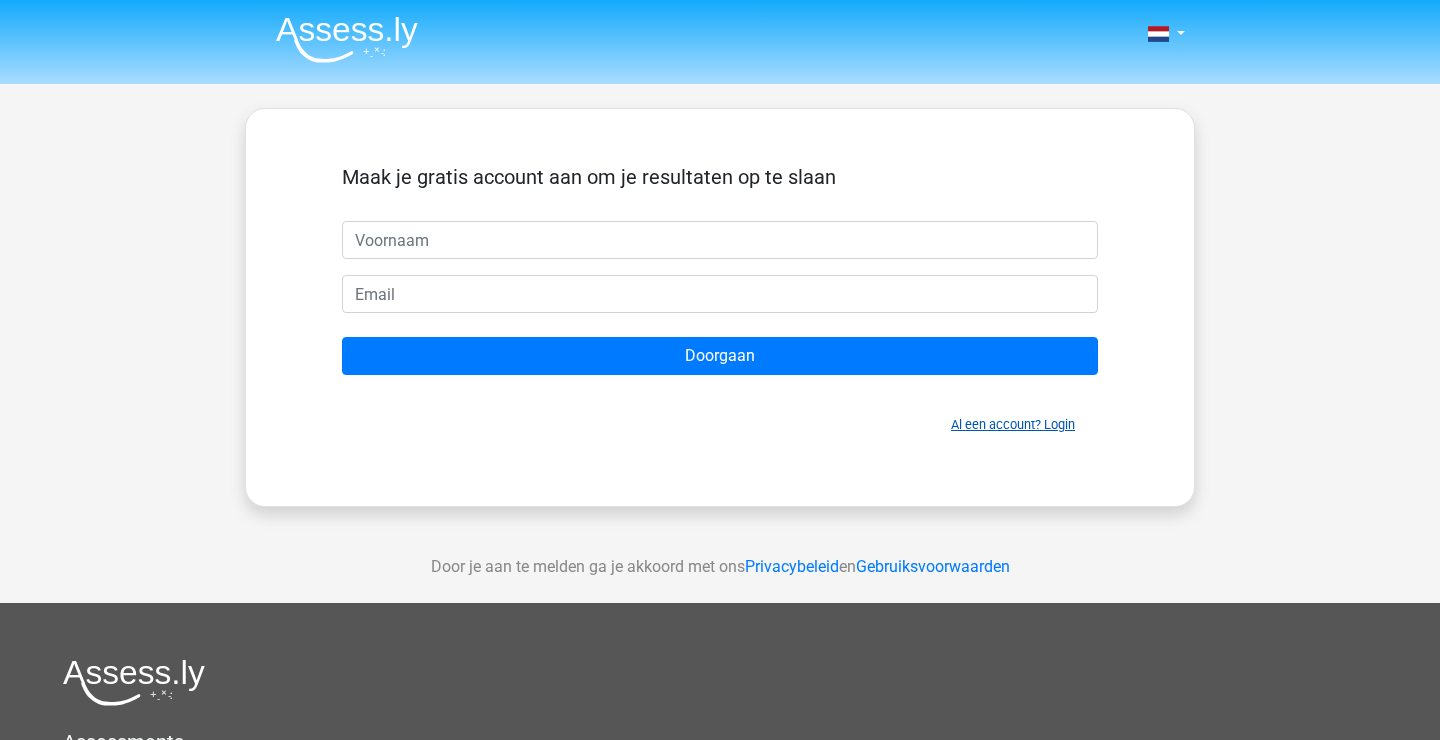 click on "Al een account? Login" at bounding box center [1013, 424] 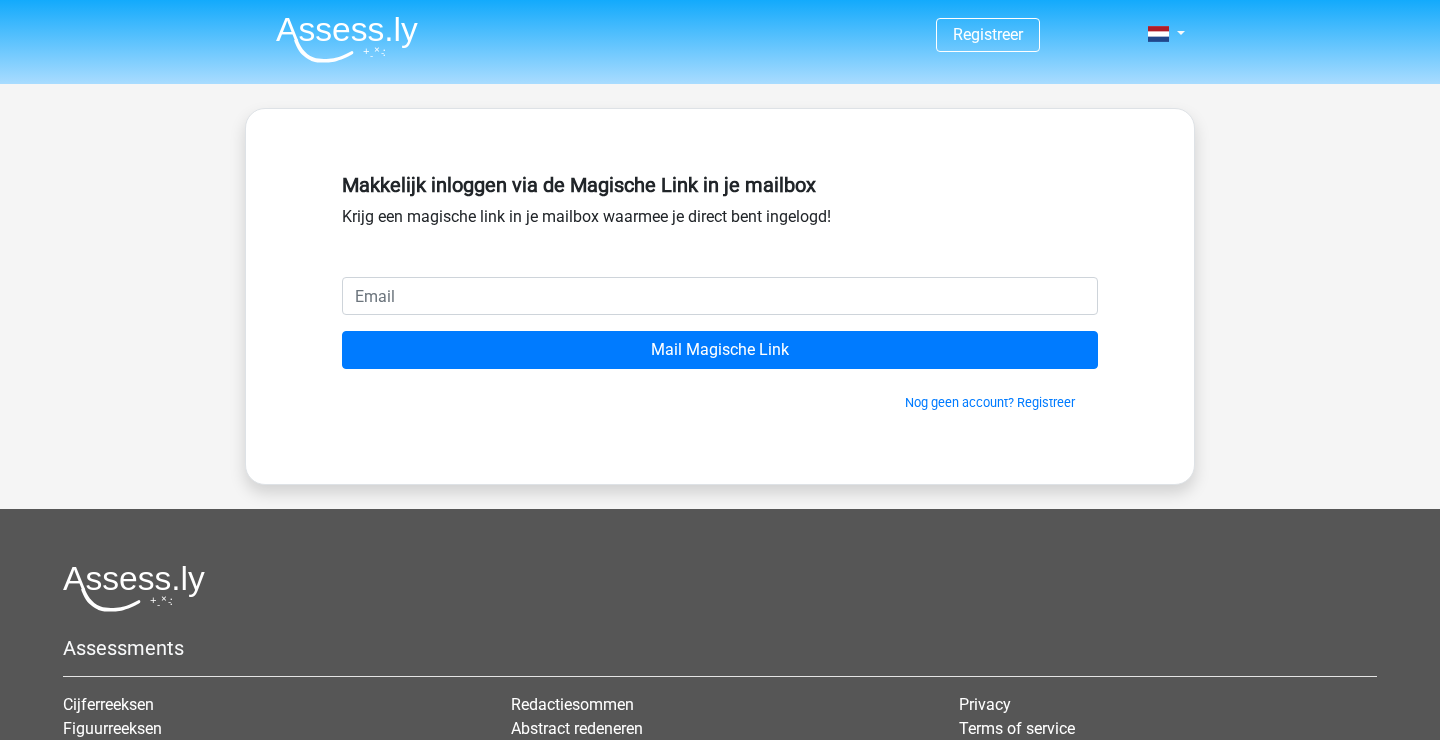 scroll, scrollTop: 0, scrollLeft: 0, axis: both 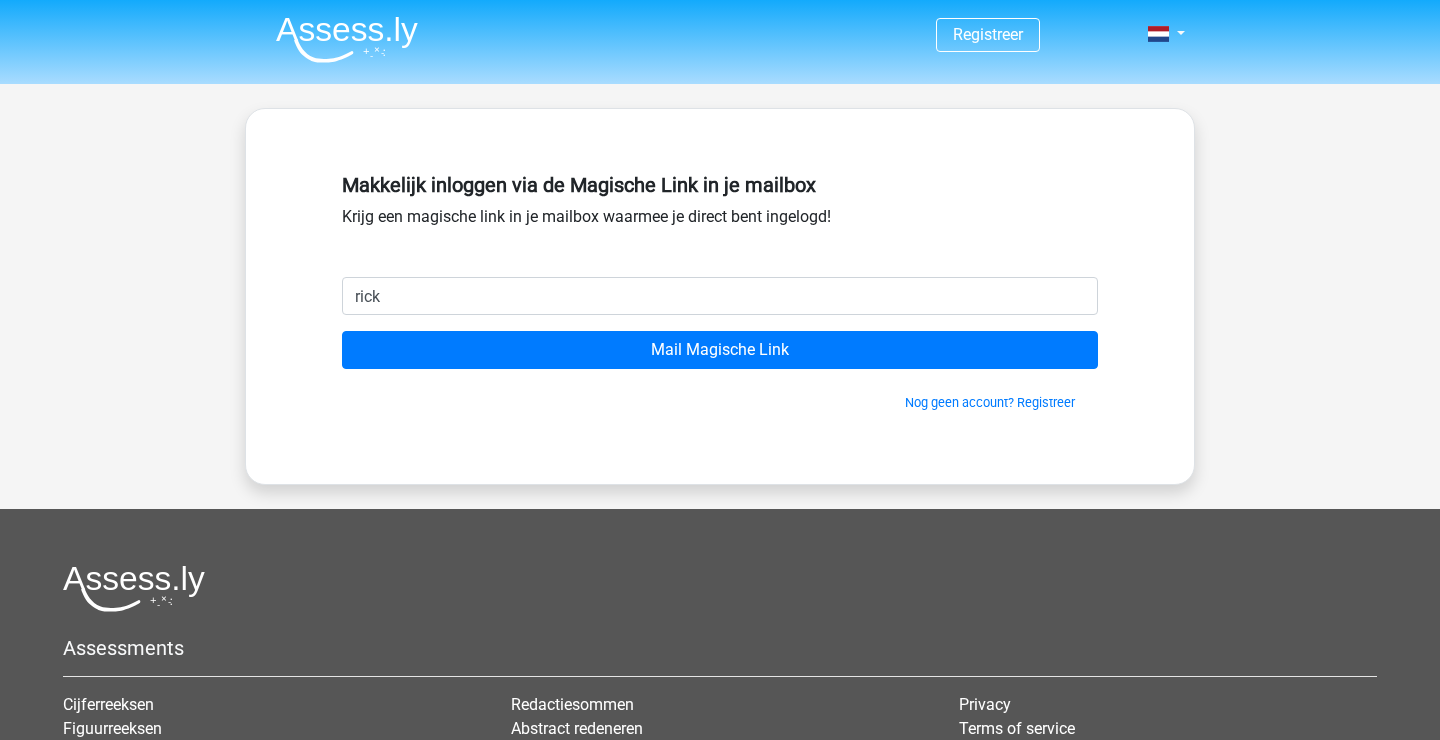 type on "[USERNAME]@[DOMAIN].com" 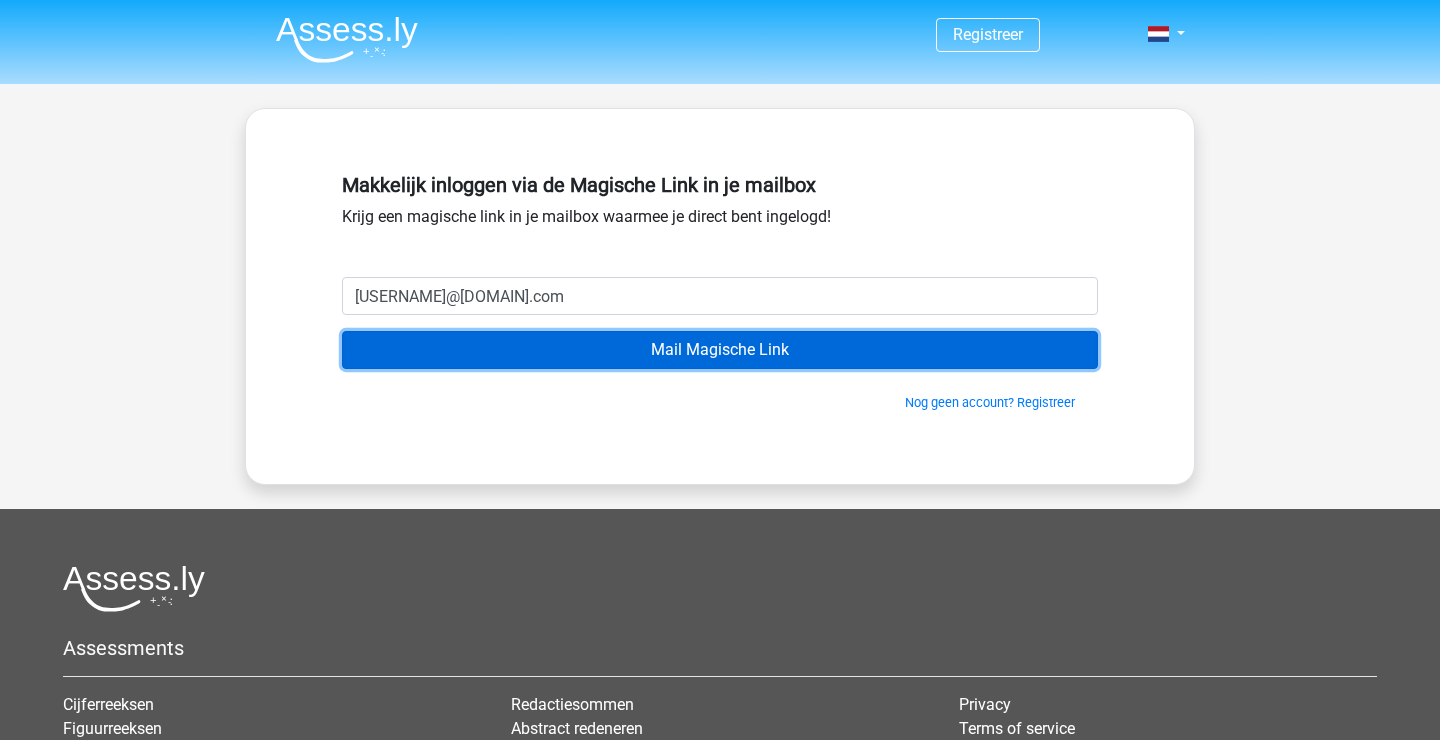 click on "Mail Magische Link" at bounding box center (720, 350) 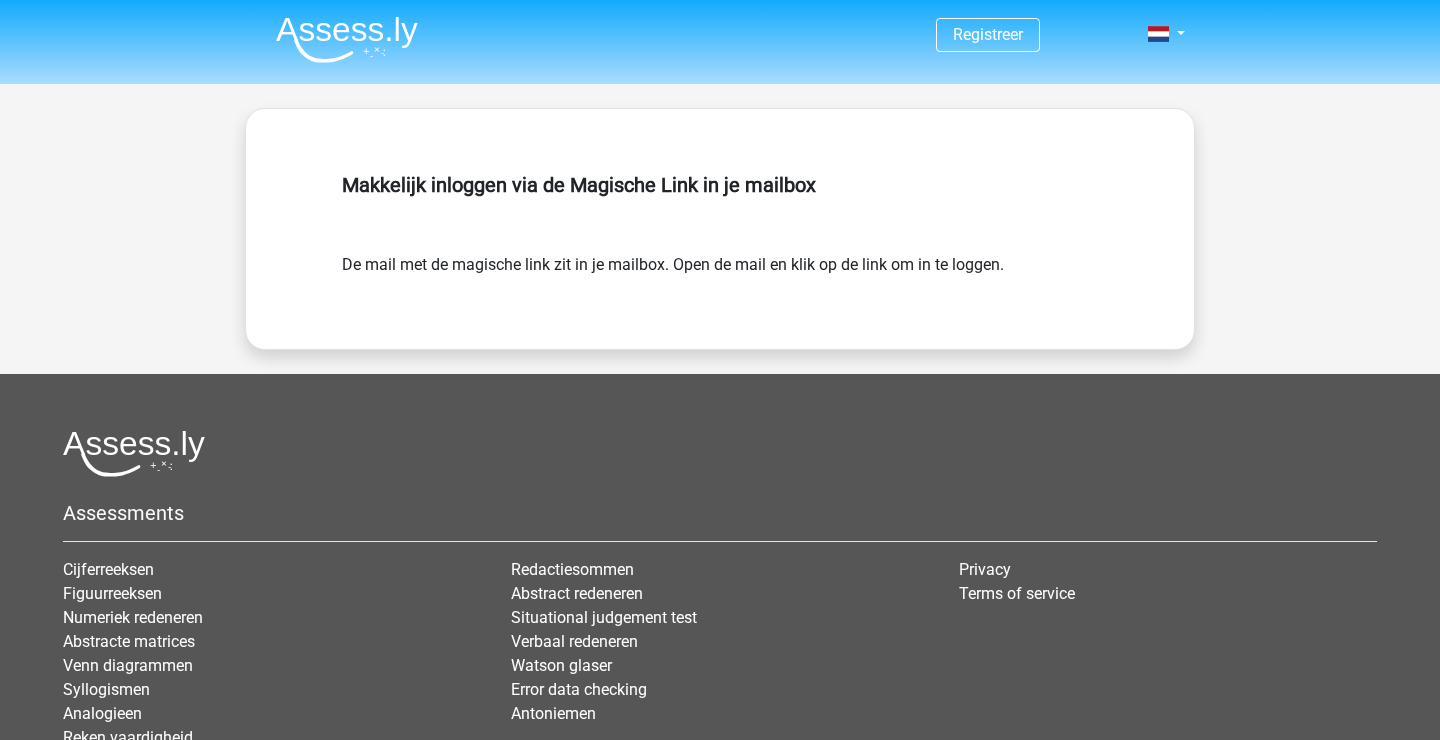 scroll, scrollTop: 0, scrollLeft: 0, axis: both 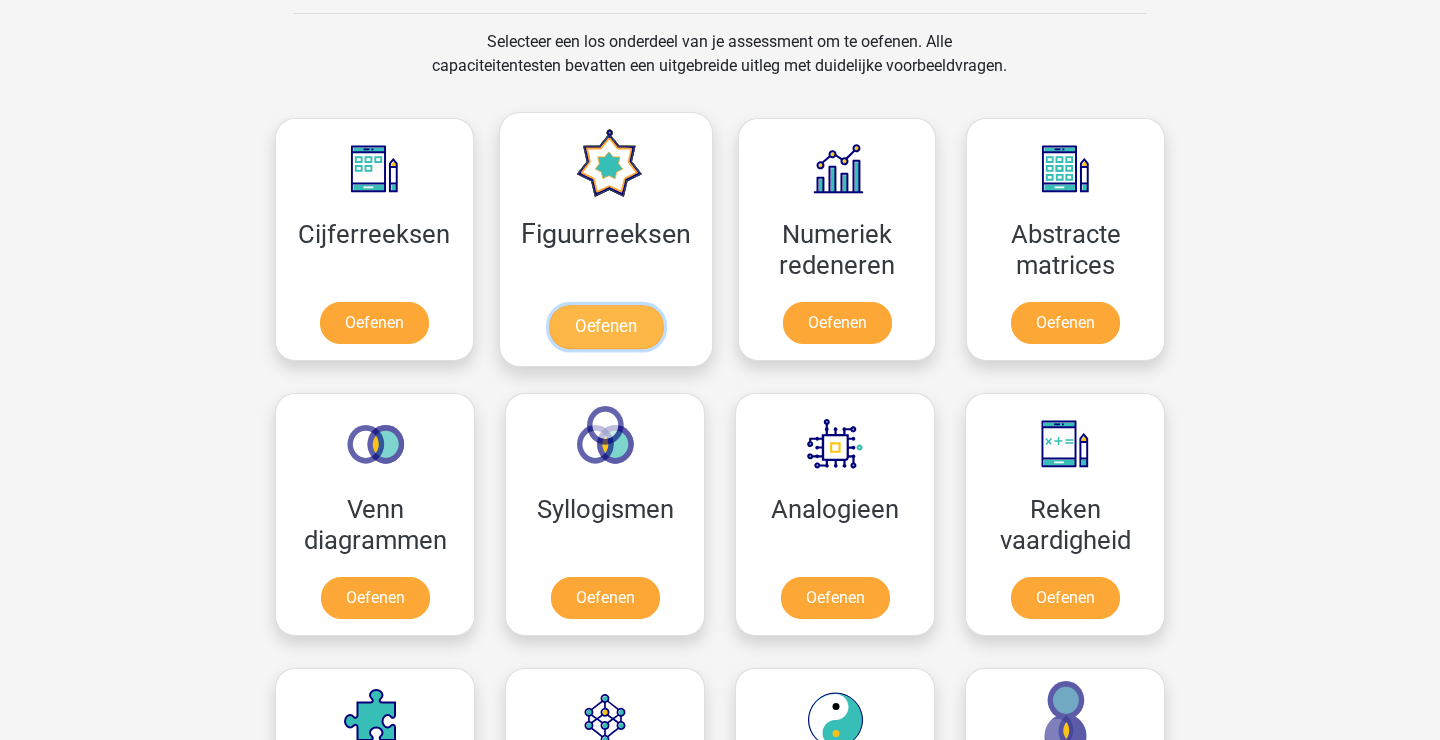click on "Oefenen" at bounding box center [605, 327] 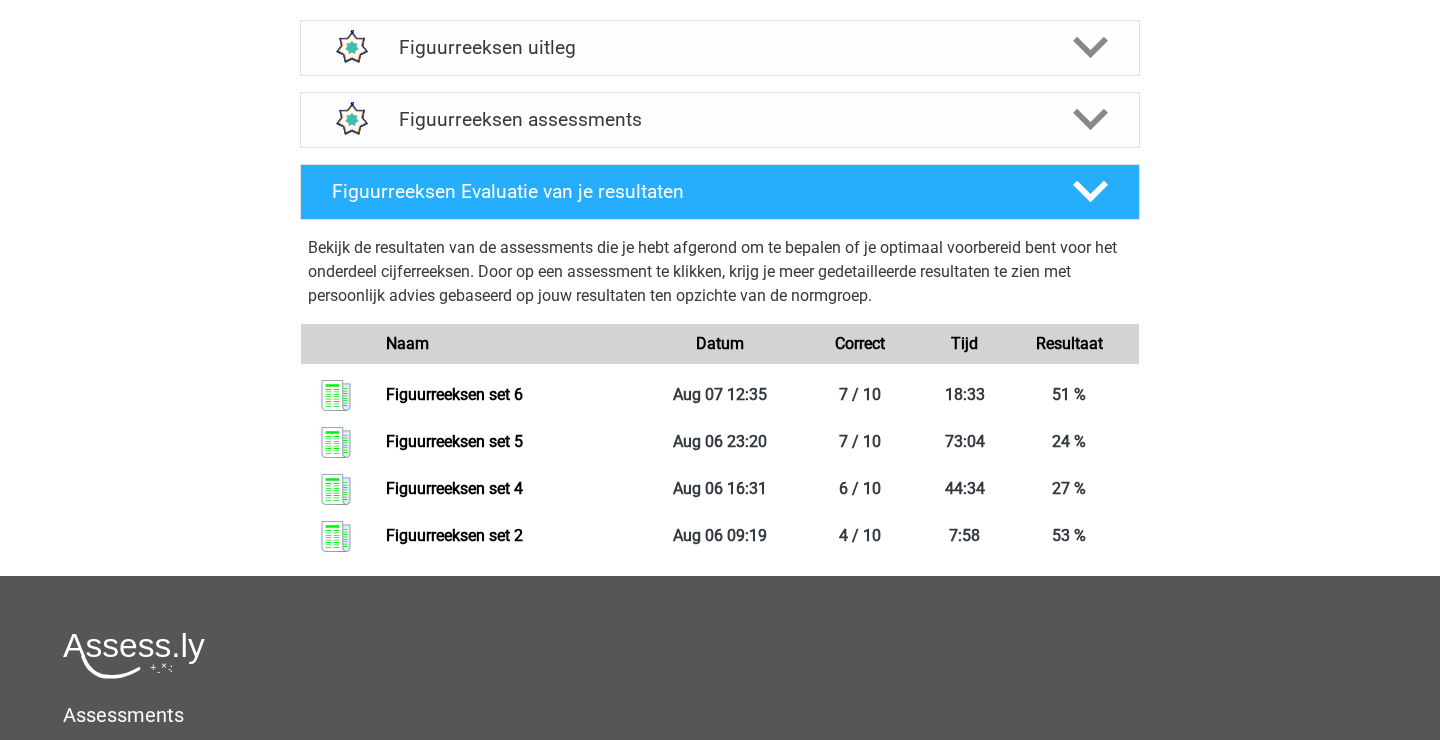 scroll, scrollTop: 741, scrollLeft: 0, axis: vertical 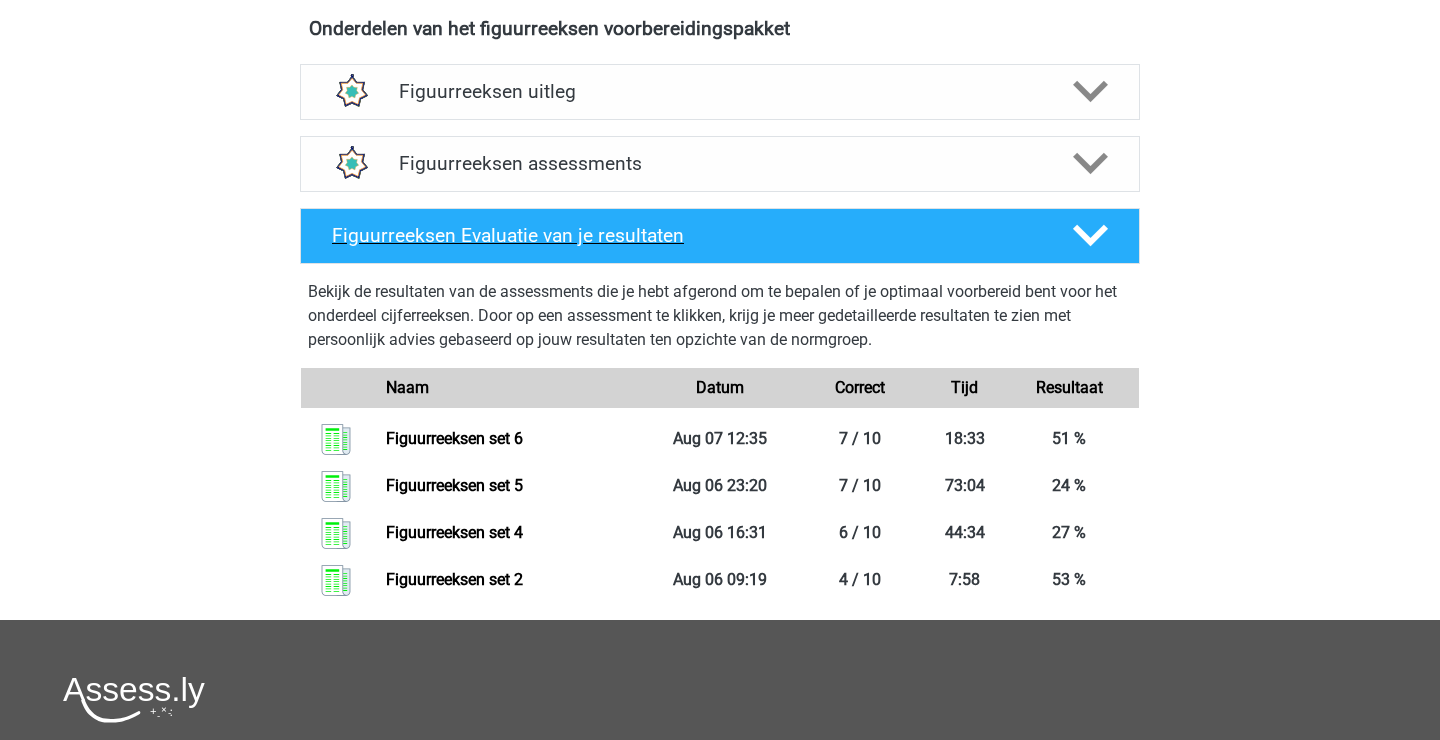 click 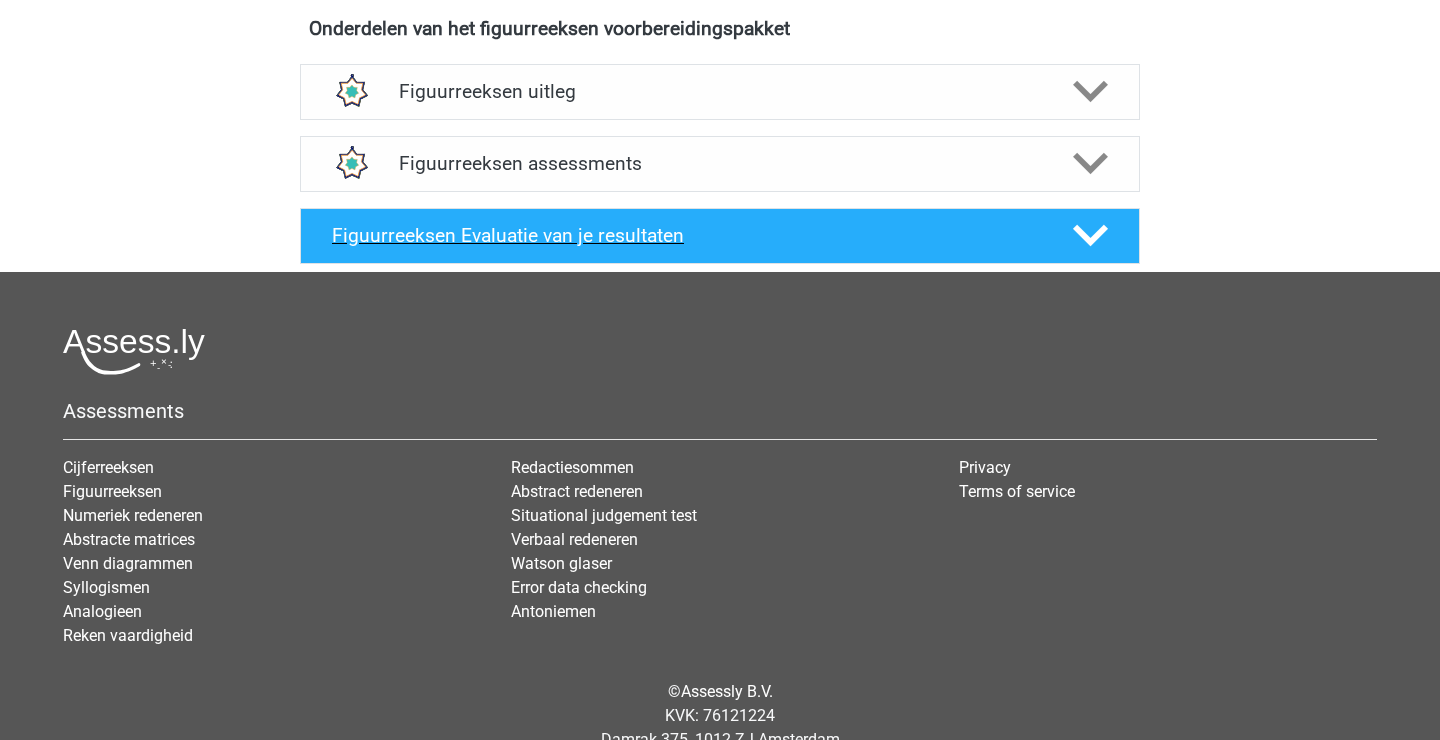 click 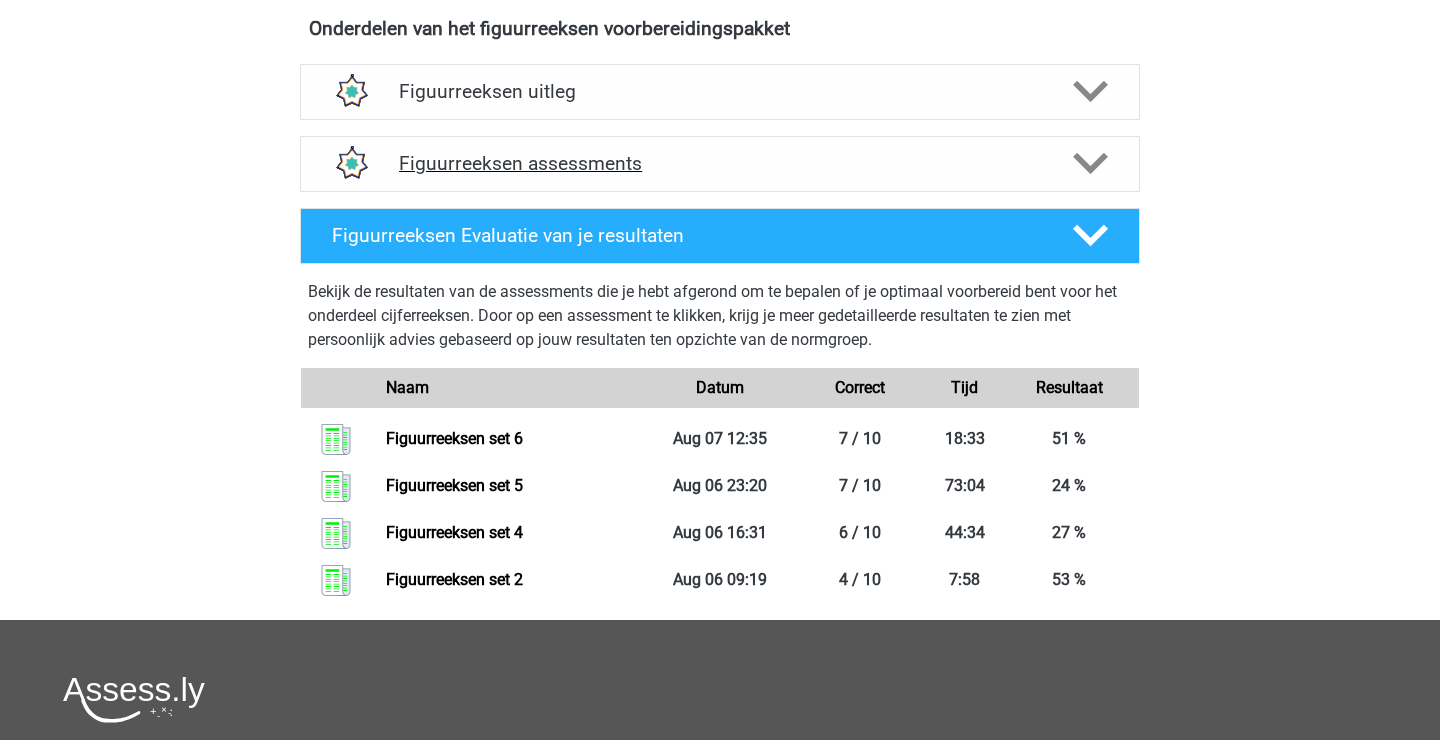 click 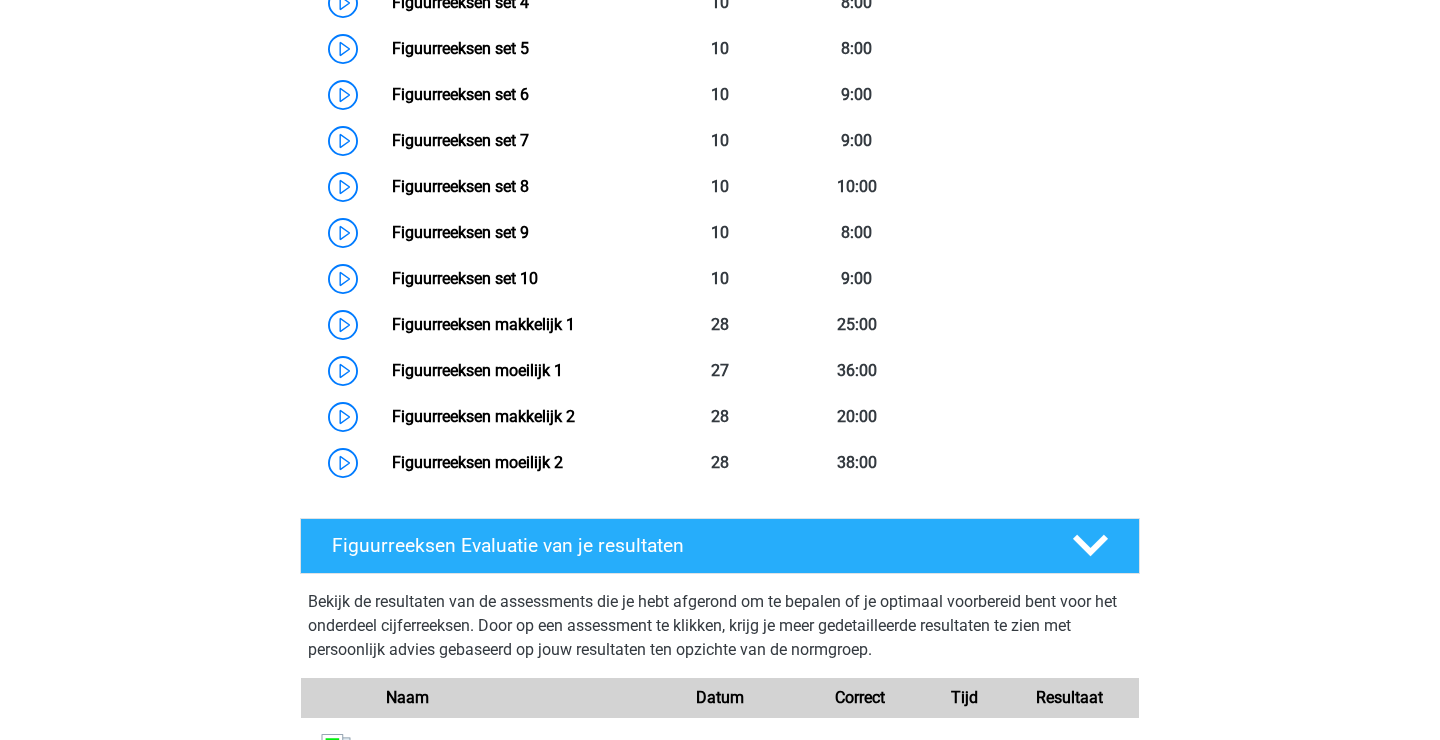 scroll, scrollTop: 1078, scrollLeft: 0, axis: vertical 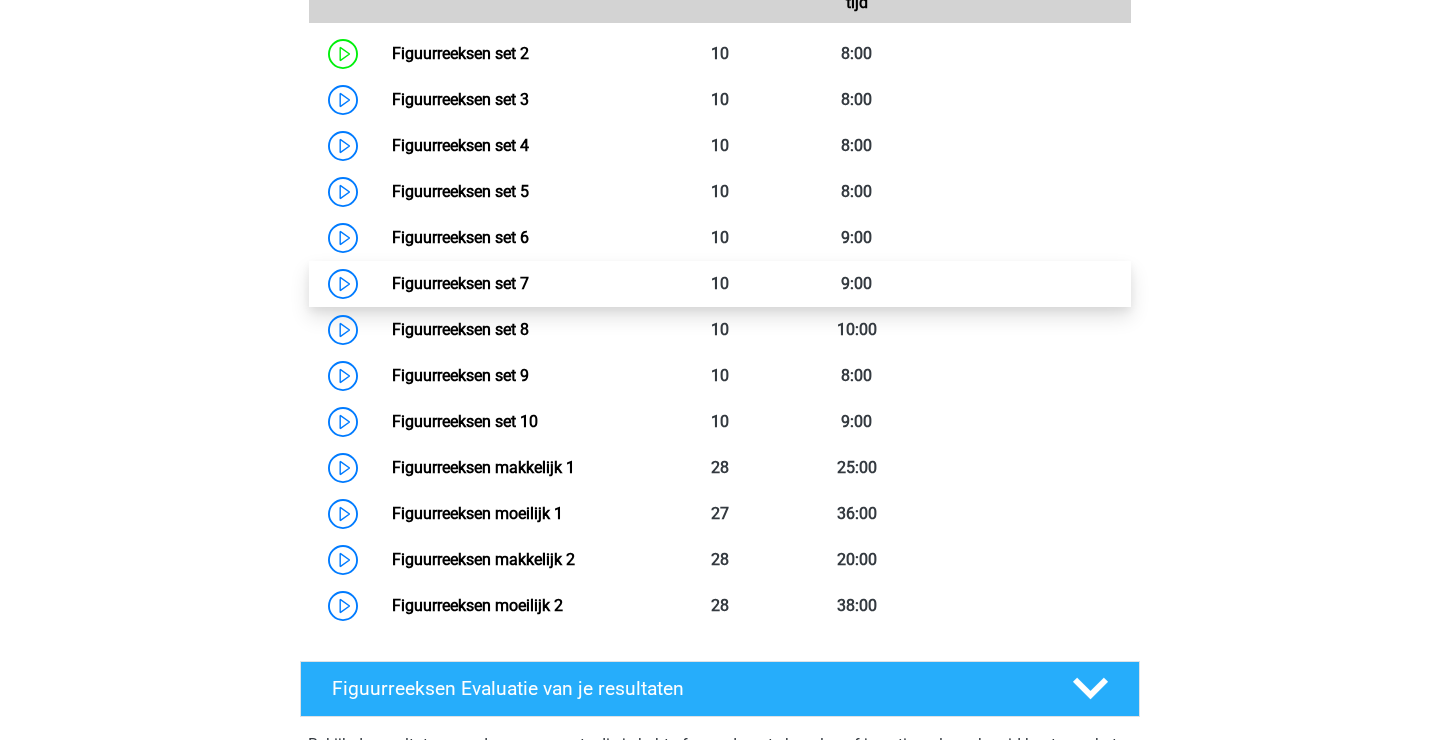 click on "Figuurreeksen
set 7" at bounding box center (460, 283) 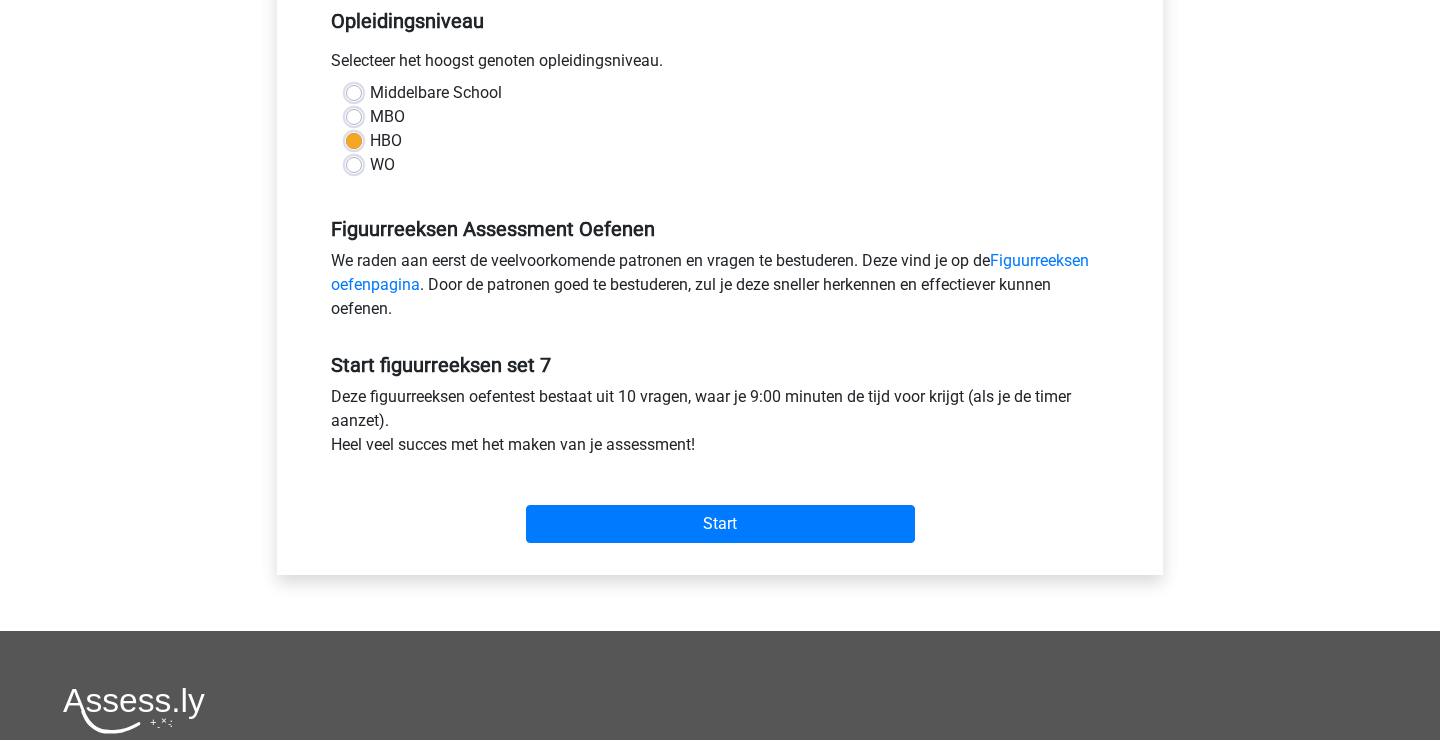 scroll, scrollTop: 419, scrollLeft: 0, axis: vertical 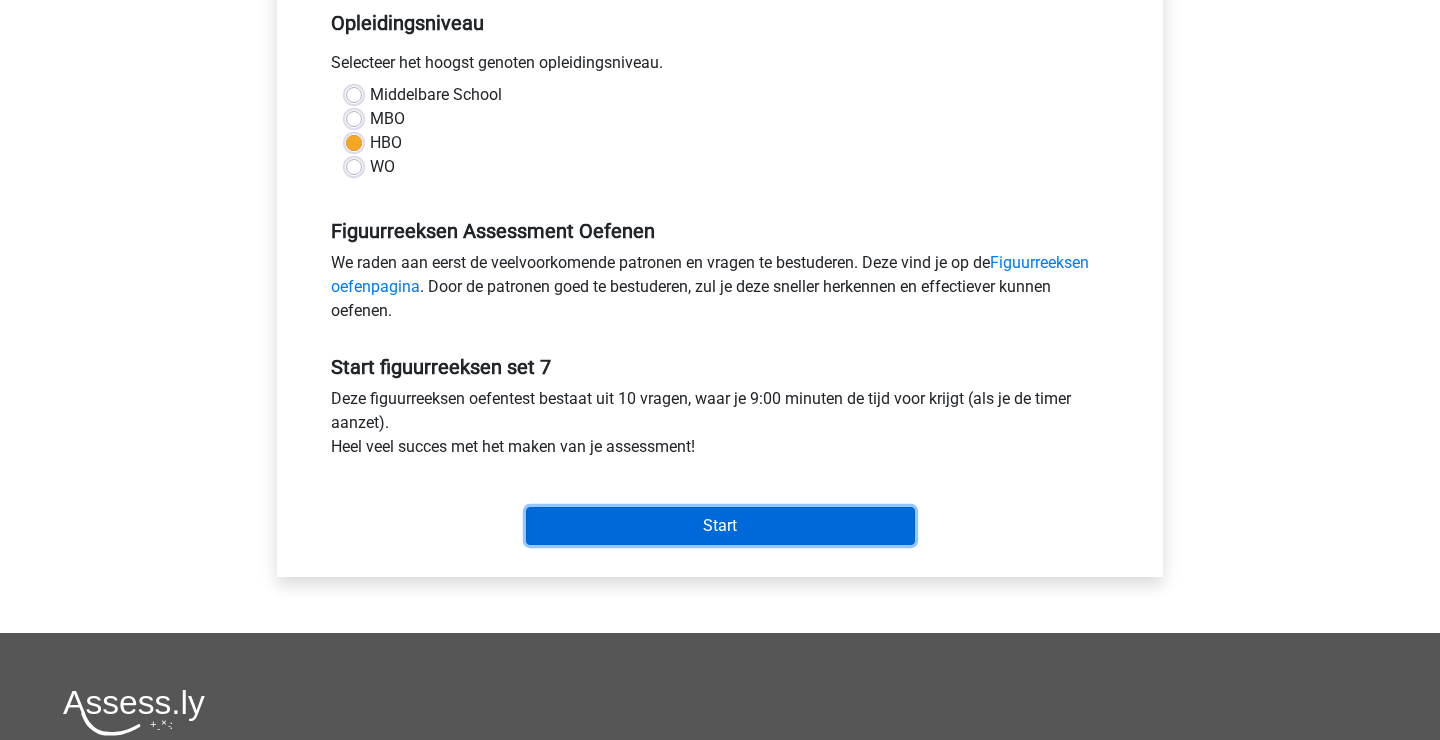 click on "Start" at bounding box center [720, 526] 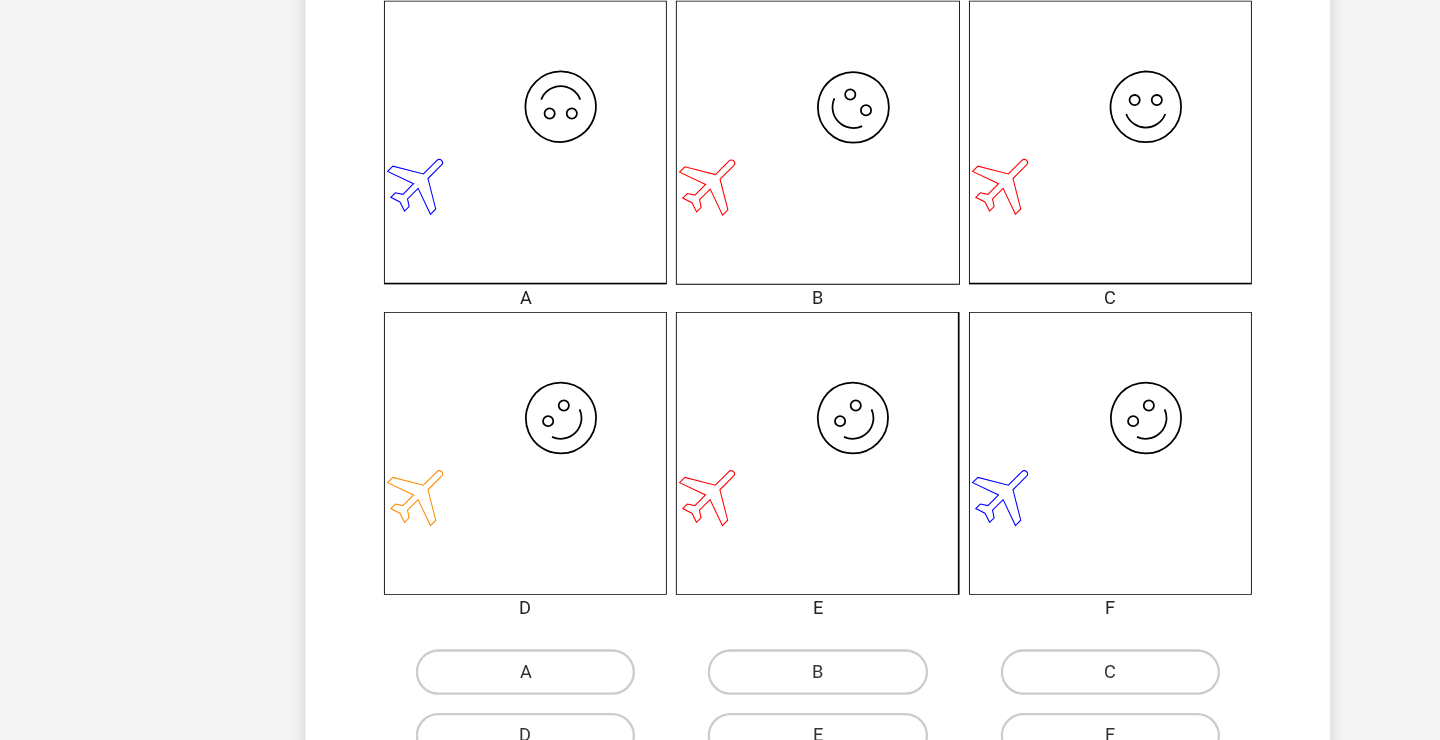 scroll, scrollTop: 484, scrollLeft: 0, axis: vertical 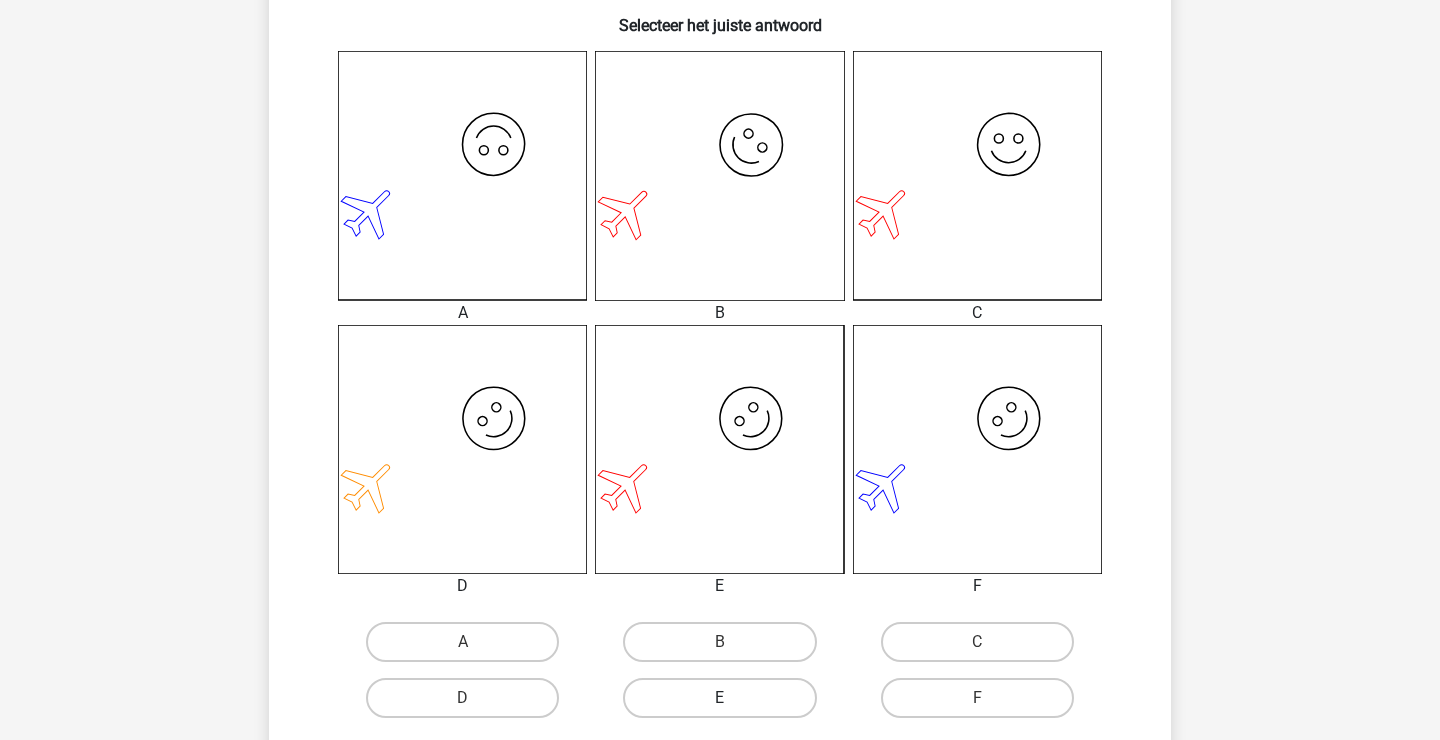 click on "E" at bounding box center [719, 698] 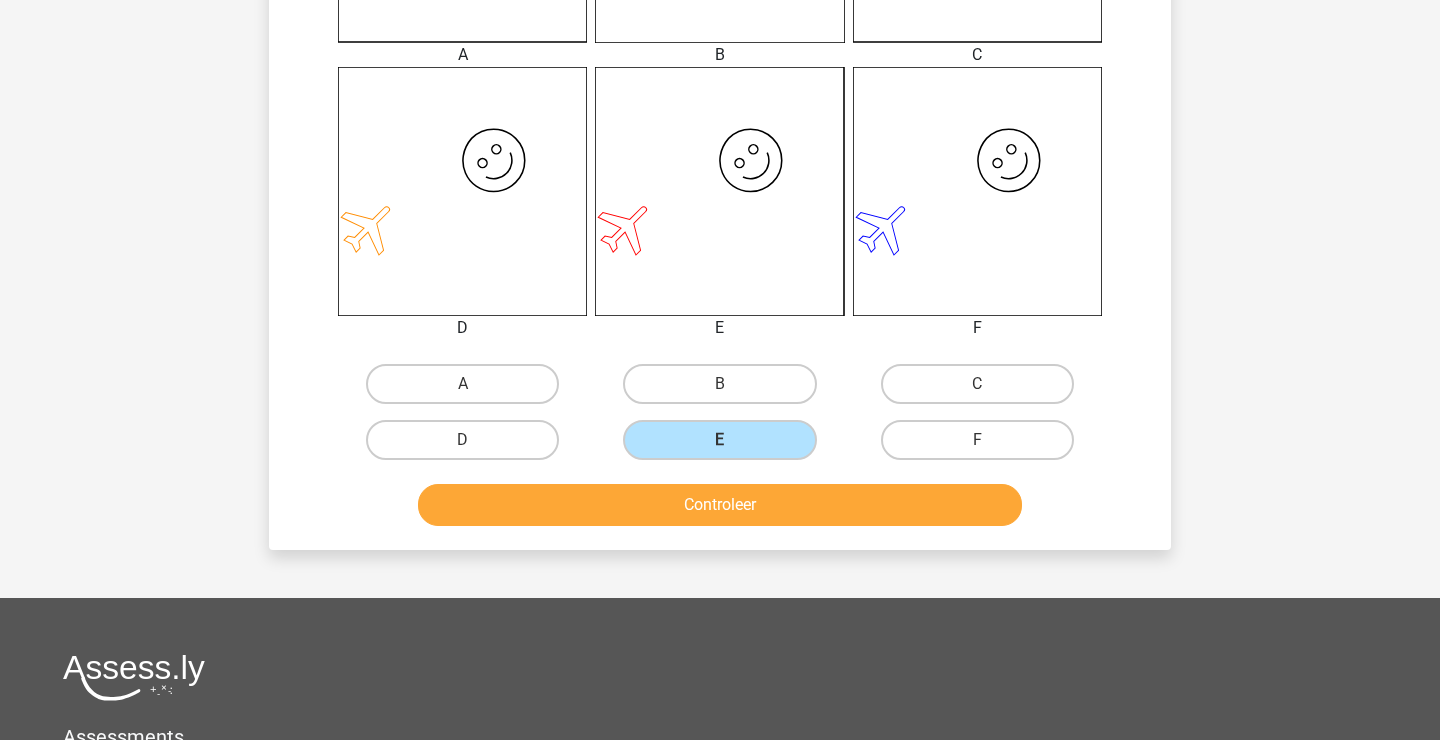 scroll, scrollTop: 773, scrollLeft: 0, axis: vertical 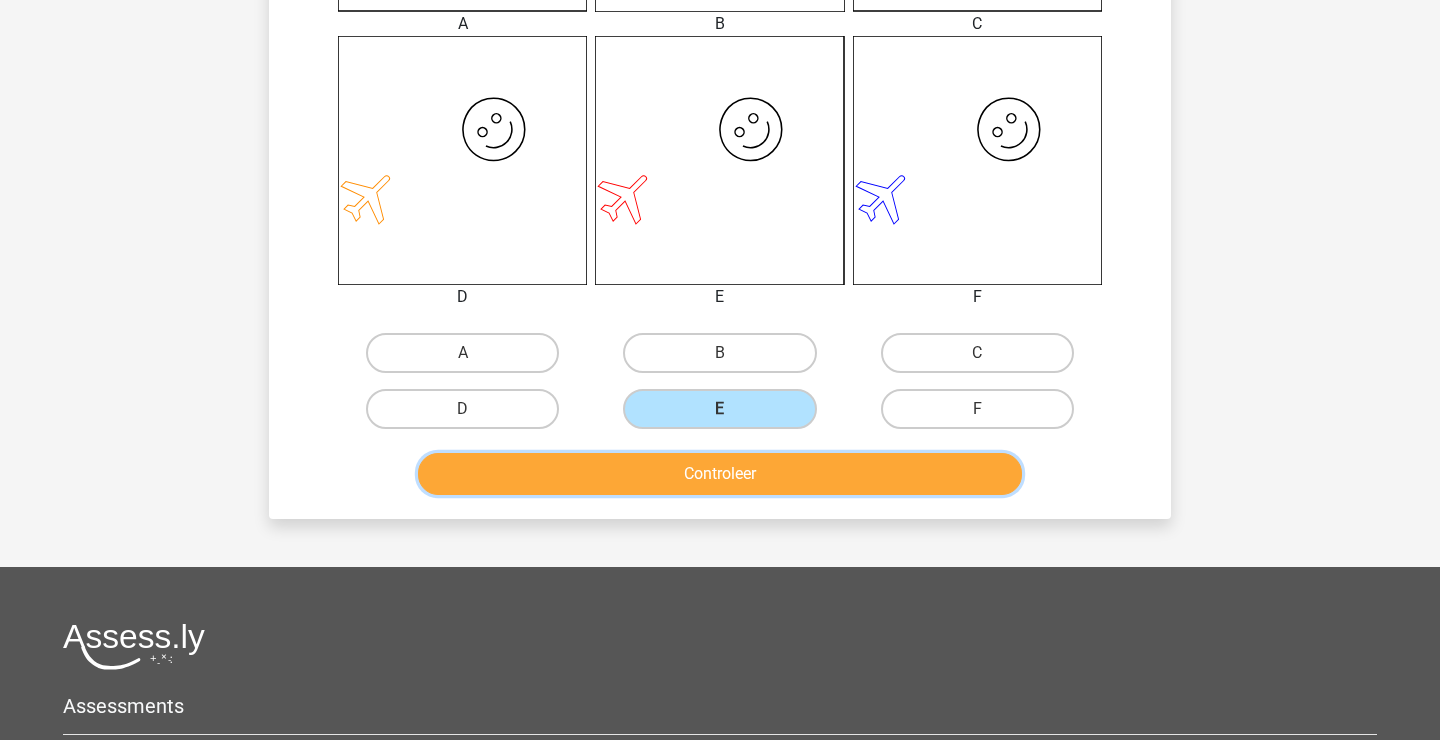 click on "Controleer" at bounding box center (720, 474) 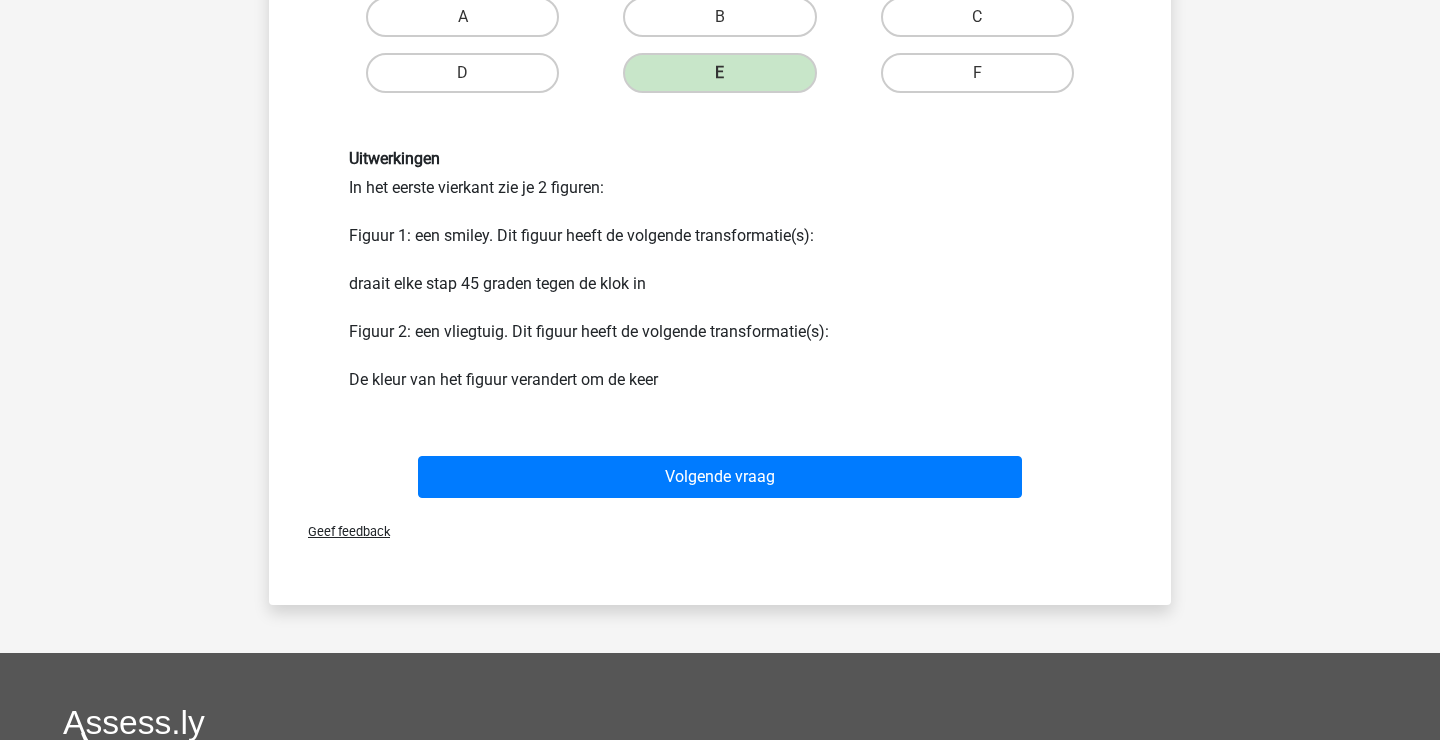 scroll, scrollTop: 1120, scrollLeft: 0, axis: vertical 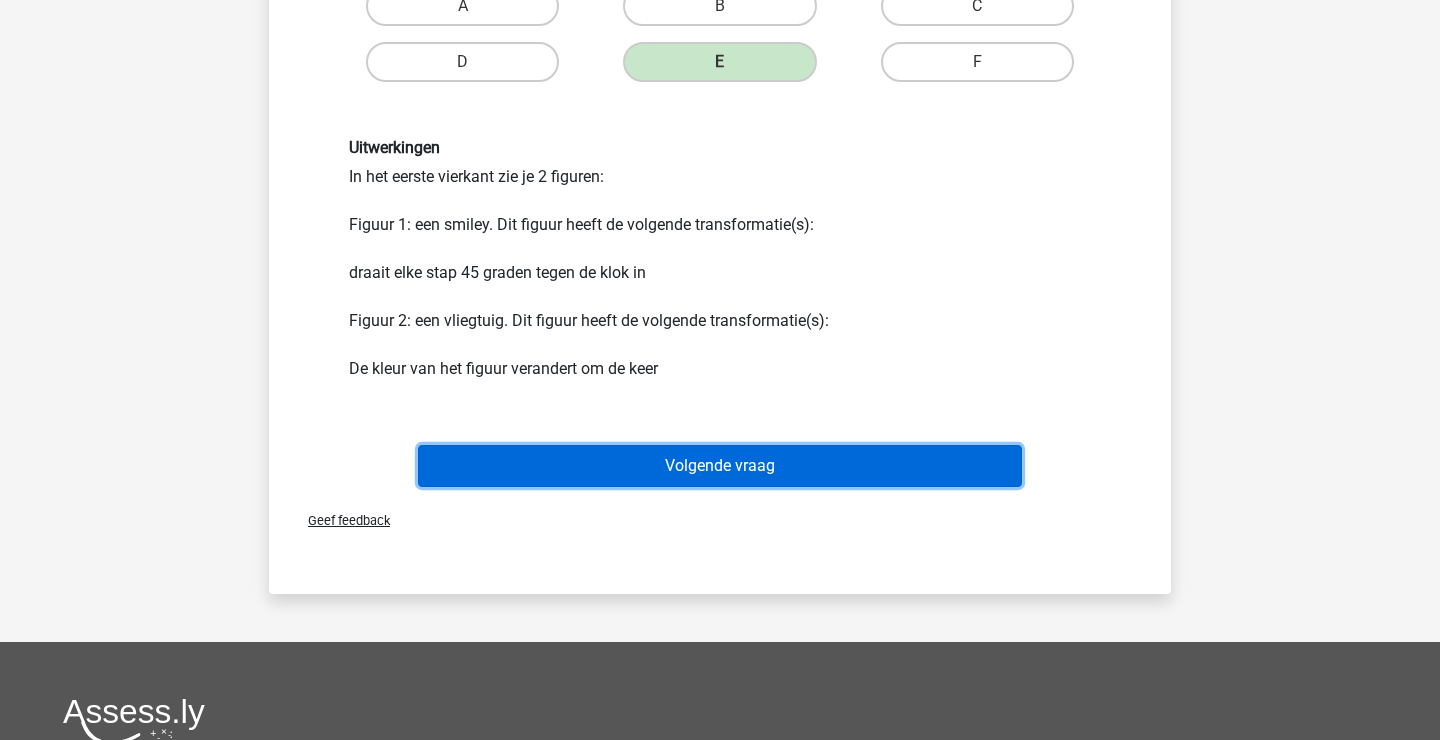 click on "Volgende vraag" at bounding box center (720, 466) 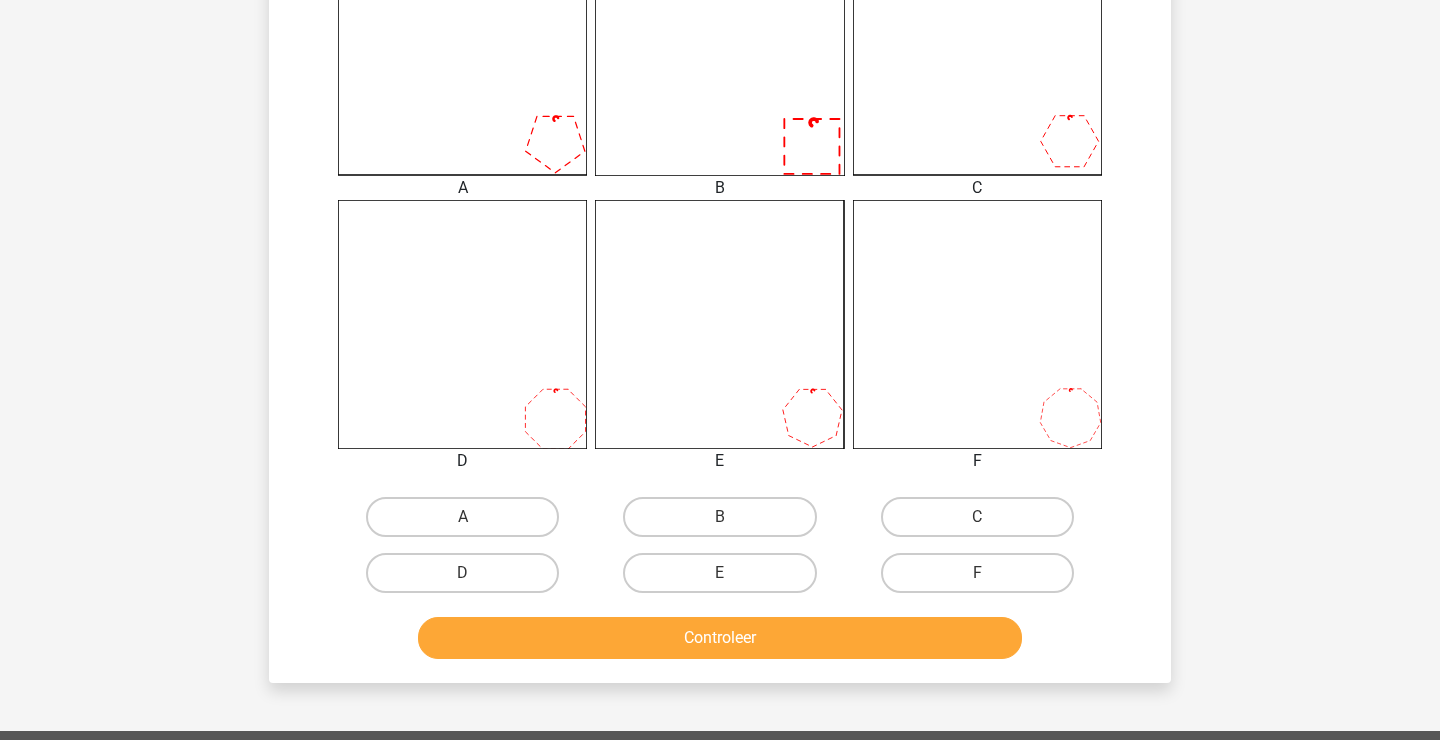 scroll, scrollTop: 633, scrollLeft: 0, axis: vertical 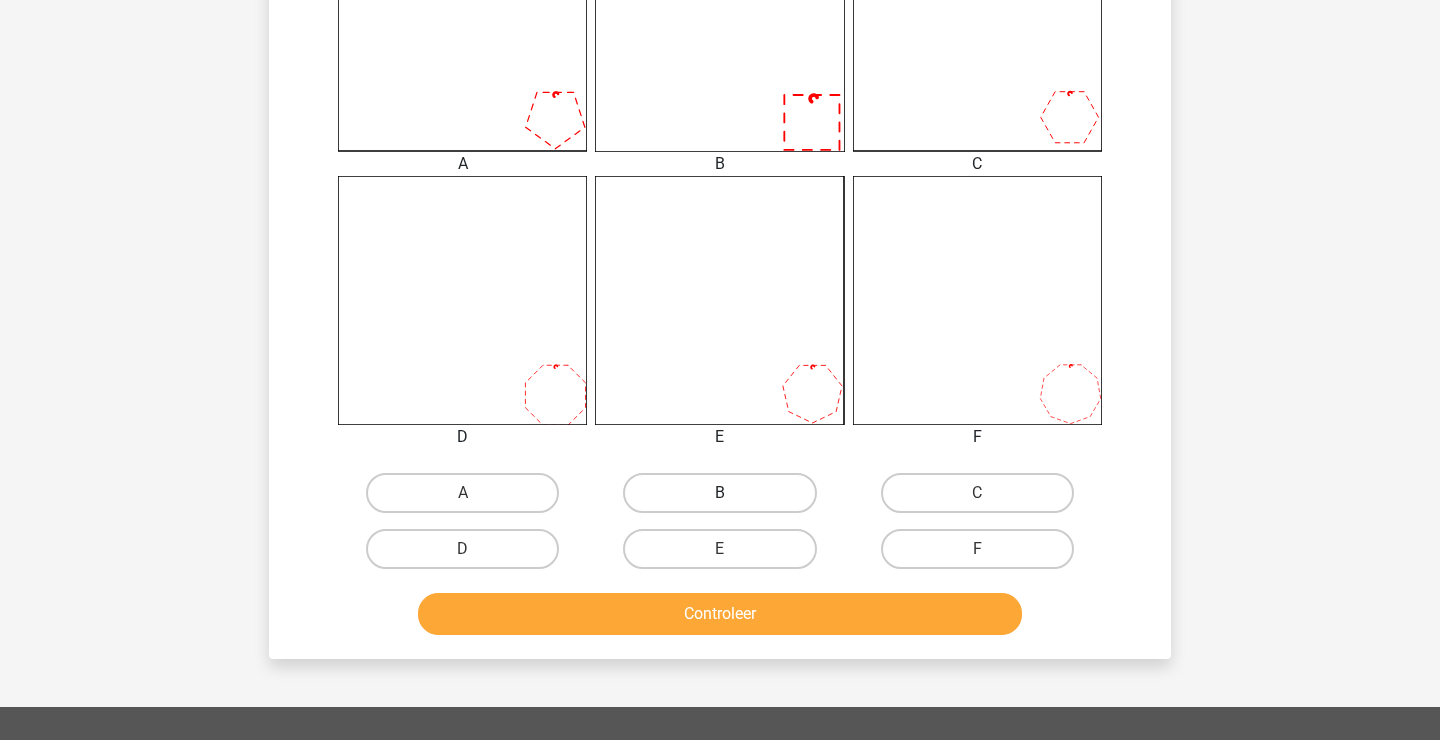 click on "B" at bounding box center (719, 493) 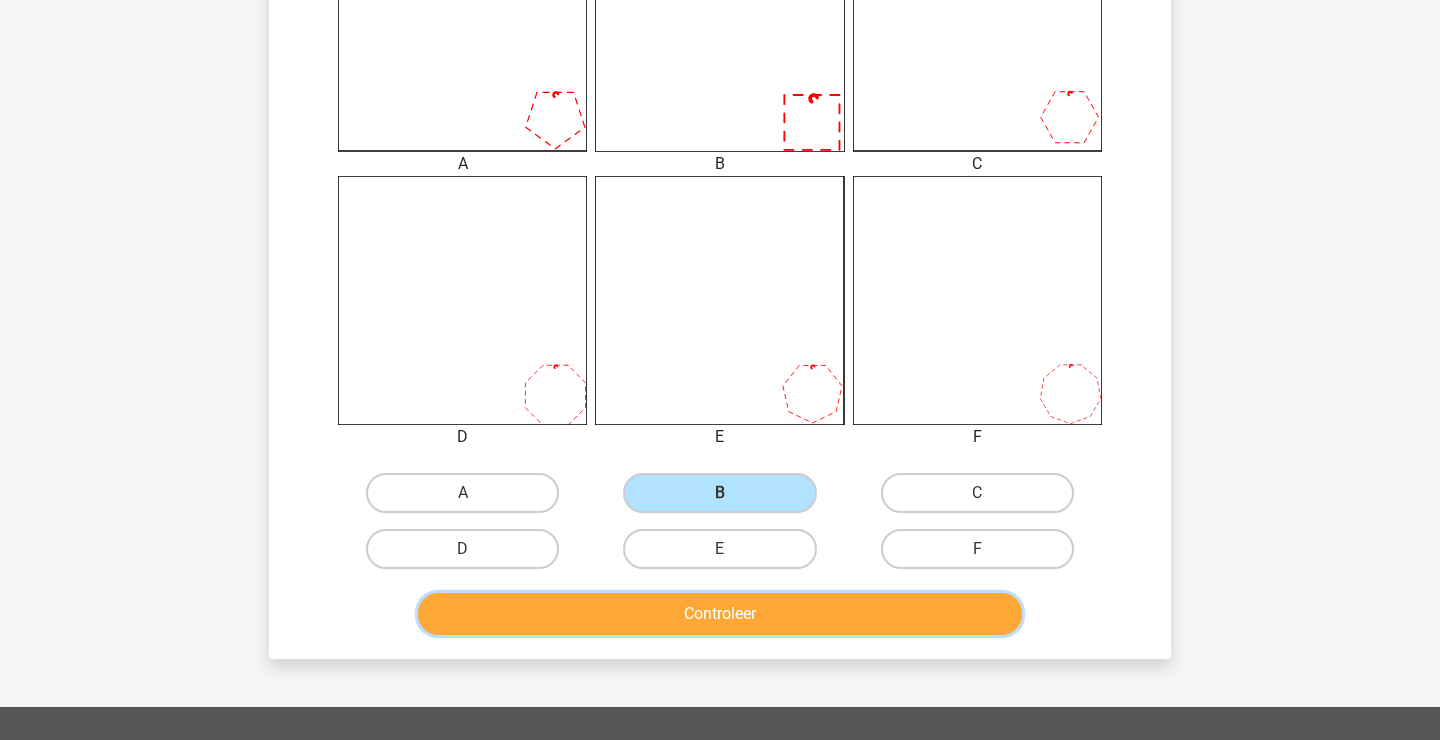 click on "Controleer" at bounding box center [720, 614] 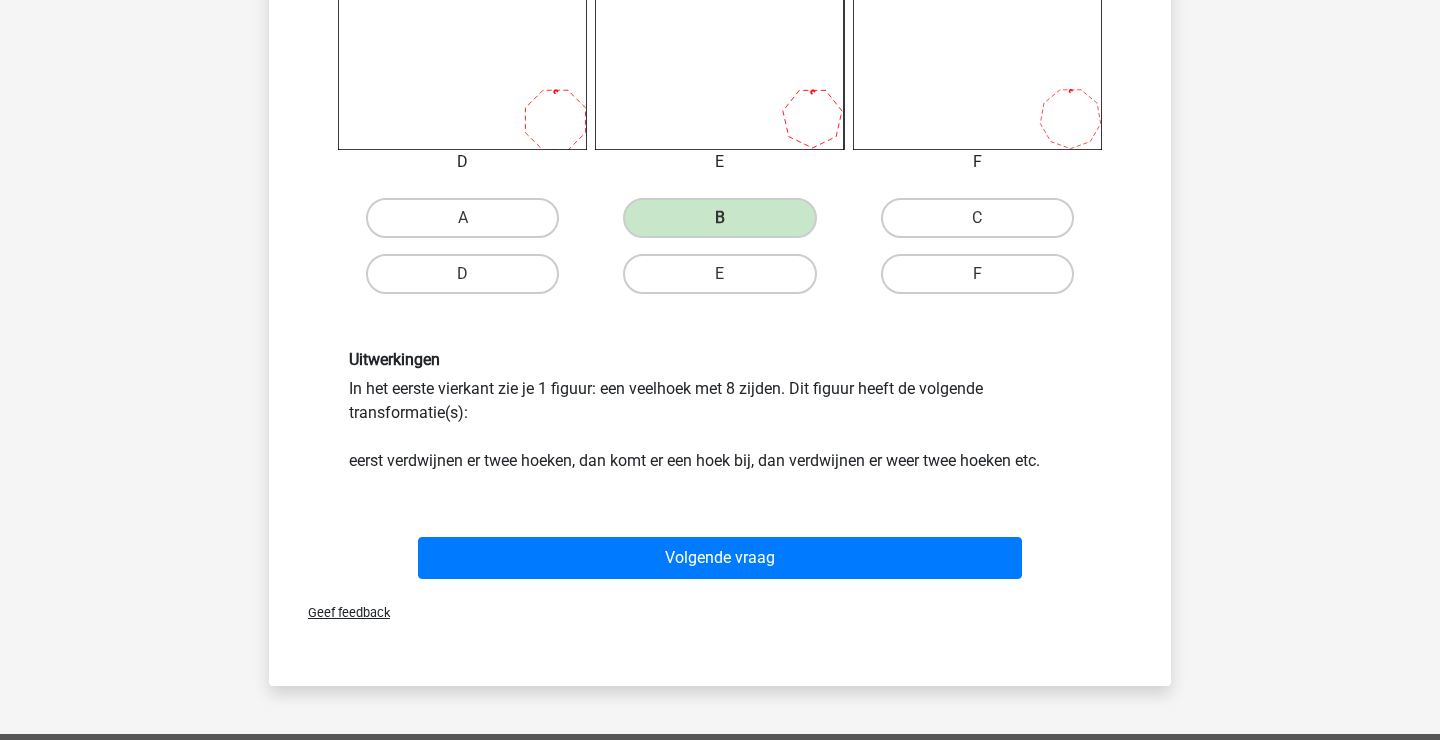scroll, scrollTop: 931, scrollLeft: 0, axis: vertical 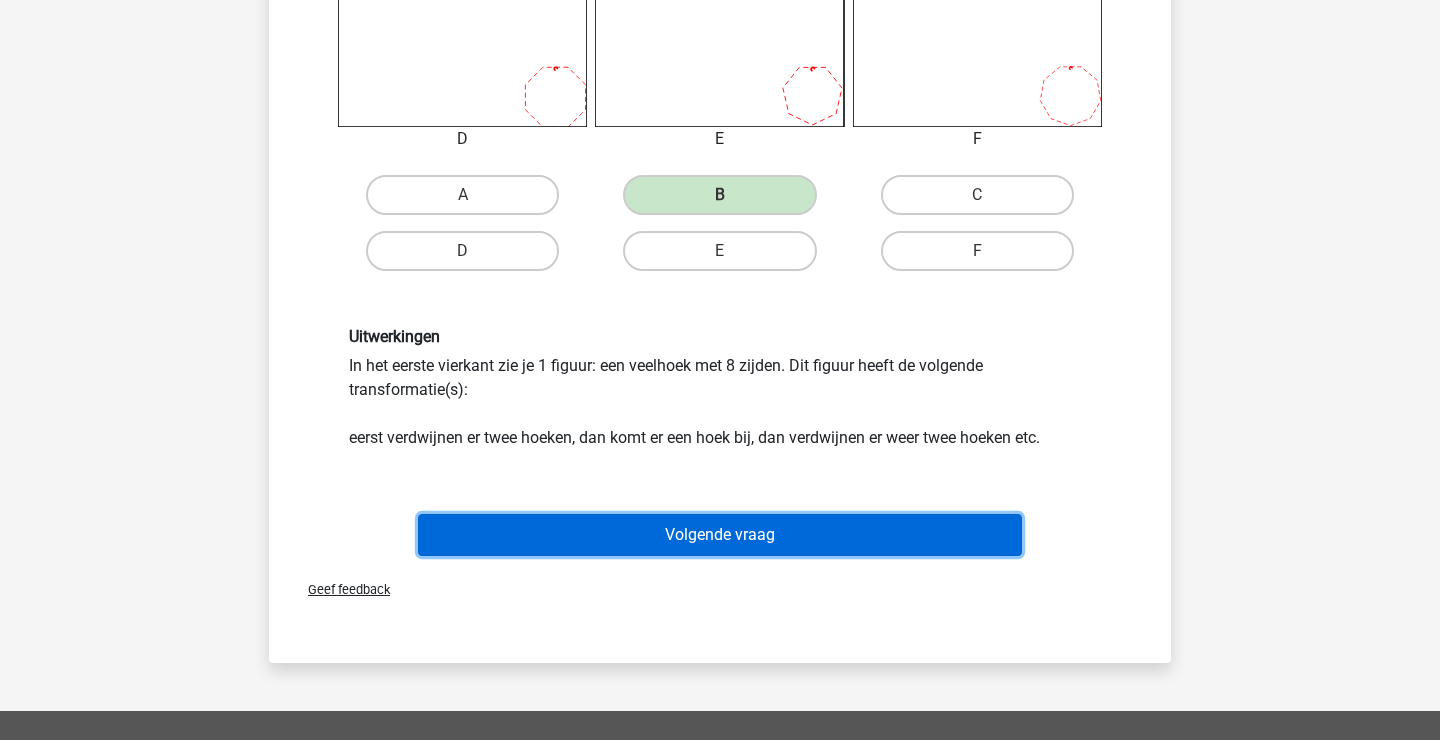 click on "Volgende vraag" at bounding box center (720, 535) 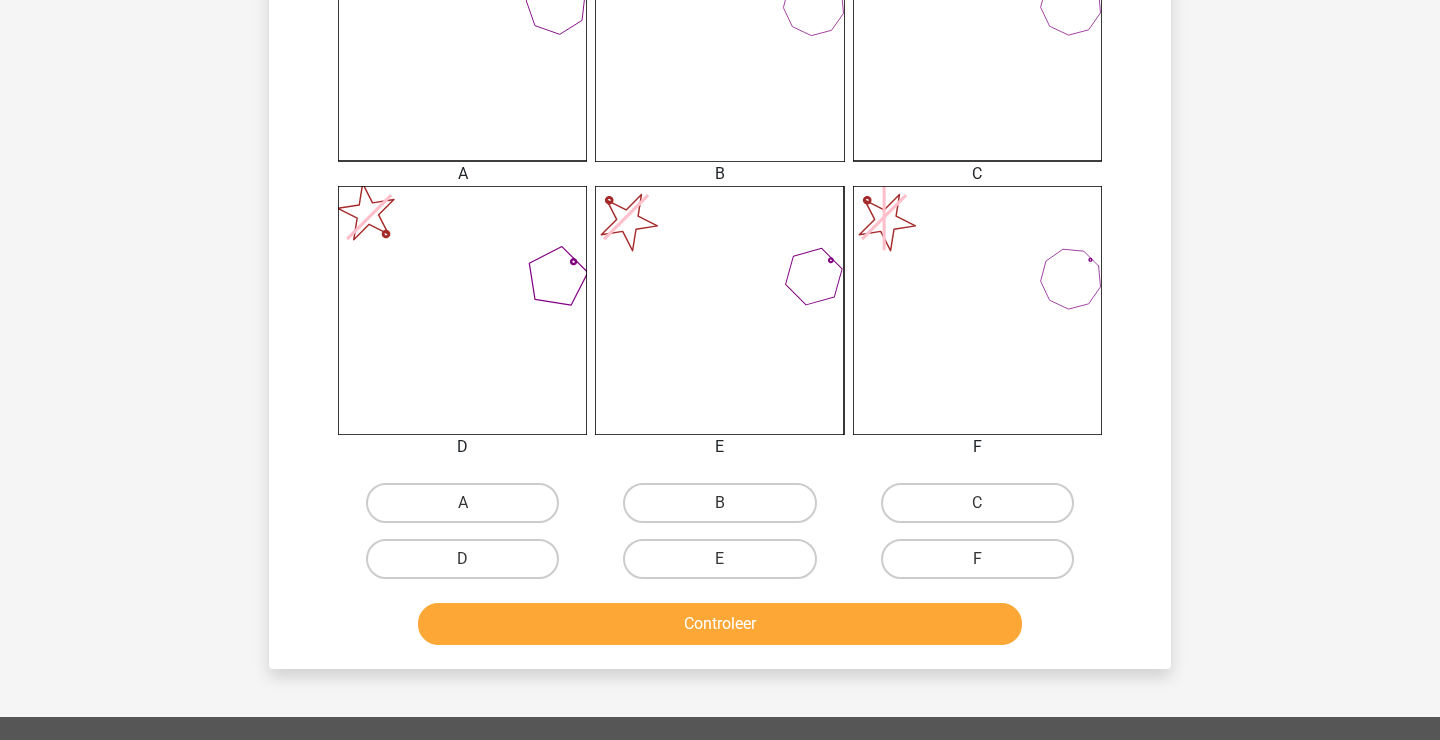 scroll, scrollTop: 744, scrollLeft: 0, axis: vertical 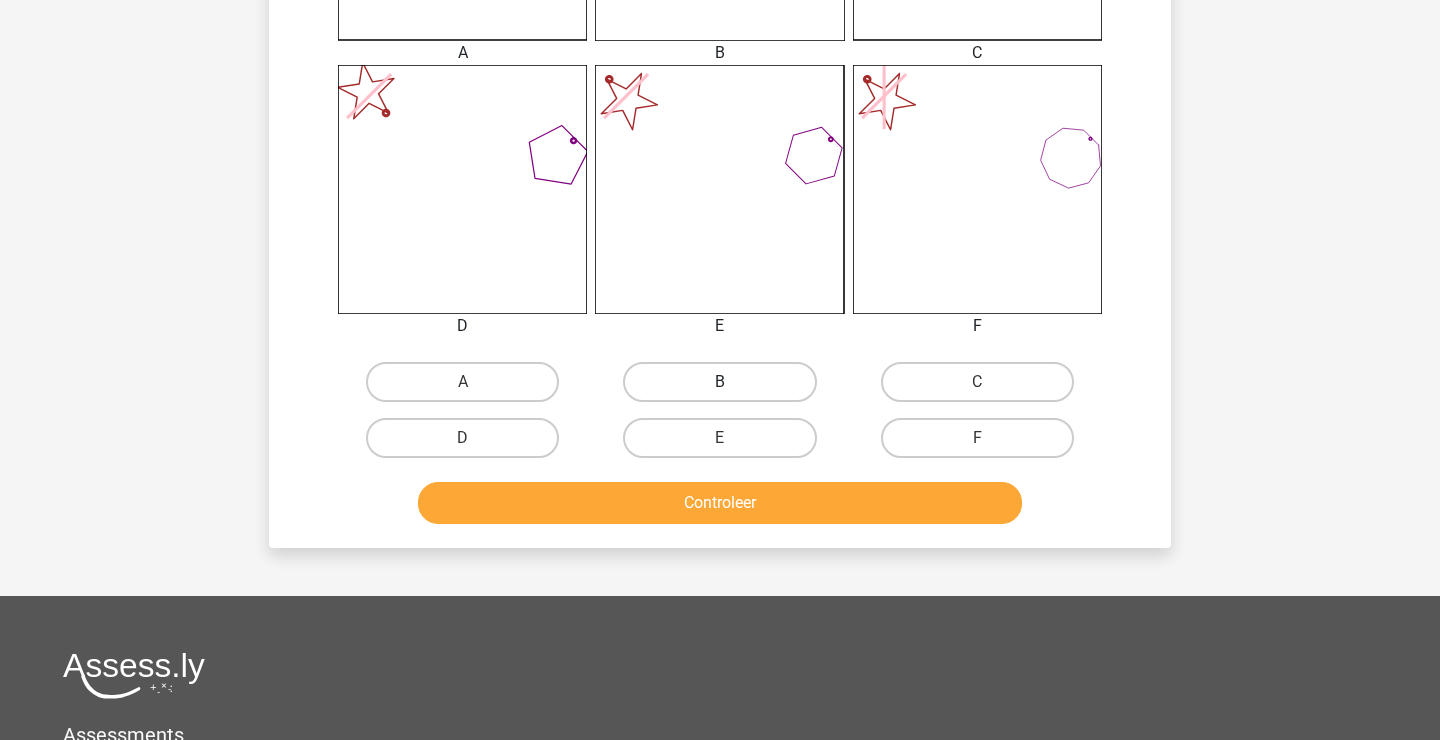 click on "B" at bounding box center (719, 382) 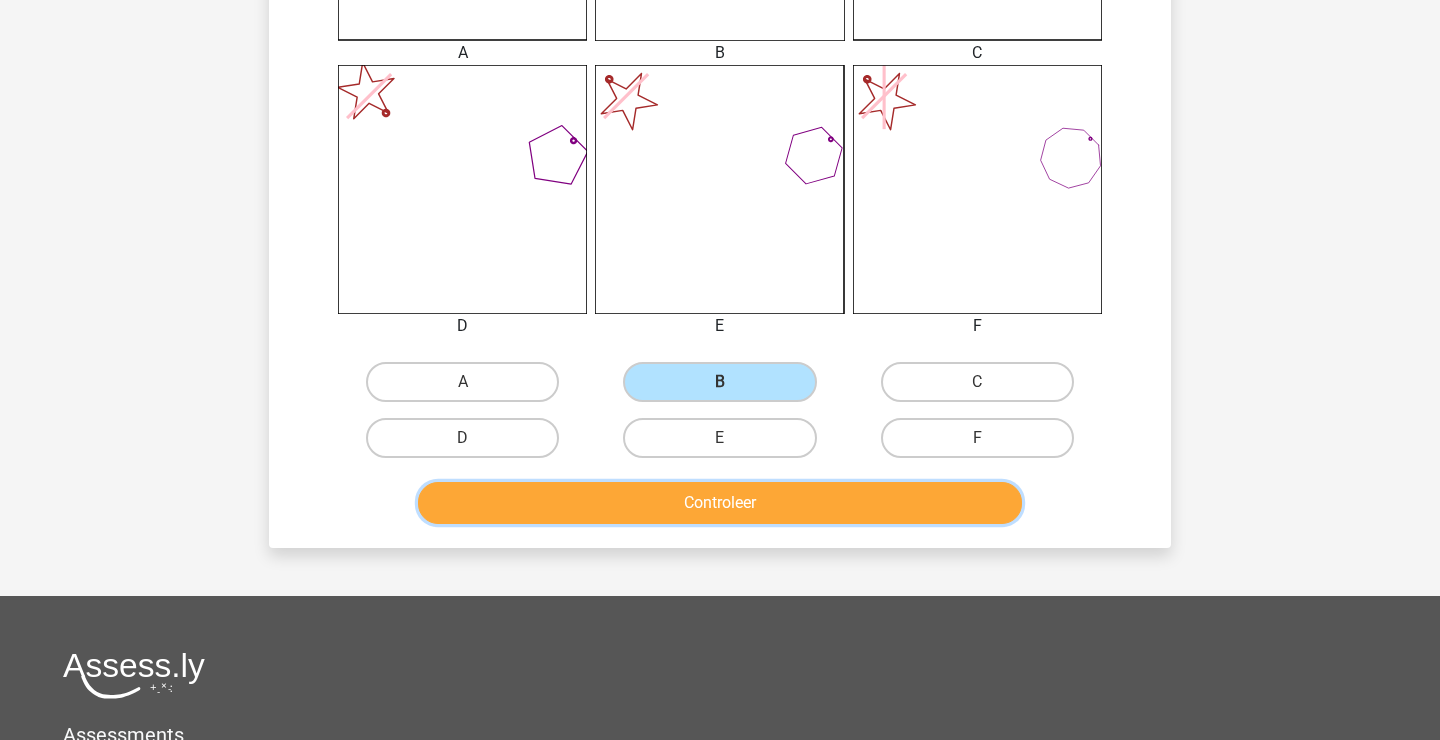 click on "Controleer" at bounding box center [720, 503] 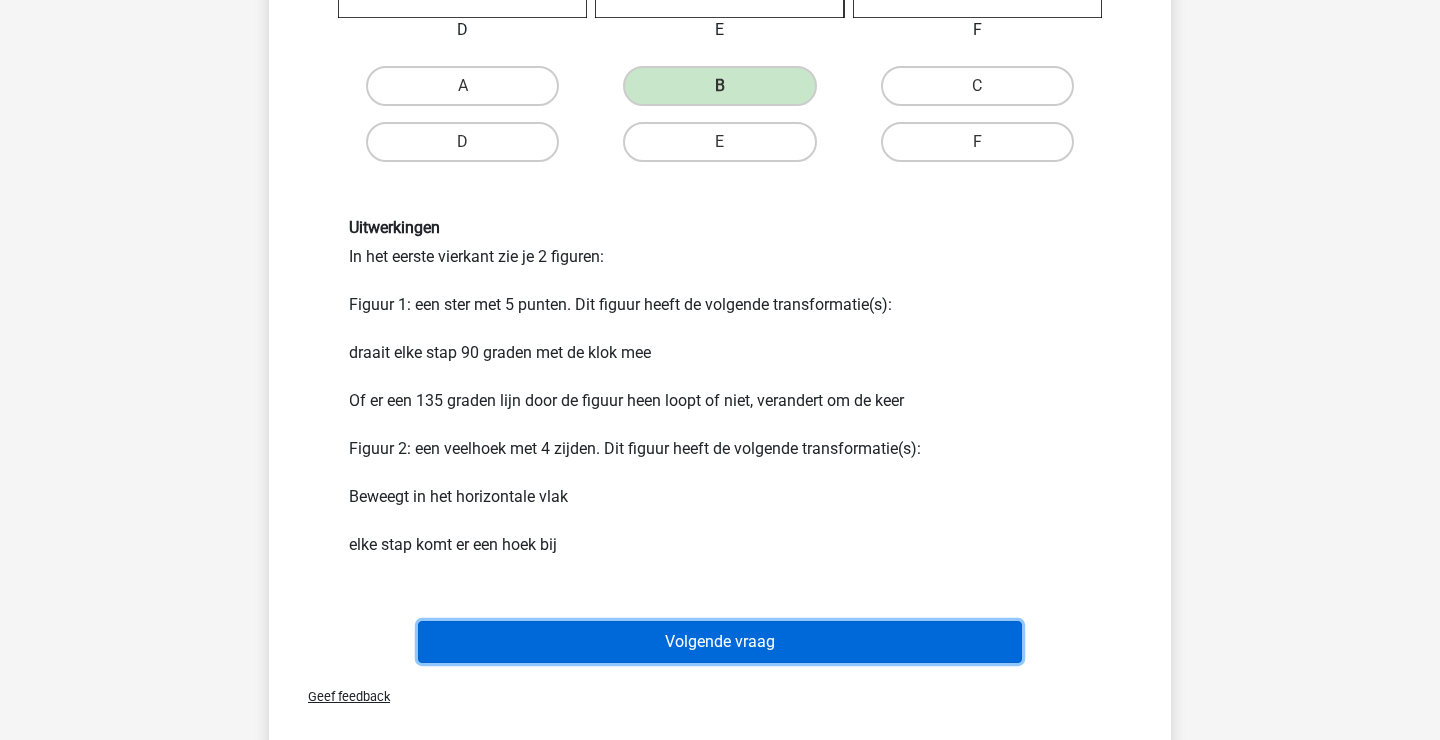 click on "Volgende vraag" at bounding box center [720, 642] 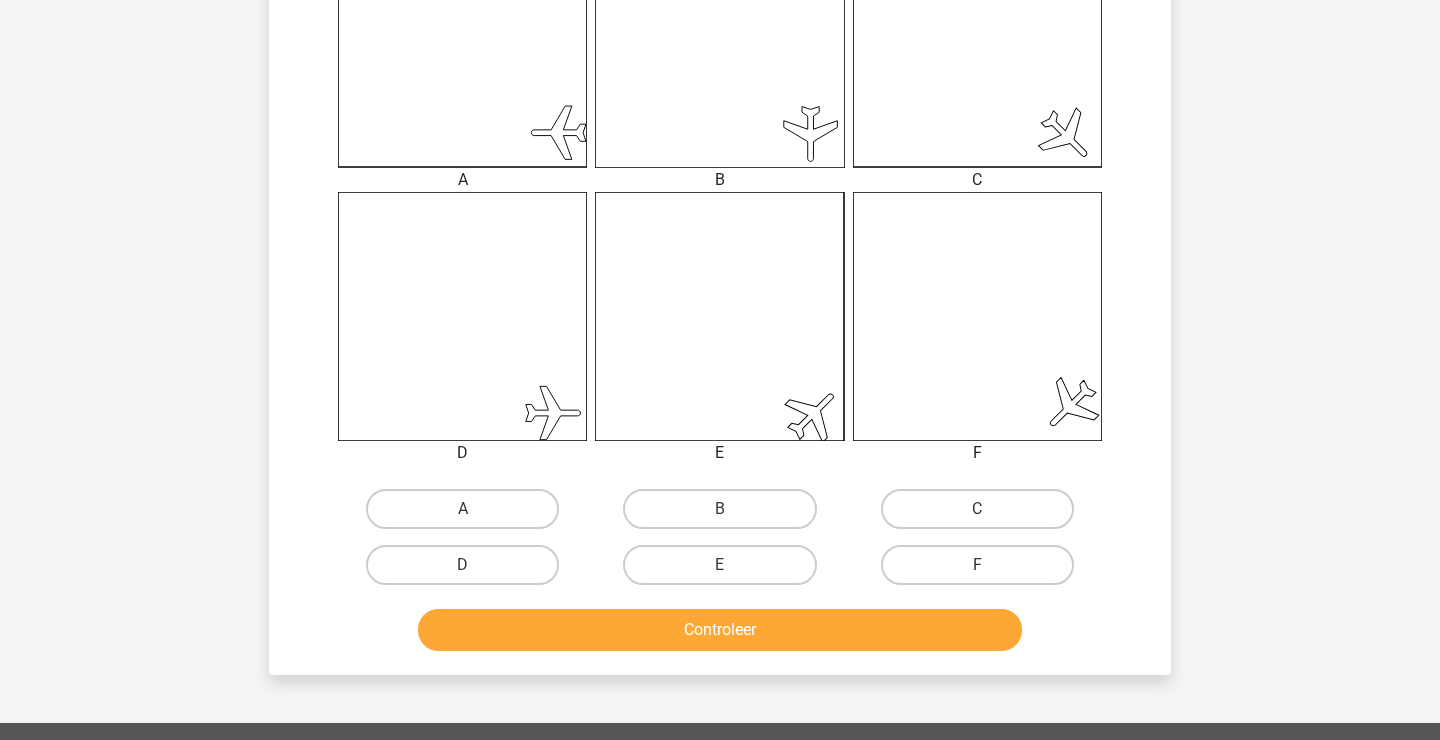 scroll, scrollTop: 620, scrollLeft: 0, axis: vertical 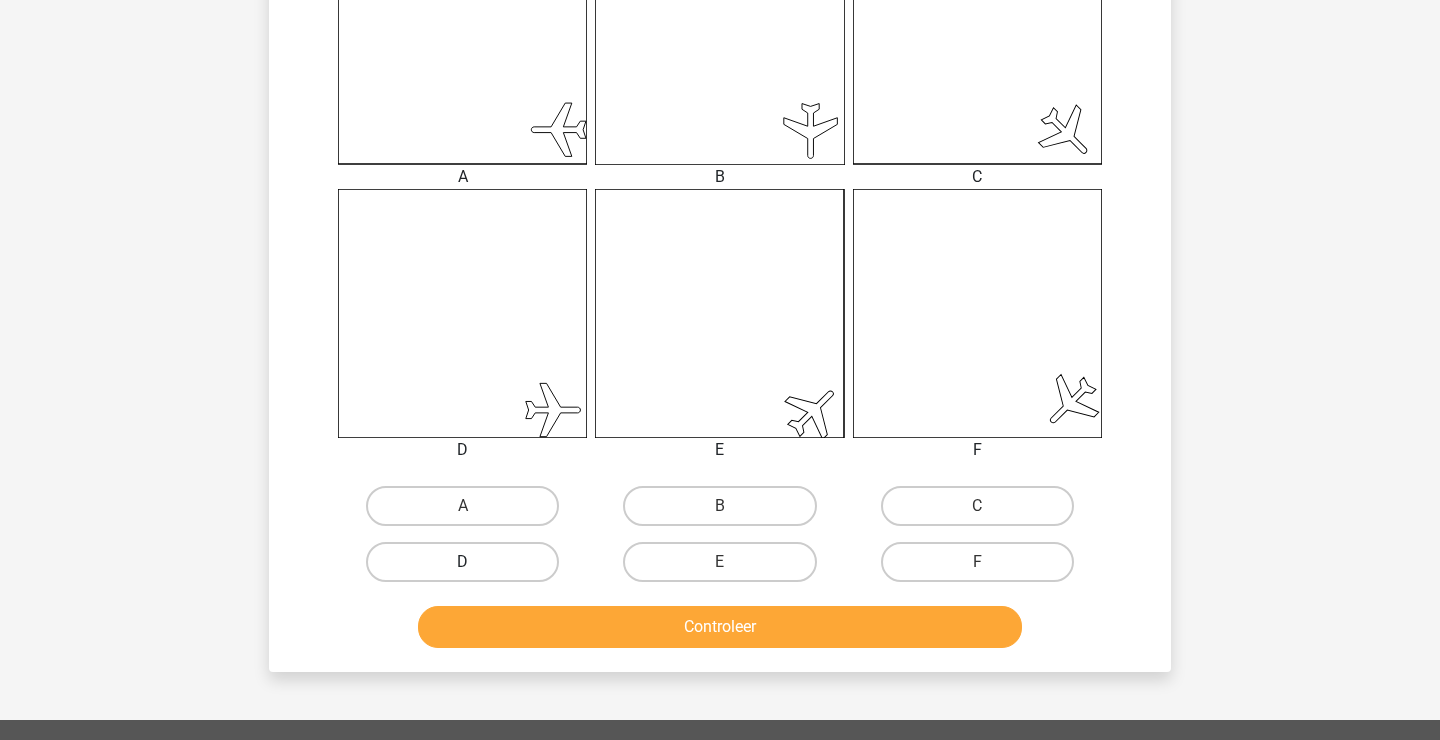 click on "D" at bounding box center [462, 562] 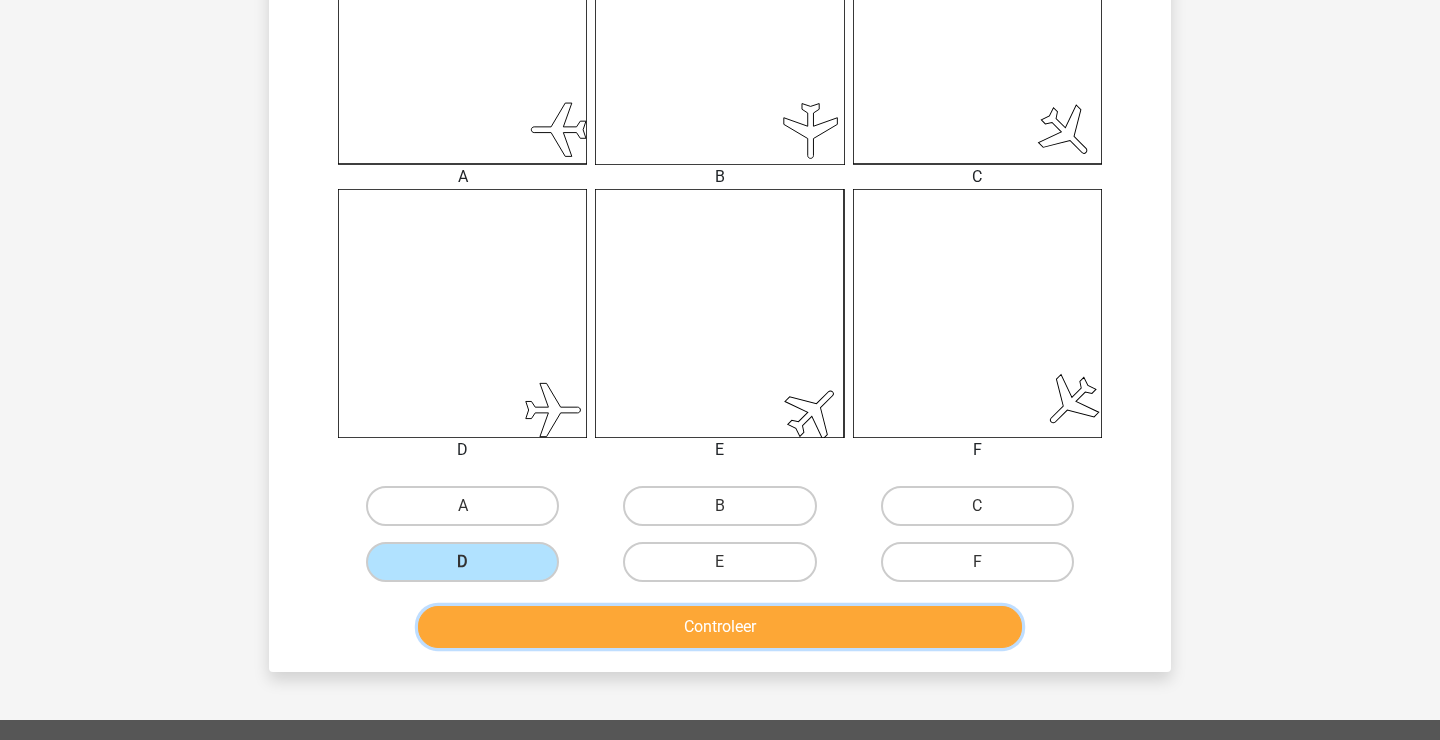 click on "Controleer" at bounding box center (720, 627) 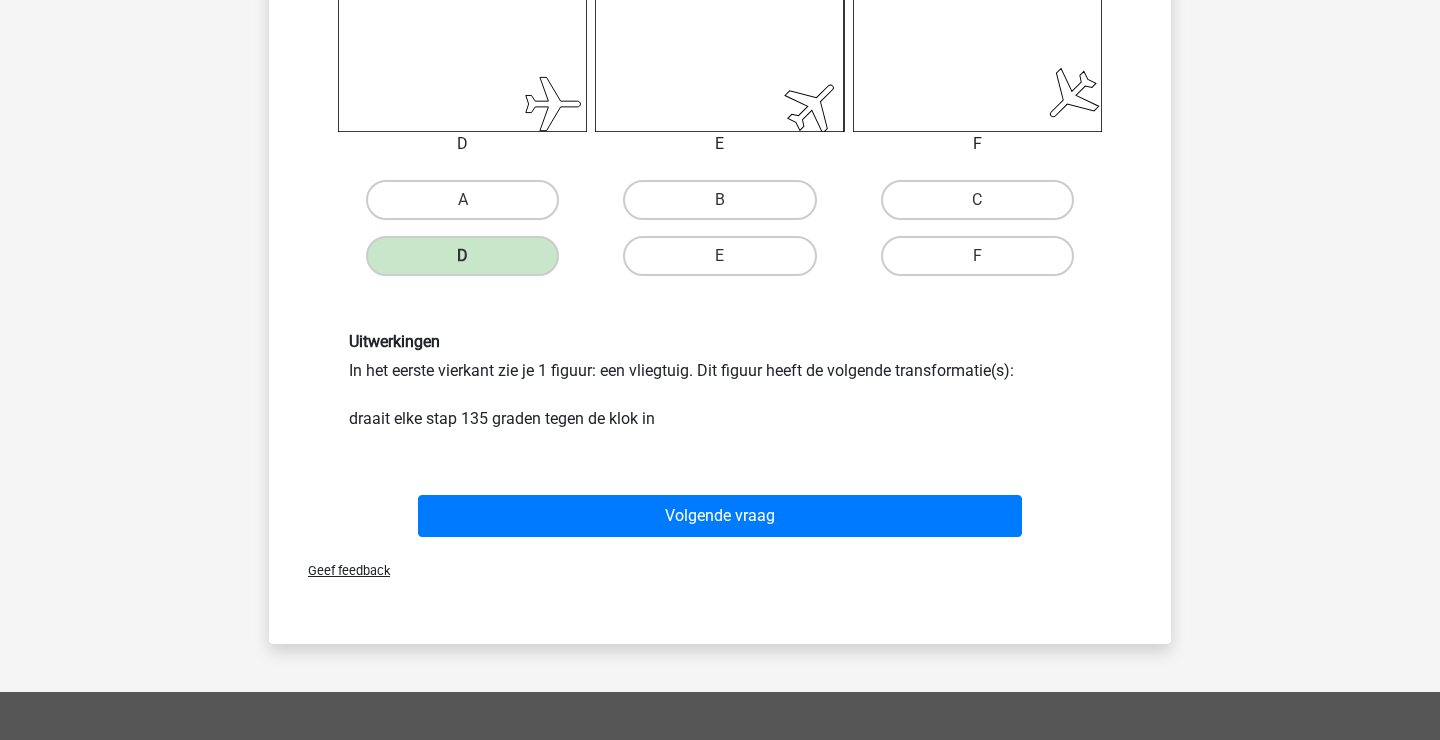 scroll, scrollTop: 915, scrollLeft: 0, axis: vertical 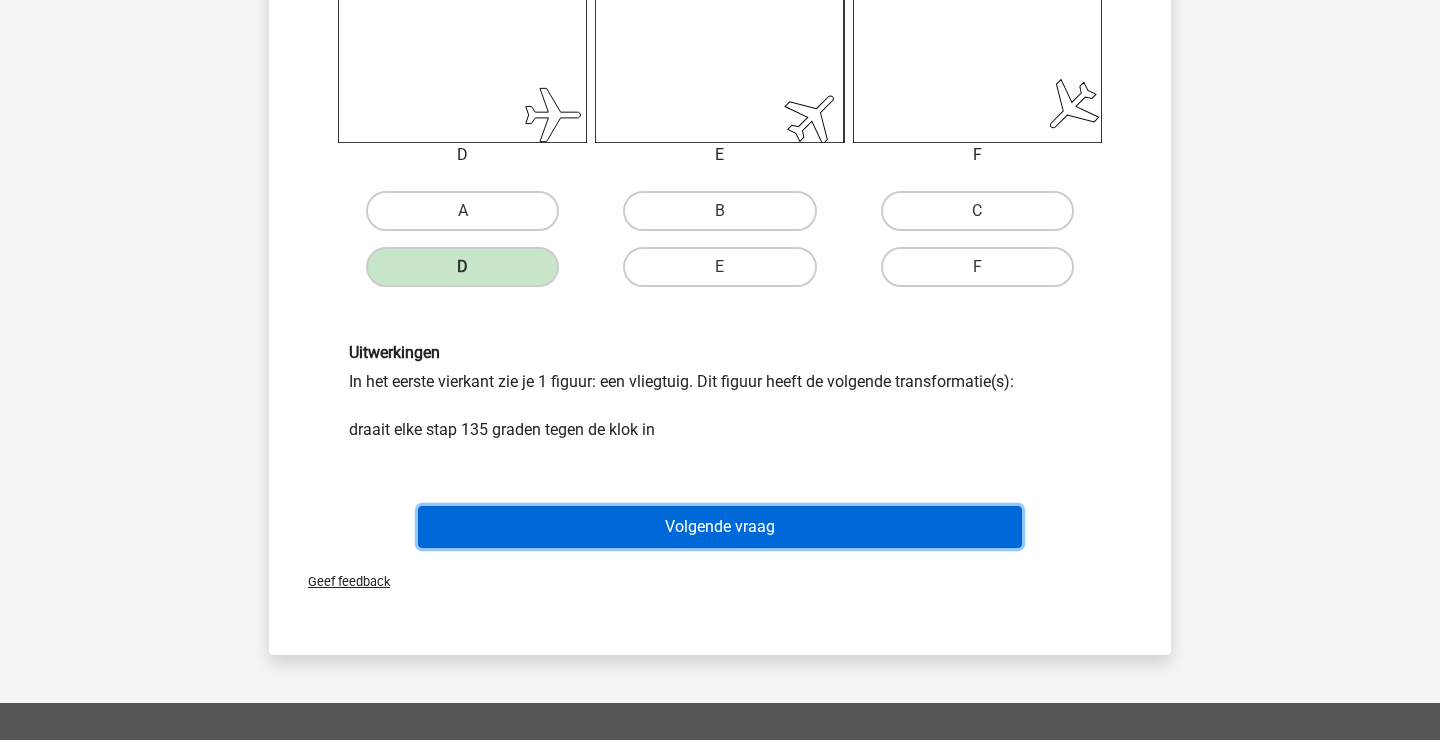 click on "Volgende vraag" at bounding box center (720, 527) 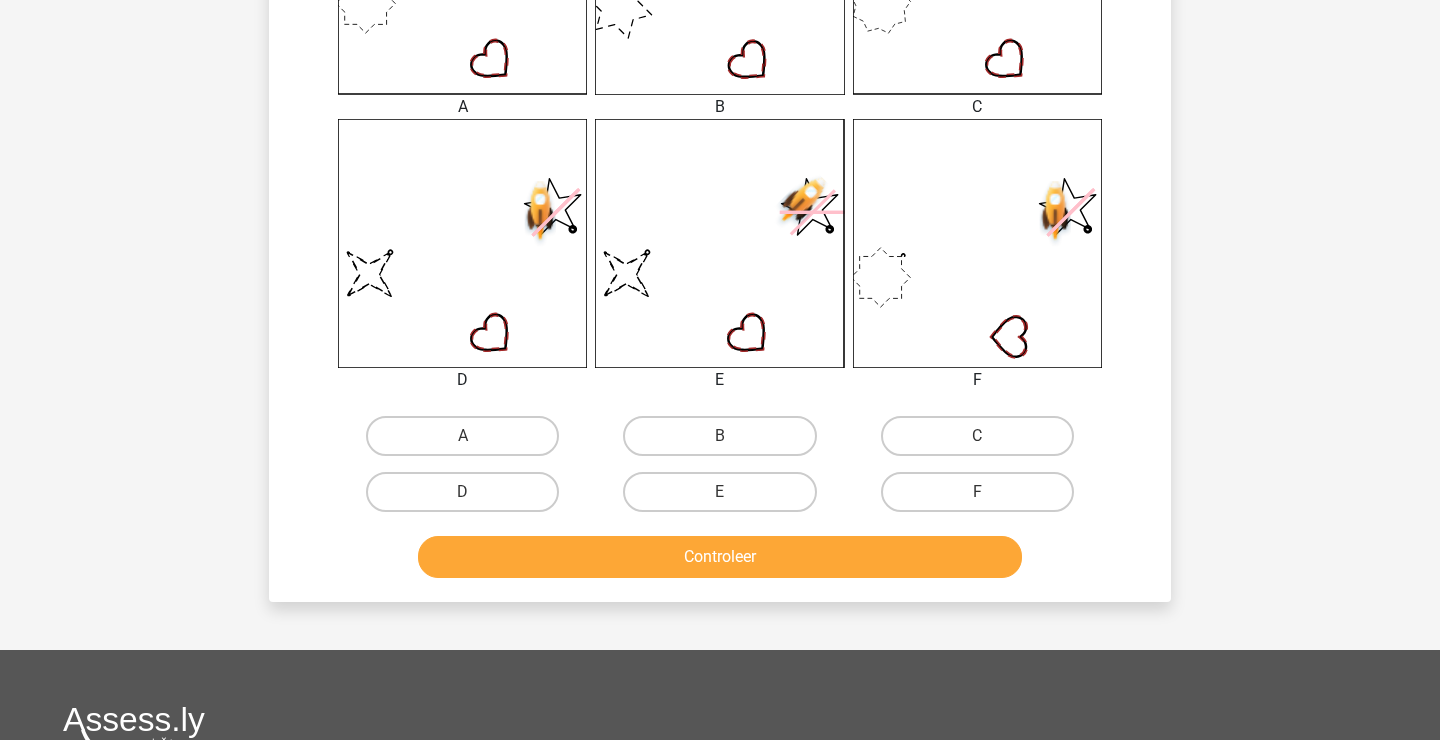 scroll, scrollTop: 747, scrollLeft: 0, axis: vertical 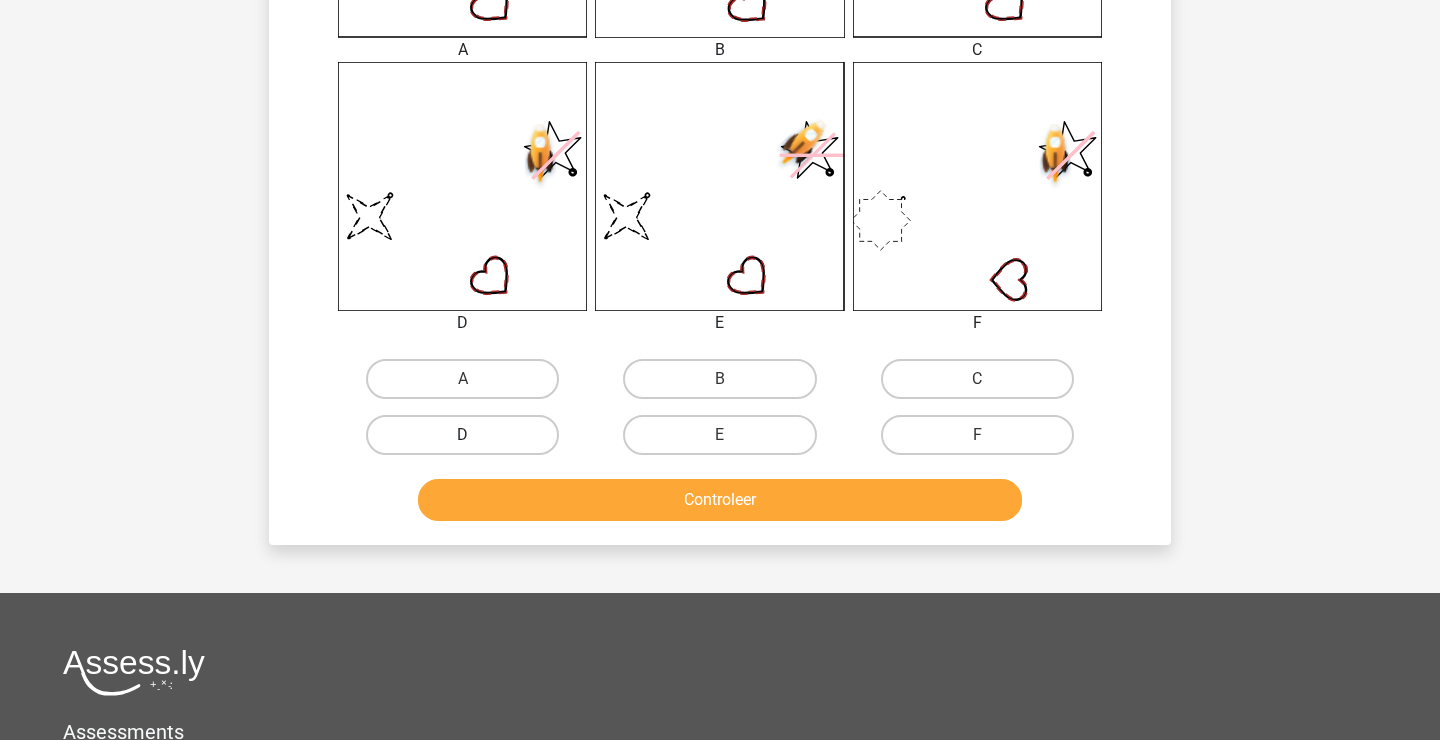 click on "D" at bounding box center [462, 435] 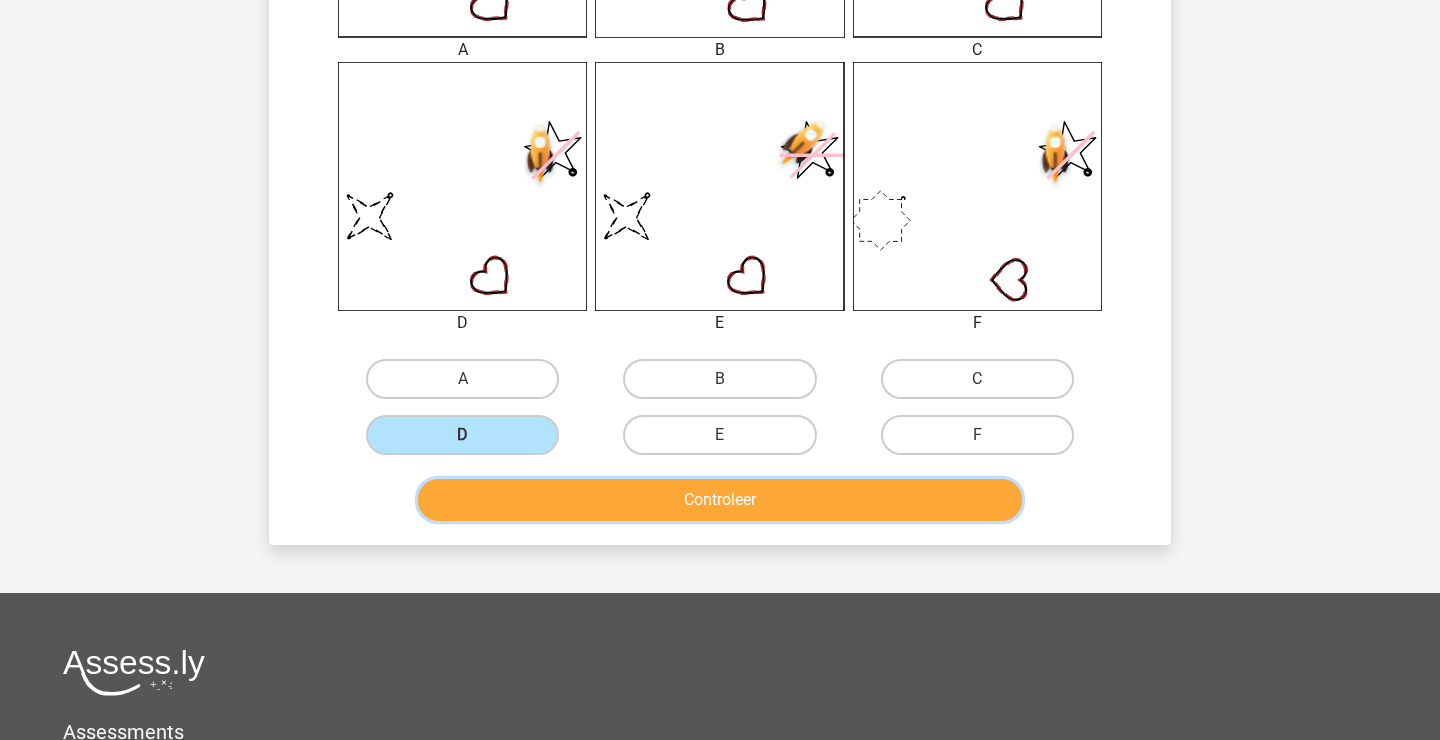 click on "Controleer" at bounding box center (720, 500) 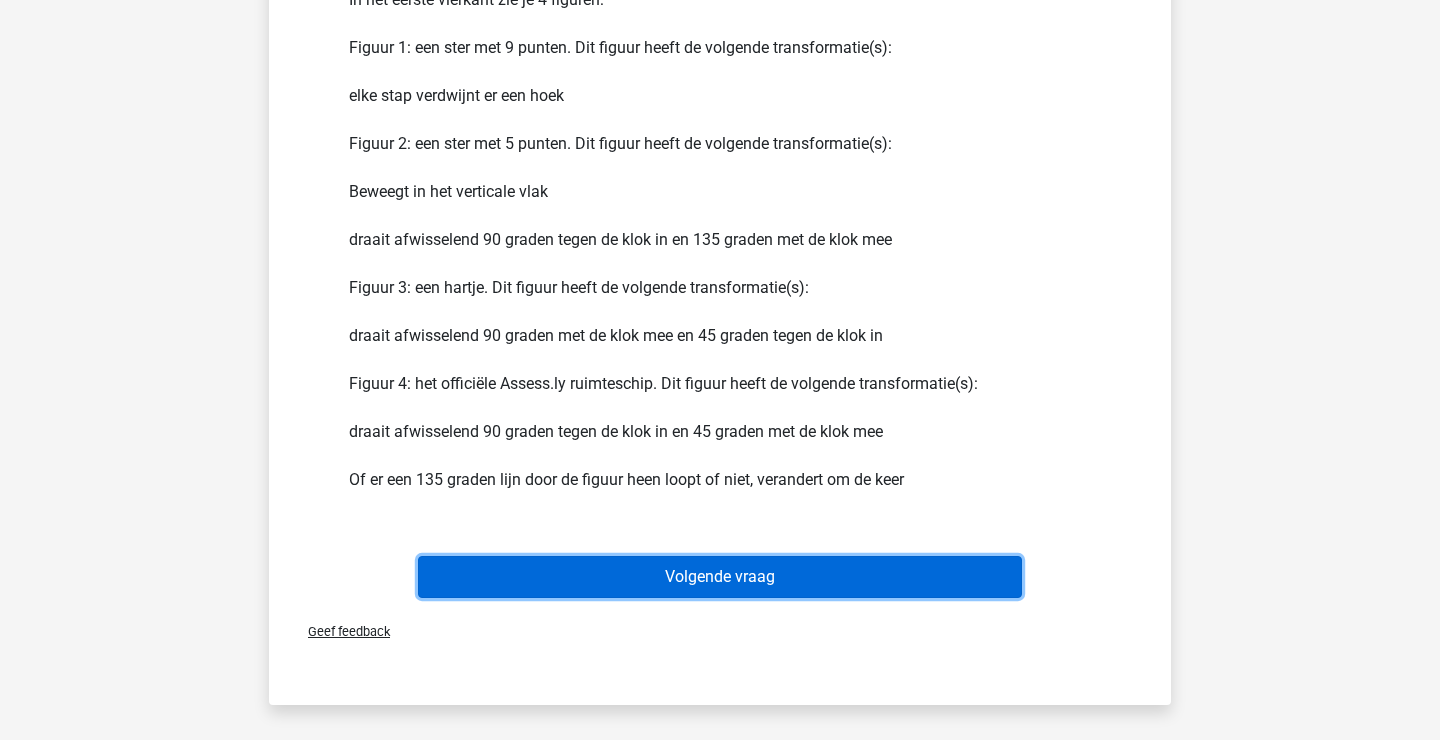 click on "Volgende vraag" at bounding box center (720, 577) 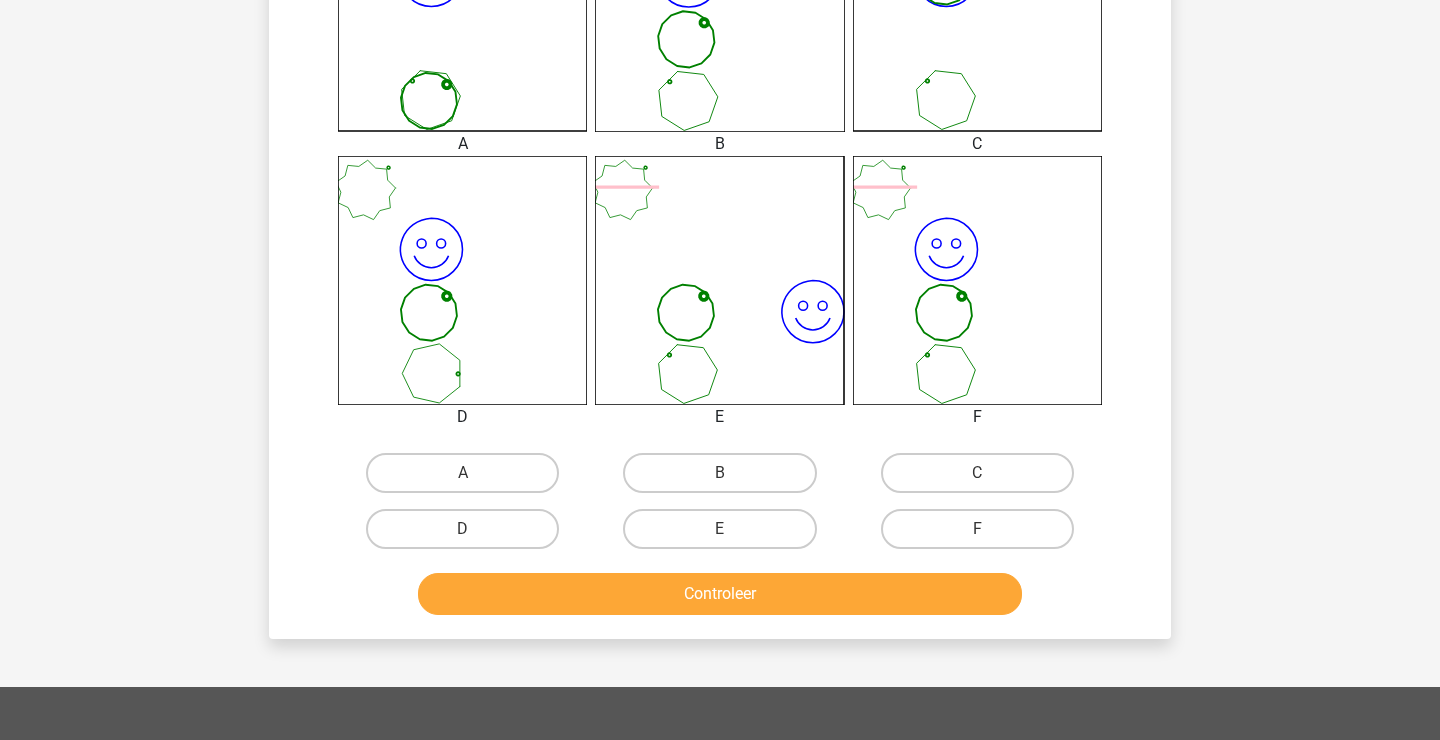 scroll, scrollTop: 656, scrollLeft: 0, axis: vertical 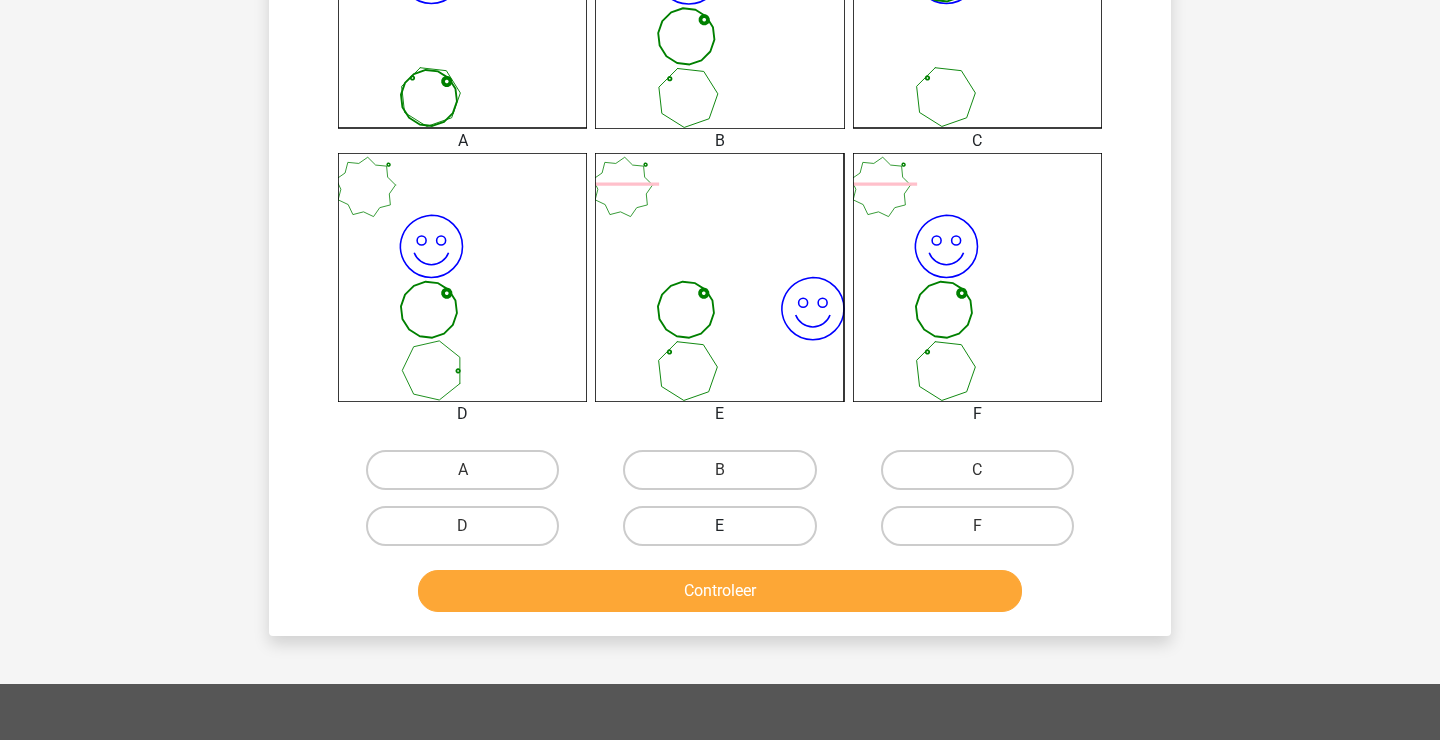click on "E" at bounding box center [719, 526] 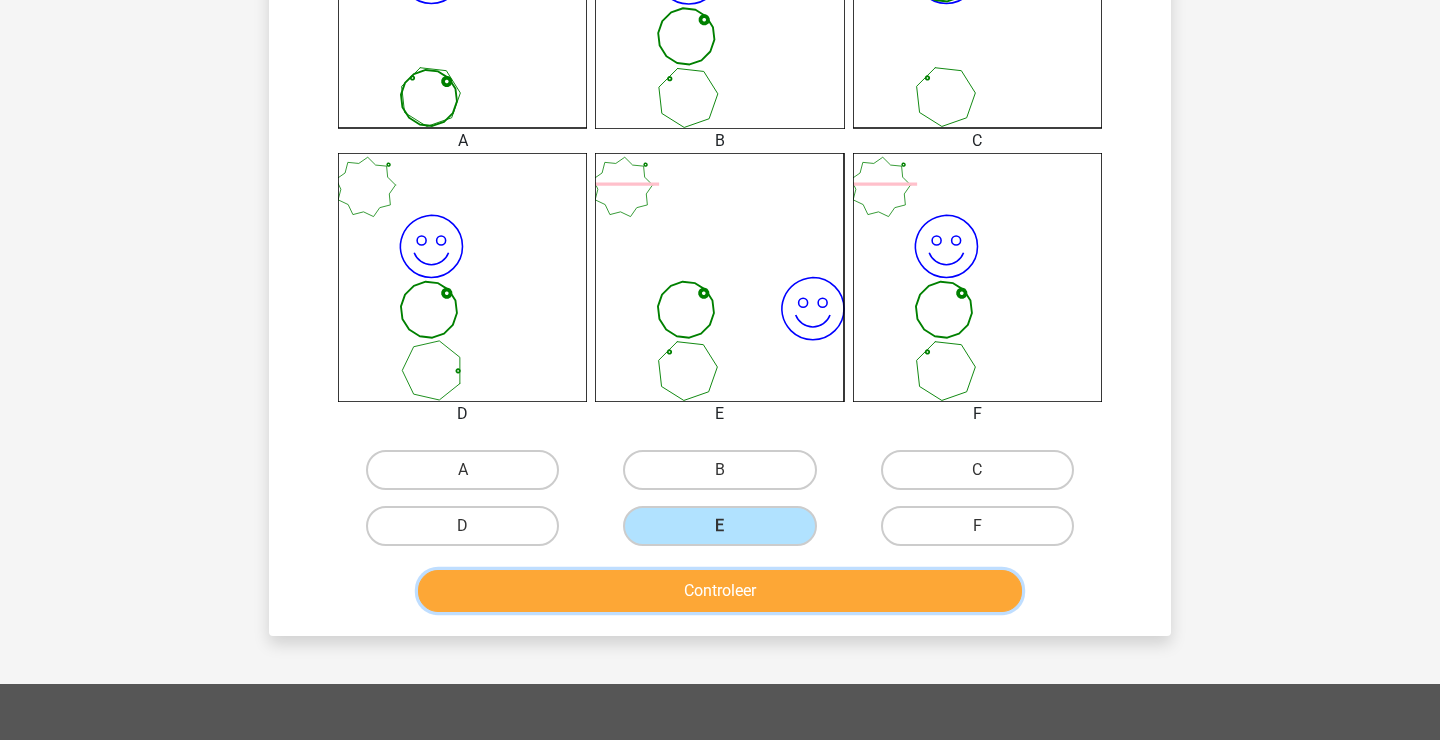 click on "Controleer" at bounding box center [720, 591] 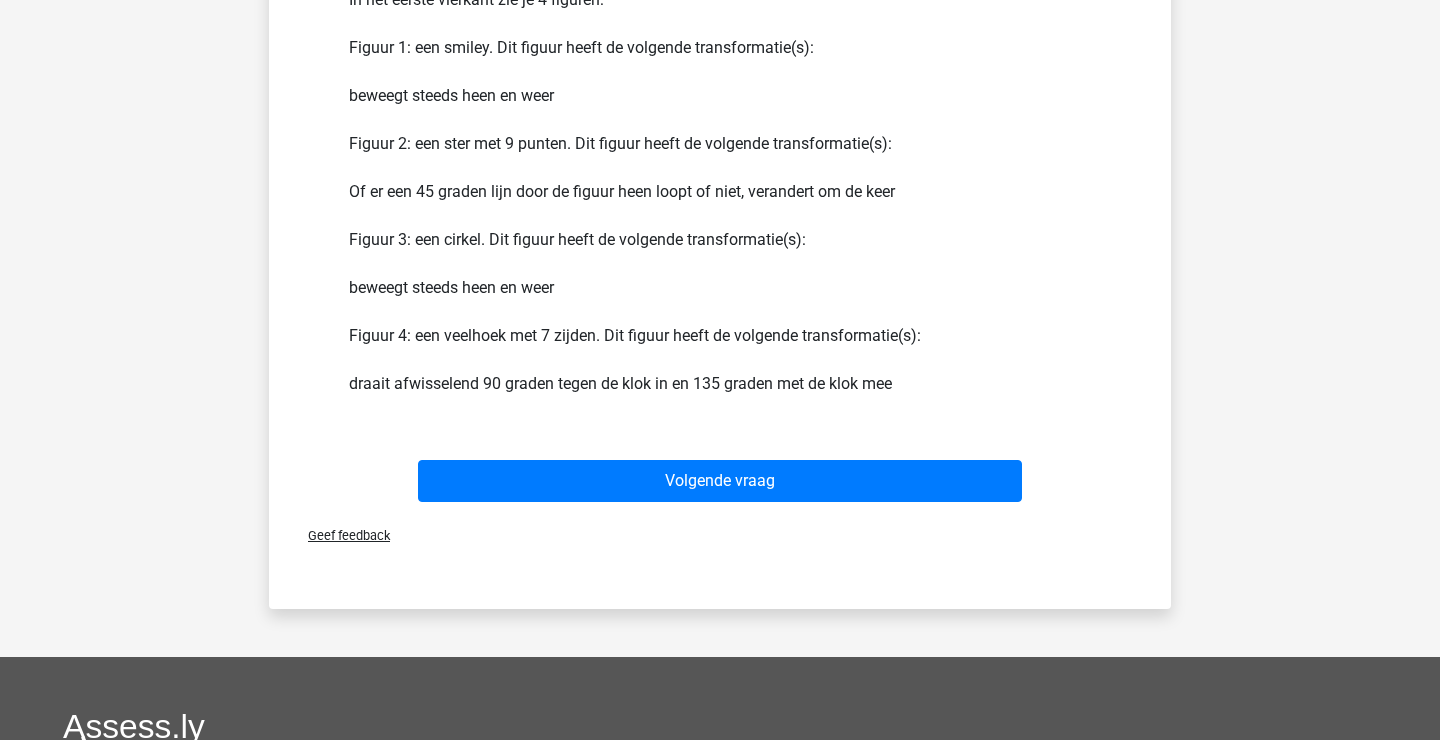 scroll, scrollTop: 1298, scrollLeft: 0, axis: vertical 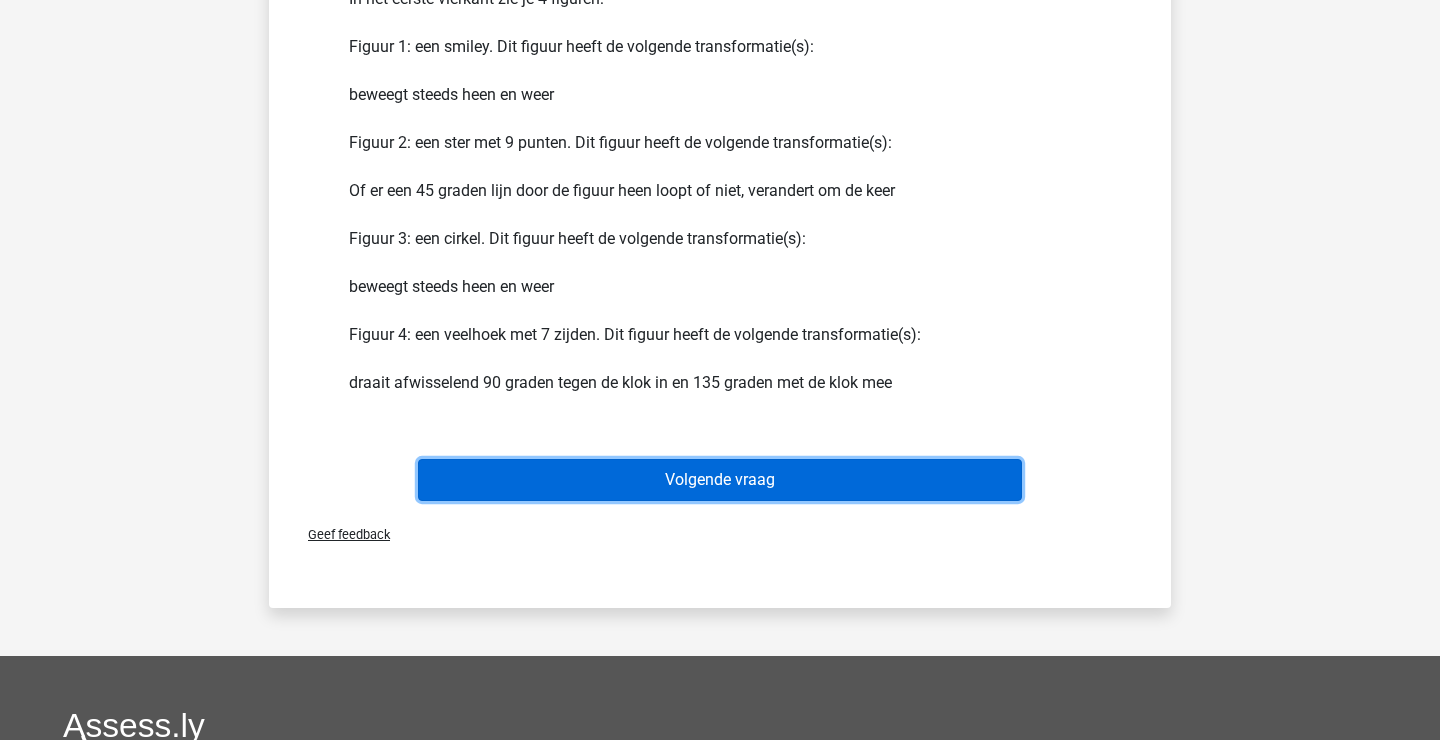 click on "Volgende vraag" at bounding box center [720, 480] 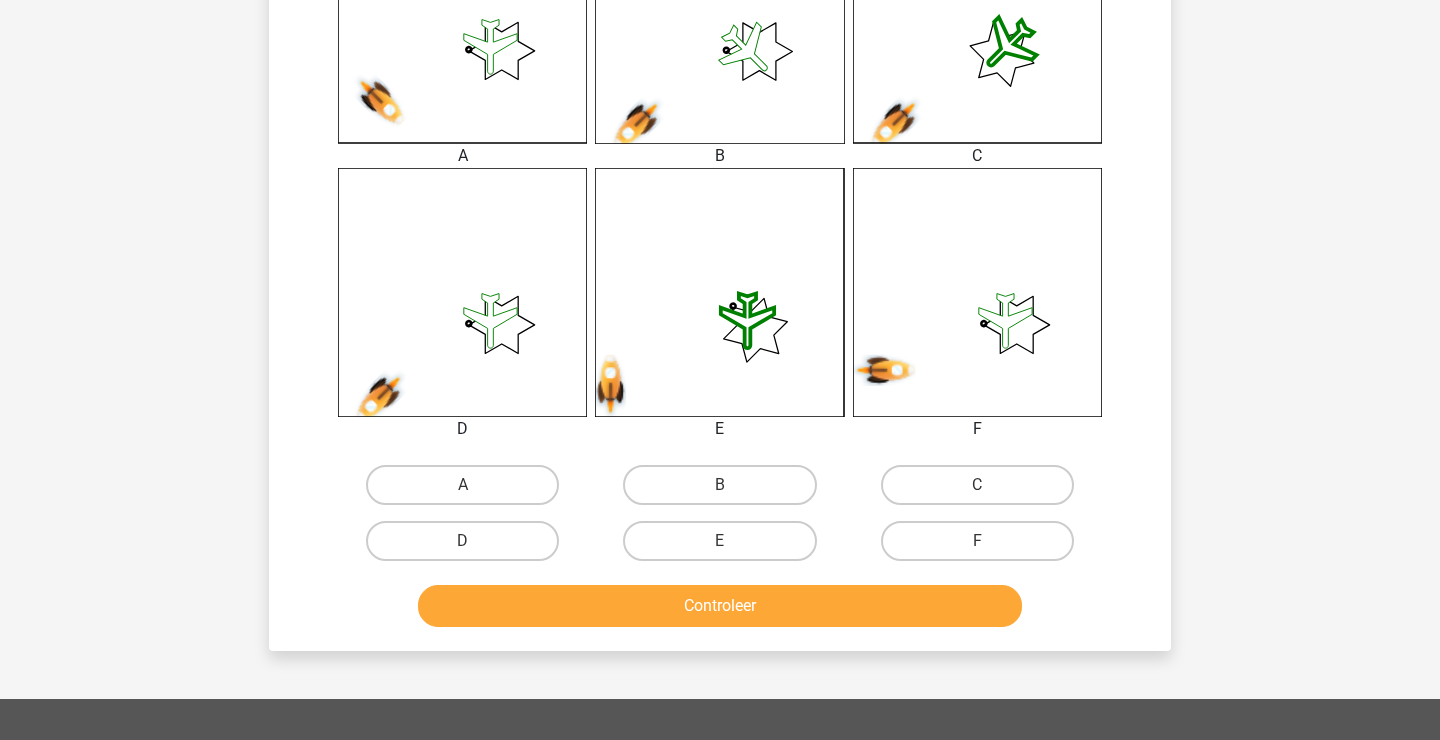 scroll, scrollTop: 649, scrollLeft: 0, axis: vertical 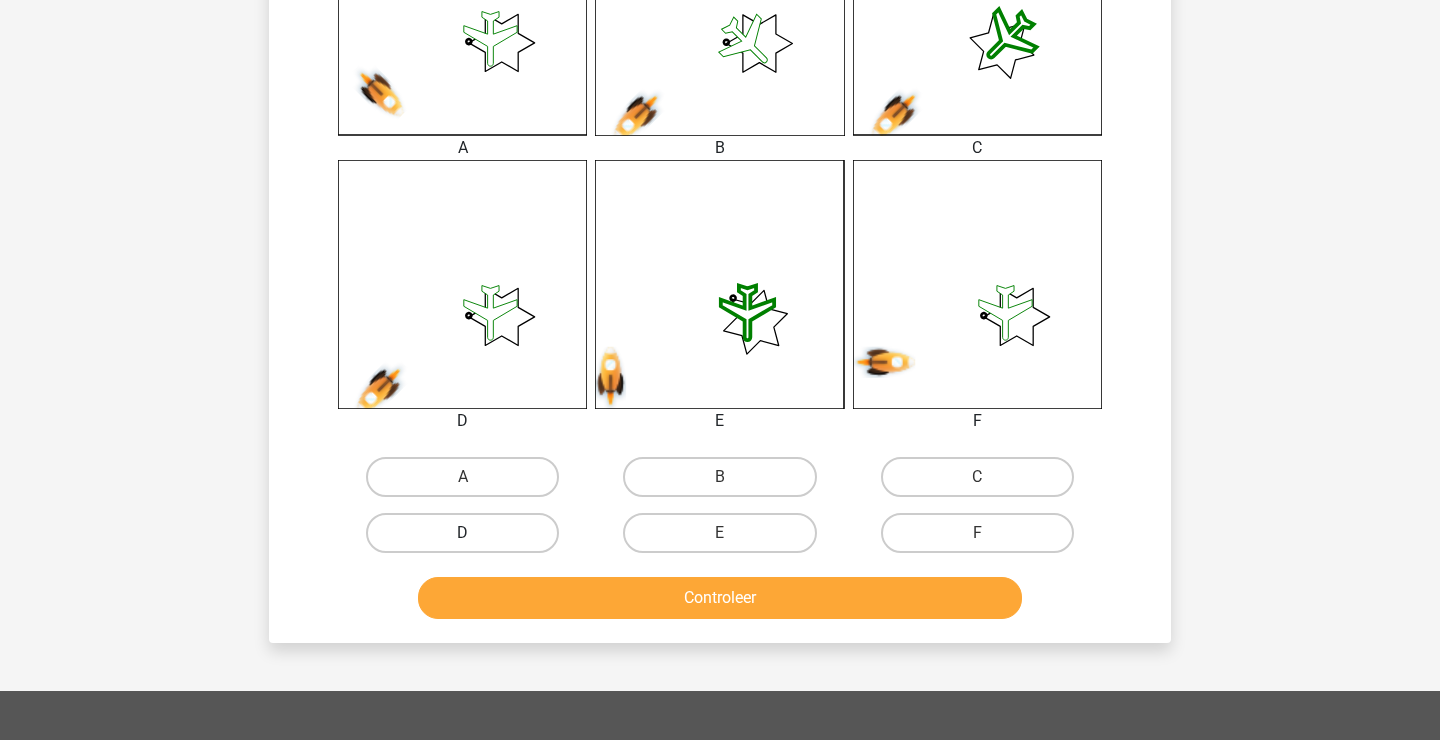 click on "D" at bounding box center (462, 533) 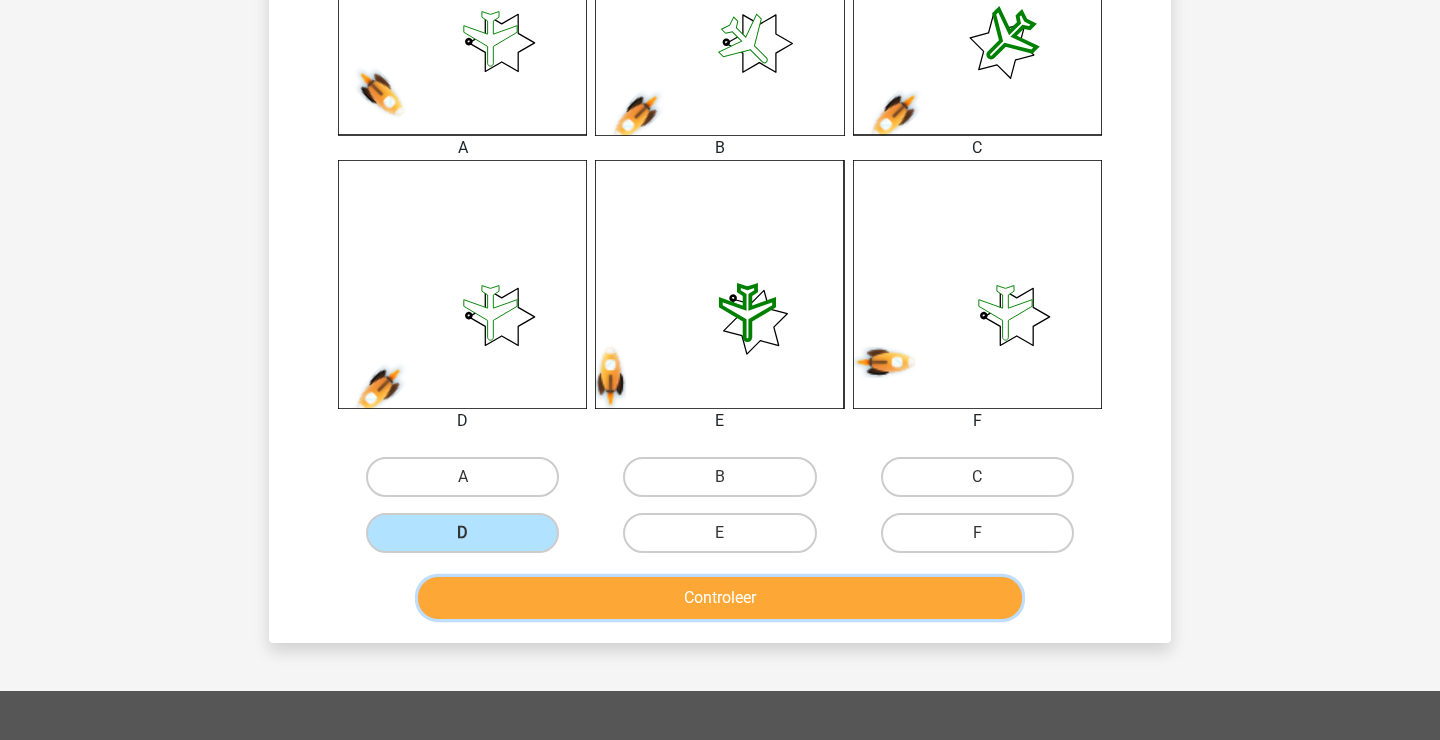 click on "Controleer" at bounding box center [720, 598] 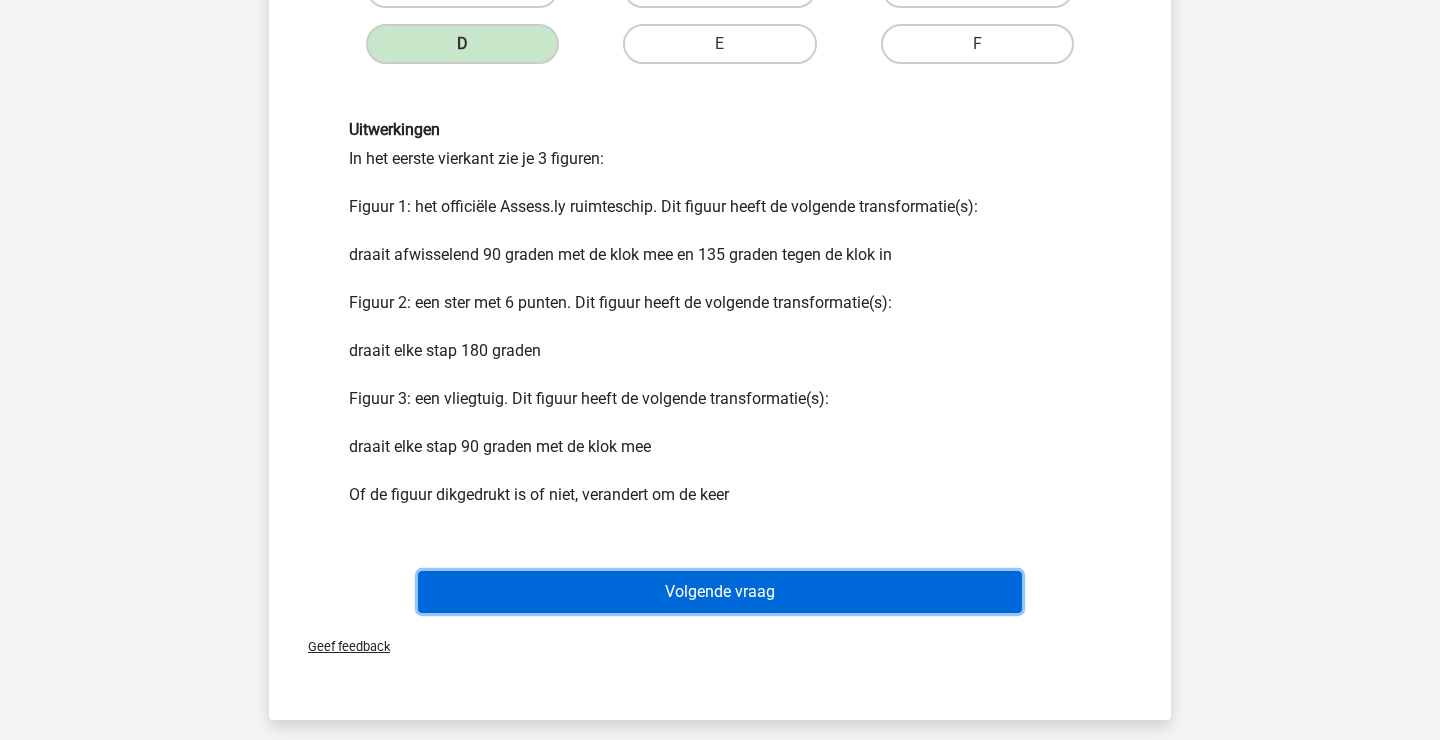 click on "Volgende vraag" at bounding box center [720, 592] 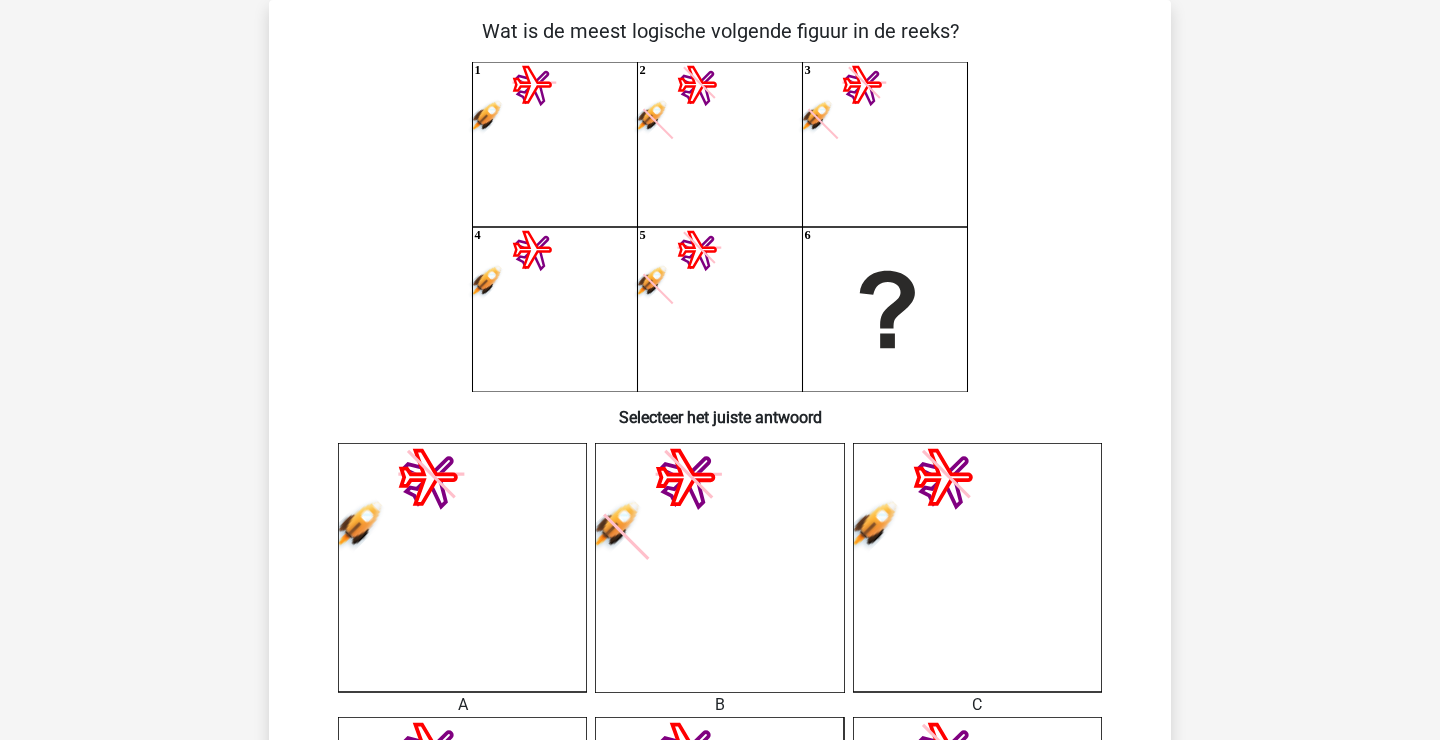 scroll, scrollTop: 99, scrollLeft: 0, axis: vertical 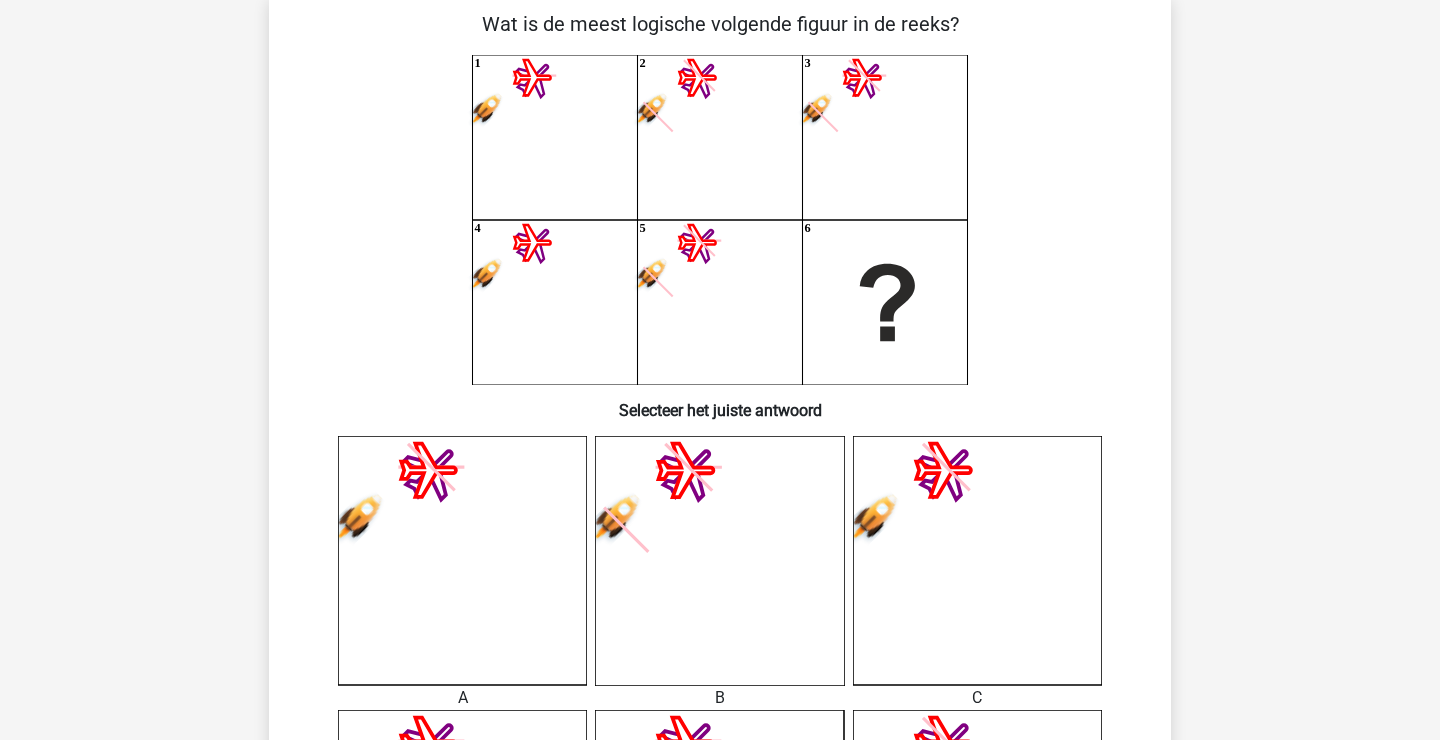 drag, startPoint x: 551, startPoint y: 49, endPoint x: 550, endPoint y: -10, distance: 59.008472 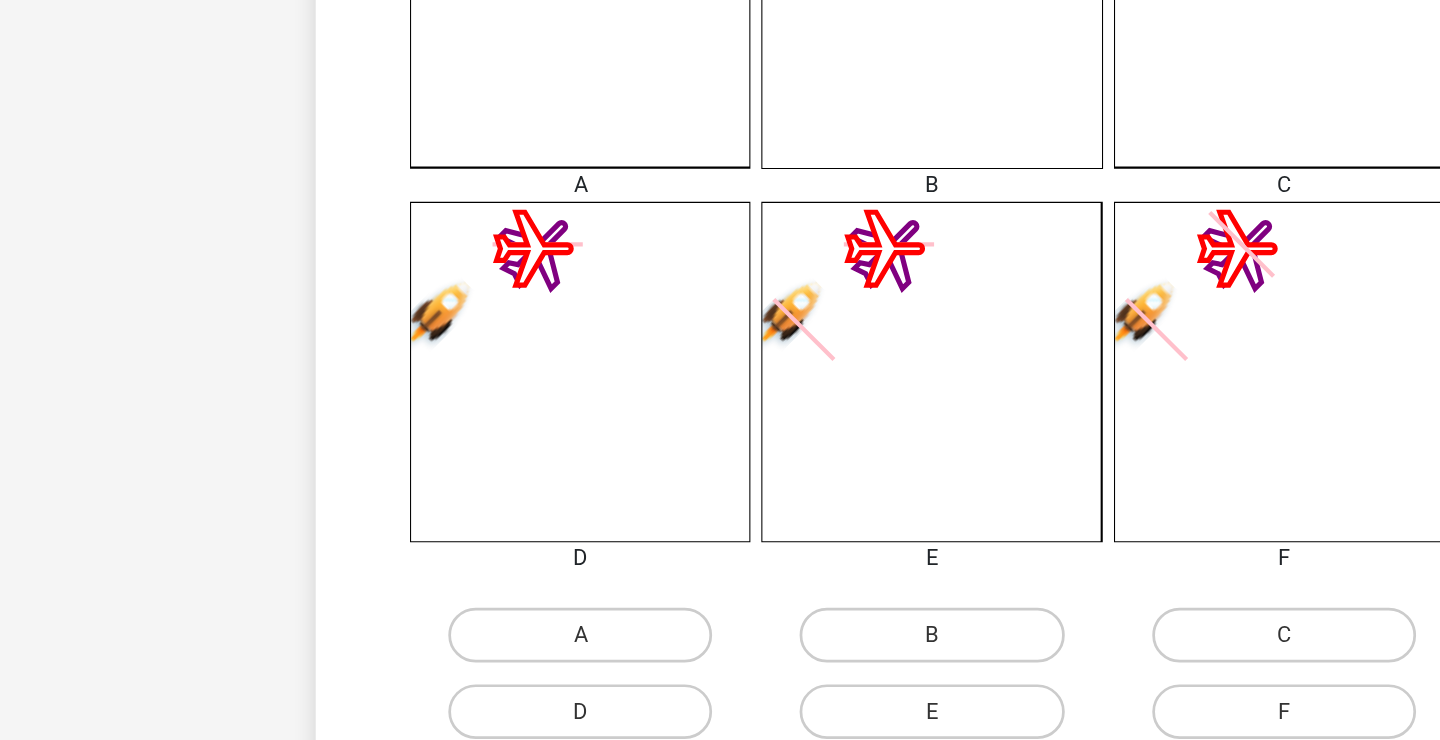 scroll, scrollTop: 519, scrollLeft: 0, axis: vertical 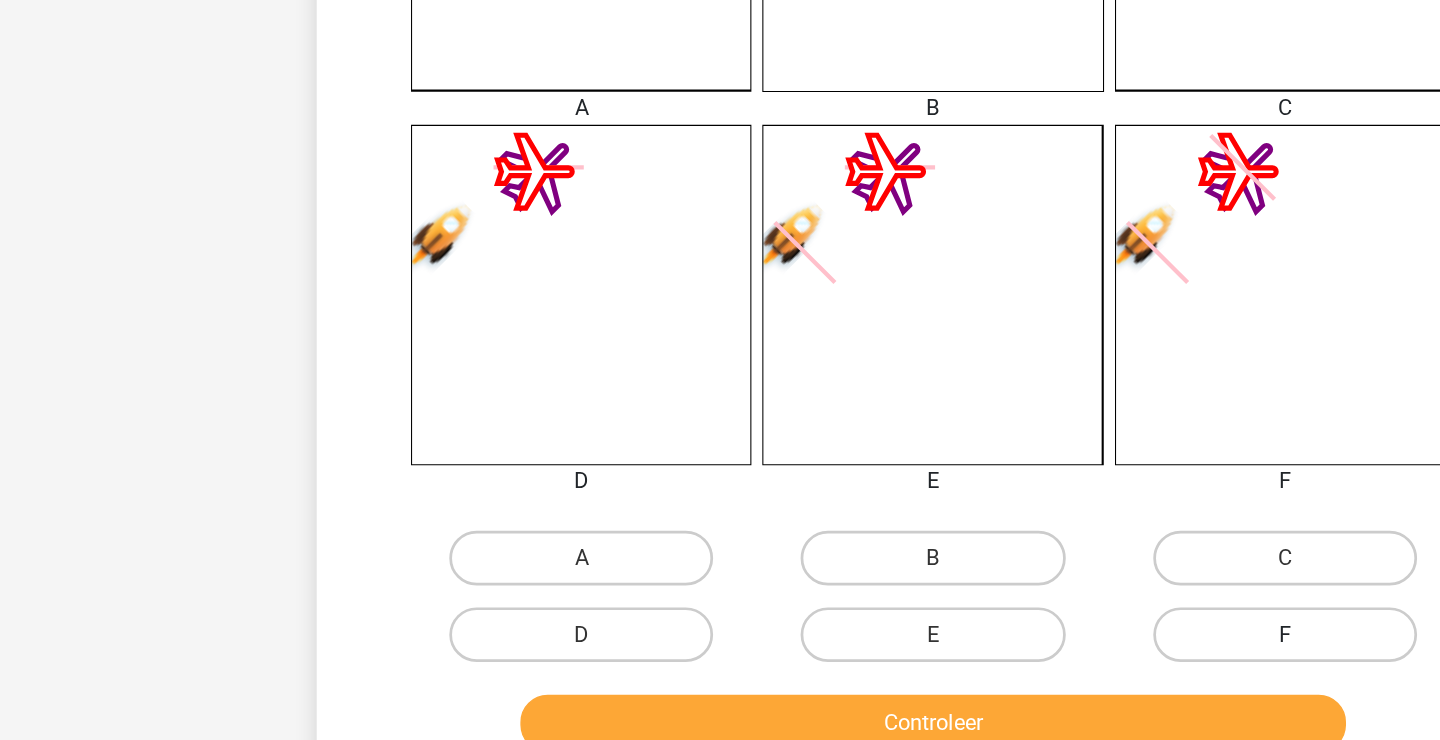 click on "F" at bounding box center (977, 663) 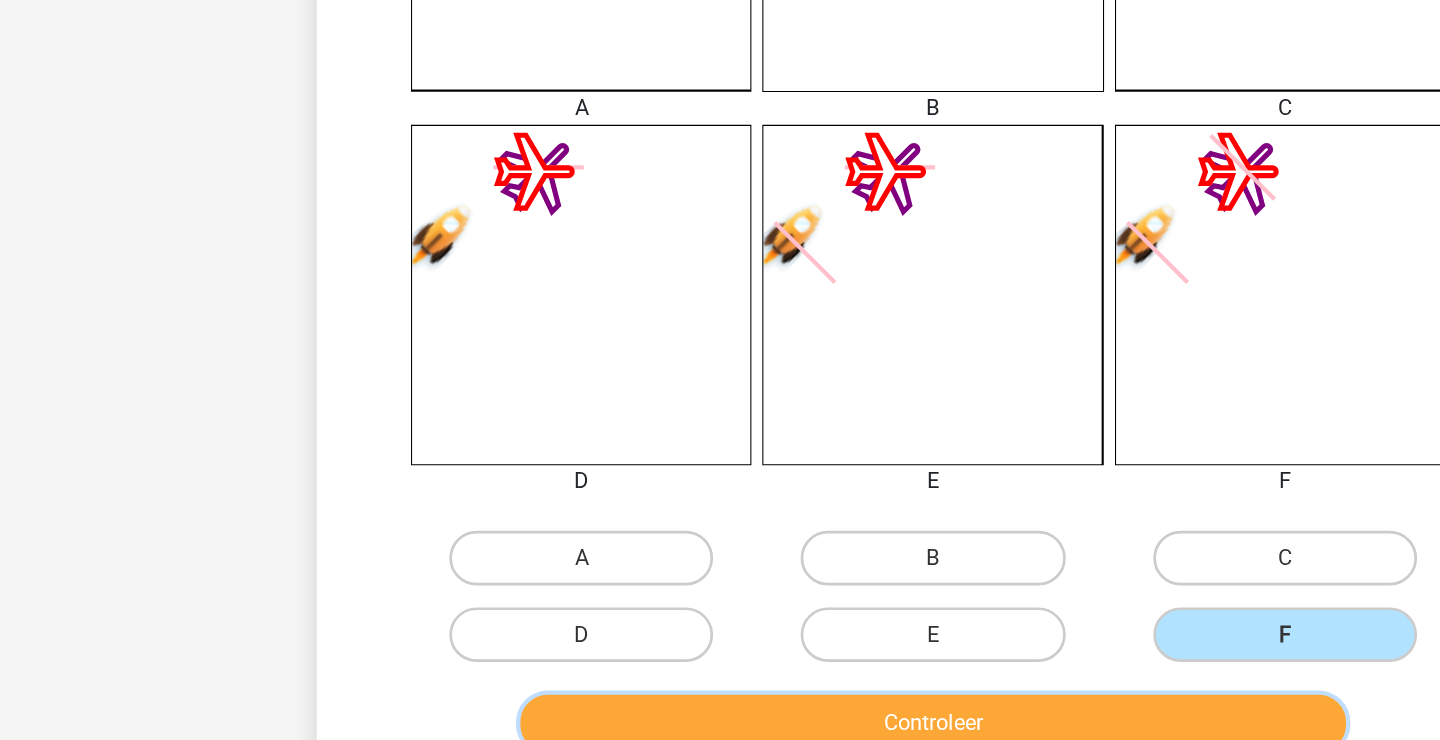 click on "Controleer" at bounding box center (720, 728) 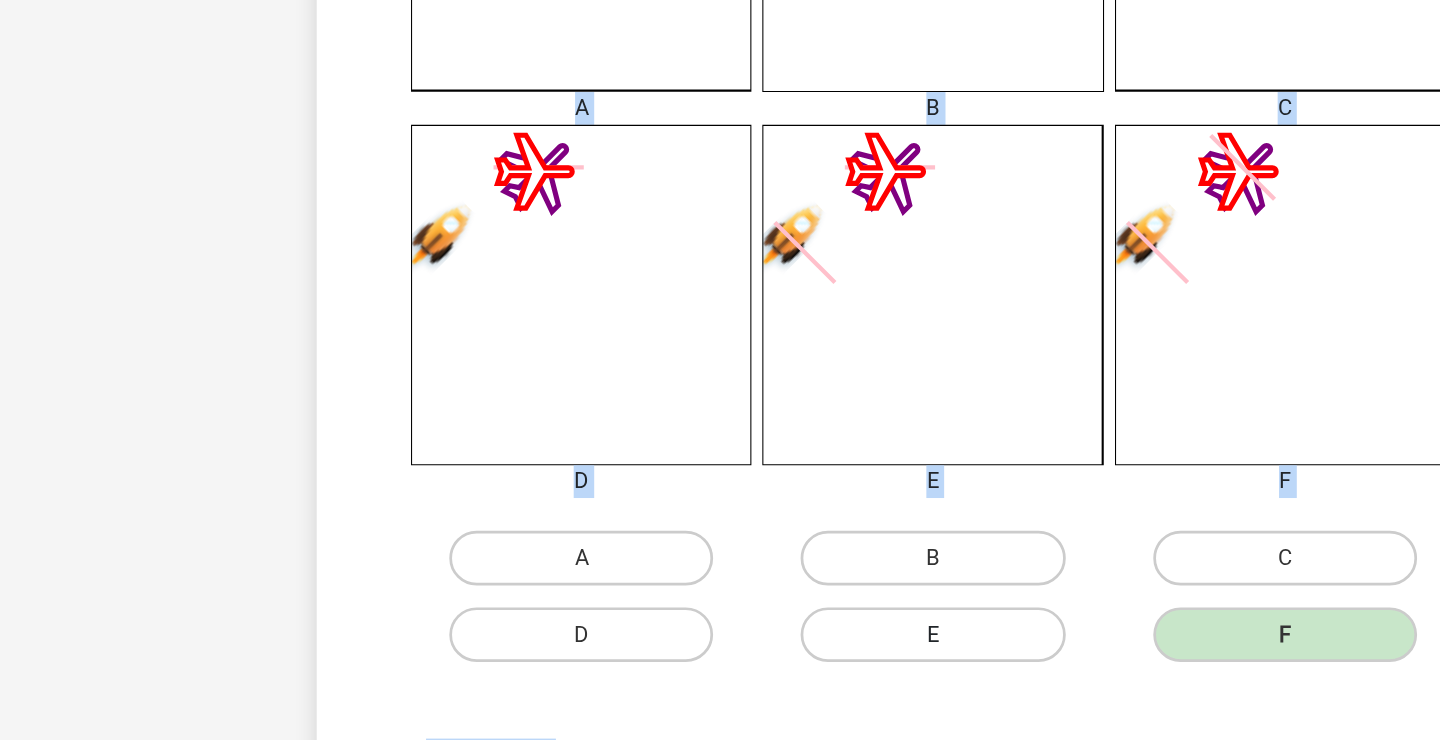scroll, scrollTop: 550, scrollLeft: 0, axis: vertical 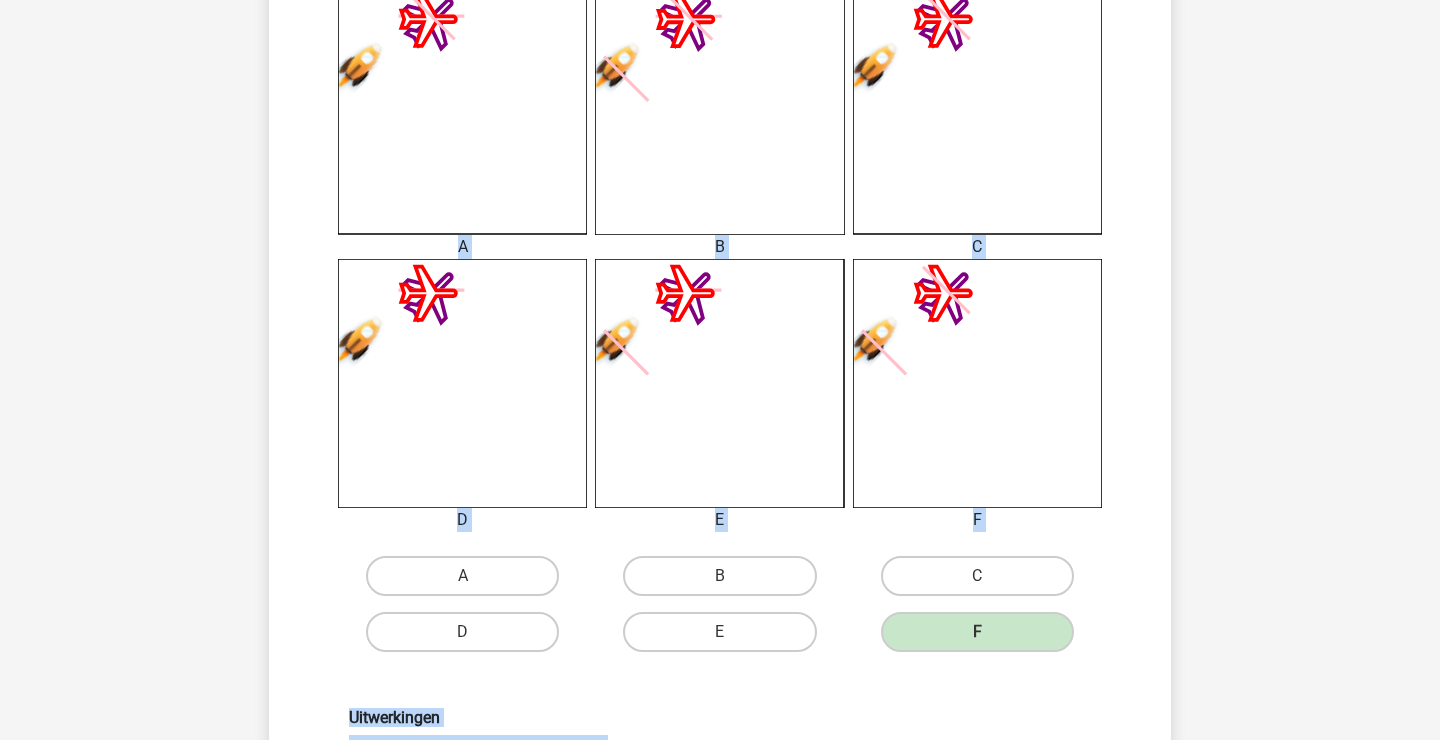click on "C" at bounding box center [977, 576] 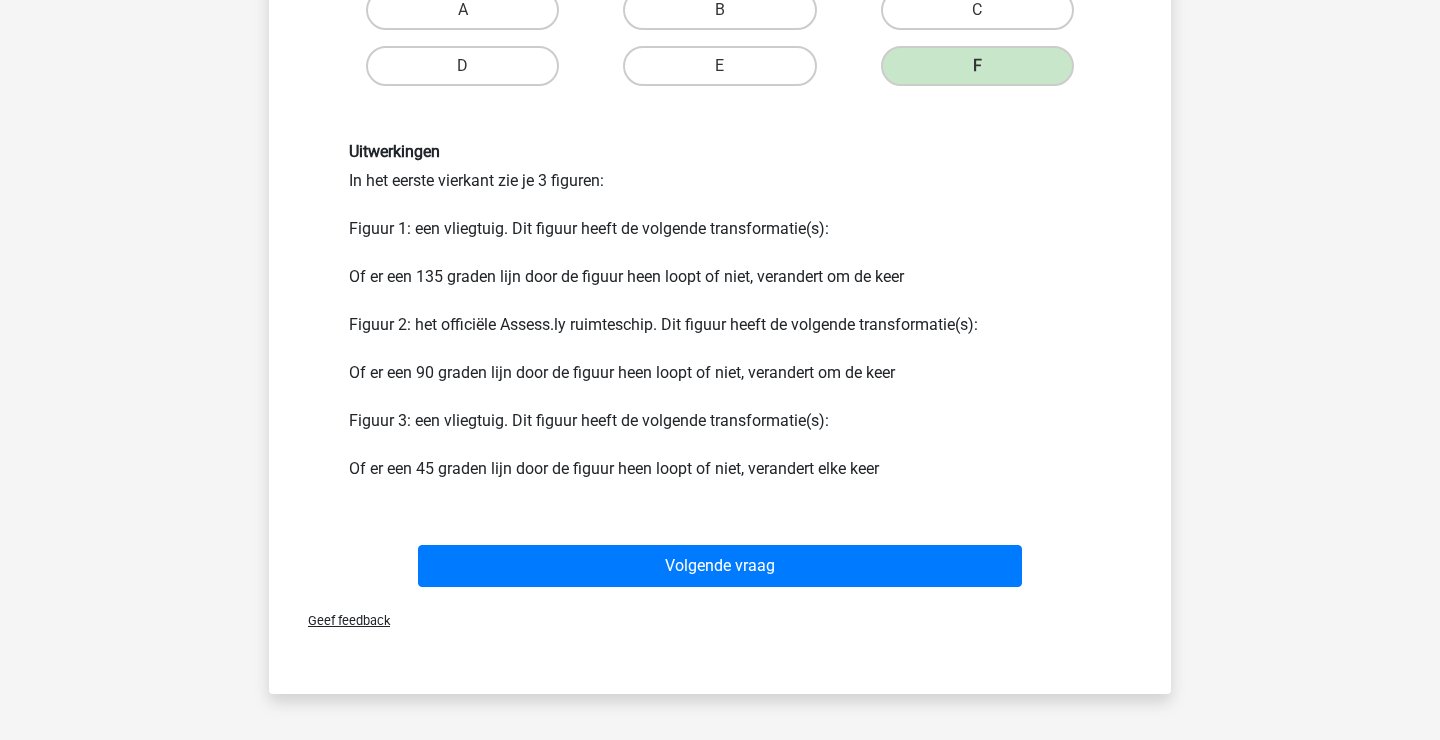 scroll, scrollTop: 1158, scrollLeft: 0, axis: vertical 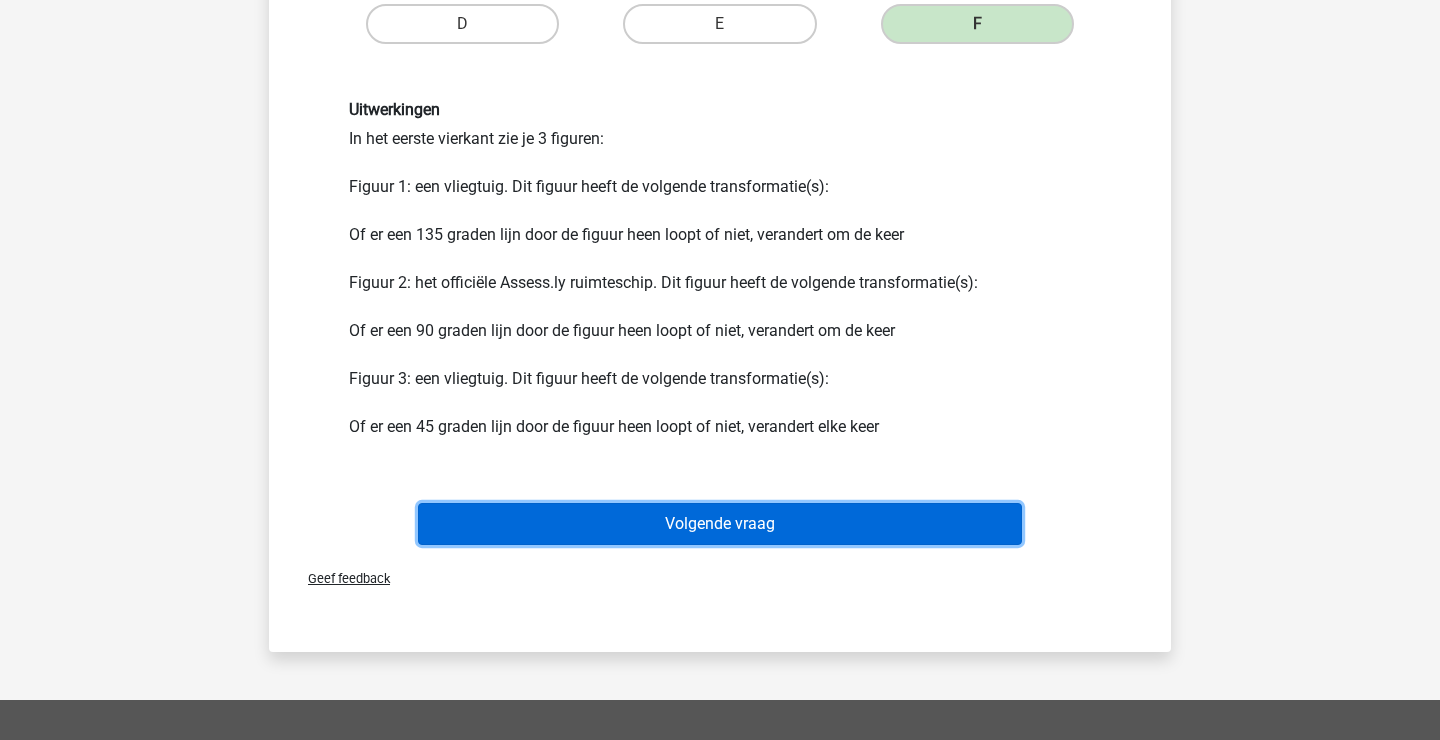 click on "Volgende vraag" at bounding box center [720, 524] 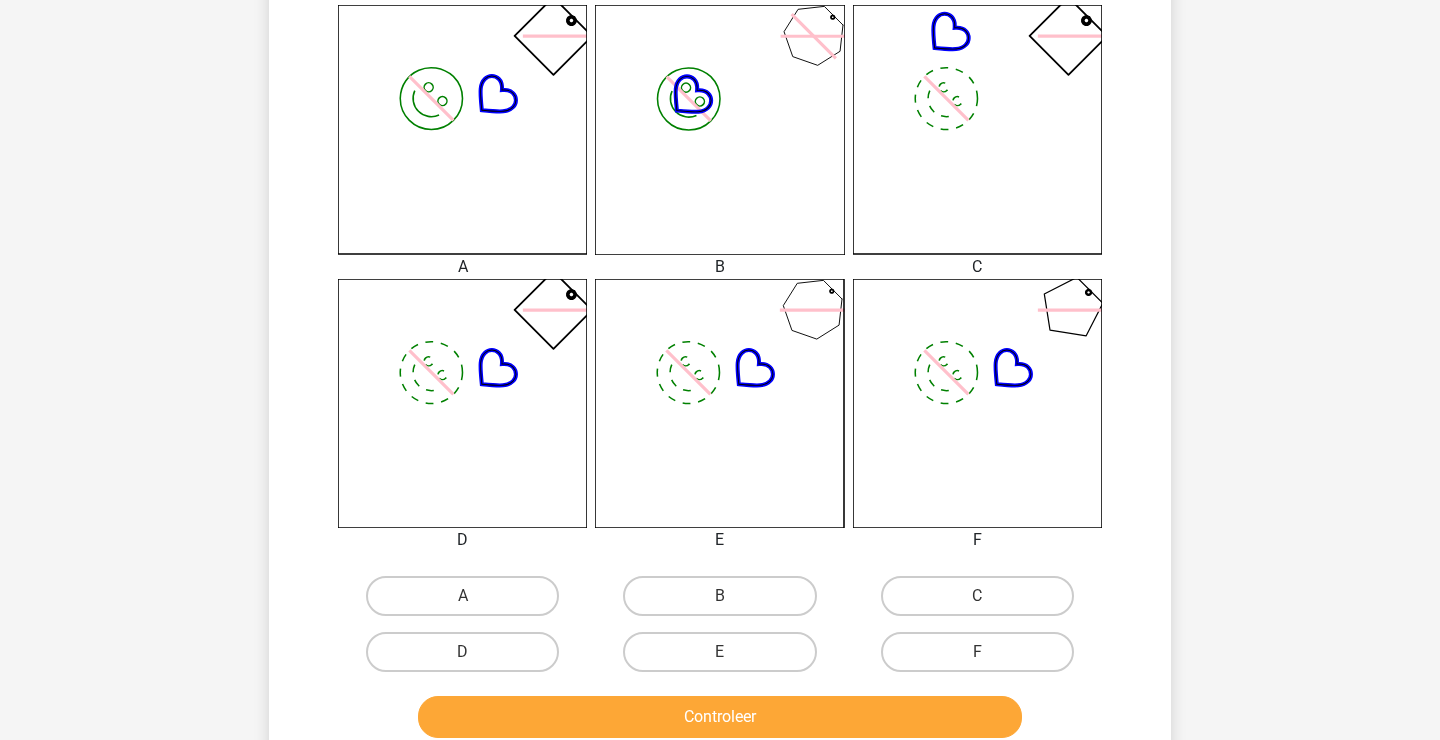scroll, scrollTop: 569, scrollLeft: 0, axis: vertical 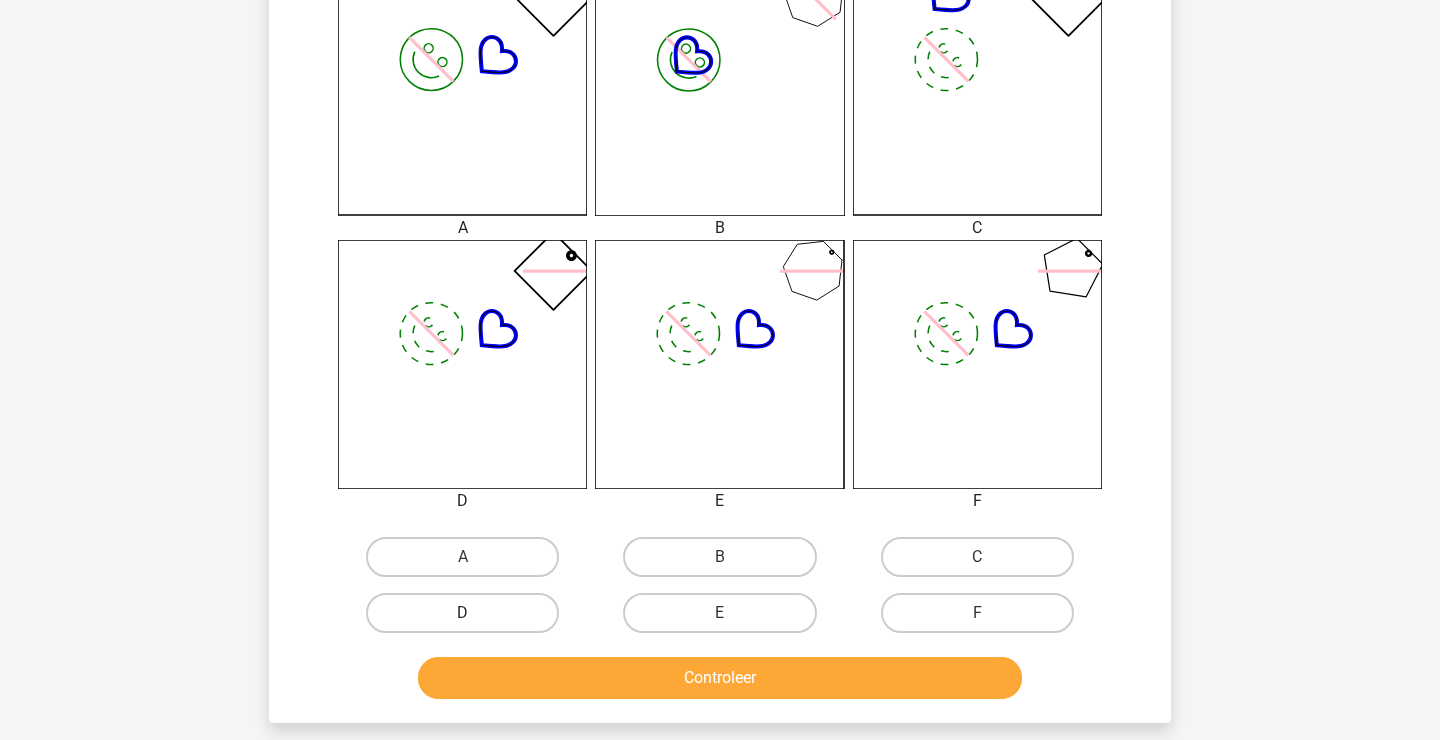click on "D" at bounding box center [462, 613] 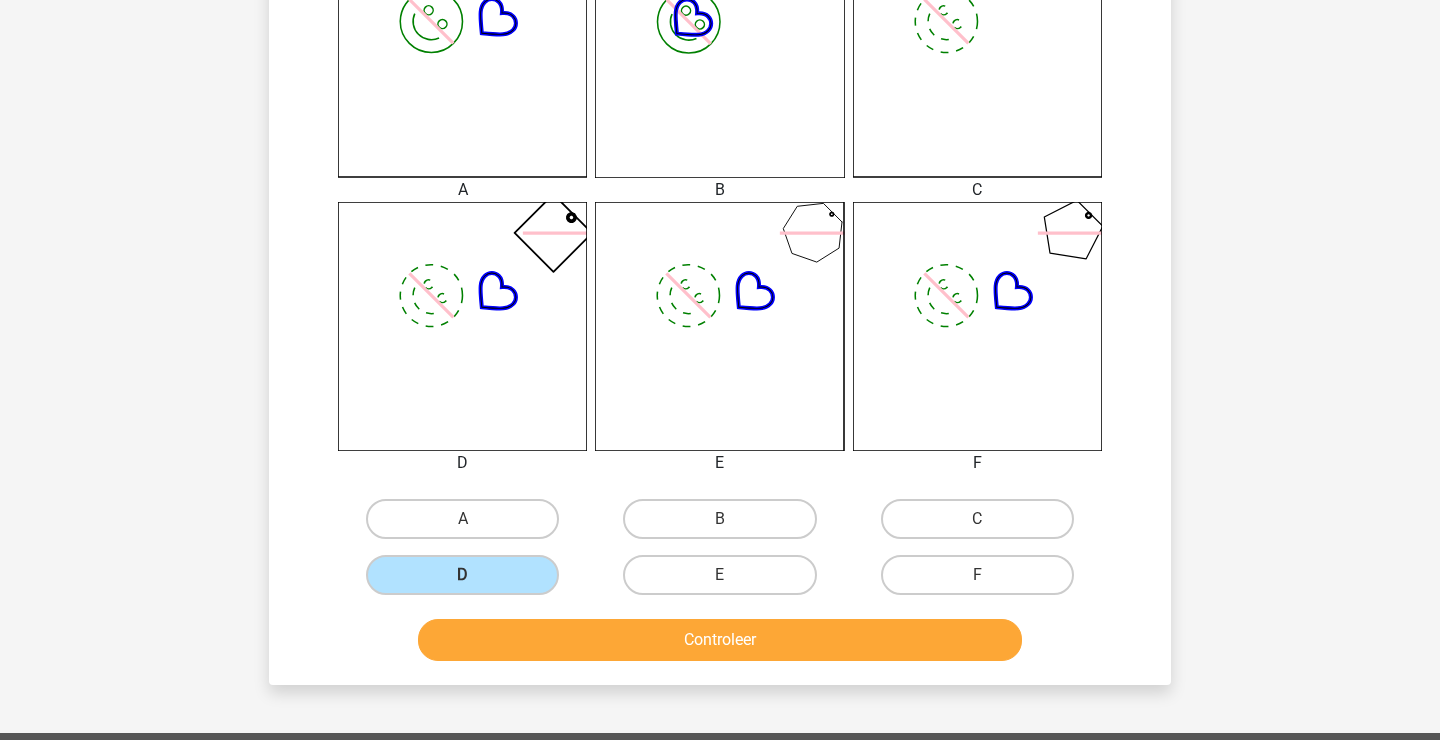 scroll, scrollTop: 609, scrollLeft: 0, axis: vertical 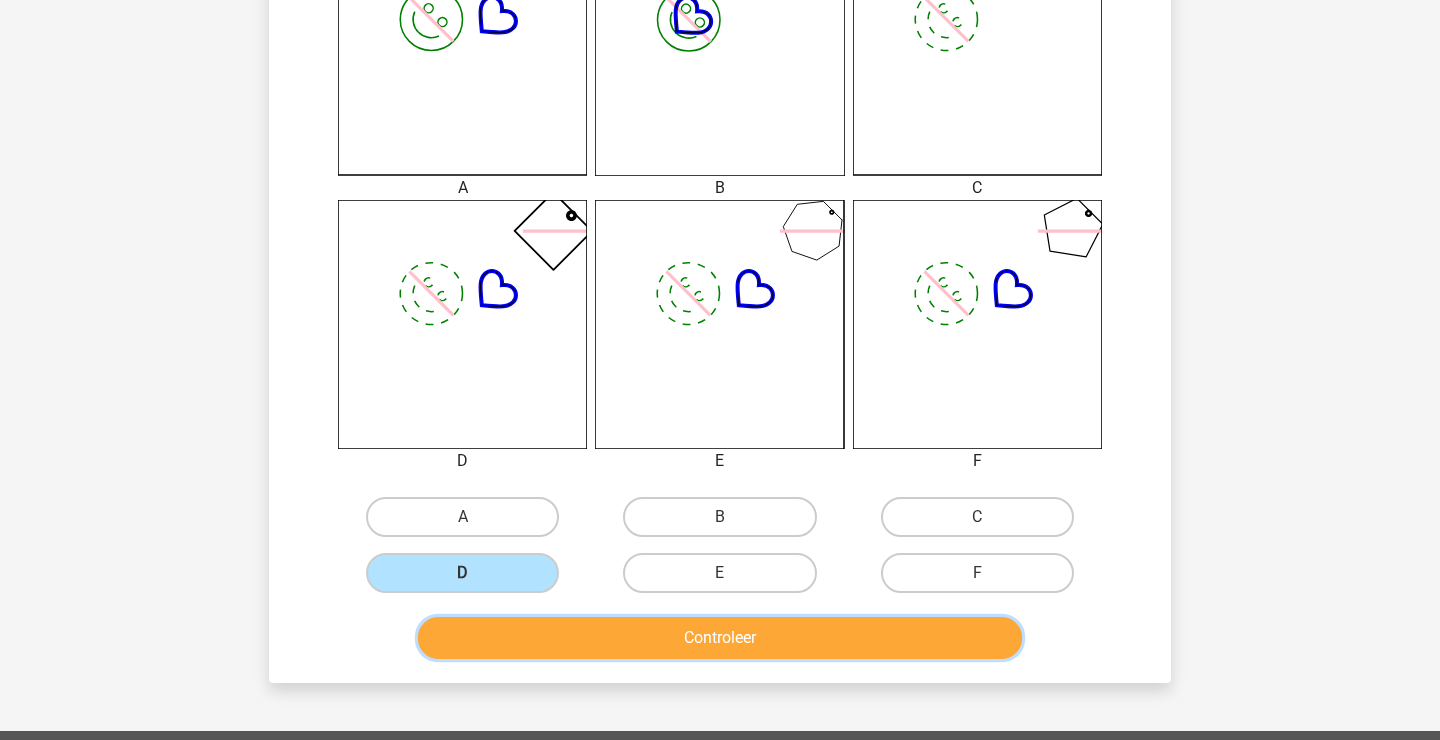 click on "Controleer" at bounding box center (720, 638) 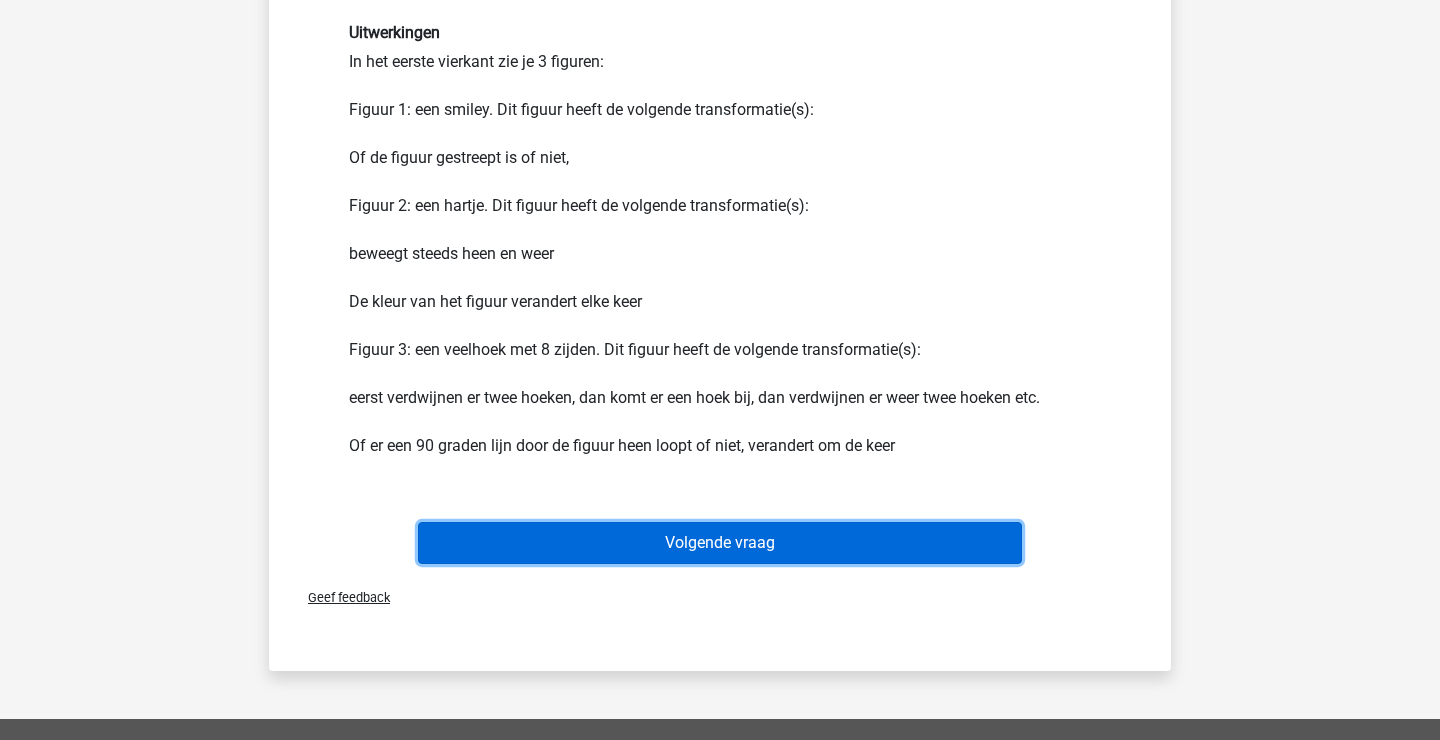 click on "Volgende vraag" at bounding box center (720, 543) 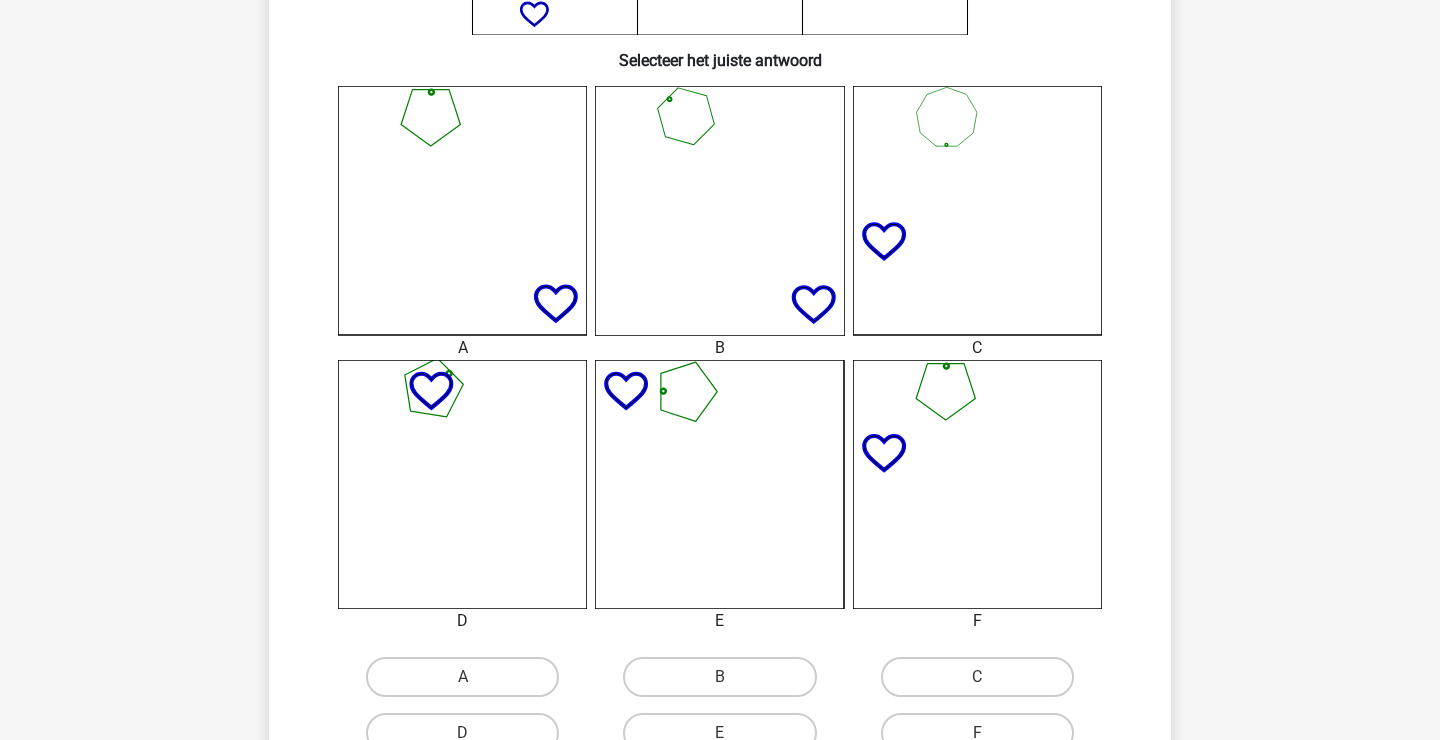 scroll, scrollTop: 445, scrollLeft: 0, axis: vertical 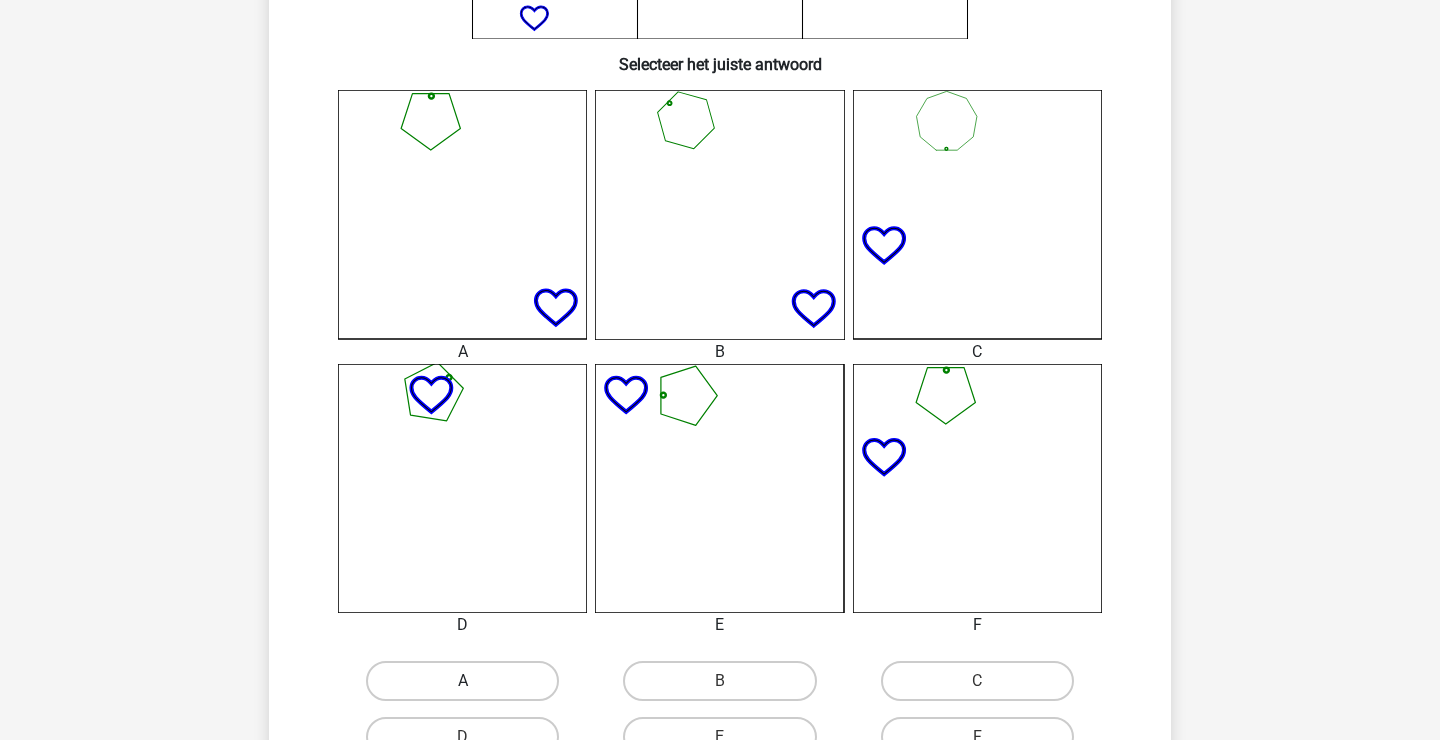 click on "A" at bounding box center [462, 681] 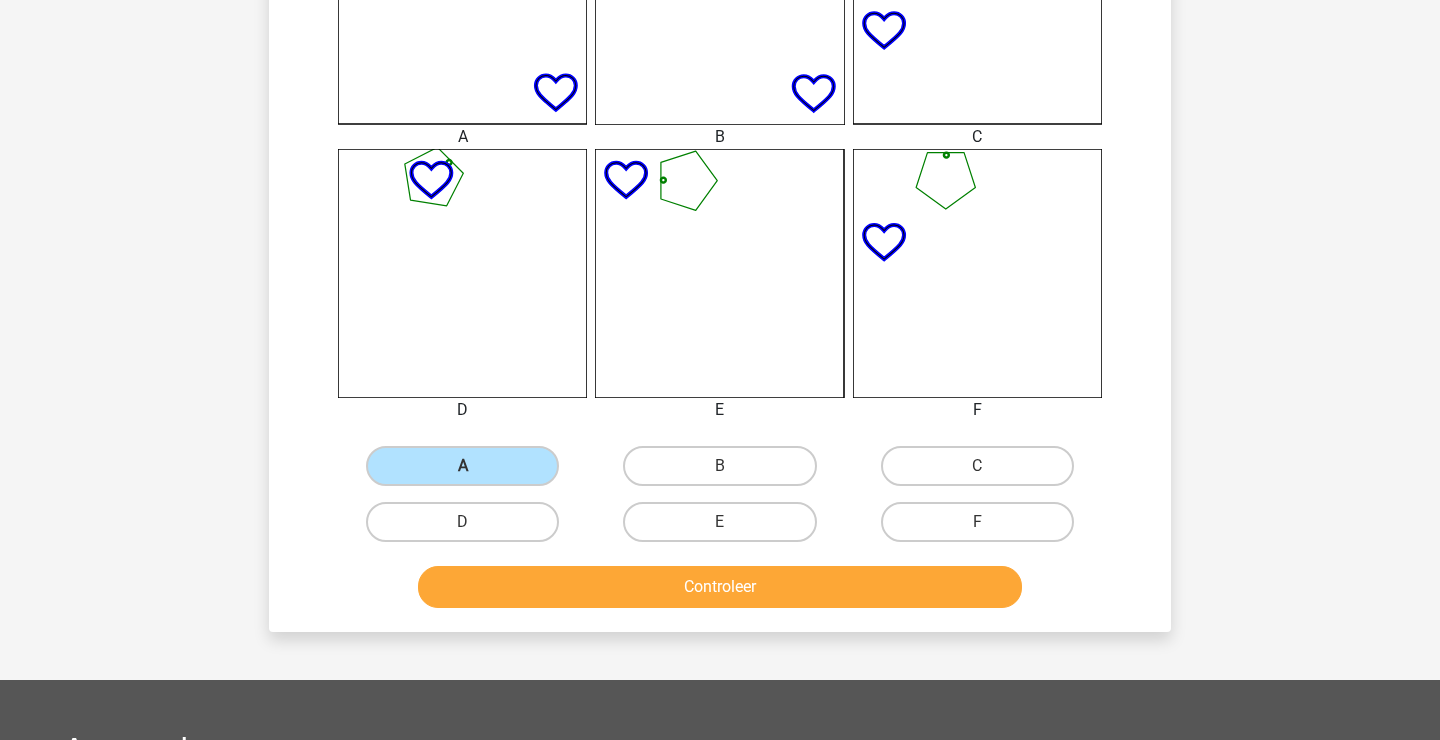 scroll, scrollTop: 666, scrollLeft: 0, axis: vertical 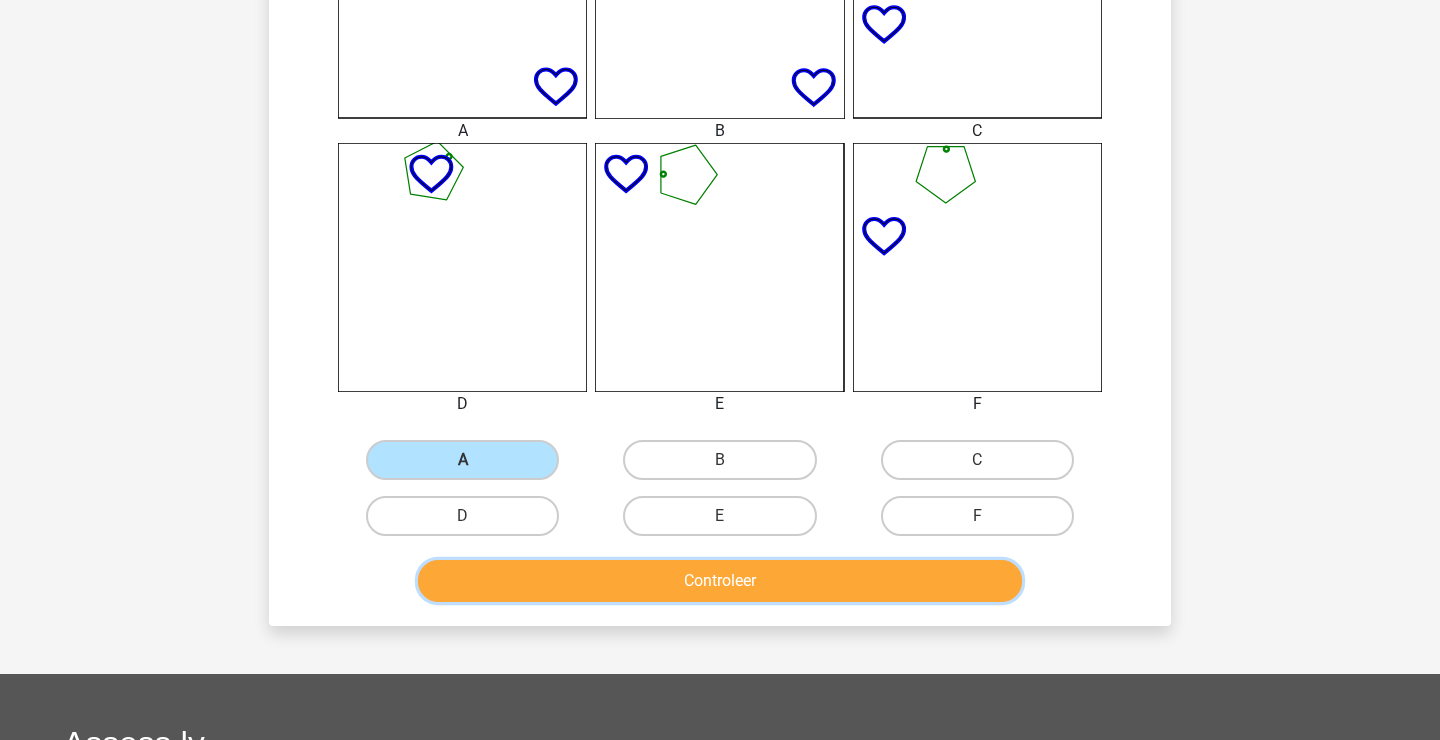 click on "Controleer" at bounding box center (720, 581) 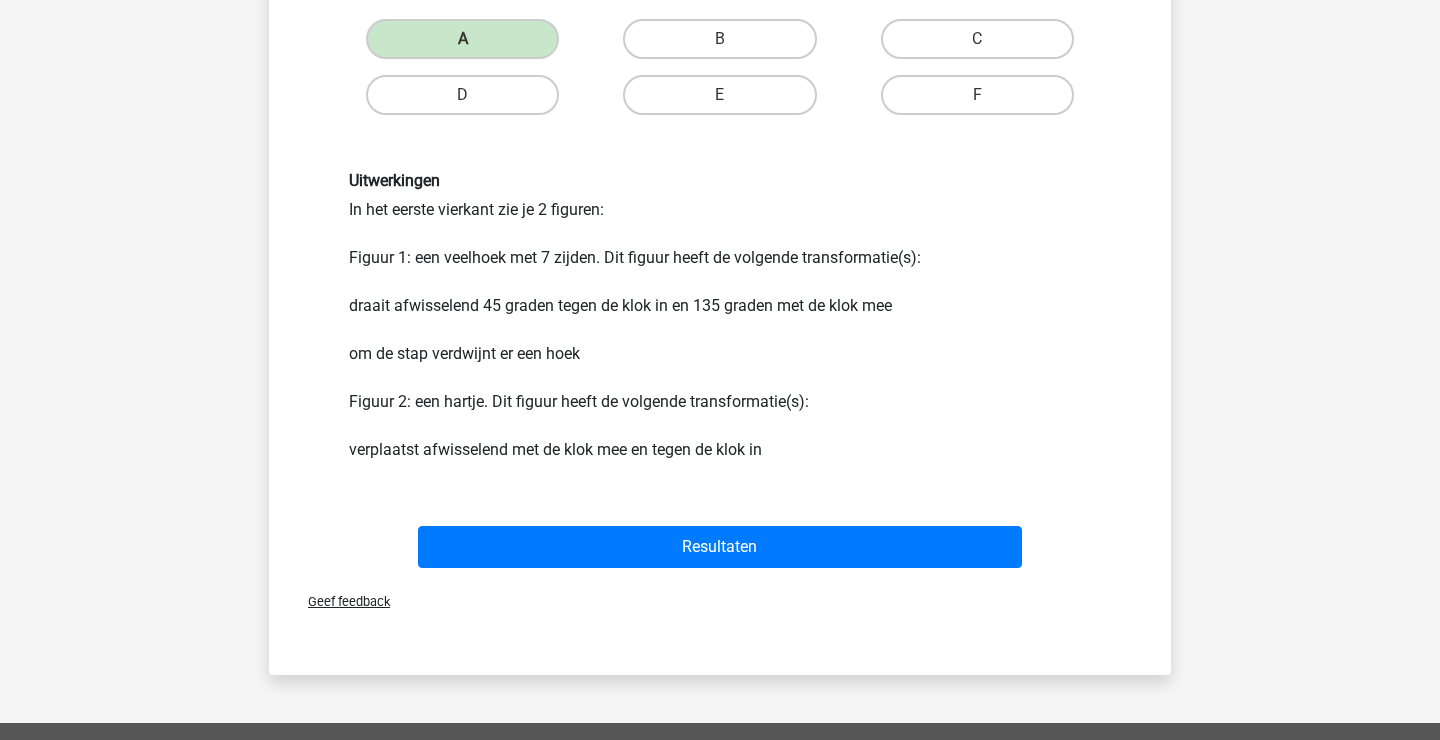 scroll, scrollTop: 1124, scrollLeft: 0, axis: vertical 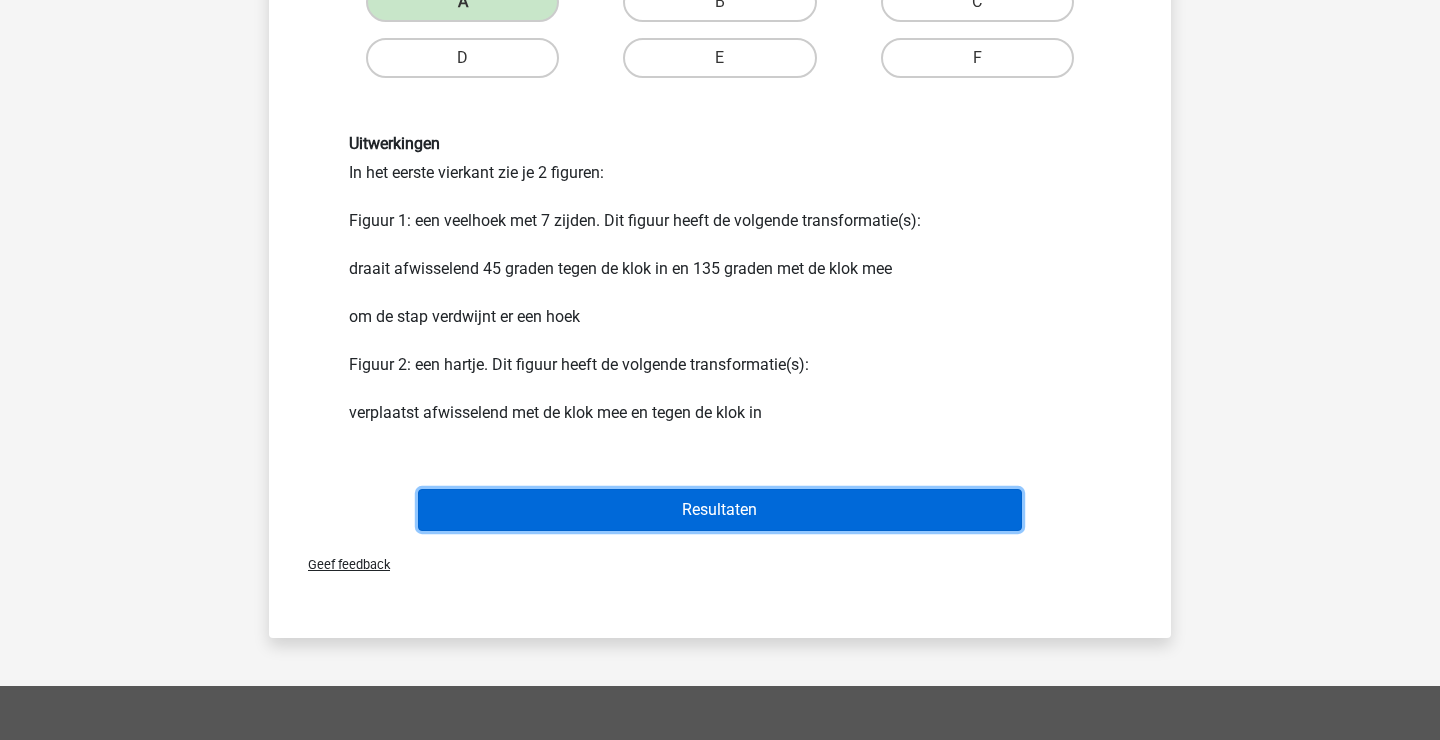 click on "Resultaten" at bounding box center (720, 510) 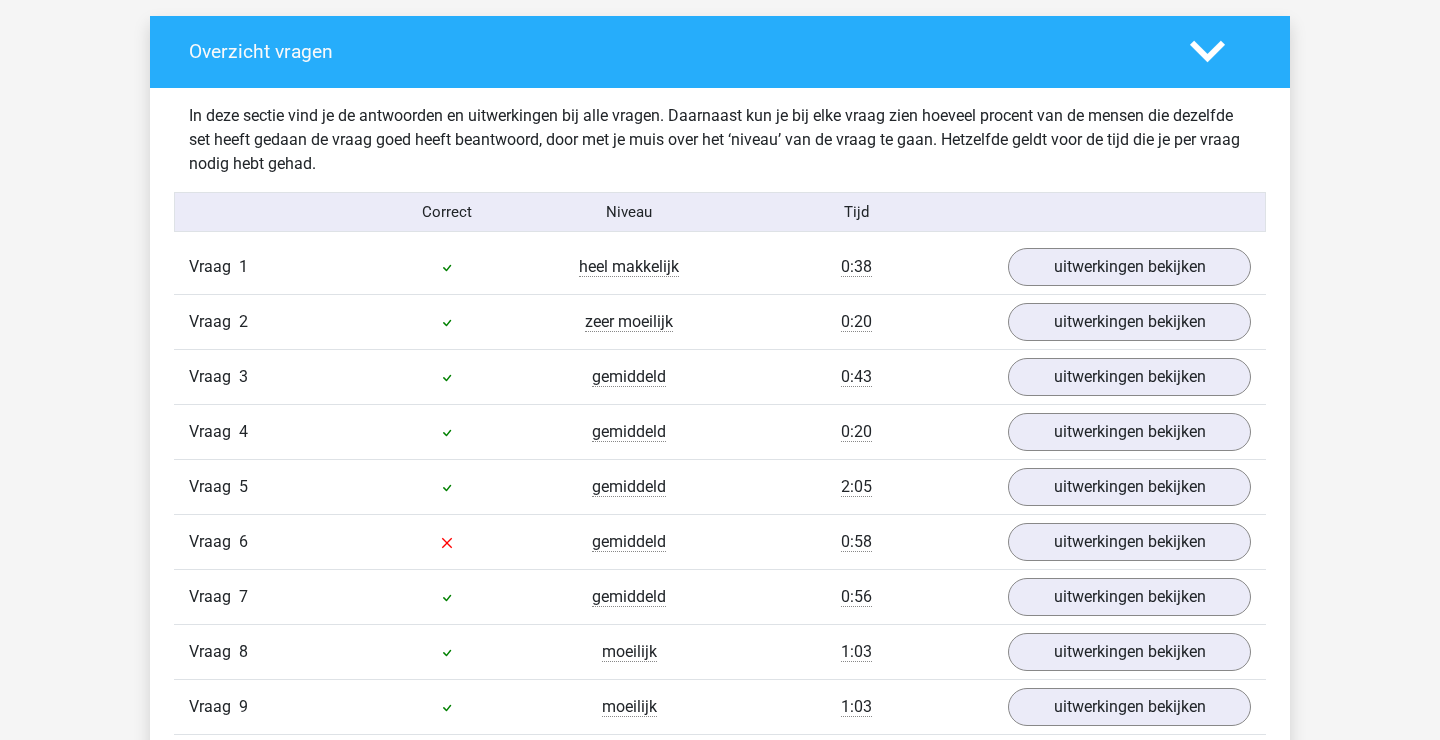 scroll, scrollTop: 1145, scrollLeft: 0, axis: vertical 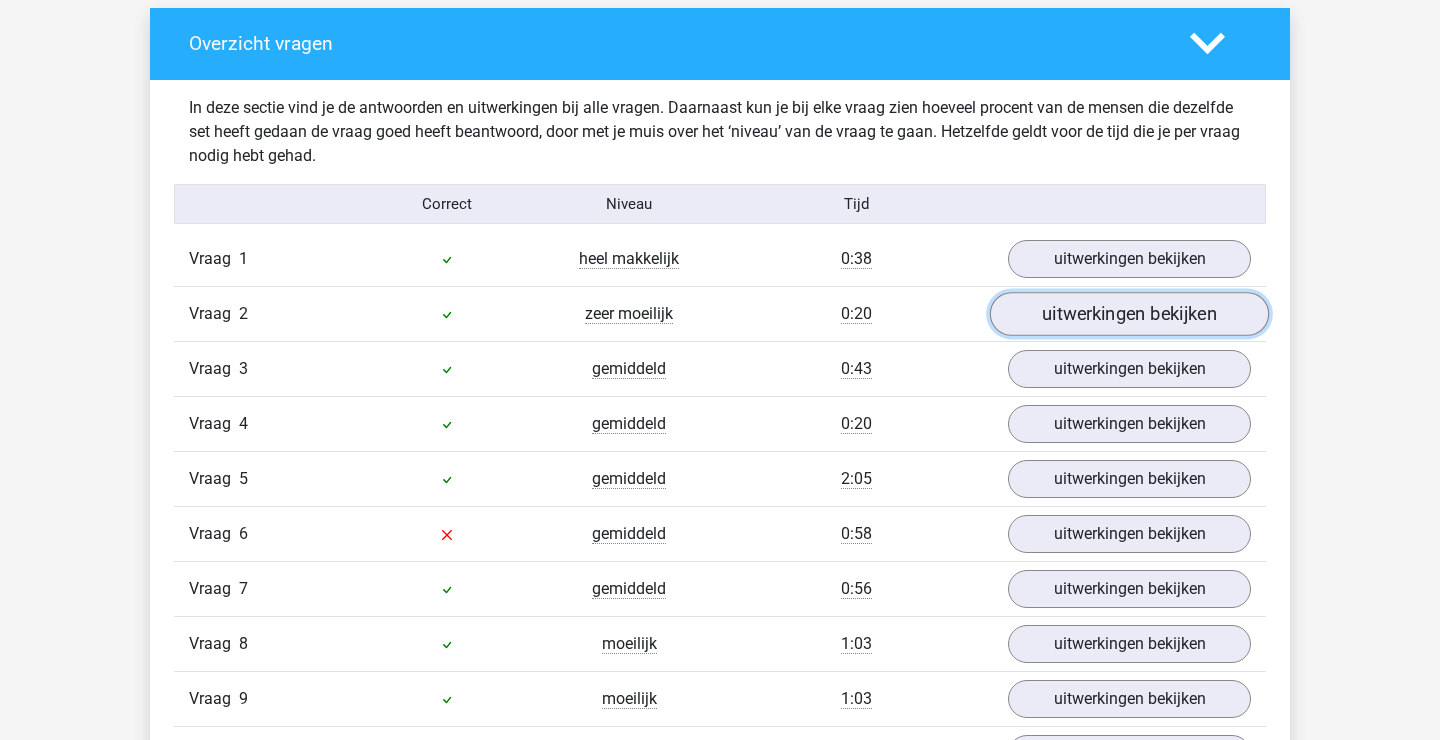click on "uitwerkingen bekijken" at bounding box center [1129, 314] 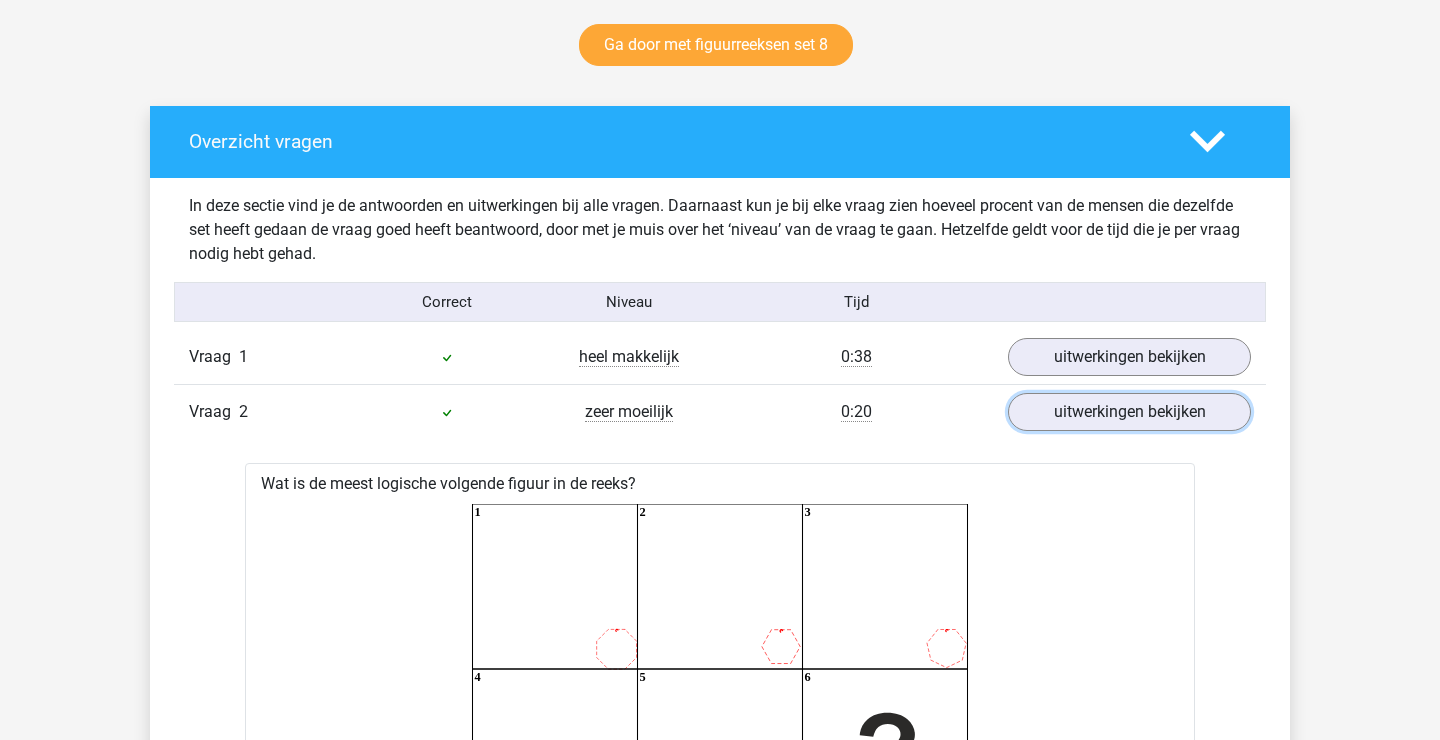 scroll, scrollTop: 1029, scrollLeft: 0, axis: vertical 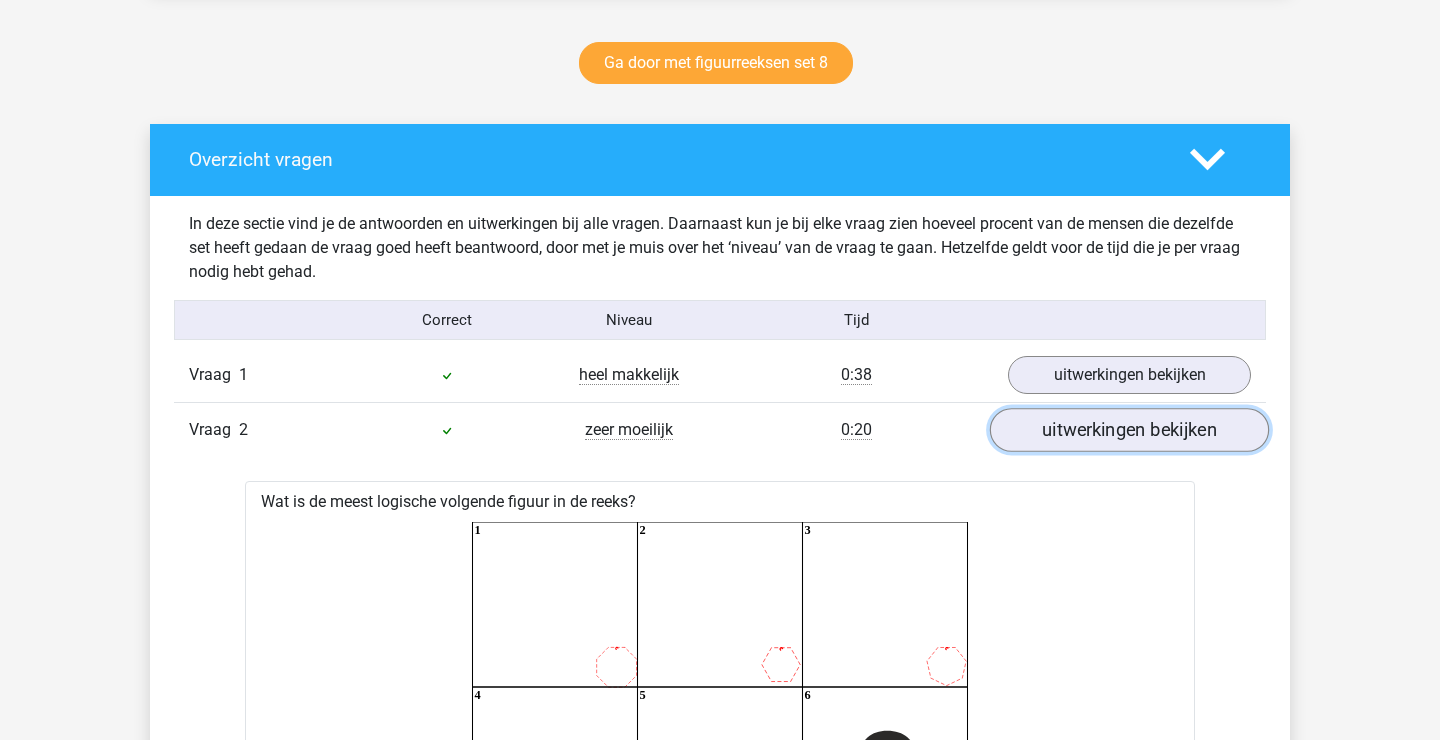 click on "uitwerkingen bekijken" at bounding box center (1129, 430) 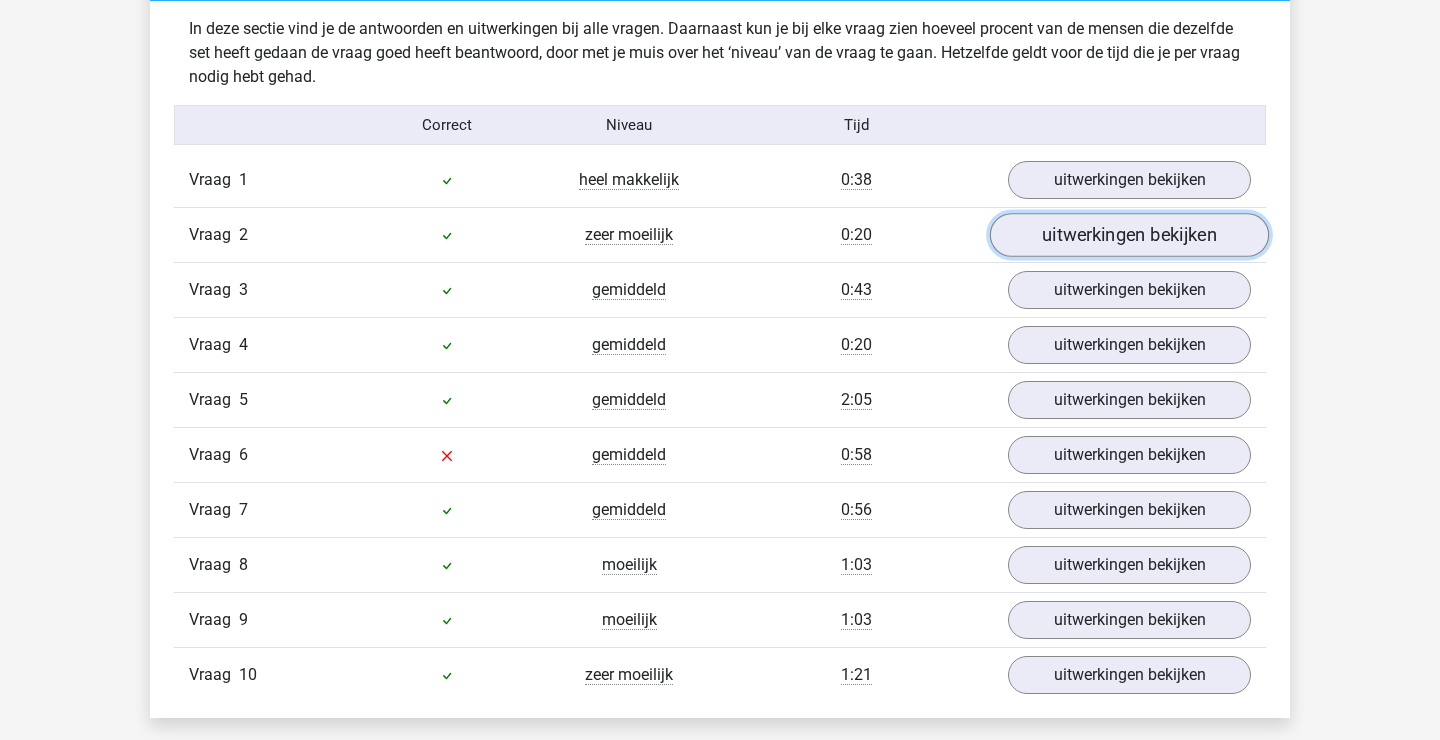 scroll, scrollTop: 1225, scrollLeft: 0, axis: vertical 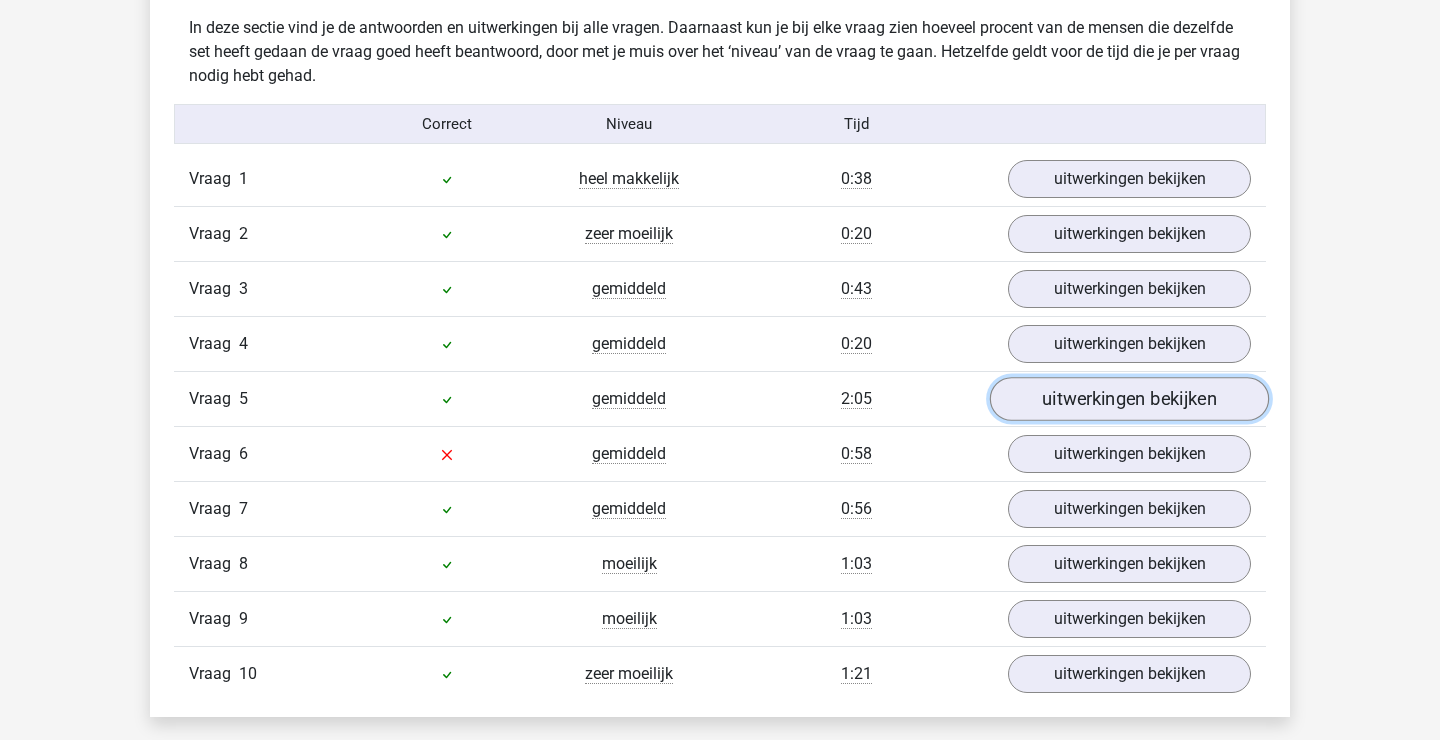 click on "uitwerkingen bekijken" at bounding box center (1129, 399) 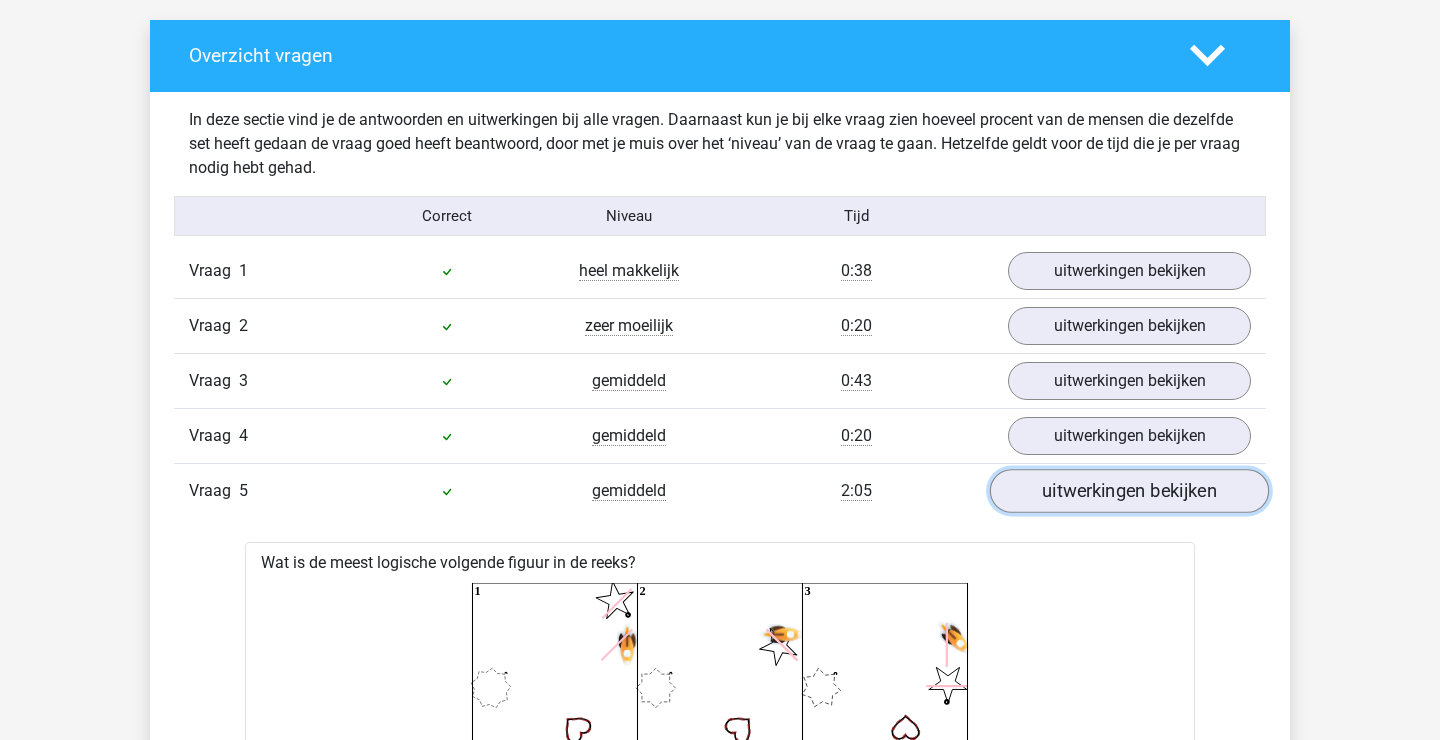 scroll, scrollTop: 1178, scrollLeft: 0, axis: vertical 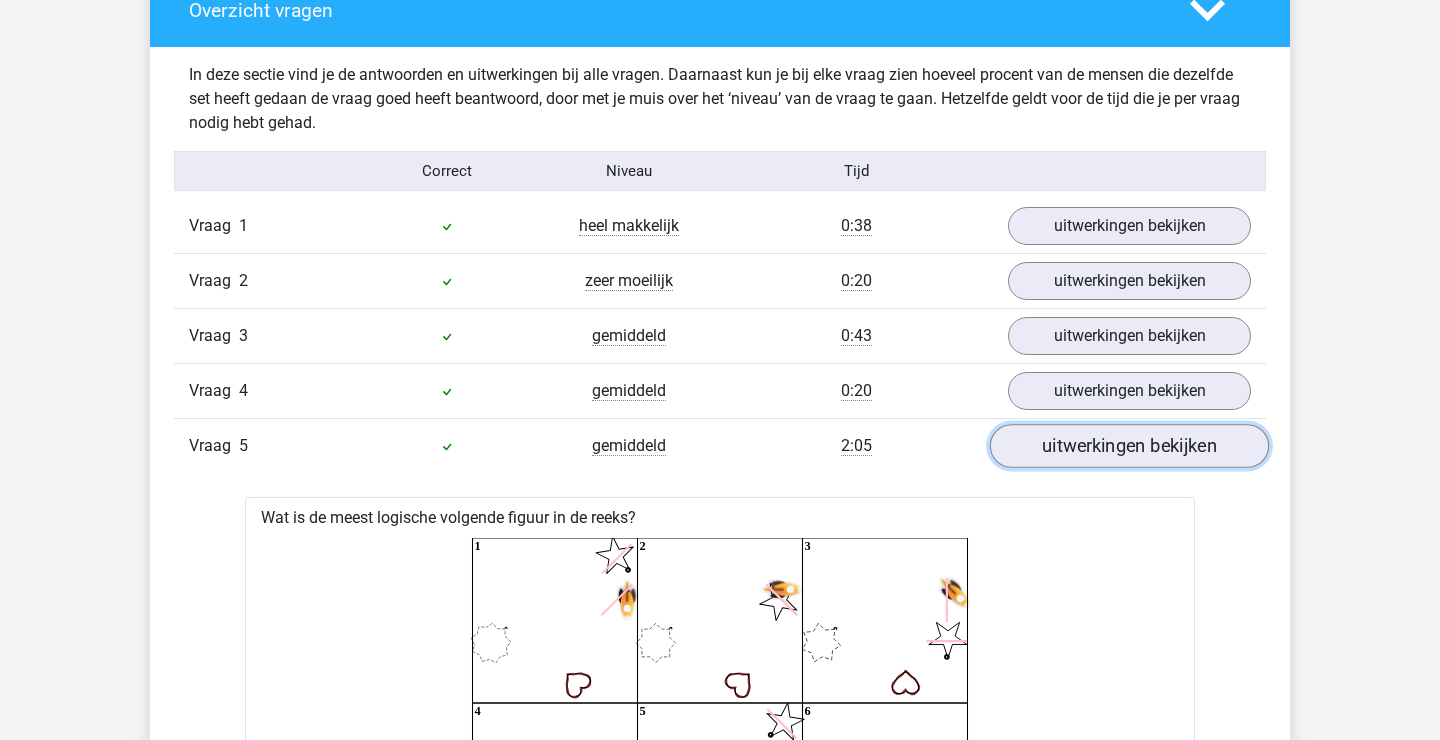 click on "uitwerkingen bekijken" at bounding box center [1129, 446] 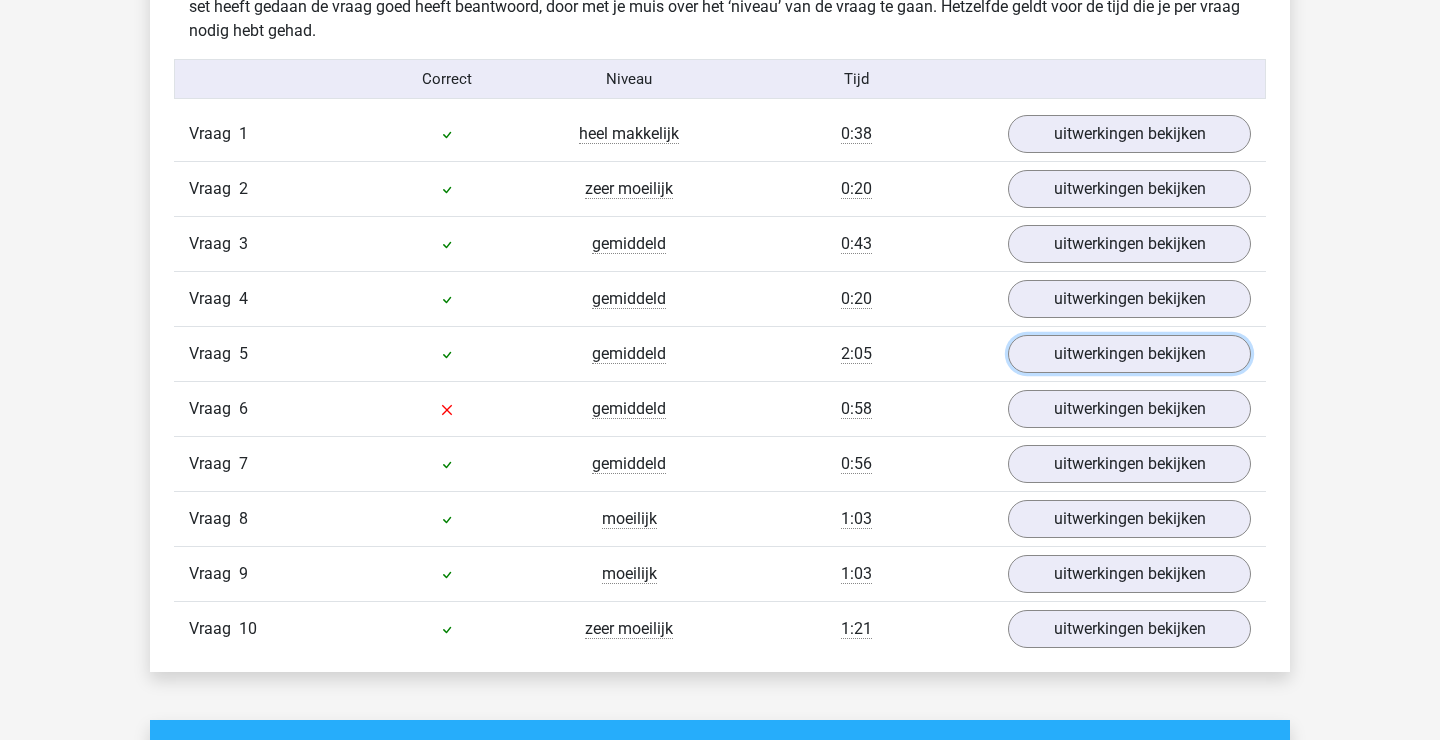 scroll, scrollTop: 1265, scrollLeft: 0, axis: vertical 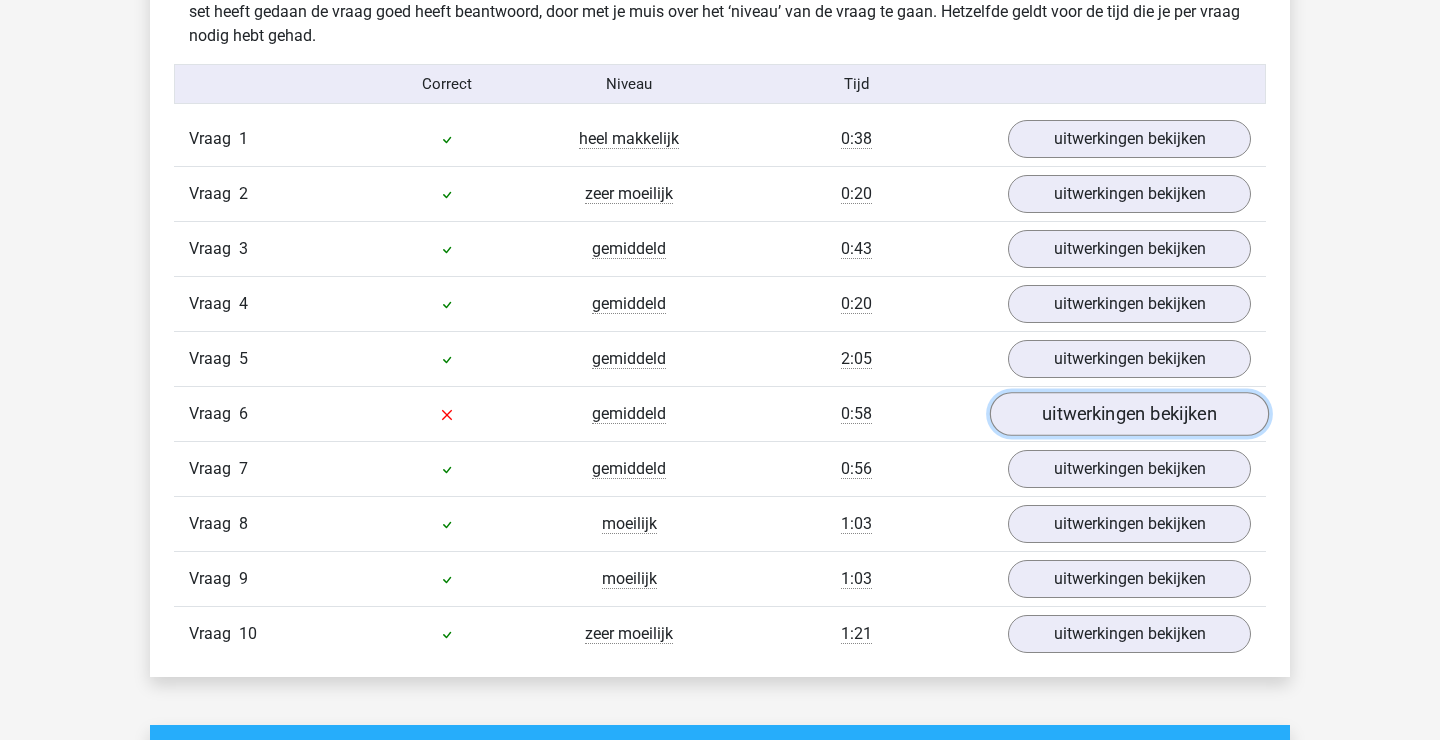 click on "uitwerkingen bekijken" at bounding box center [1129, 414] 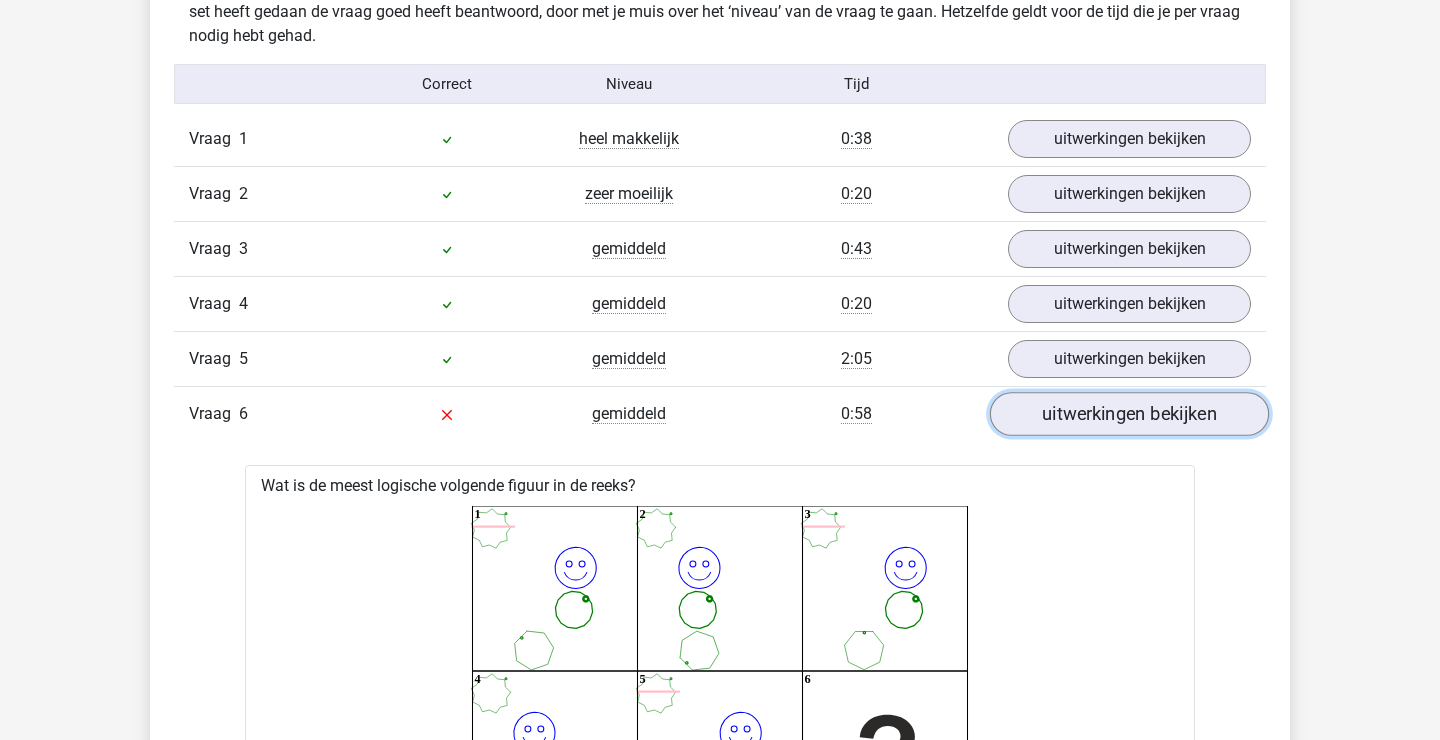 click on "uitwerkingen bekijken" at bounding box center [1129, 414] 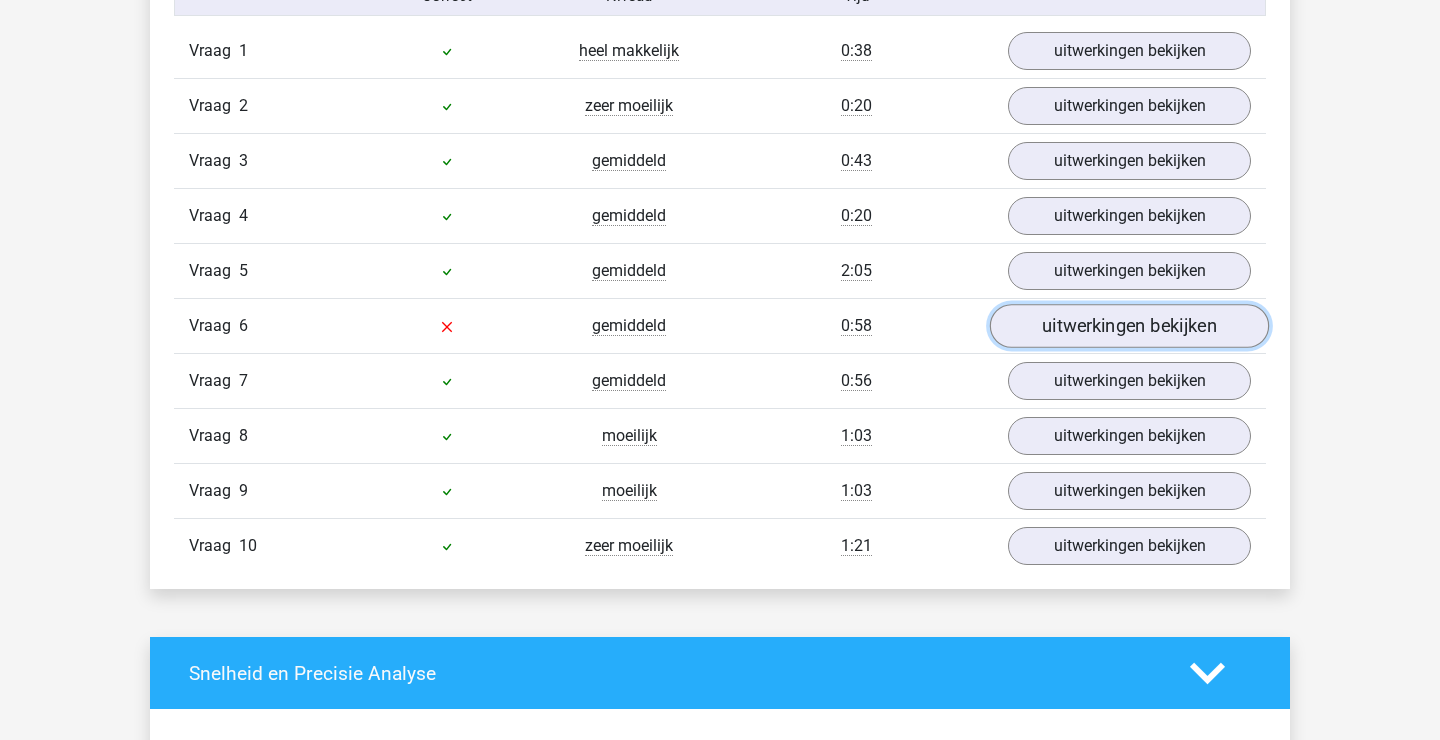 scroll, scrollTop: 1364, scrollLeft: 0, axis: vertical 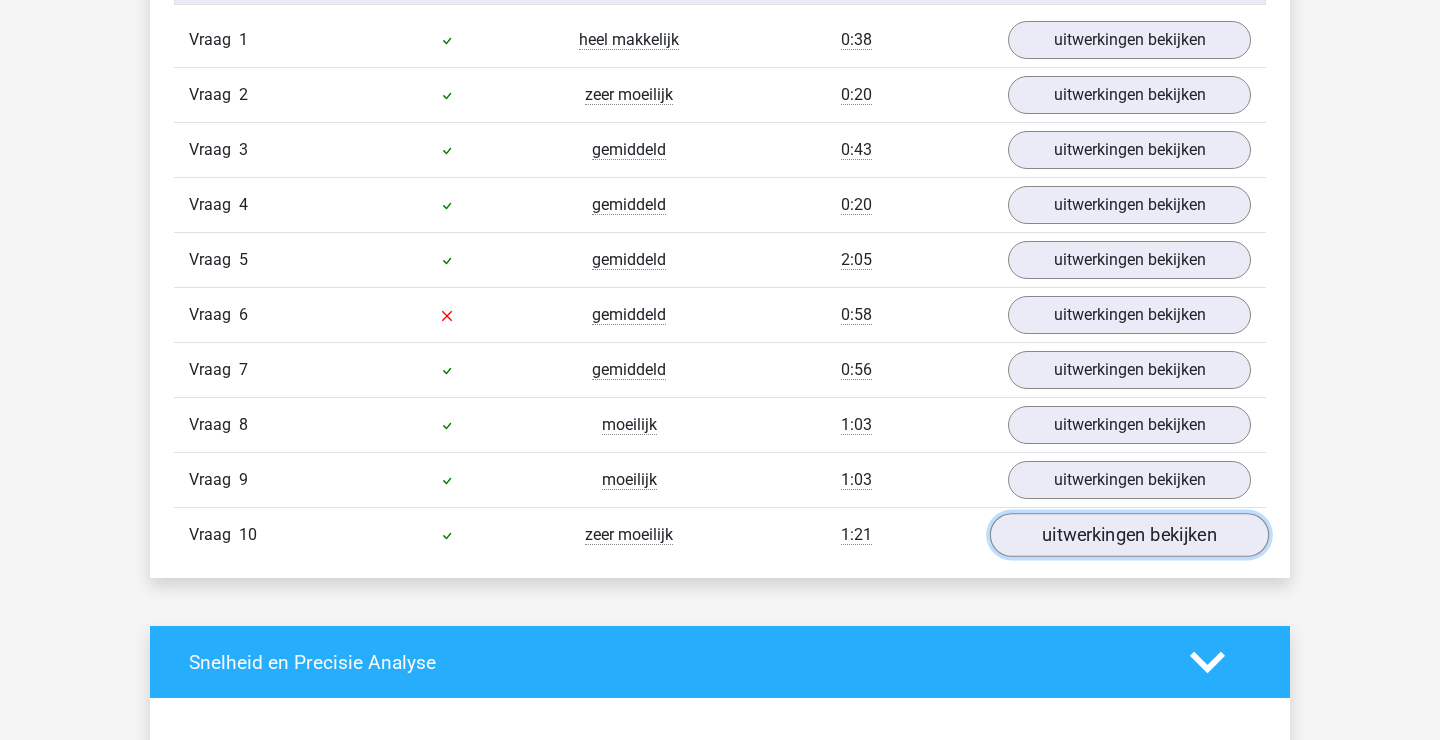 click on "uitwerkingen bekijken" at bounding box center [1129, 535] 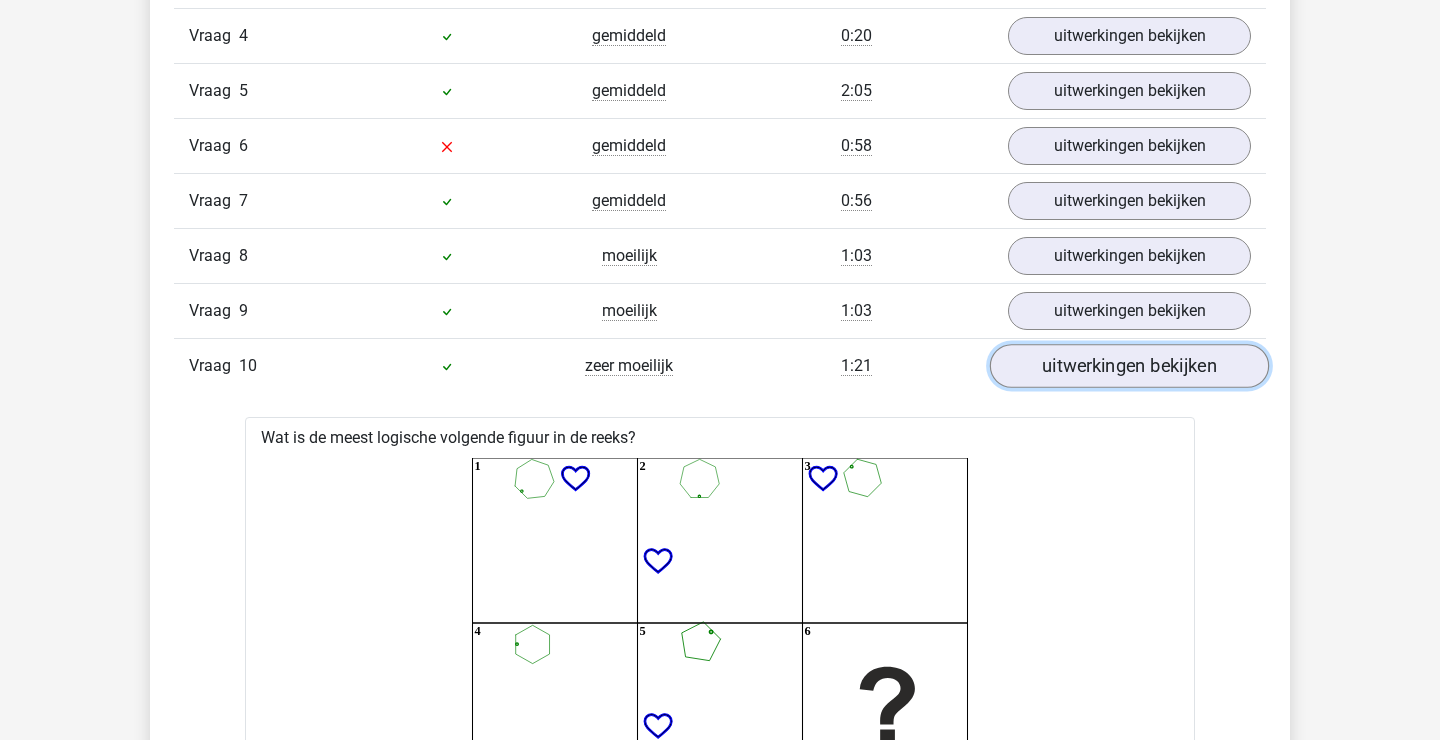 scroll, scrollTop: 1529, scrollLeft: 0, axis: vertical 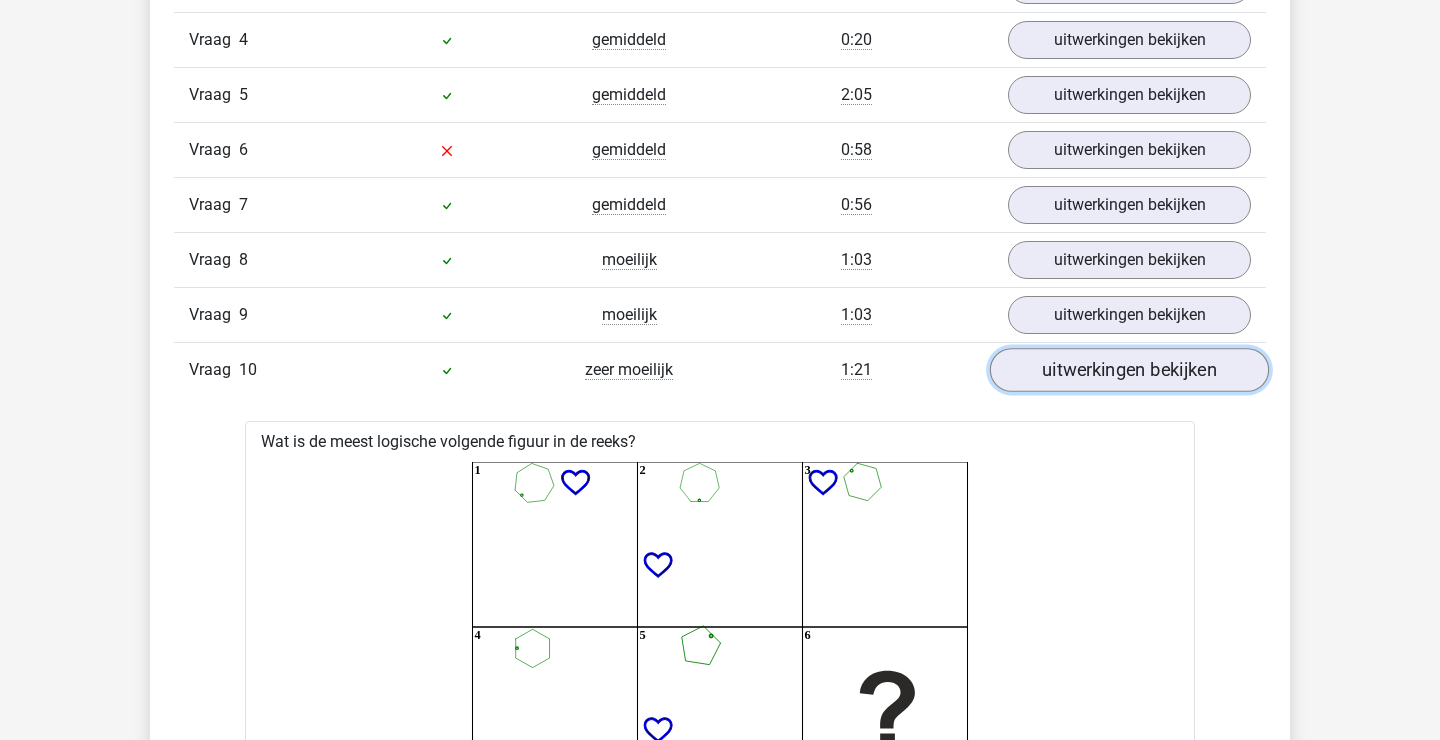 click on "uitwerkingen bekijken" at bounding box center [1129, 370] 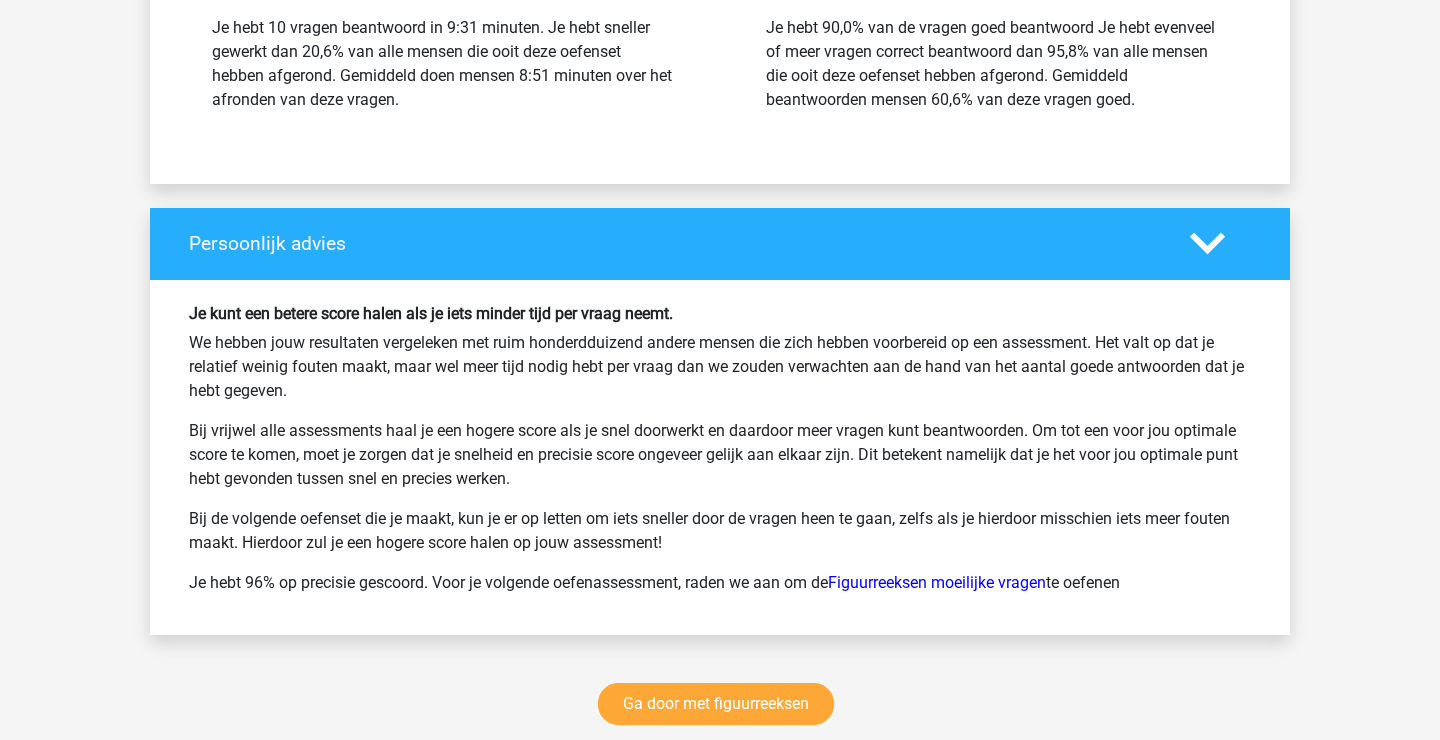 scroll, scrollTop: 2690, scrollLeft: 0, axis: vertical 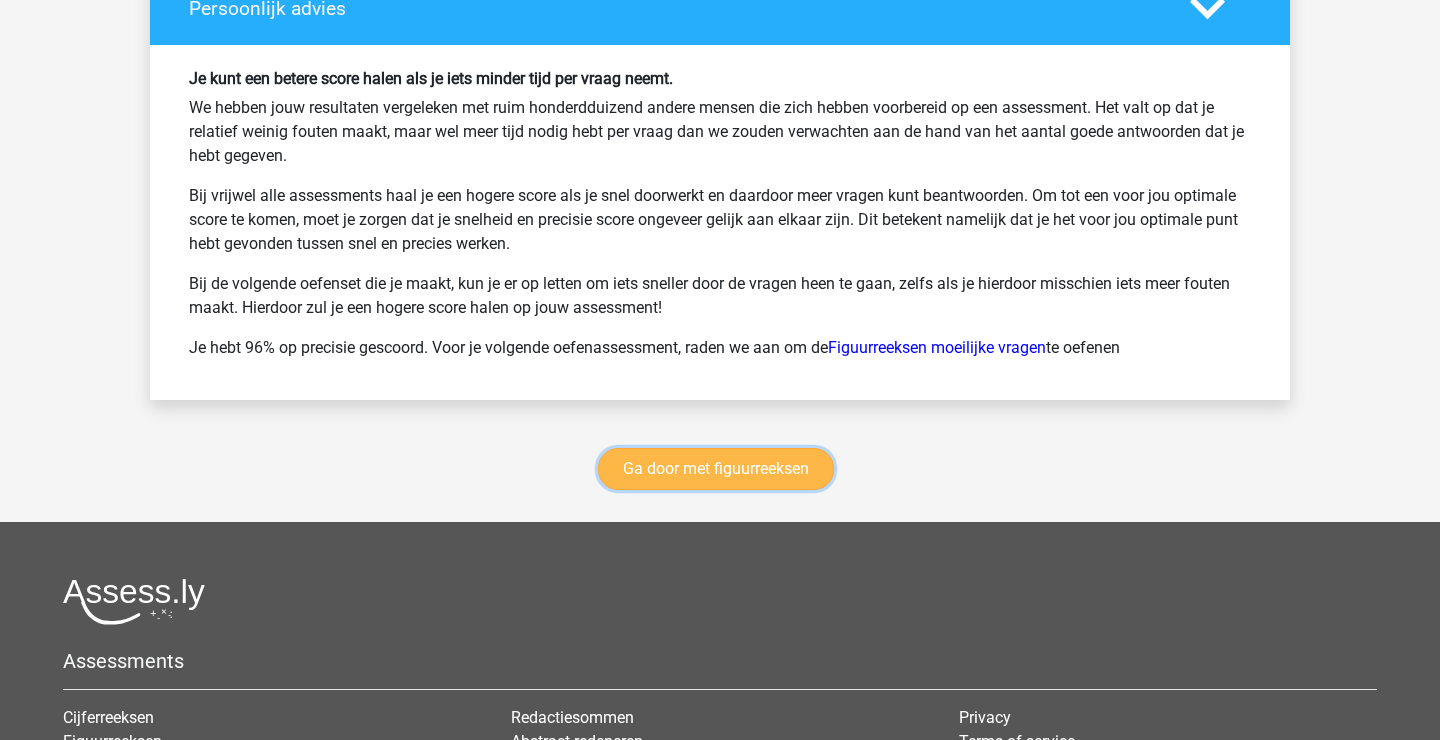 click on "Ga door met figuurreeksen" at bounding box center [716, 469] 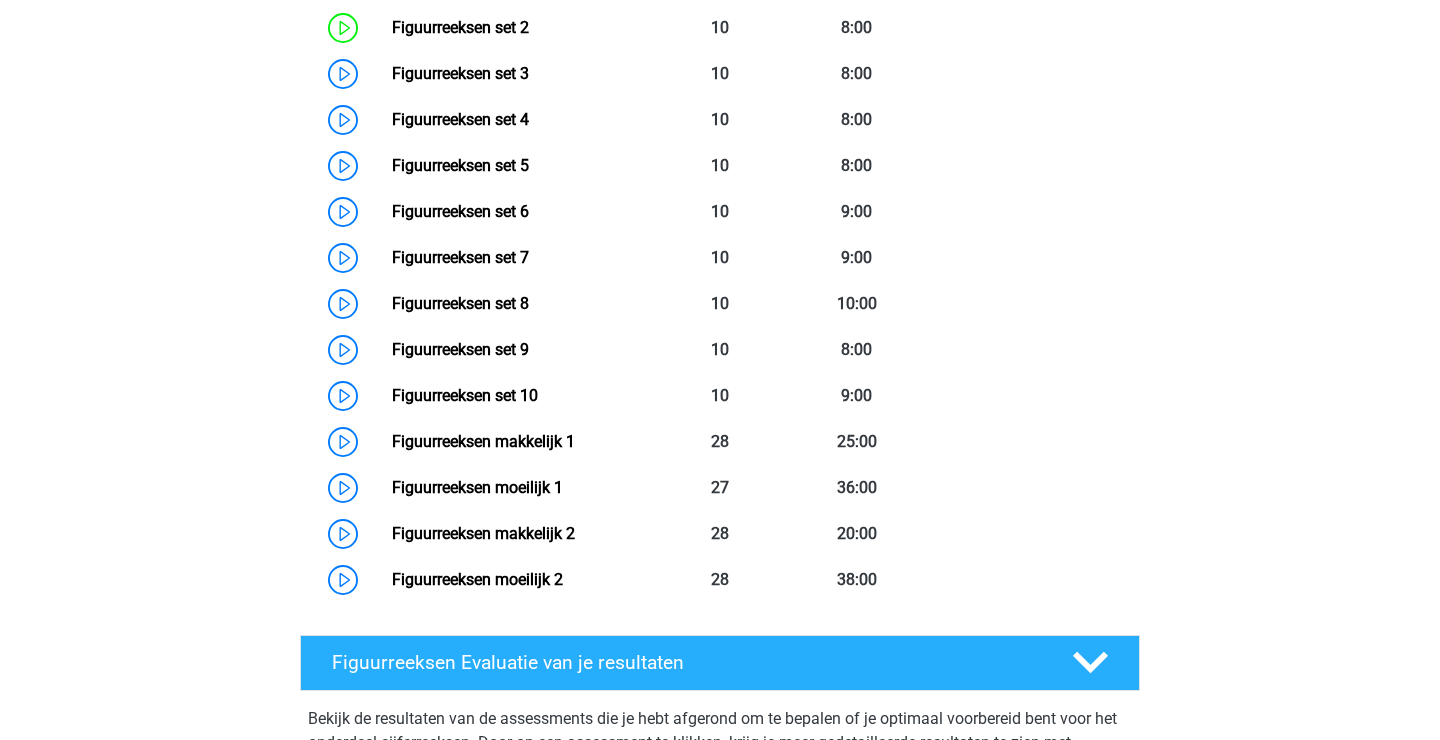 scroll, scrollTop: 1092, scrollLeft: 0, axis: vertical 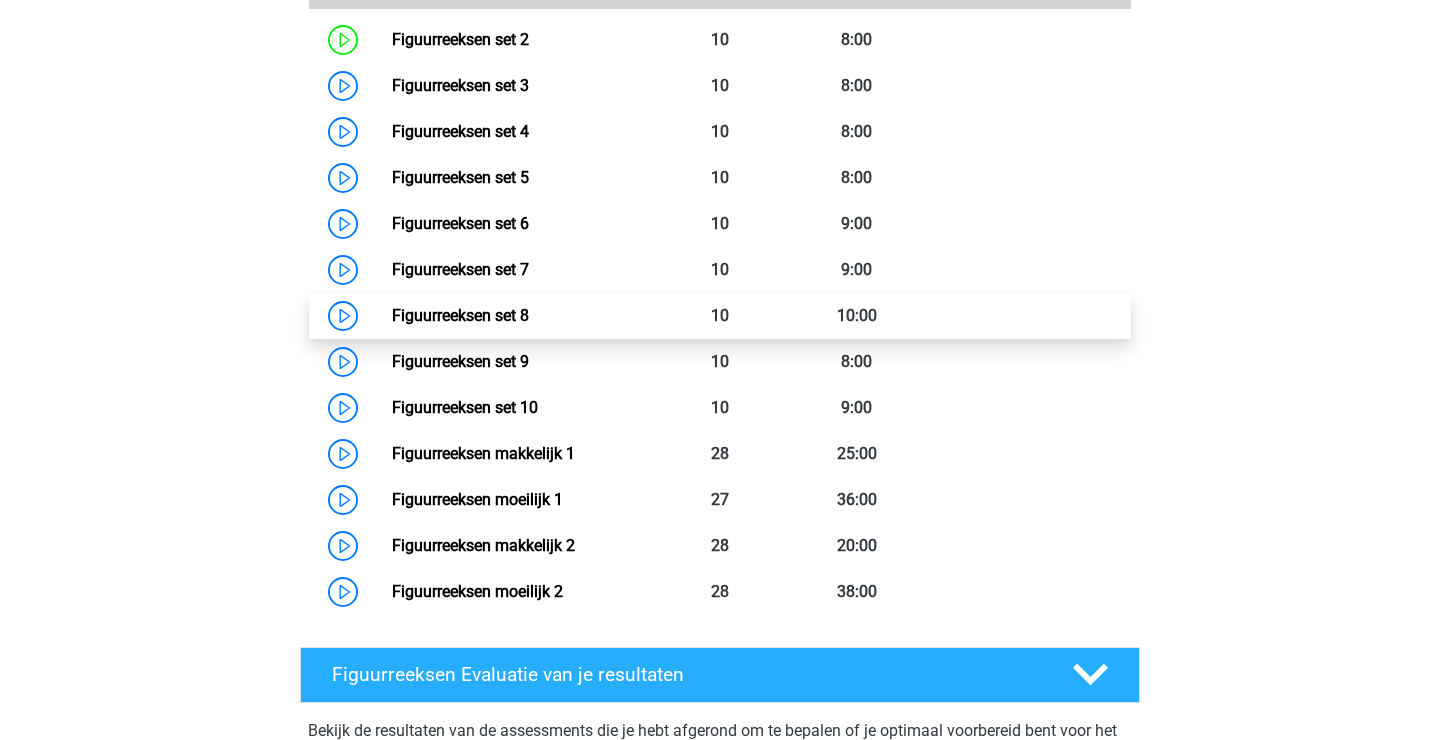click on "Figuurreeksen
set 8" at bounding box center [460, 315] 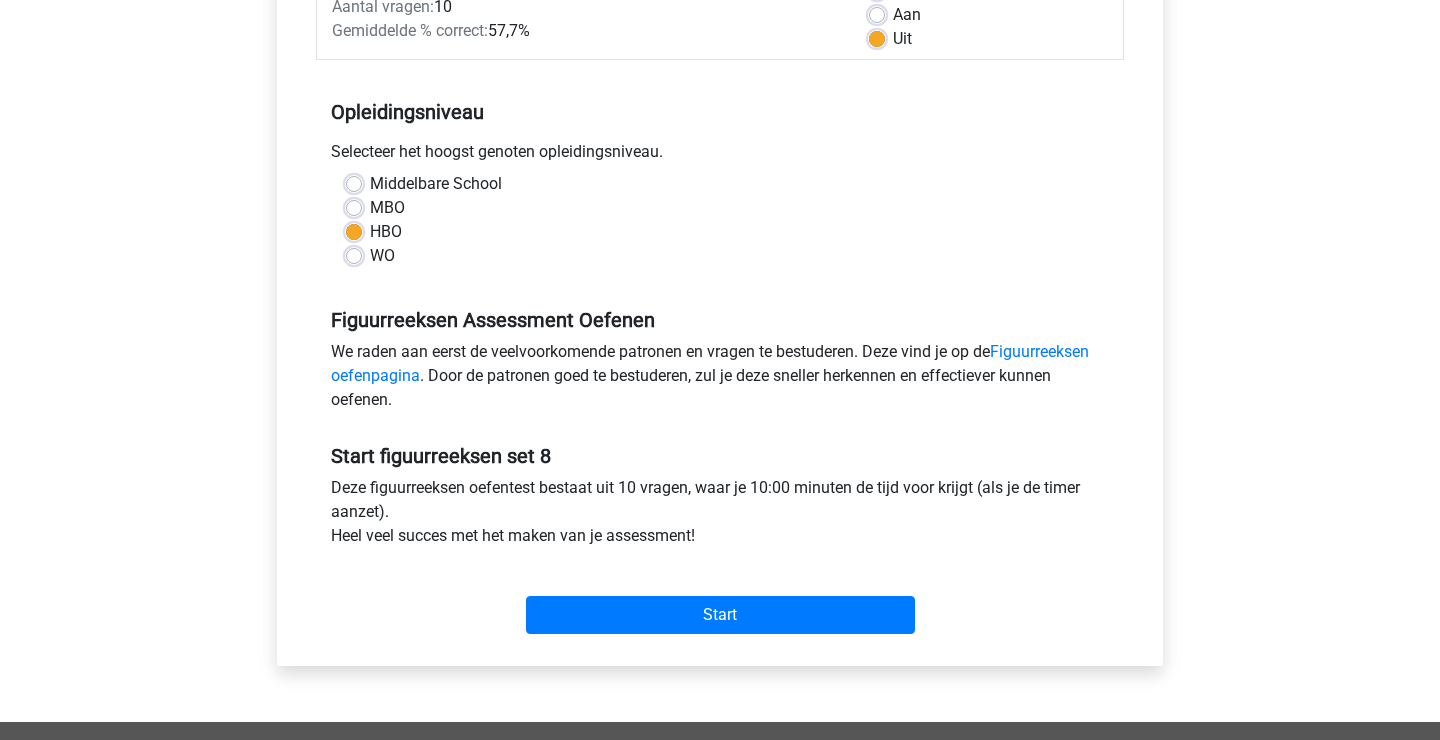 scroll, scrollTop: 371, scrollLeft: 0, axis: vertical 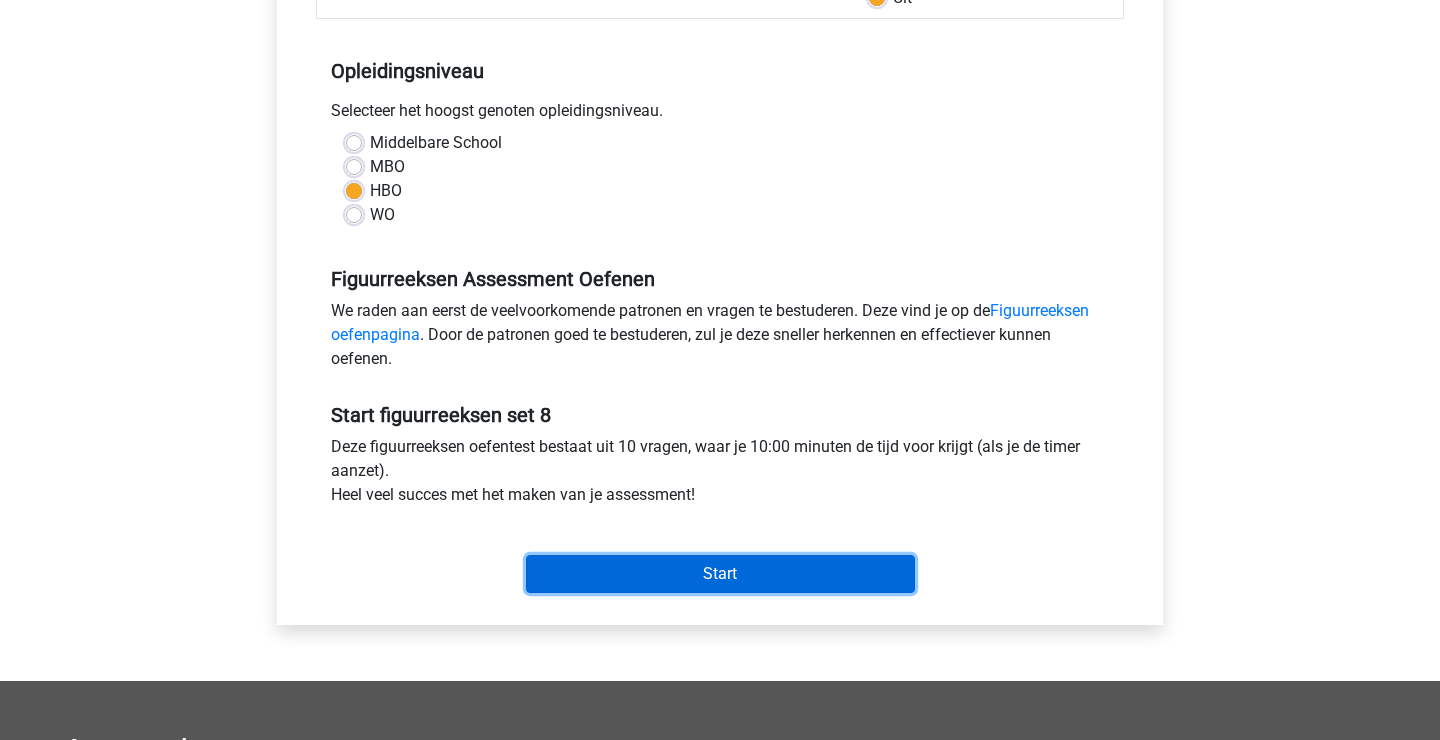 click on "Start" at bounding box center (720, 574) 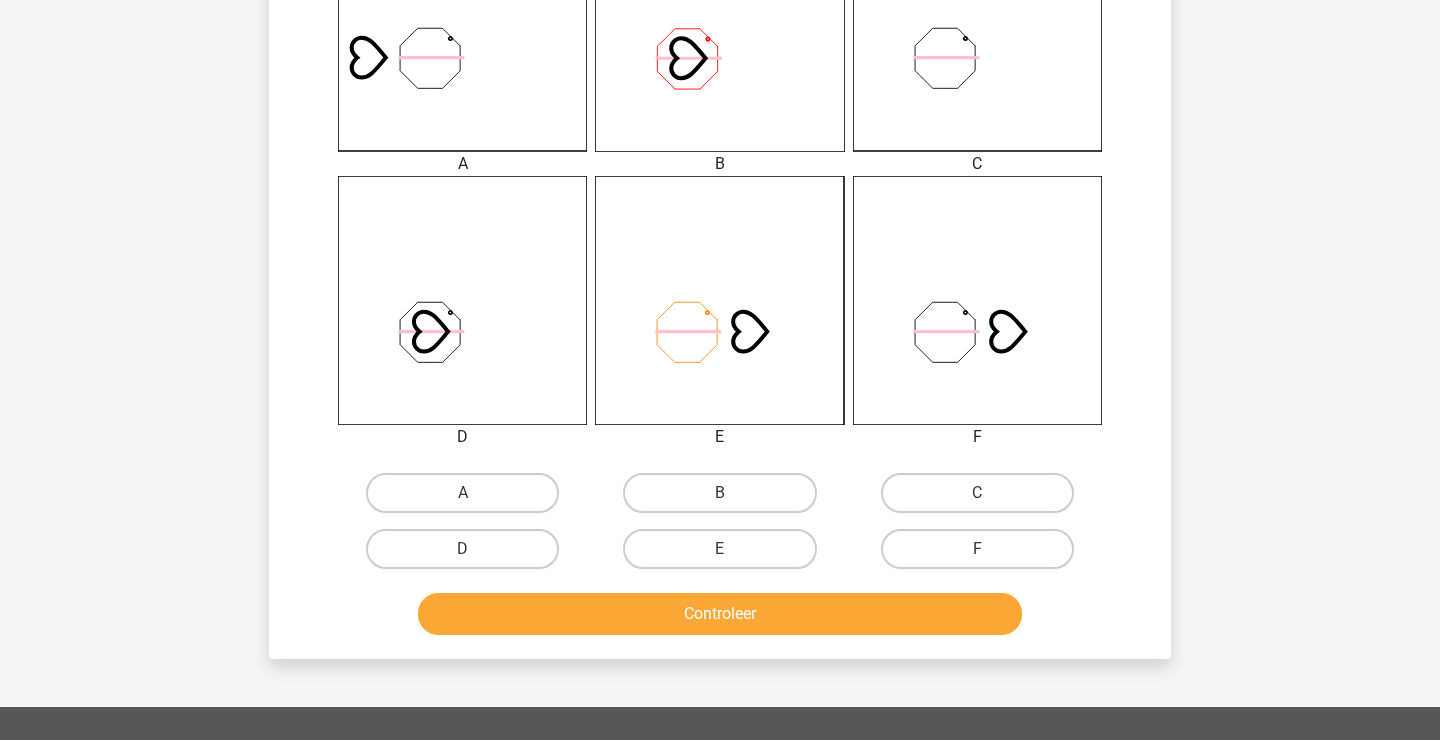 scroll, scrollTop: 640, scrollLeft: 0, axis: vertical 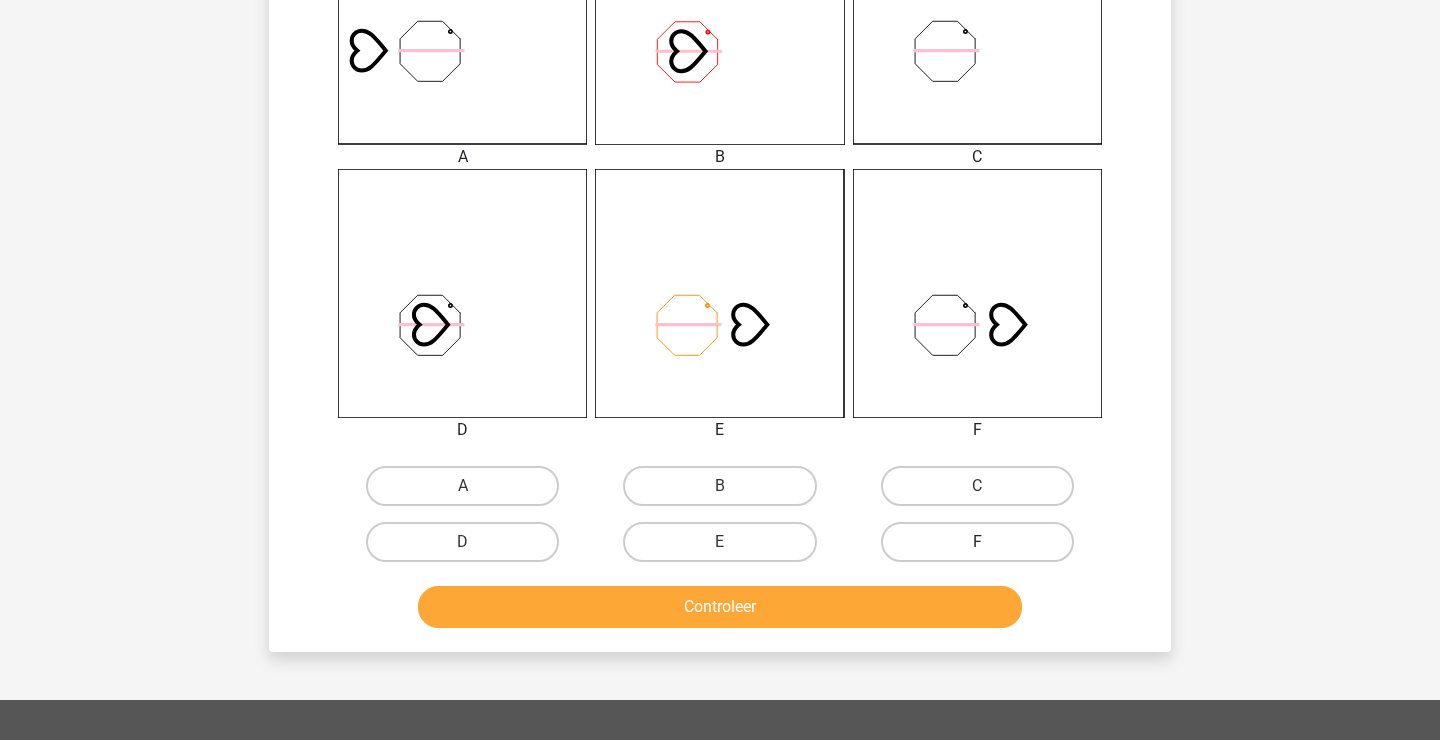 click on "F" at bounding box center (977, 542) 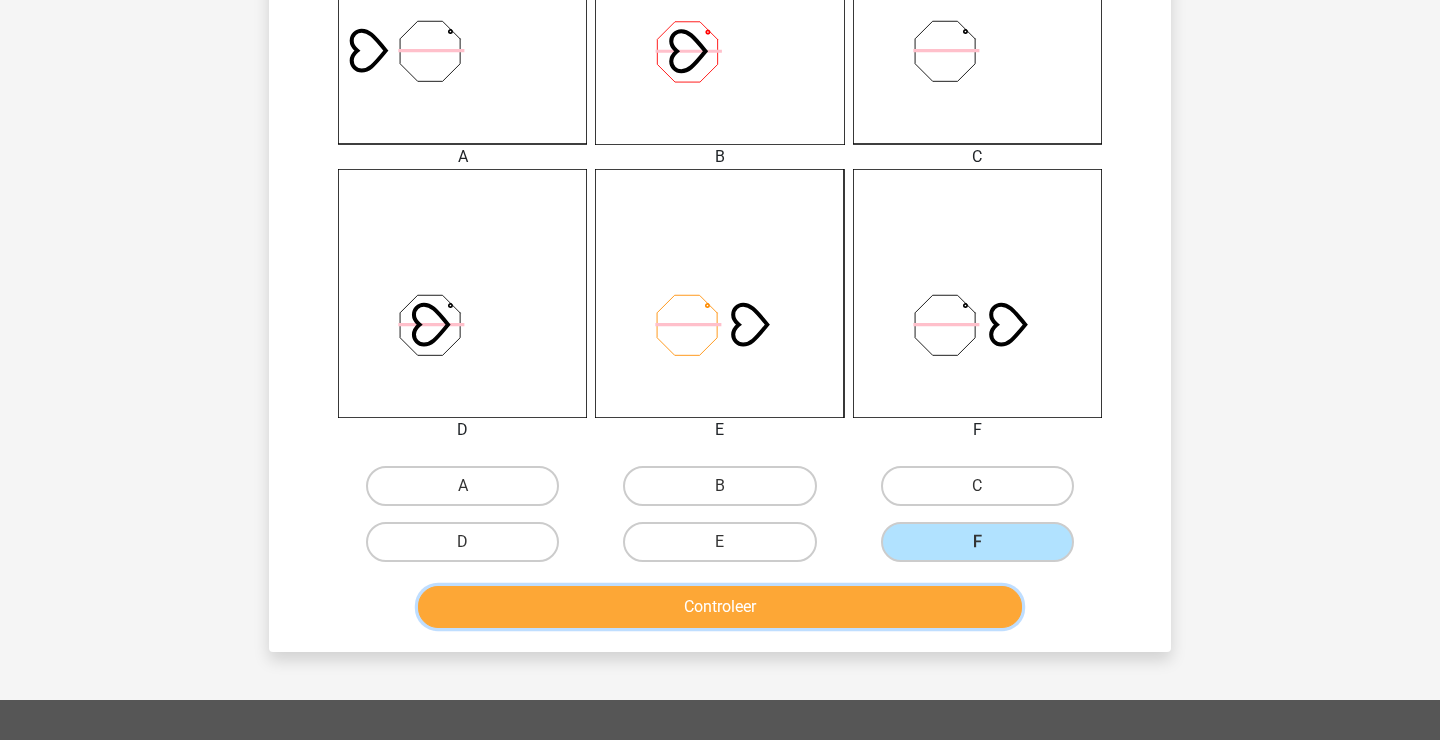 click on "Controleer" at bounding box center [720, 607] 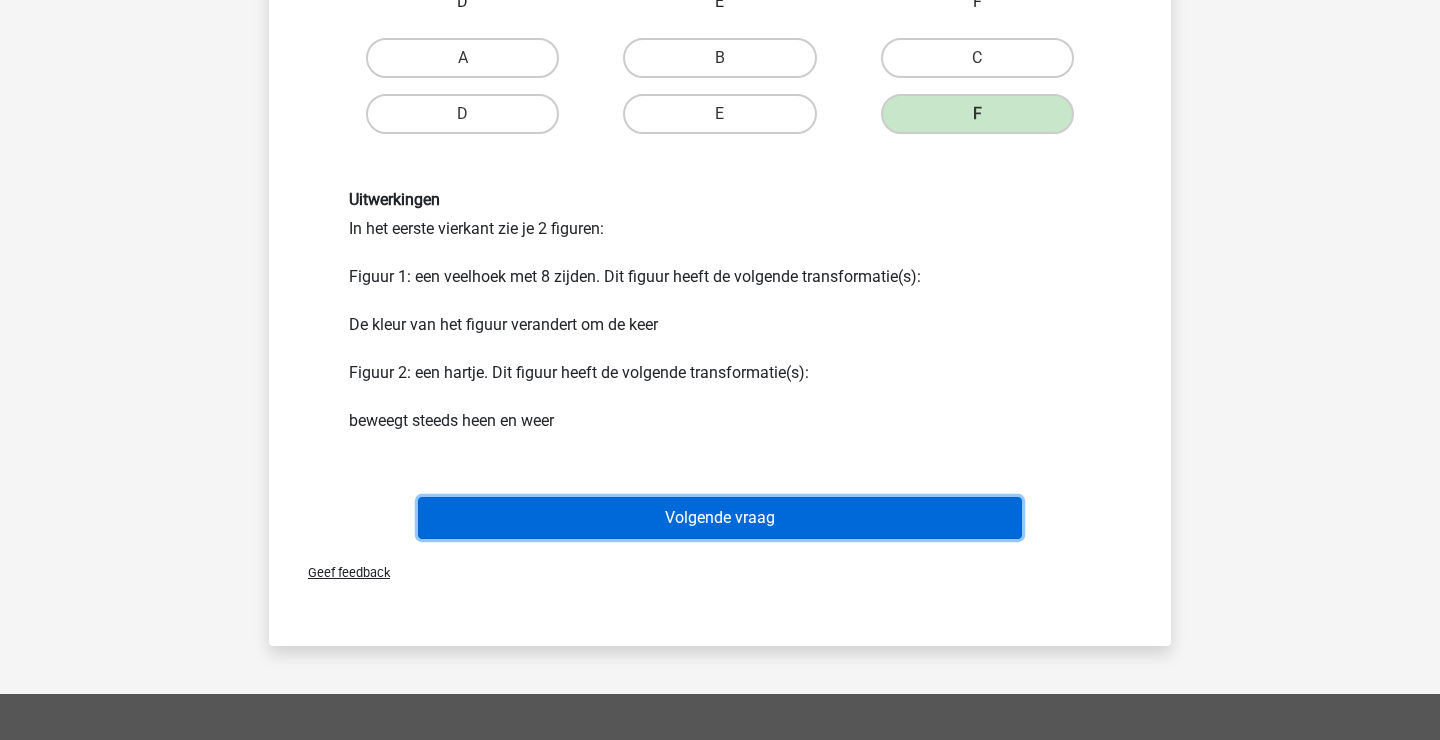 click on "Volgende vraag" at bounding box center [720, 518] 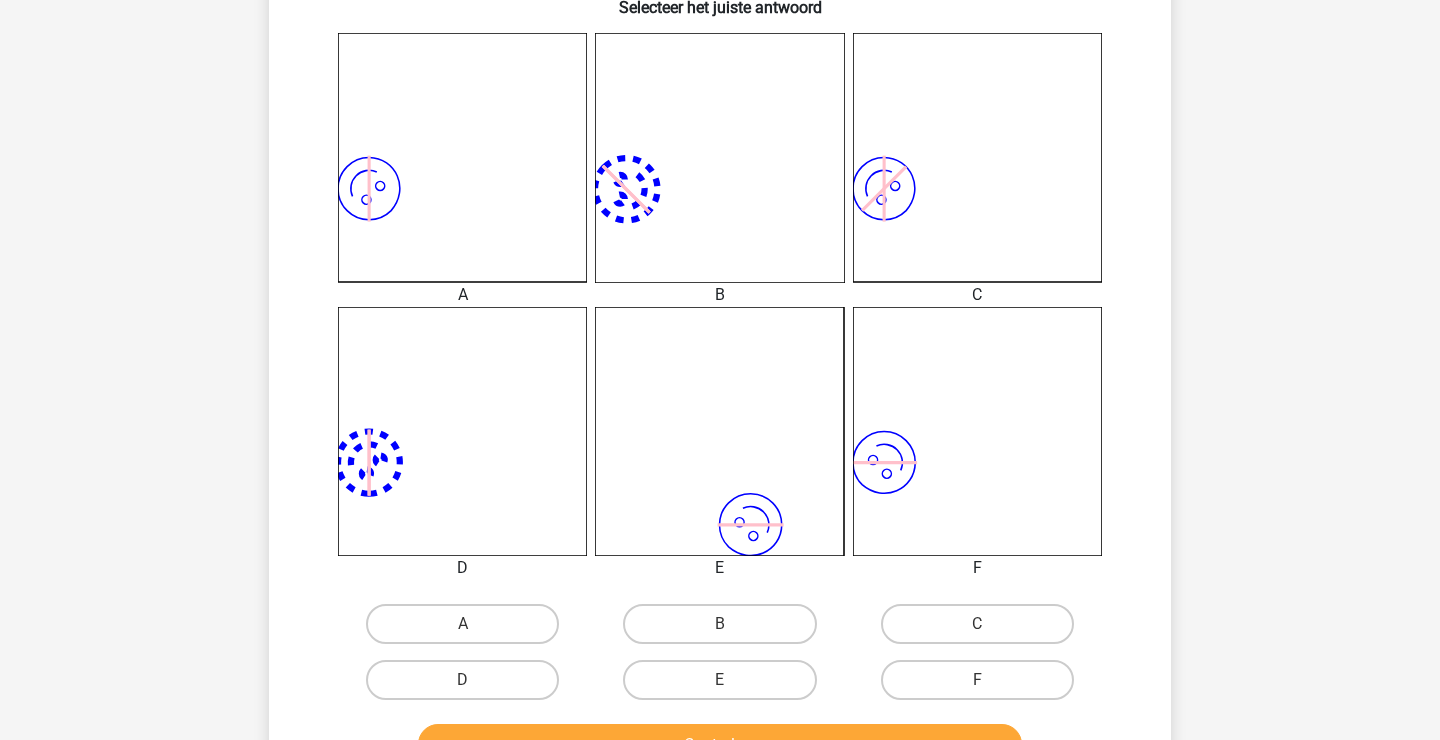 scroll, scrollTop: 506, scrollLeft: 0, axis: vertical 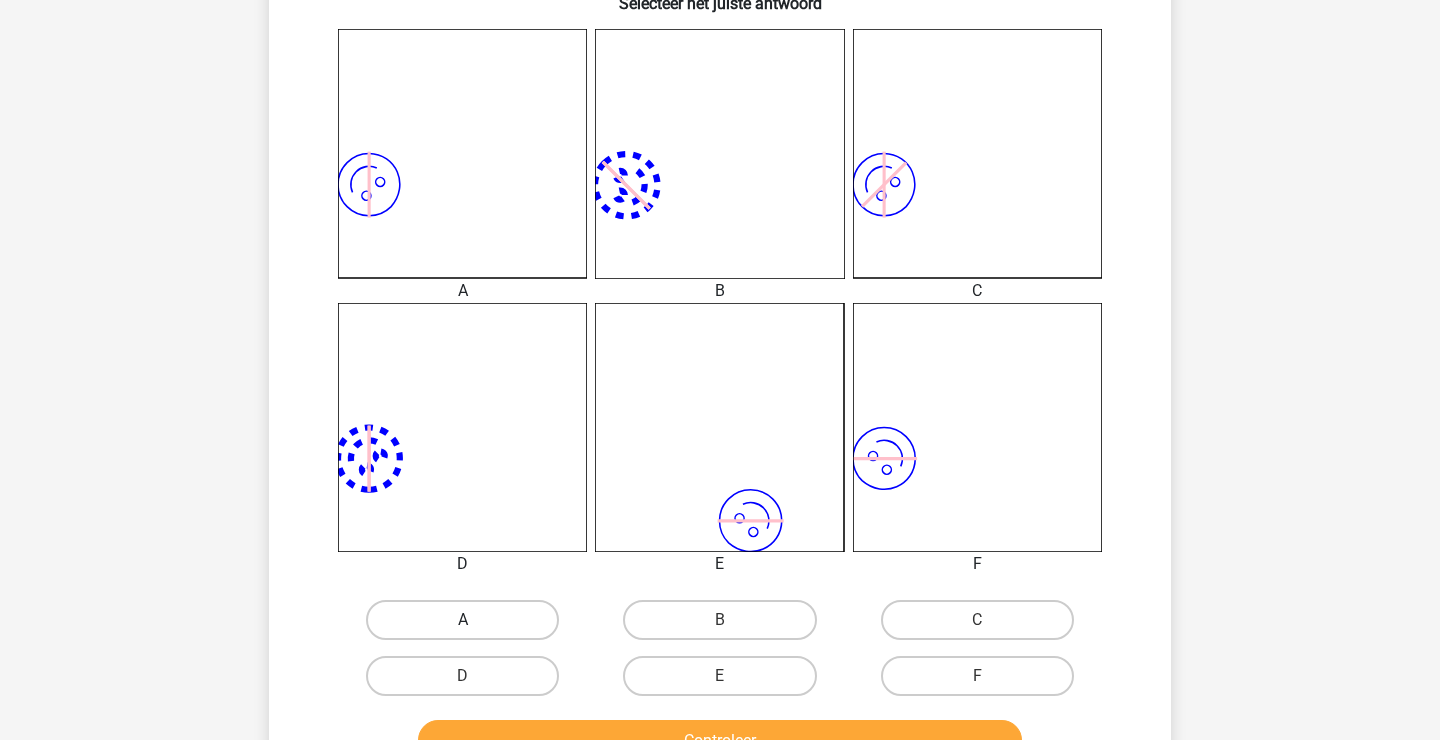 click on "A" at bounding box center [462, 620] 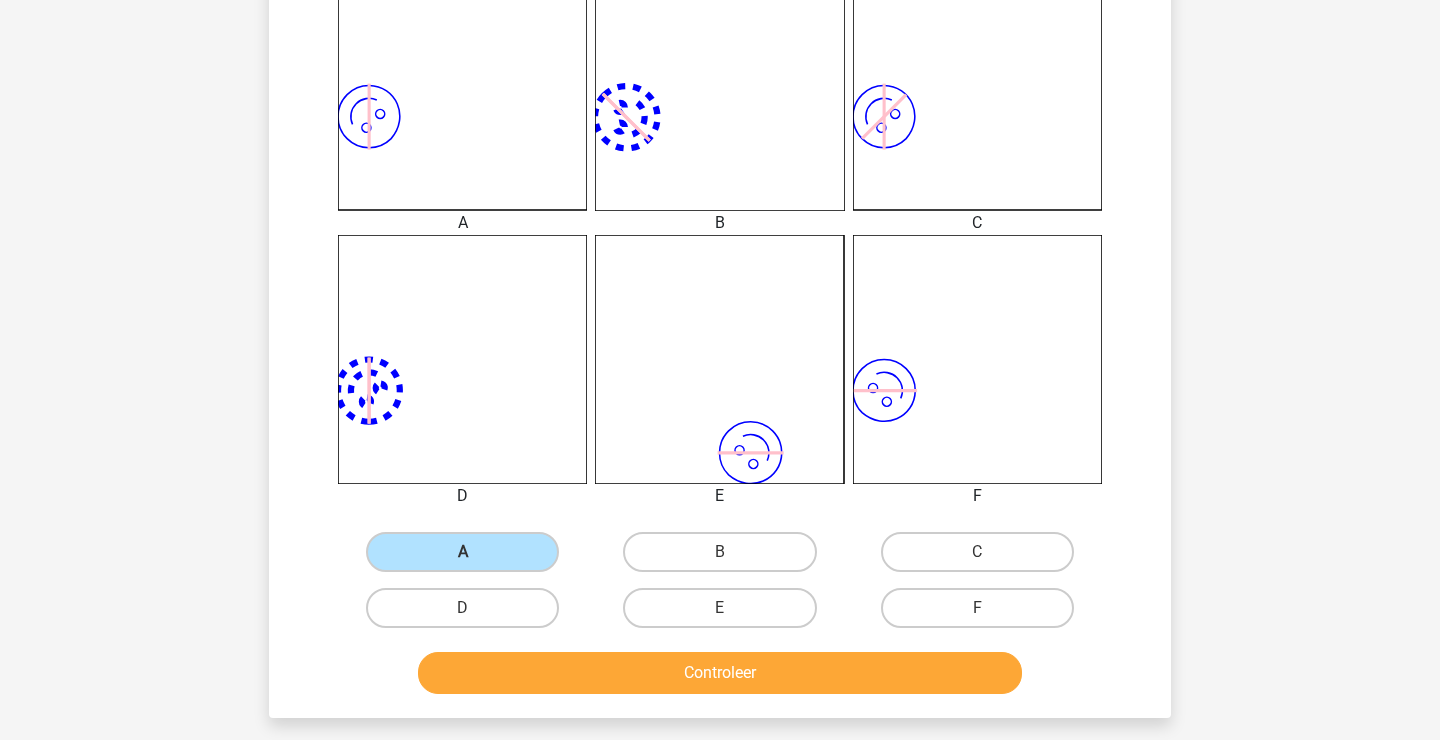scroll, scrollTop: 575, scrollLeft: 0, axis: vertical 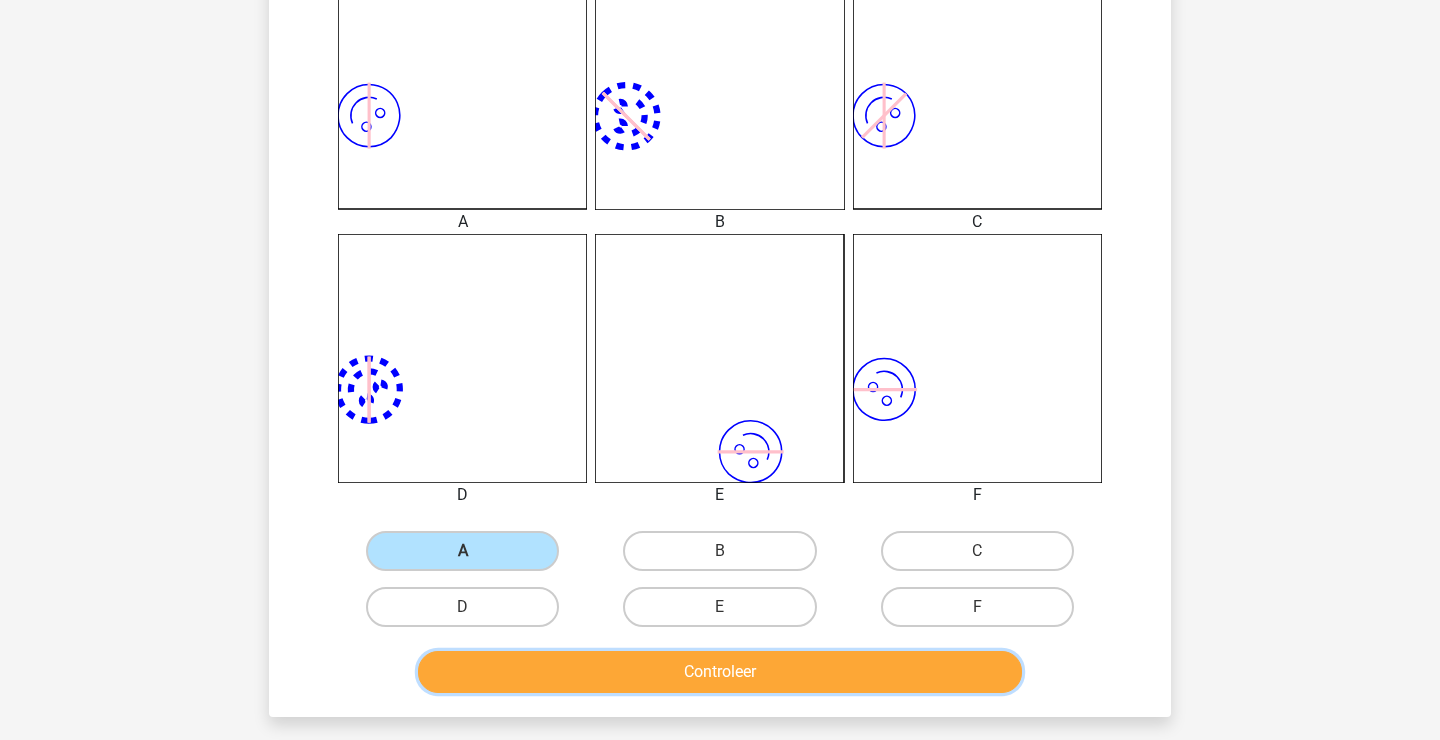 click on "Controleer" at bounding box center (720, 672) 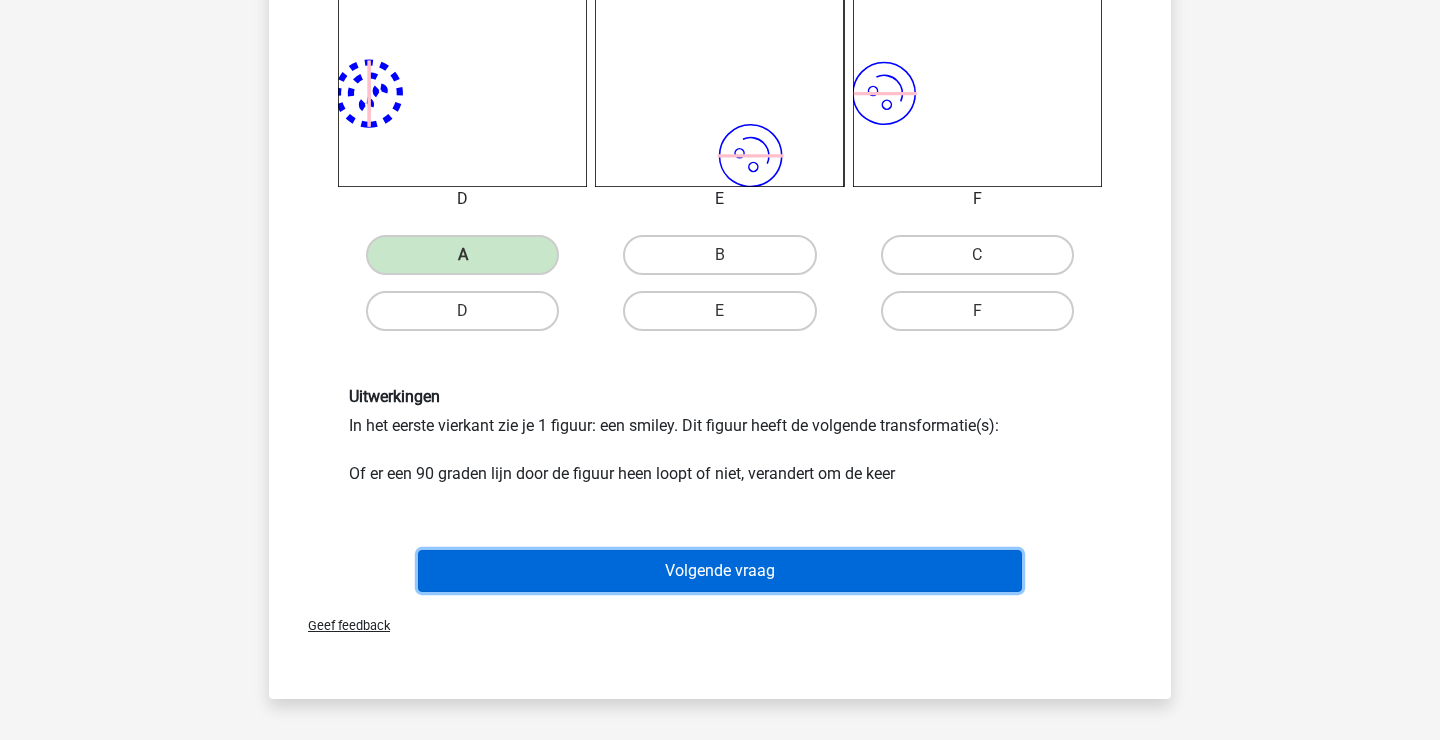 click on "Volgende vraag" at bounding box center [720, 571] 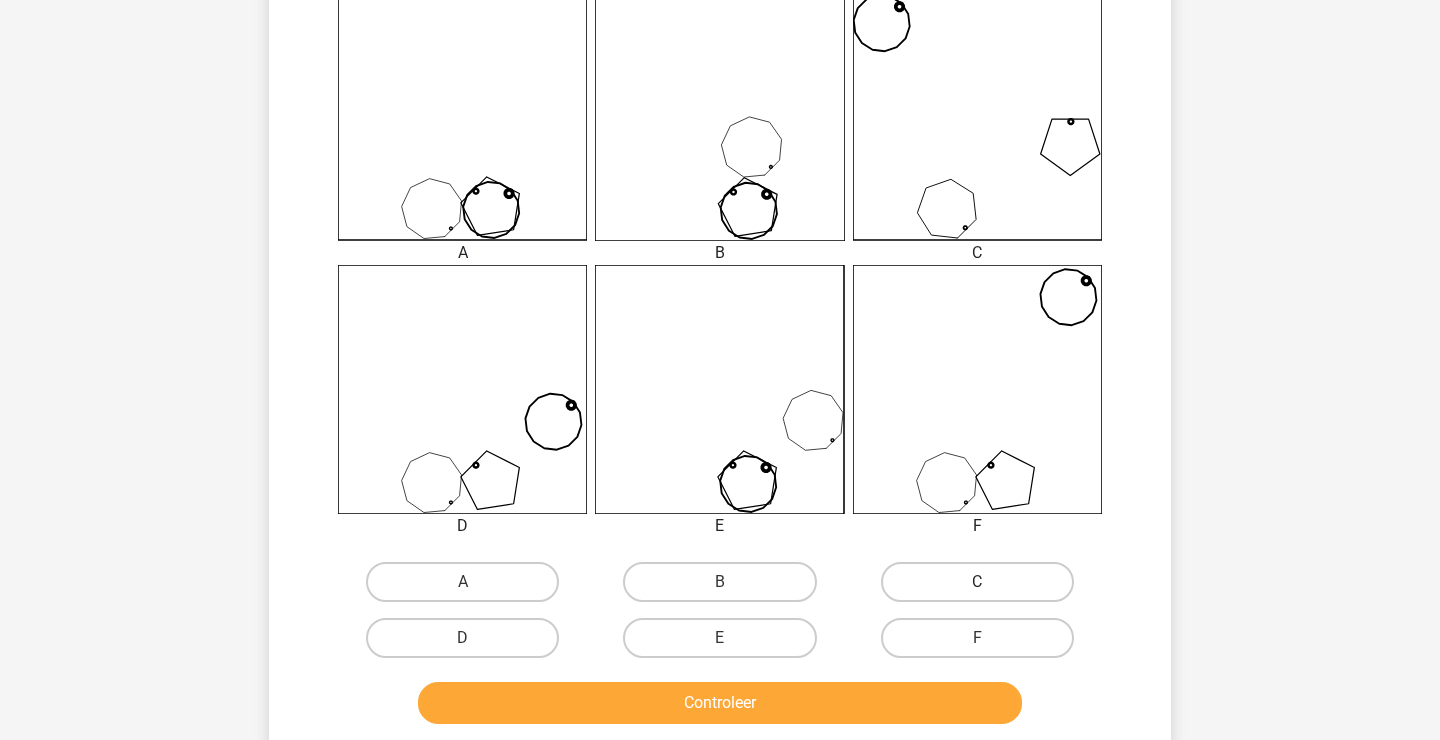 scroll, scrollTop: 545, scrollLeft: 0, axis: vertical 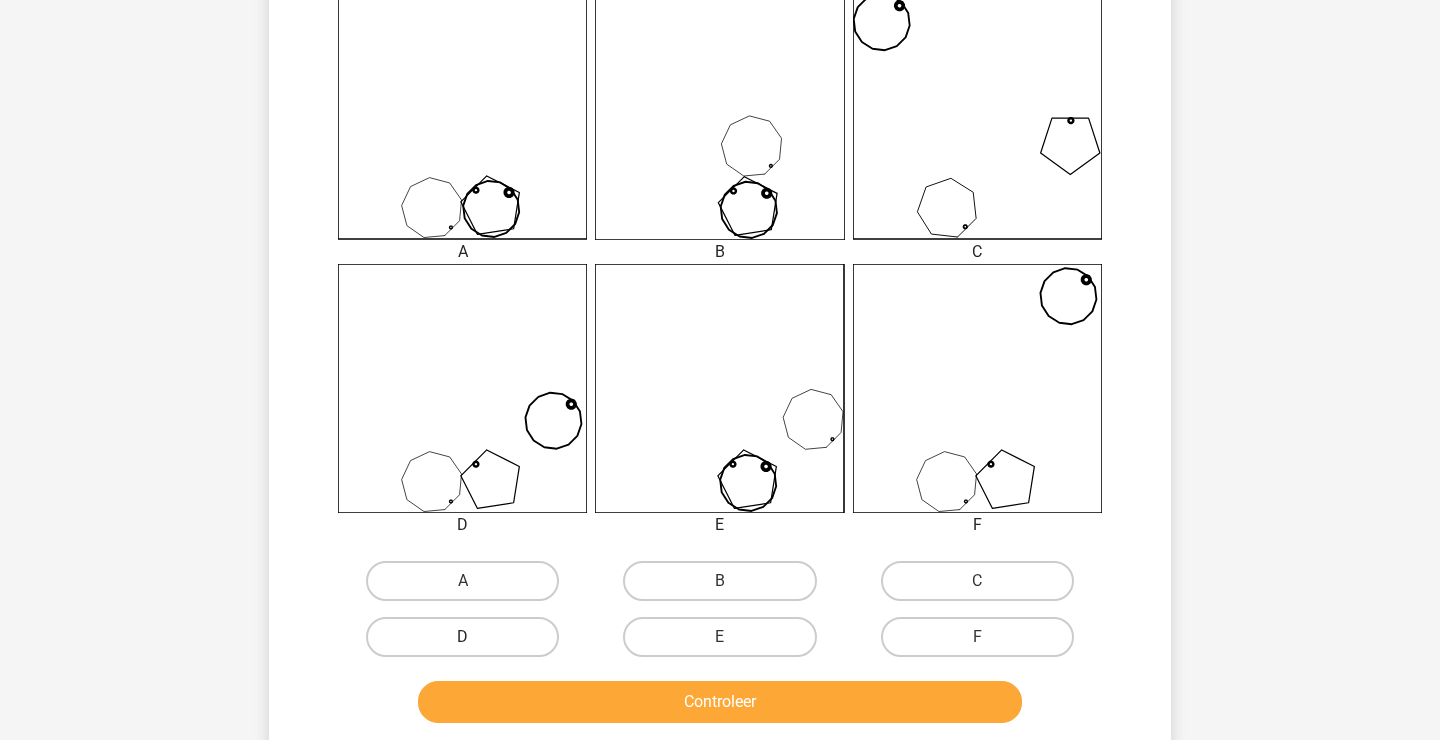 click on "D" at bounding box center (462, 637) 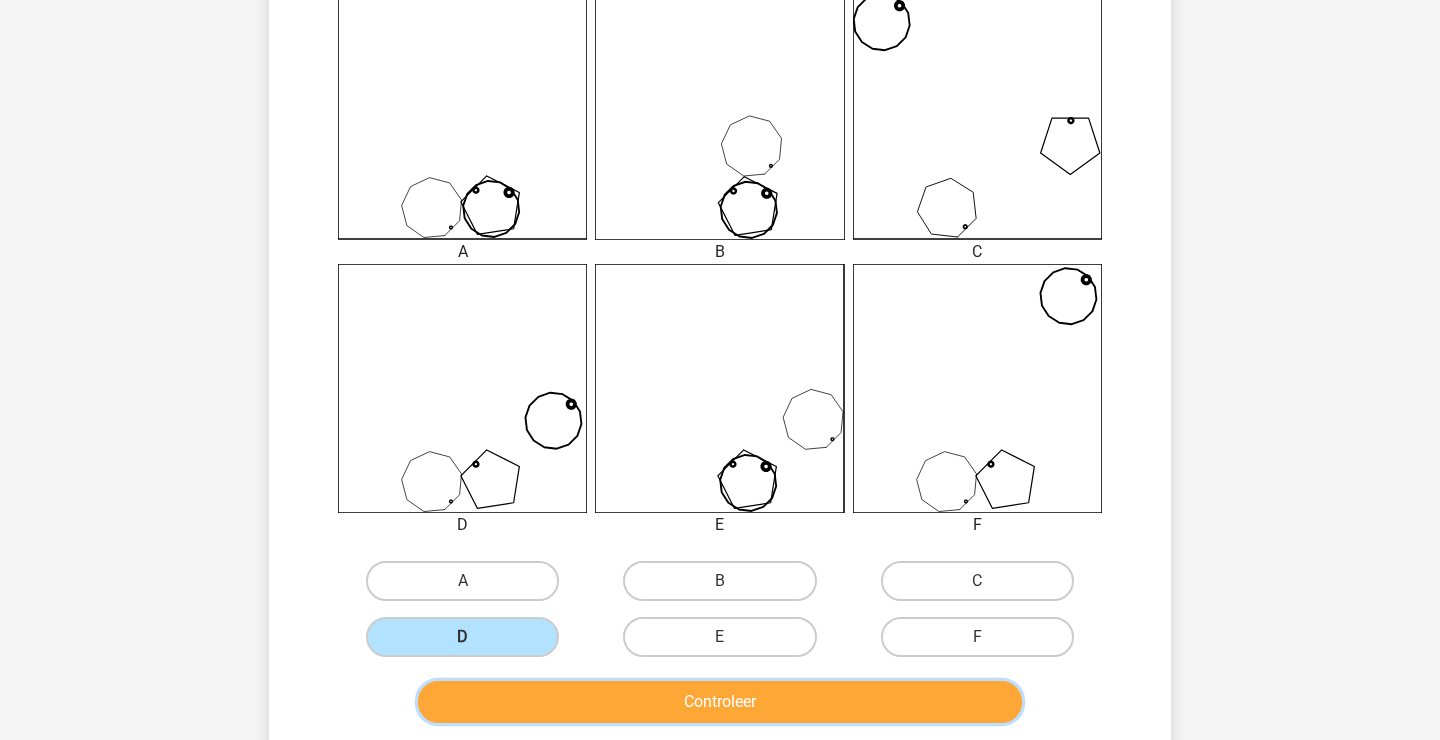 click on "Controleer" at bounding box center (720, 702) 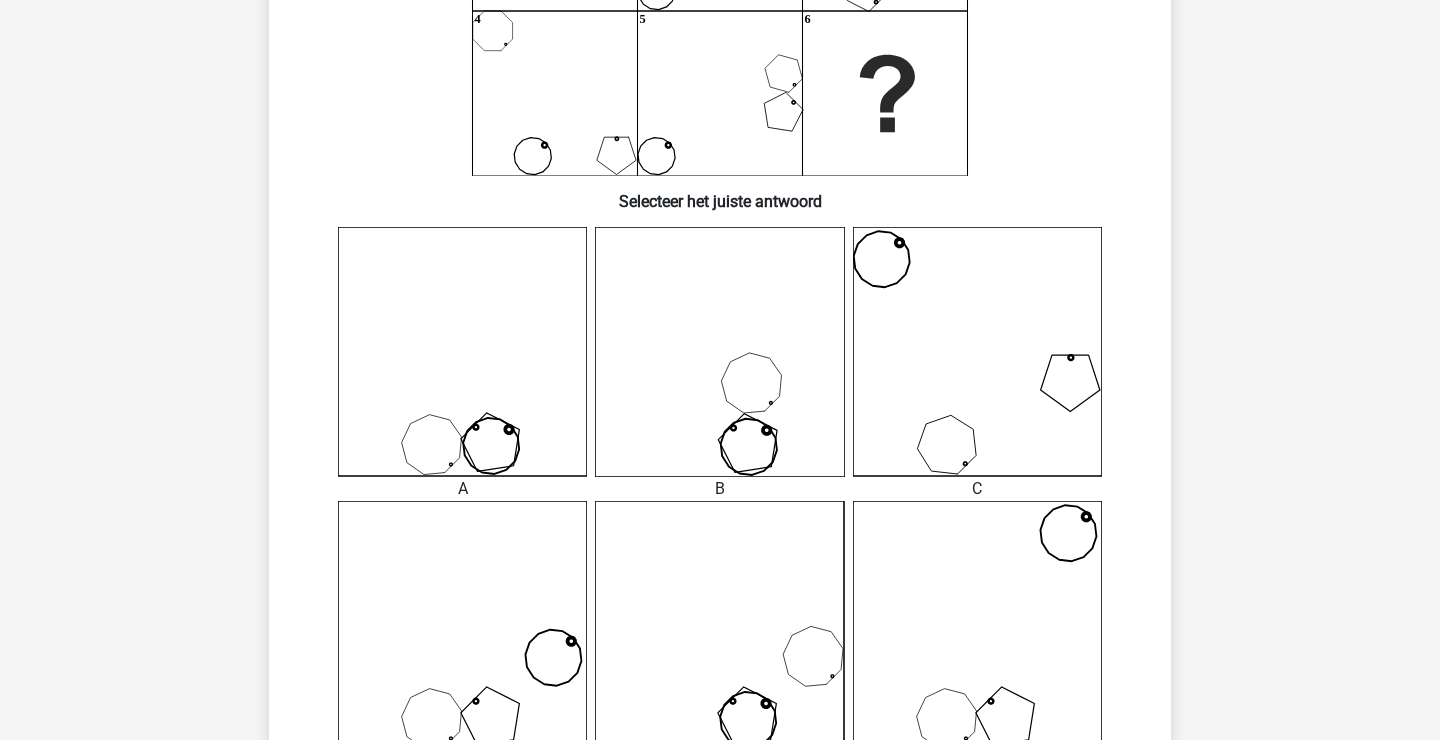 scroll, scrollTop: 307, scrollLeft: 0, axis: vertical 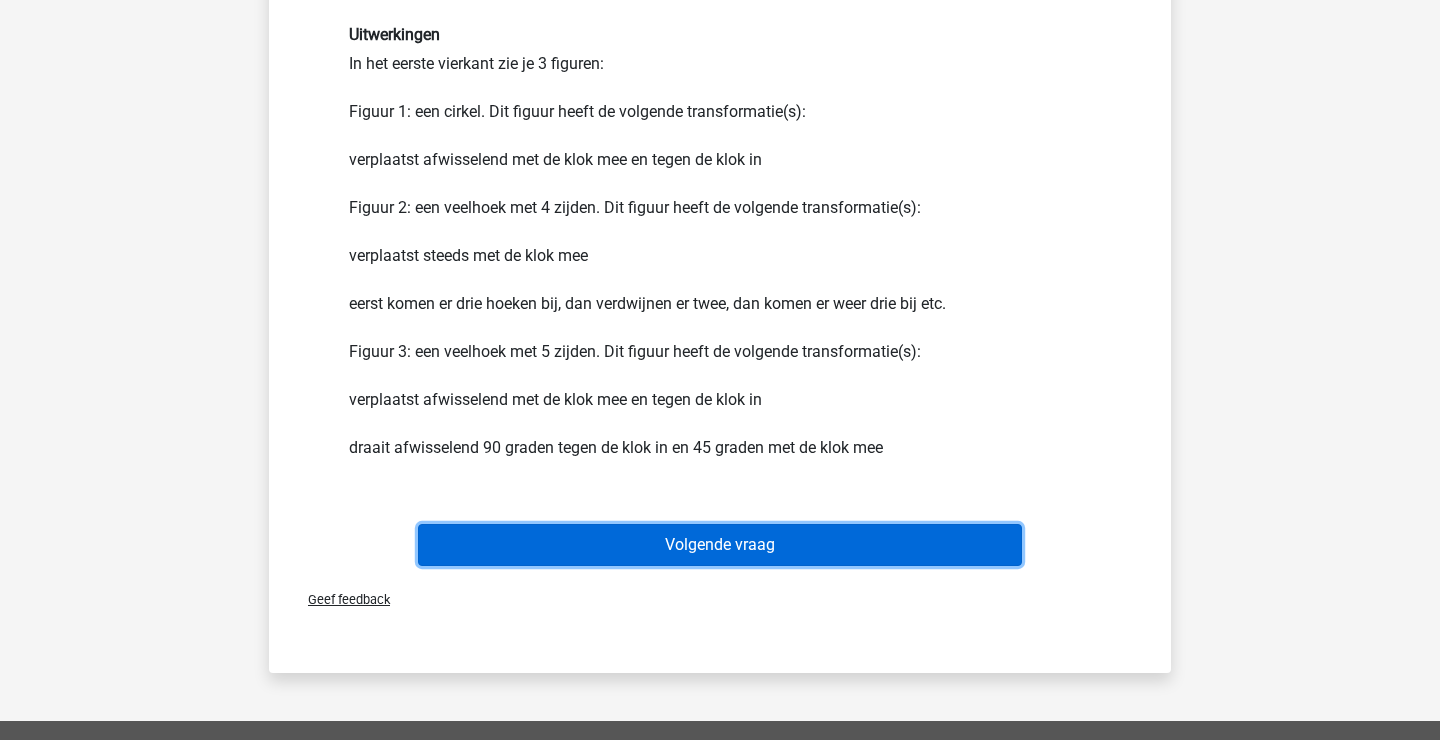 click on "Volgende vraag" at bounding box center [720, 545] 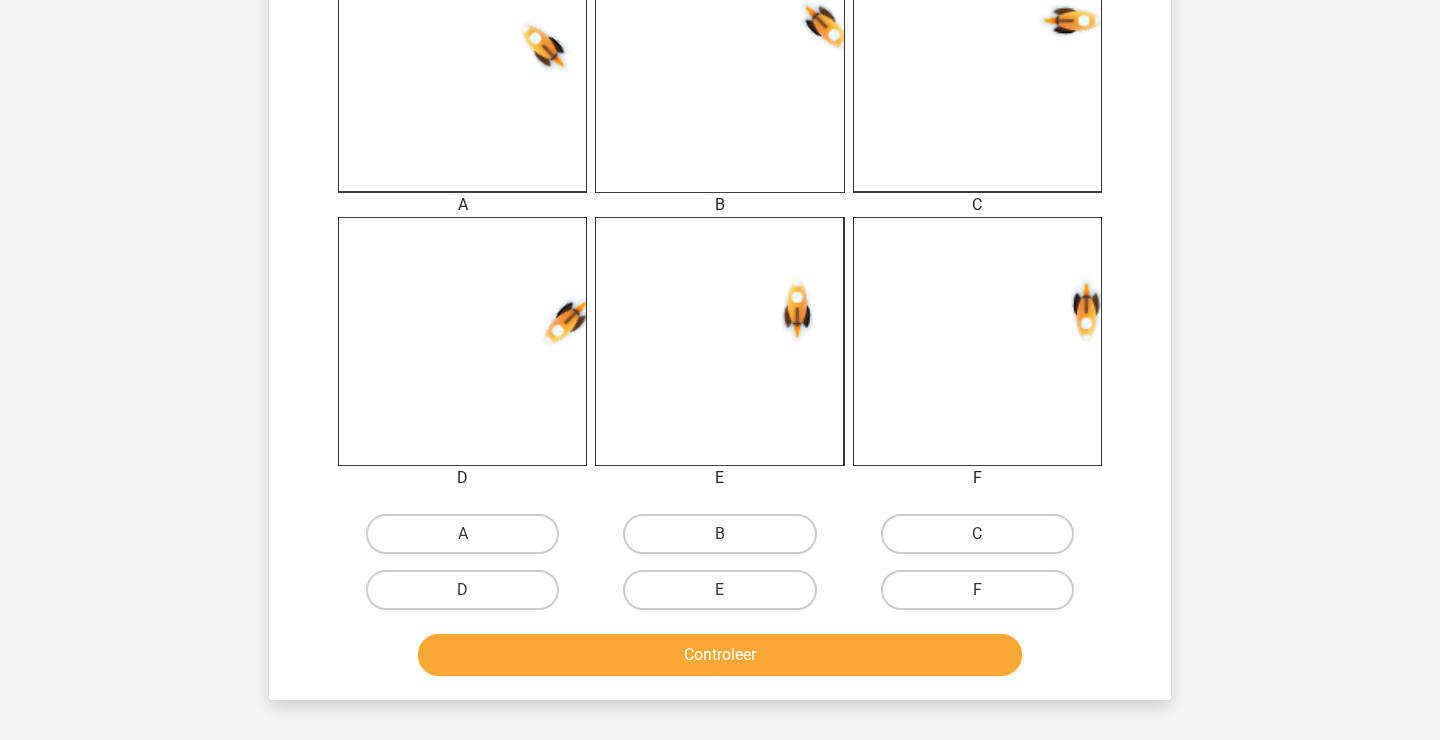 scroll, scrollTop: 600, scrollLeft: 0, axis: vertical 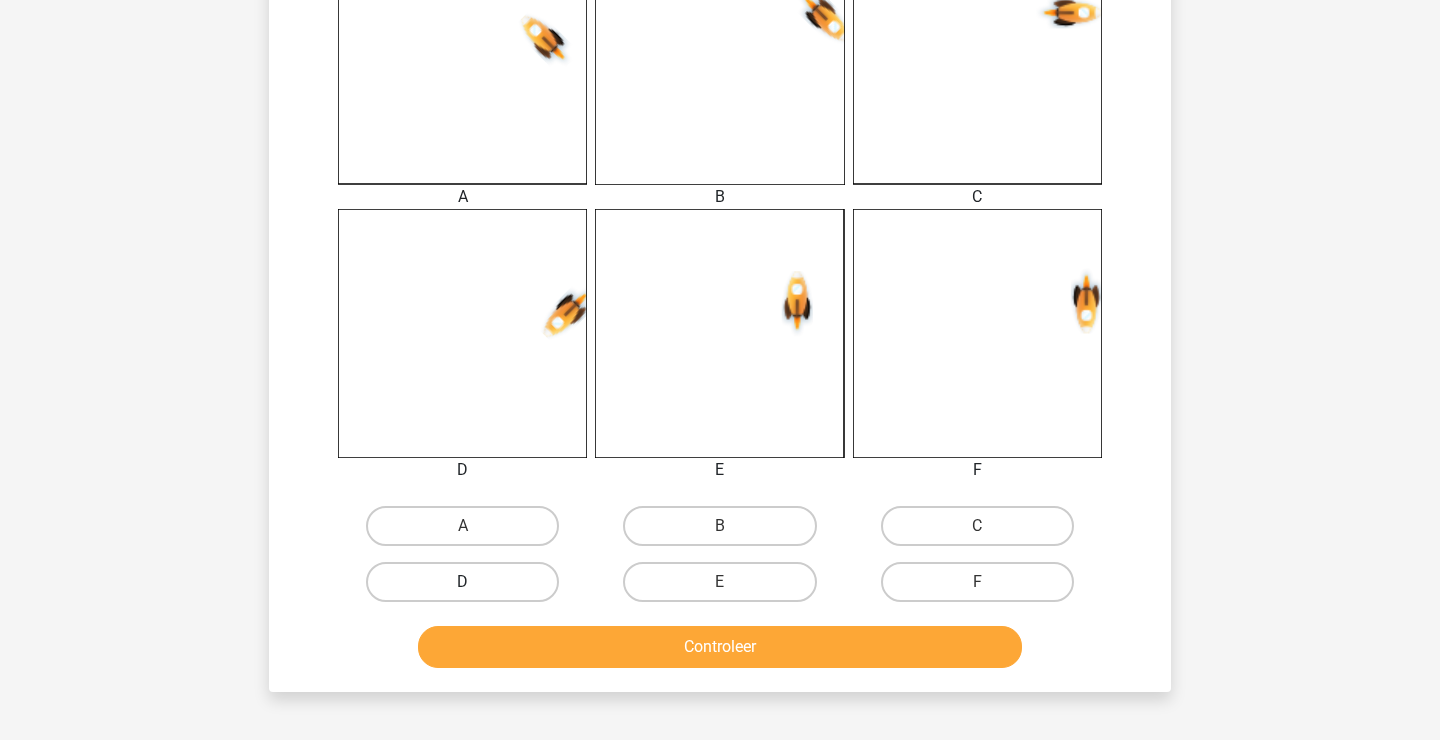 click on "D" at bounding box center (462, 582) 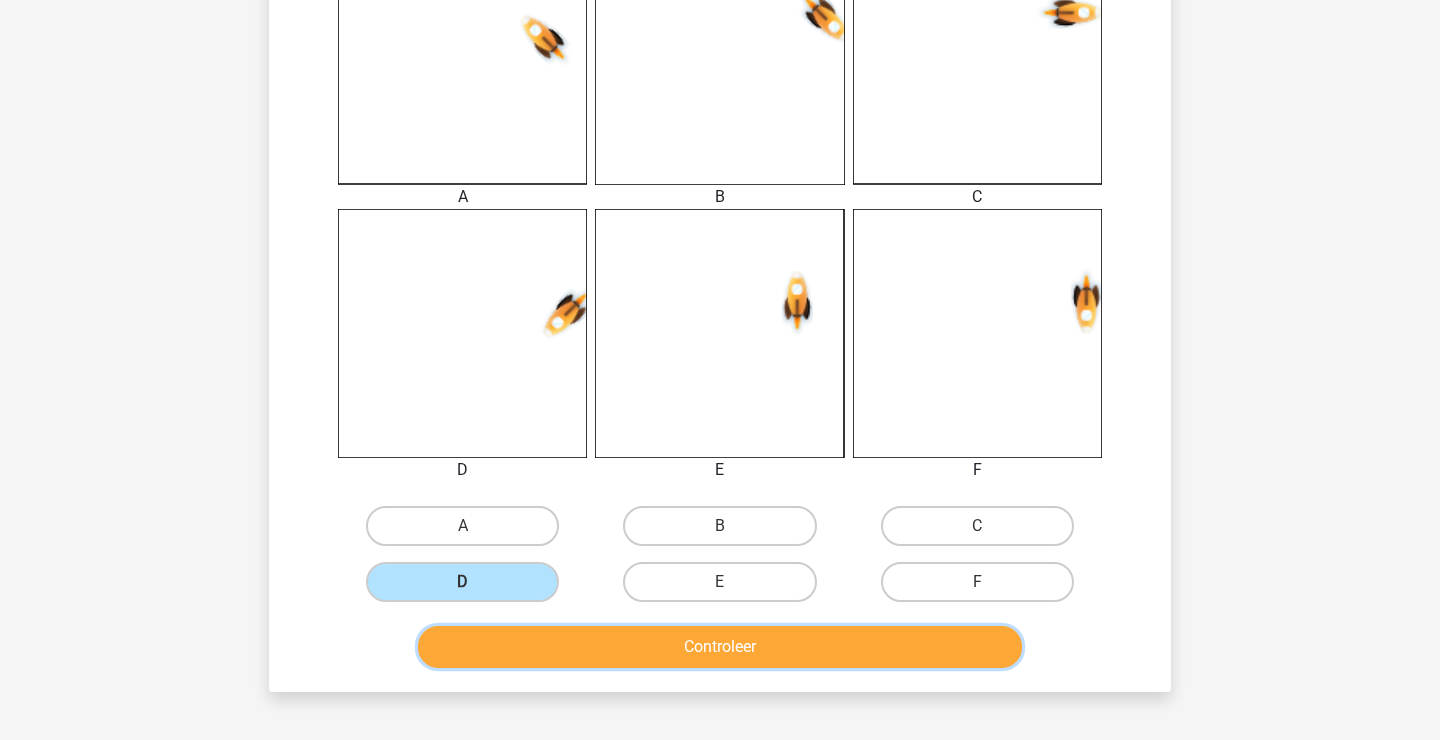 click on "Controleer" at bounding box center [720, 647] 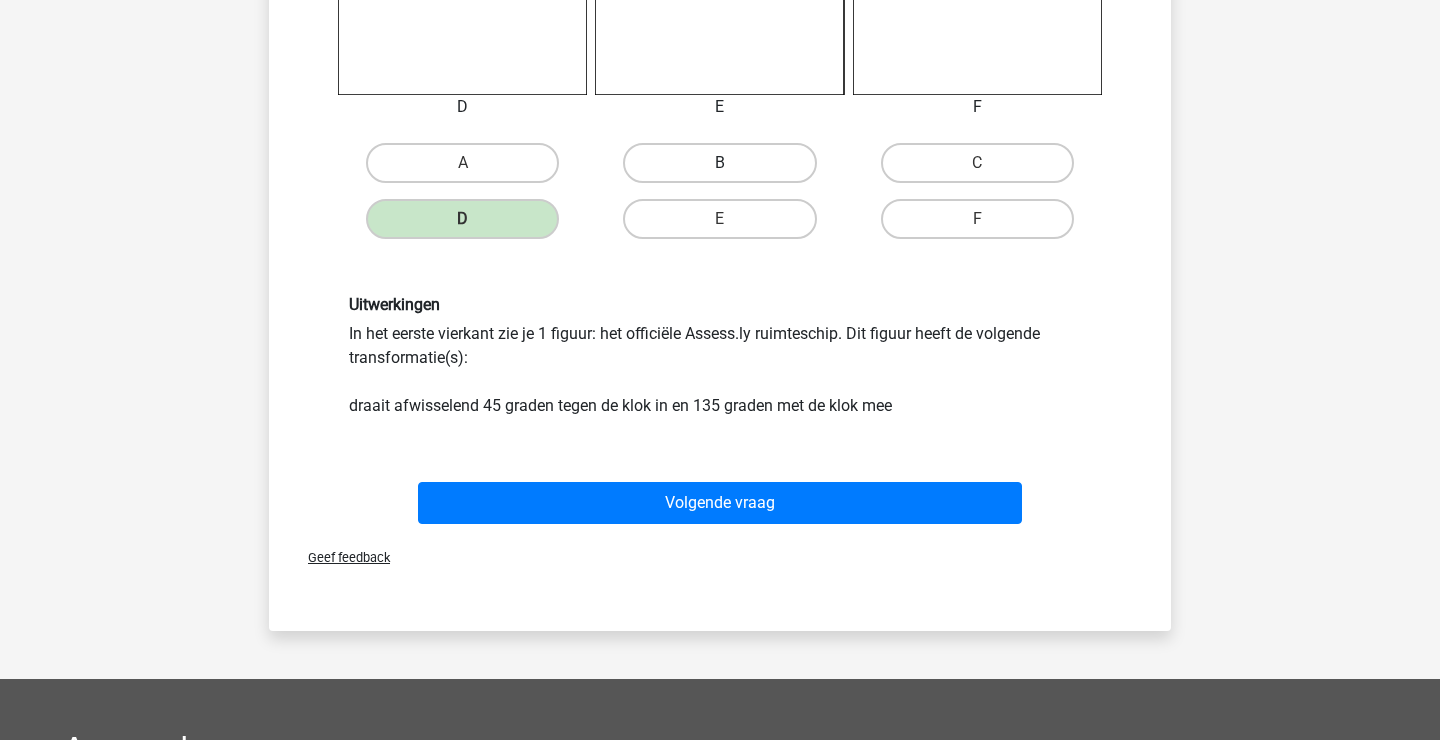 scroll, scrollTop: 988, scrollLeft: 0, axis: vertical 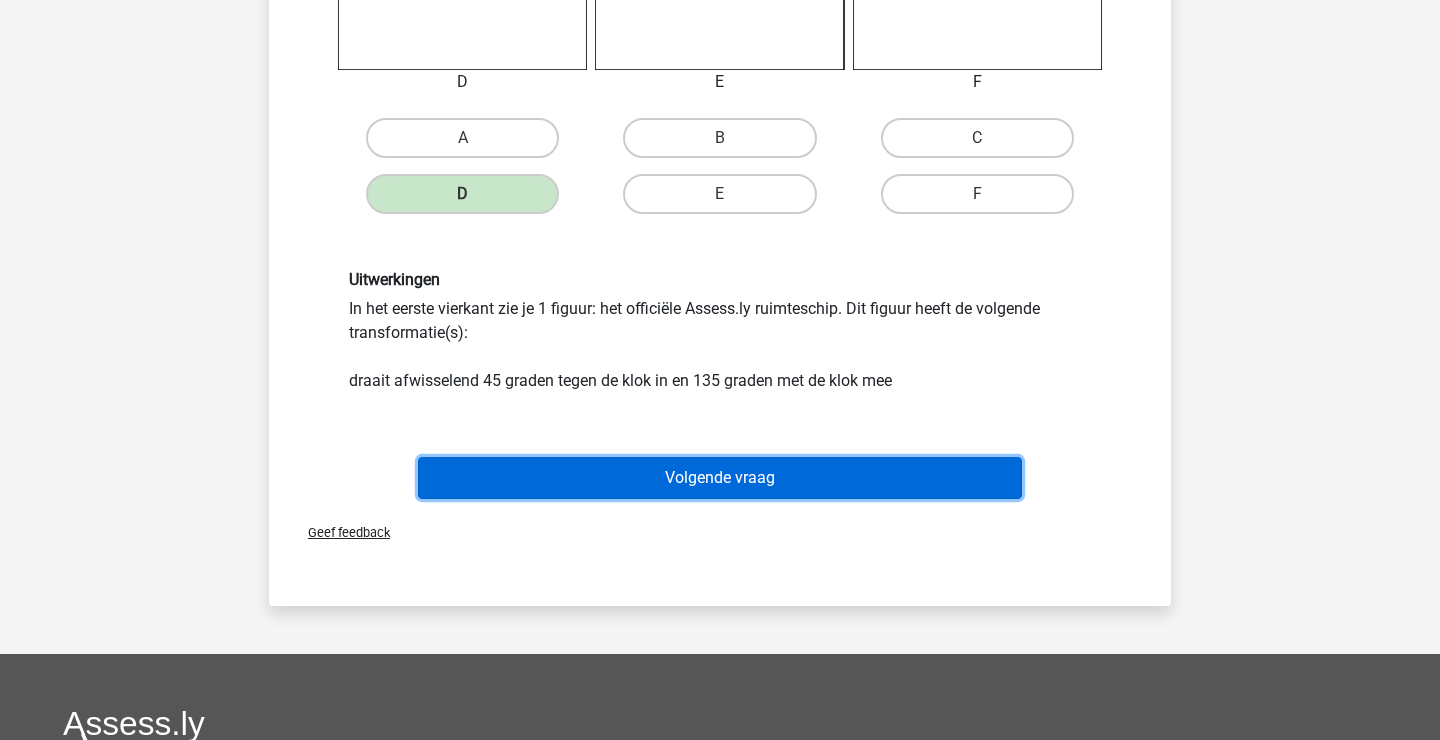 click on "Volgende vraag" at bounding box center [720, 478] 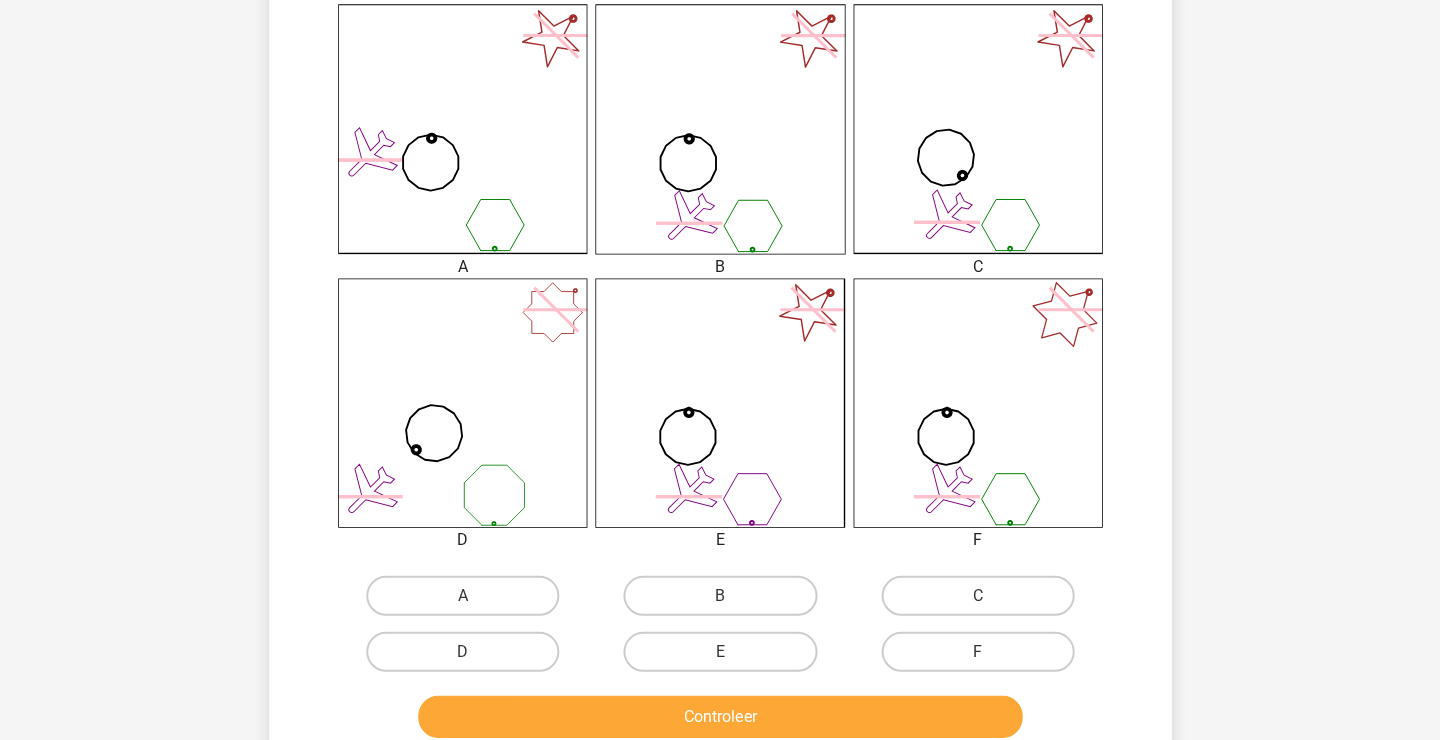 scroll, scrollTop: 543, scrollLeft: 0, axis: vertical 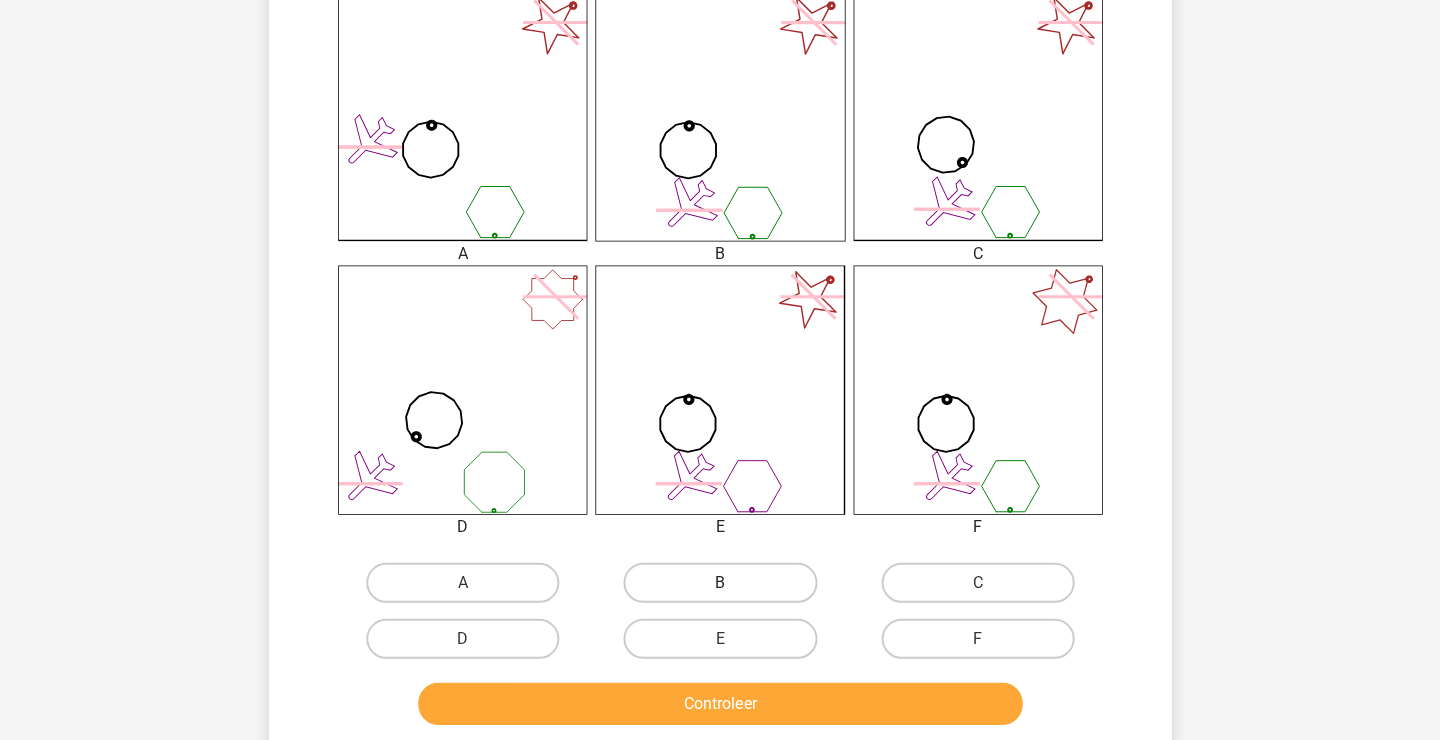click on "B" at bounding box center [719, 583] 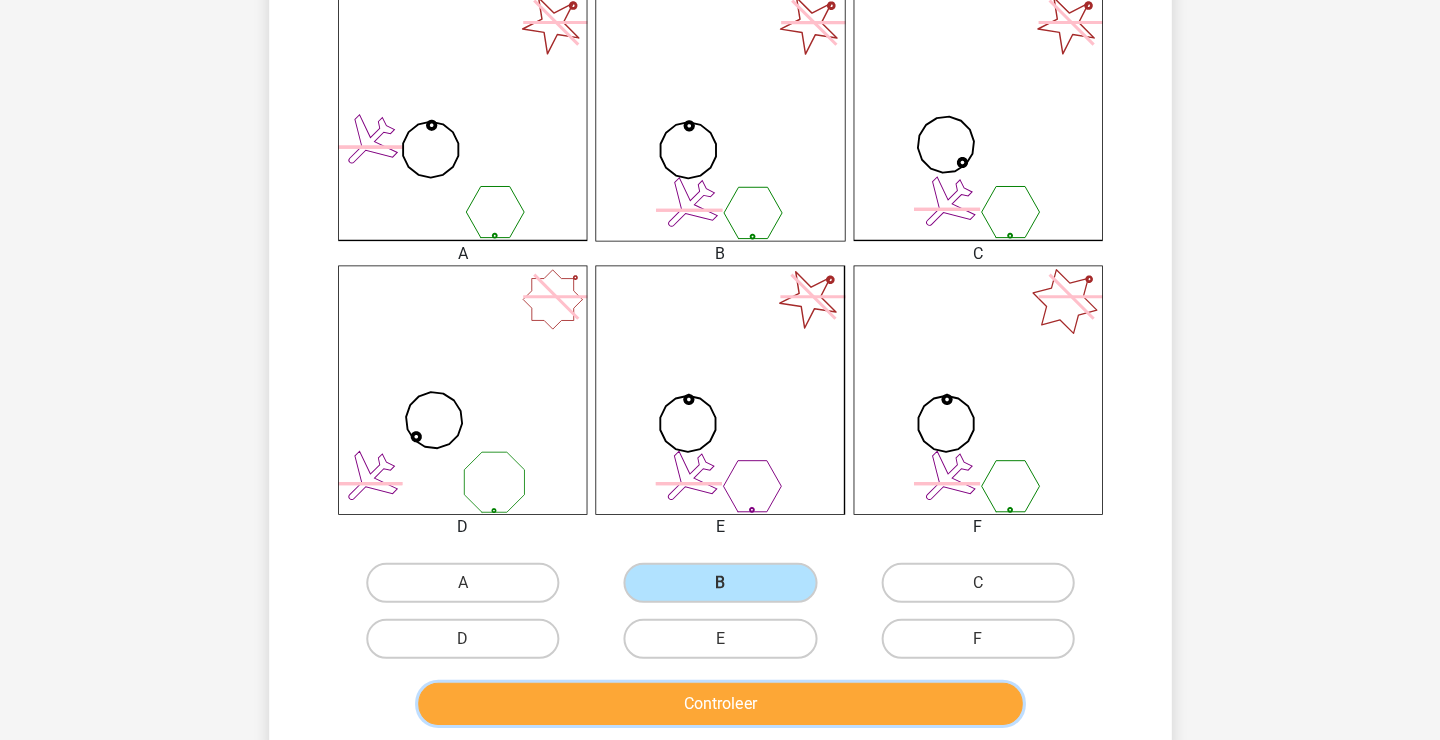 click on "Controleer" at bounding box center [720, 704] 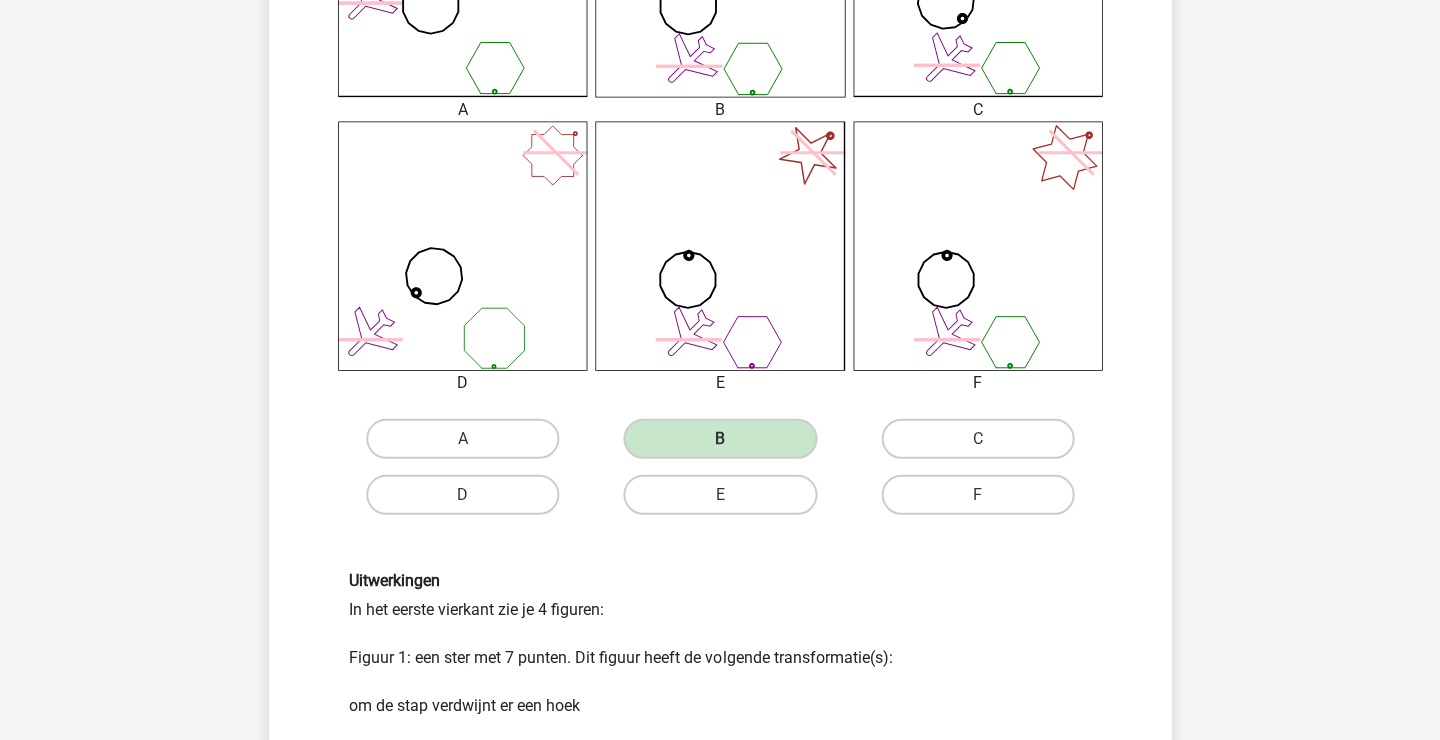 scroll, scrollTop: 689, scrollLeft: 0, axis: vertical 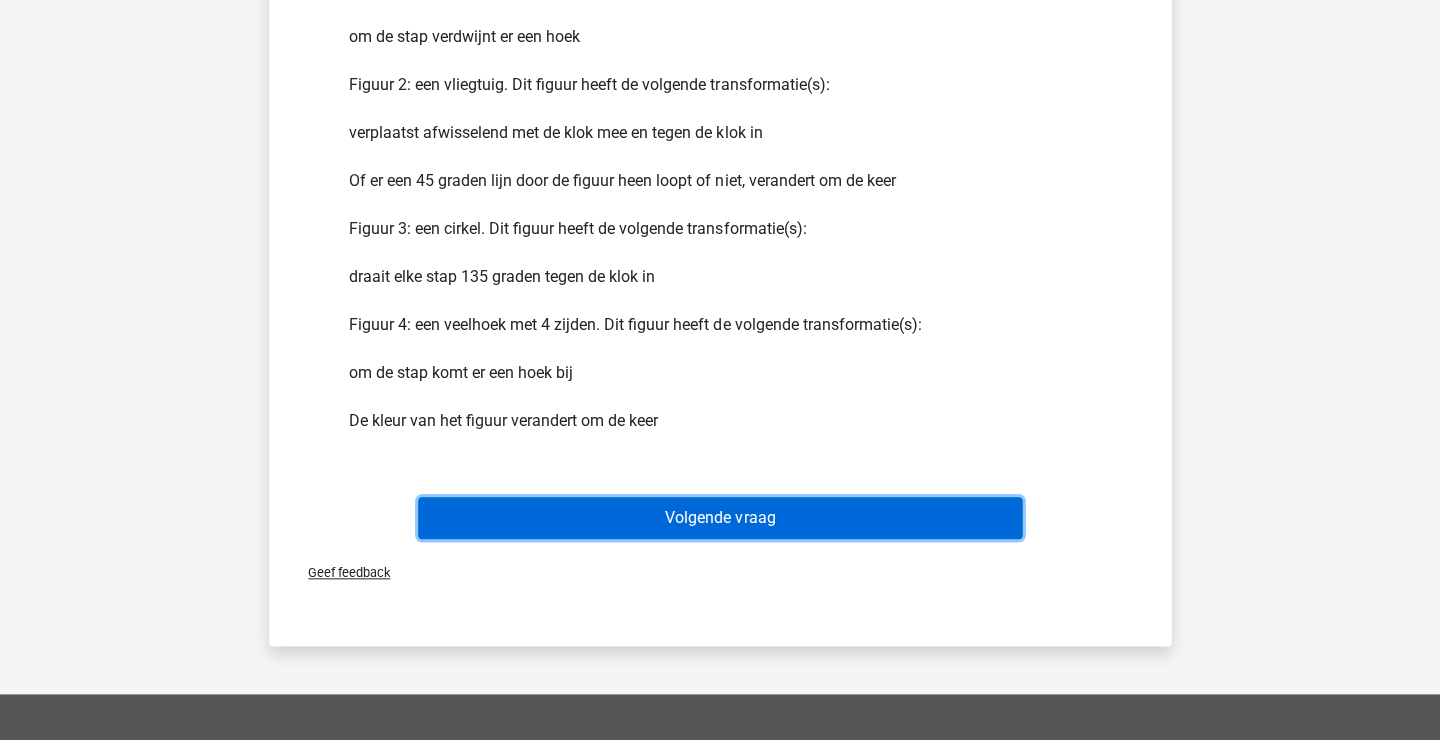 click on "Volgende vraag" at bounding box center [720, 518] 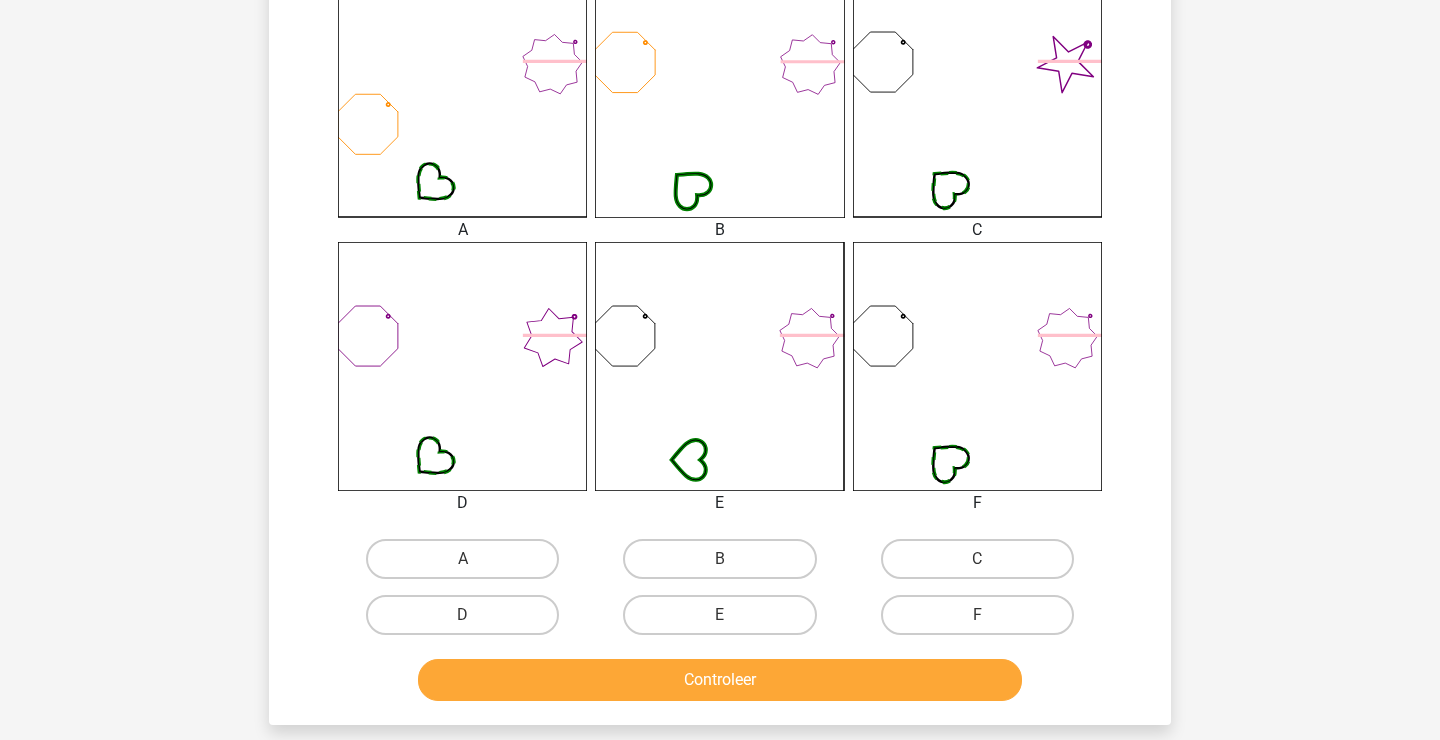 scroll, scrollTop: 569, scrollLeft: 0, axis: vertical 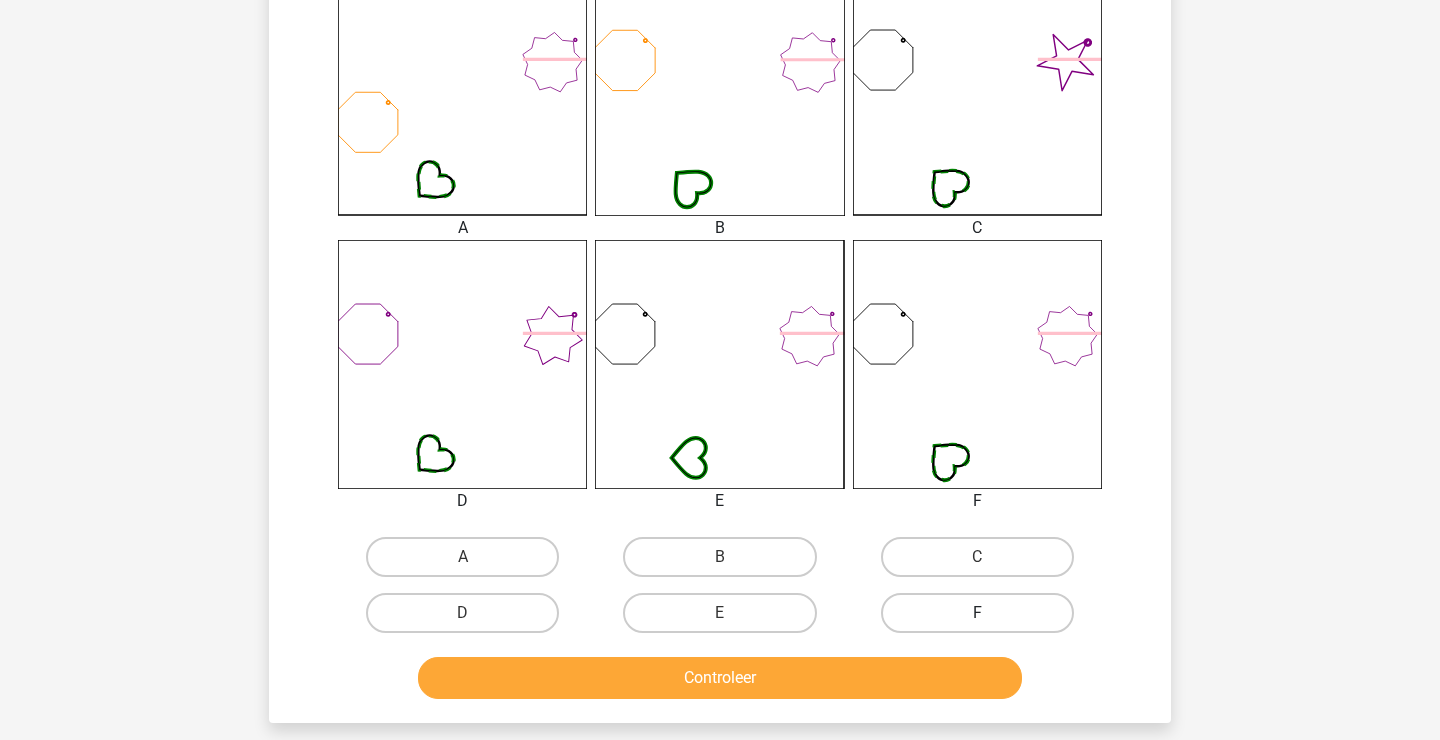 click on "F" at bounding box center [977, 613] 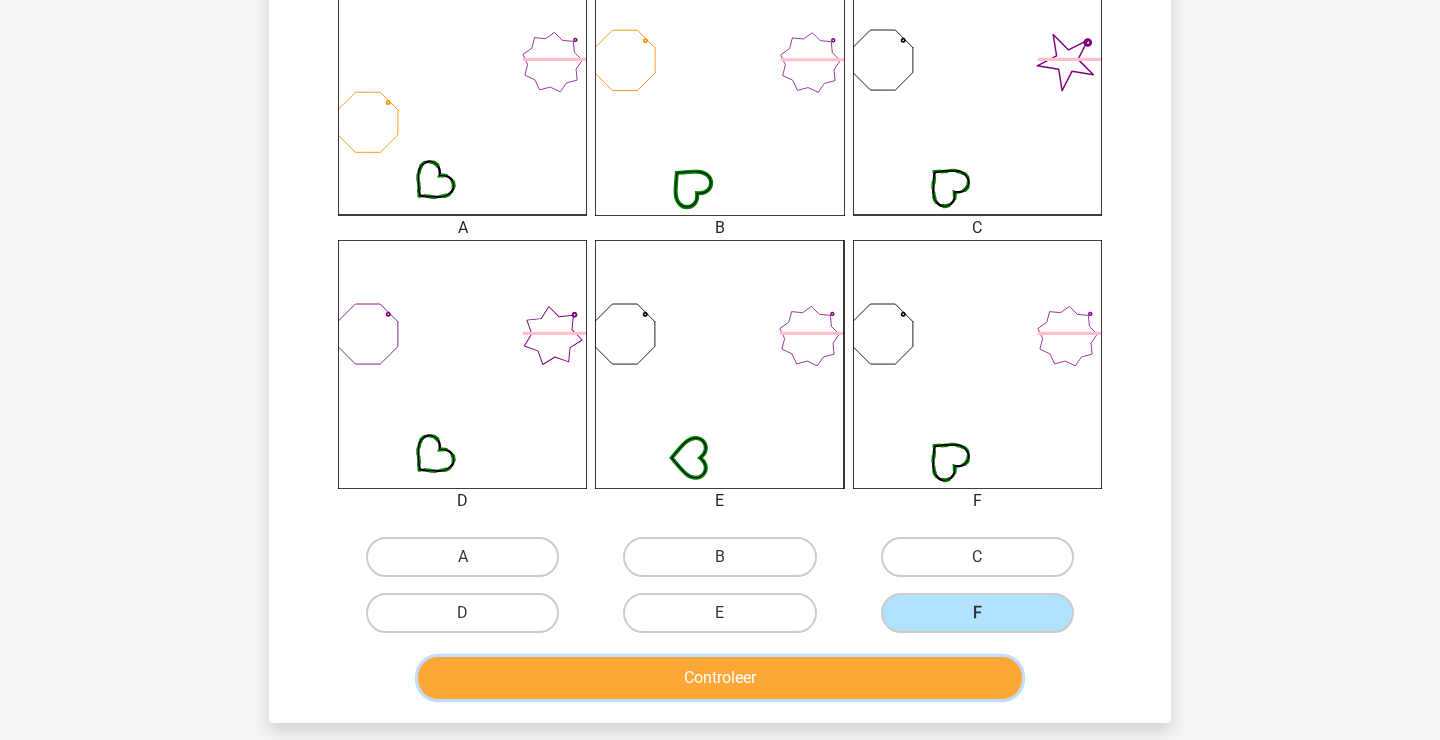 click on "Controleer" at bounding box center (720, 678) 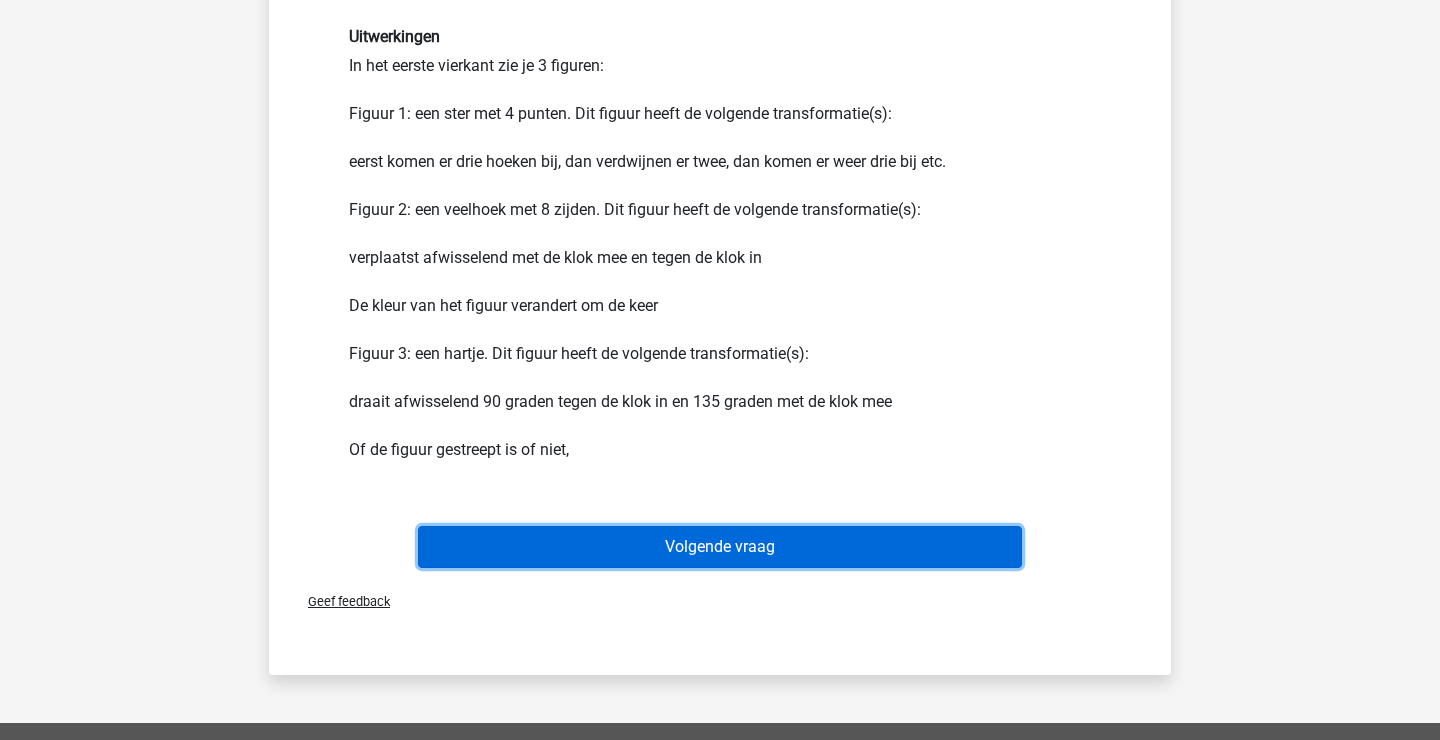 click on "Volgende vraag" at bounding box center [720, 547] 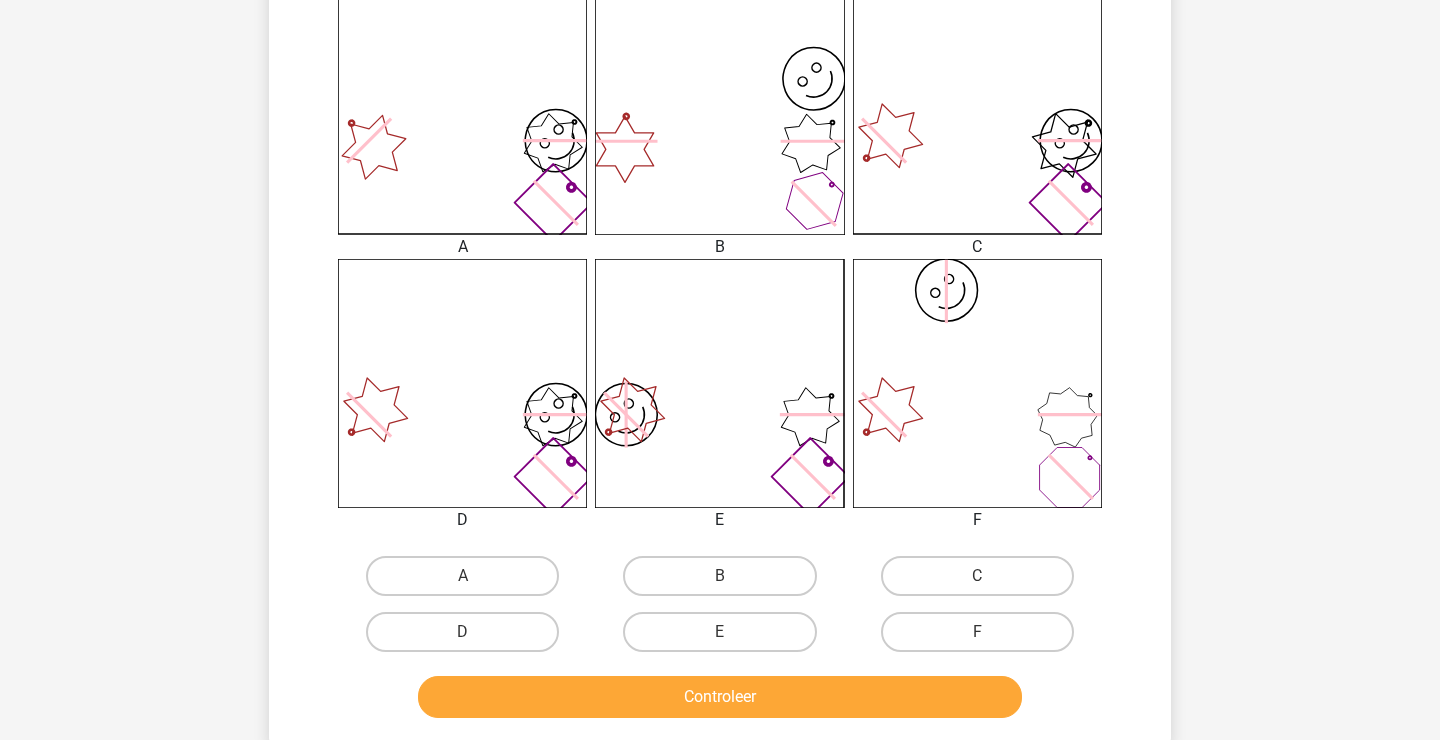 scroll, scrollTop: 584, scrollLeft: 0, axis: vertical 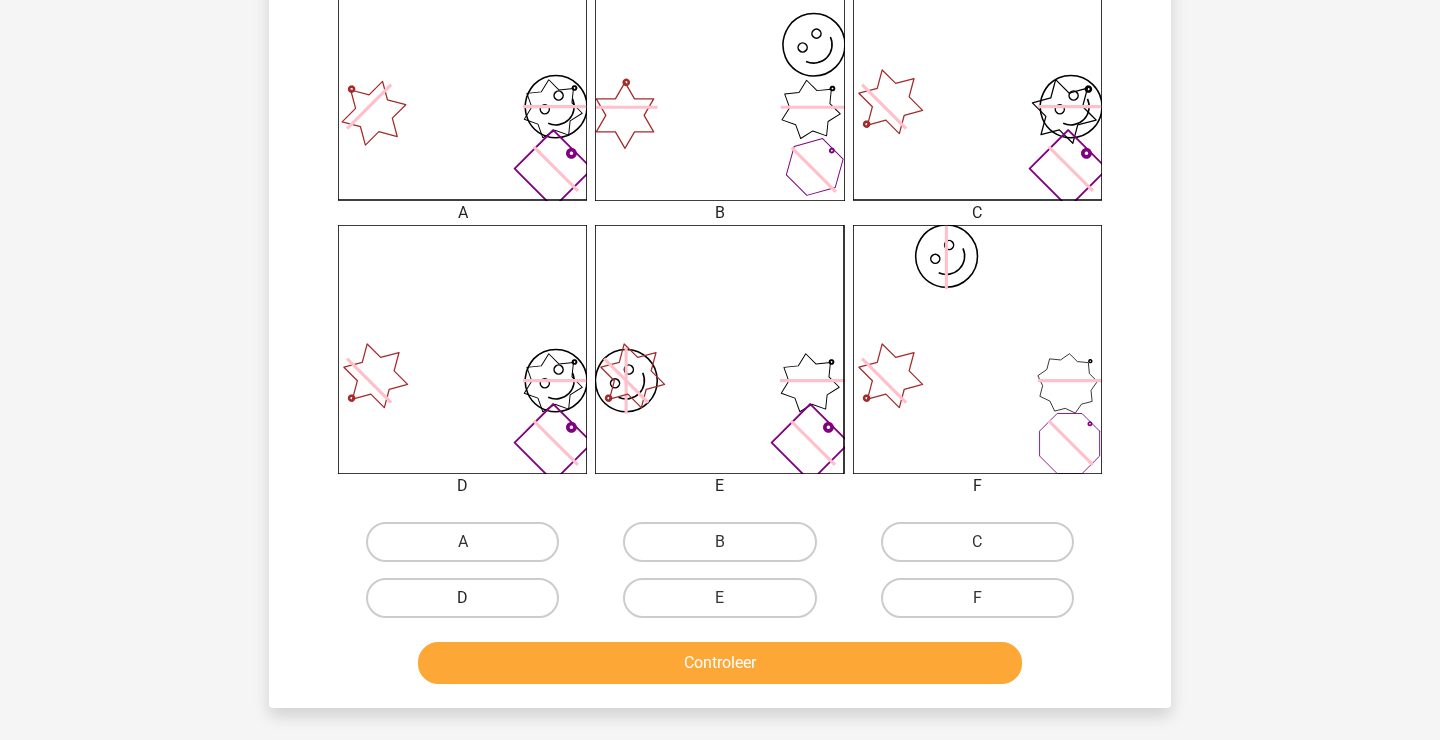 click on "D" at bounding box center [462, 598] 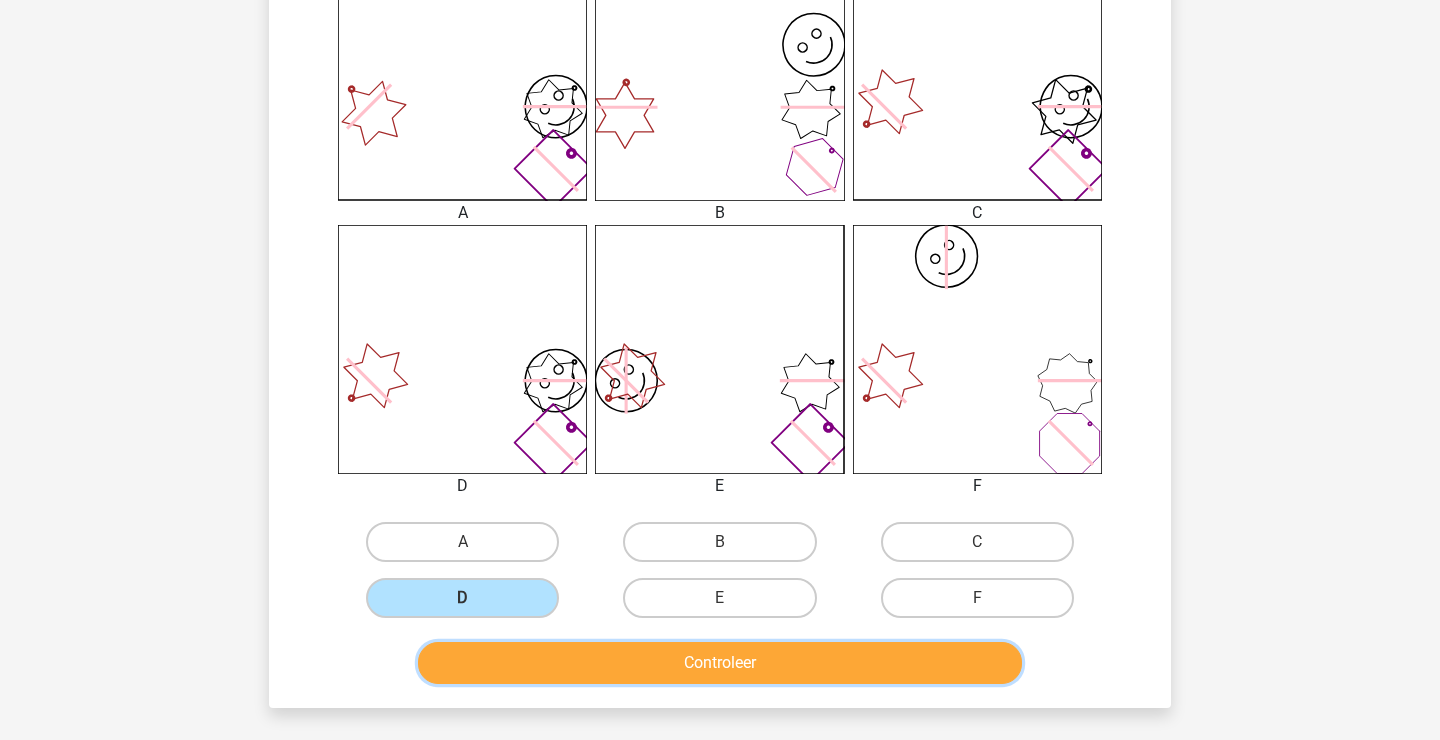 click on "Controleer" at bounding box center (720, 663) 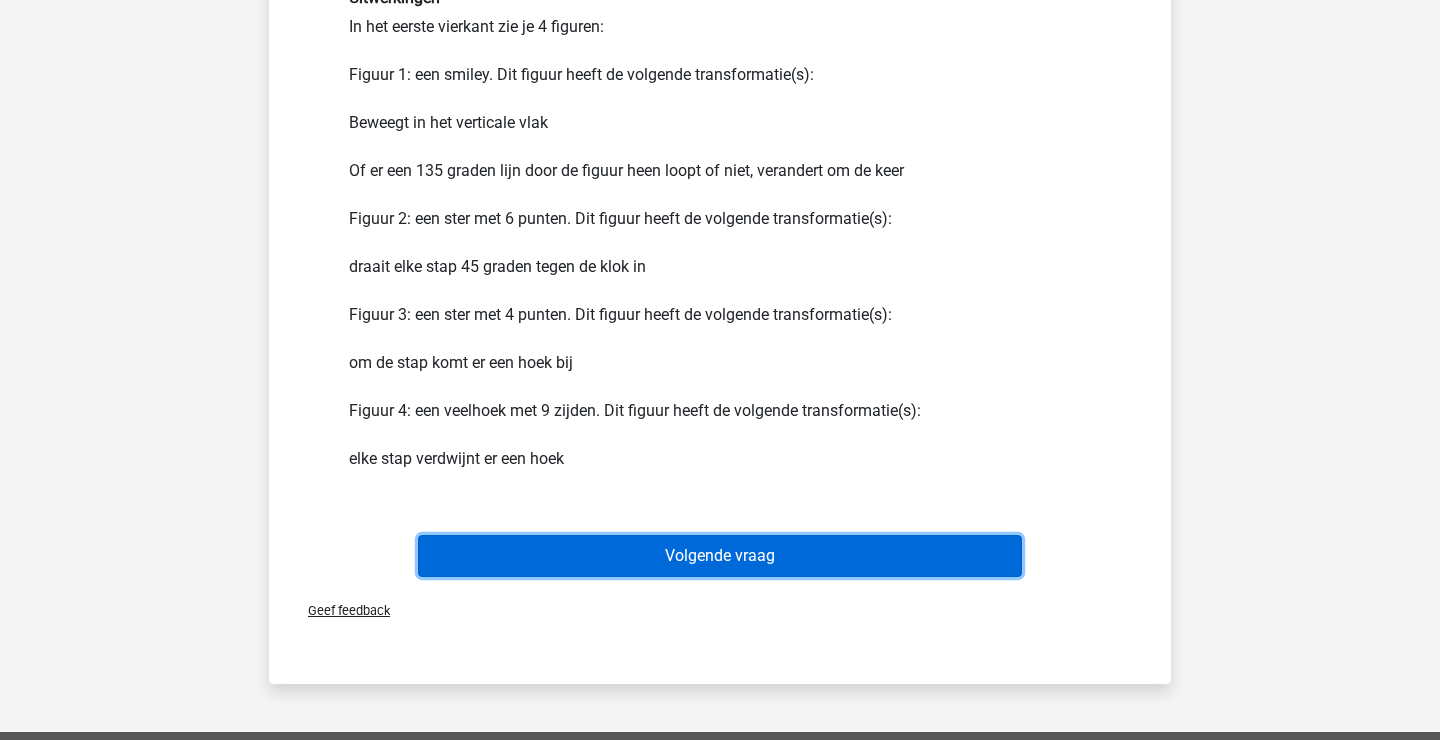 click on "Volgende vraag" at bounding box center [720, 556] 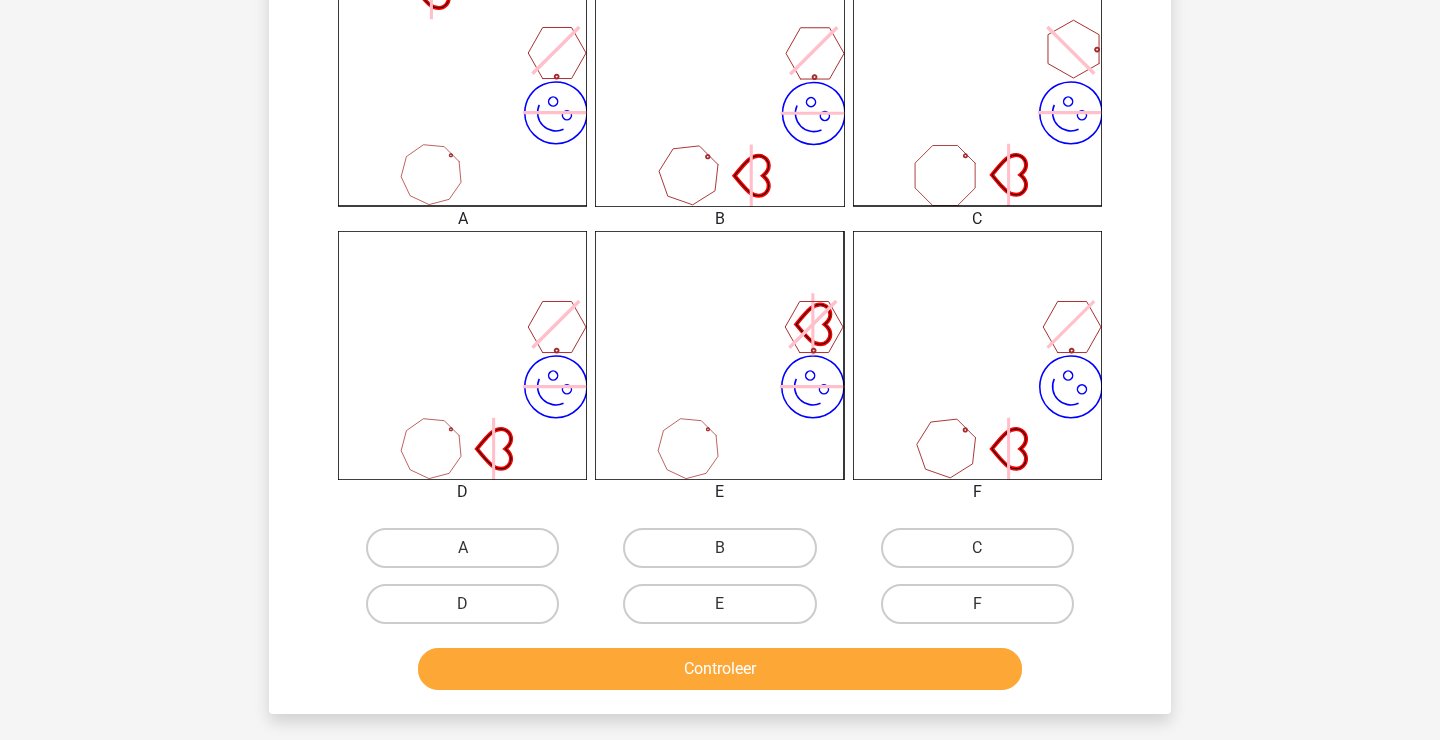 scroll, scrollTop: 579, scrollLeft: 0, axis: vertical 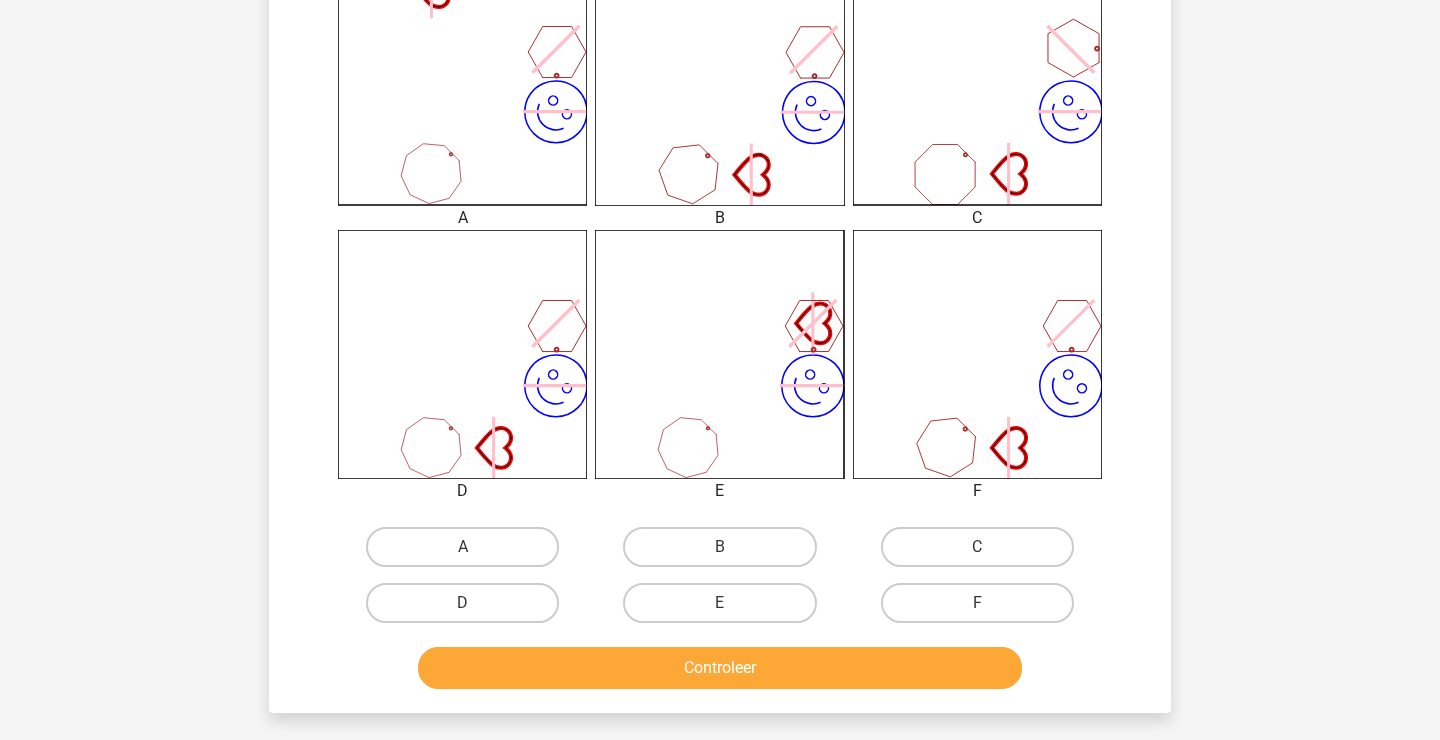 click on "D" at bounding box center (469, 609) 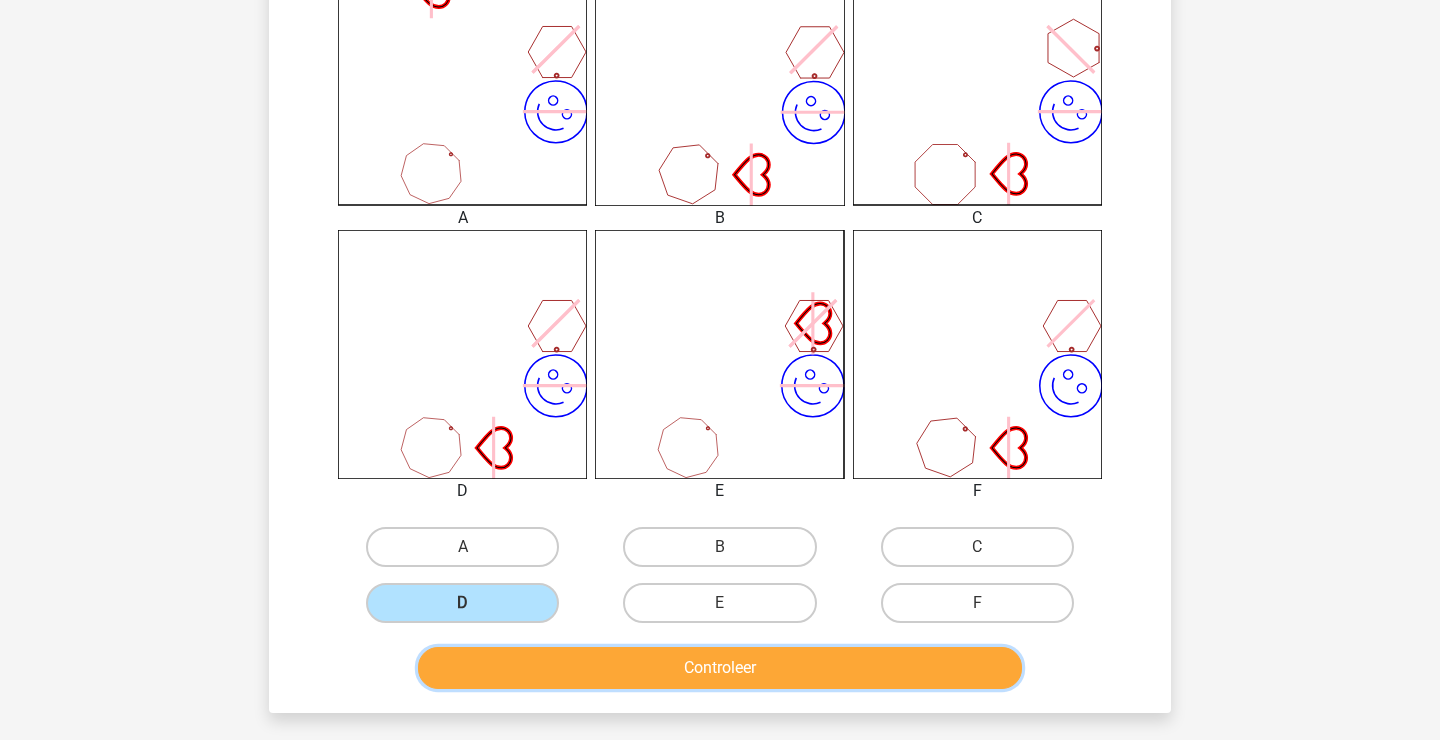 click on "Controleer" at bounding box center (720, 668) 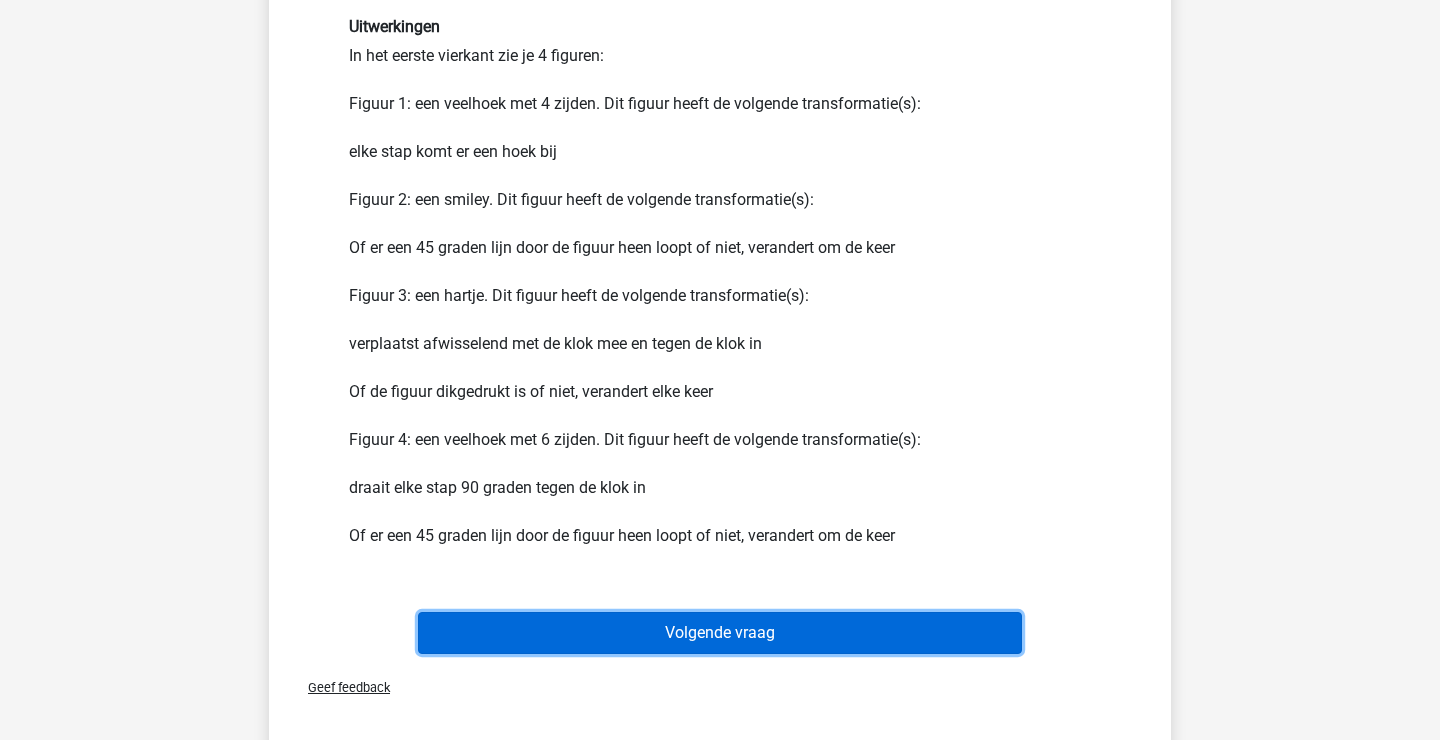 click on "Volgende vraag" at bounding box center (720, 633) 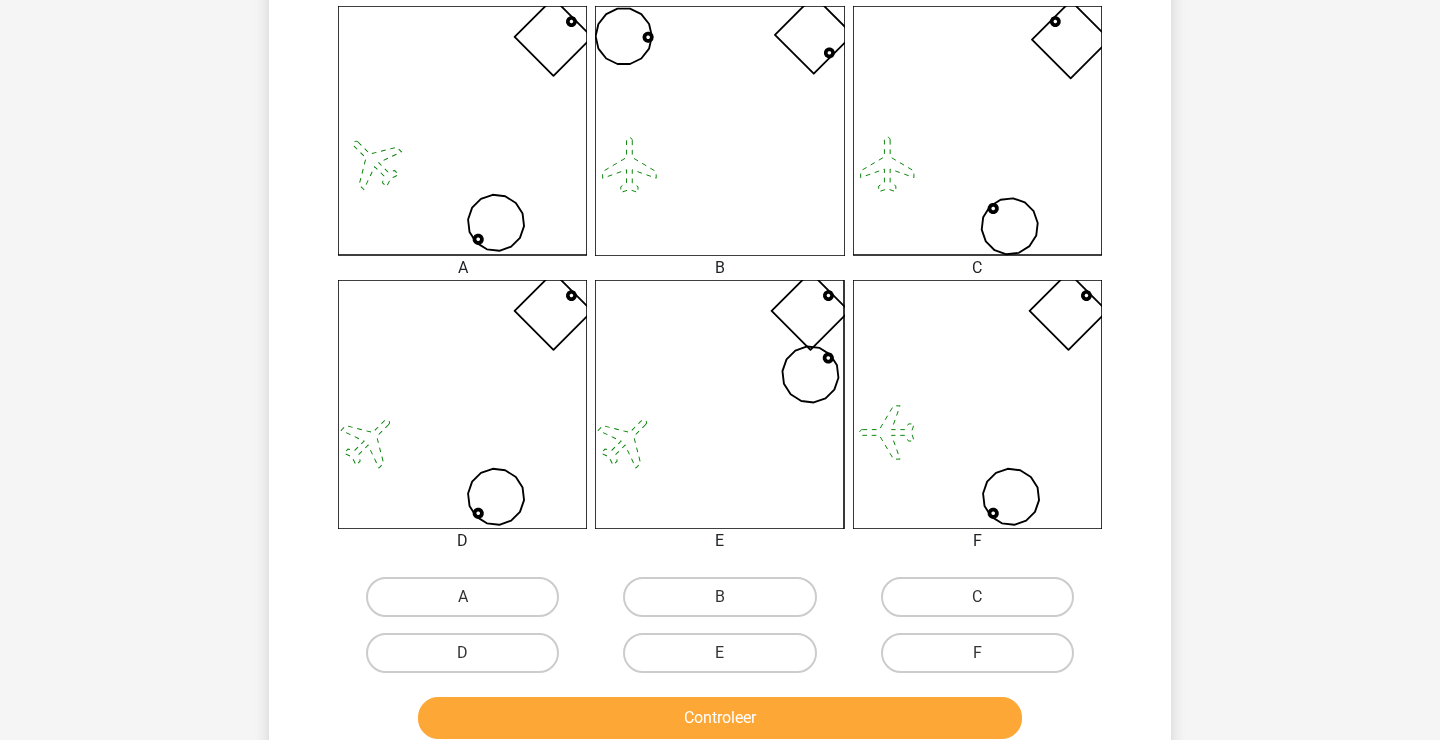 scroll, scrollTop: 534, scrollLeft: 0, axis: vertical 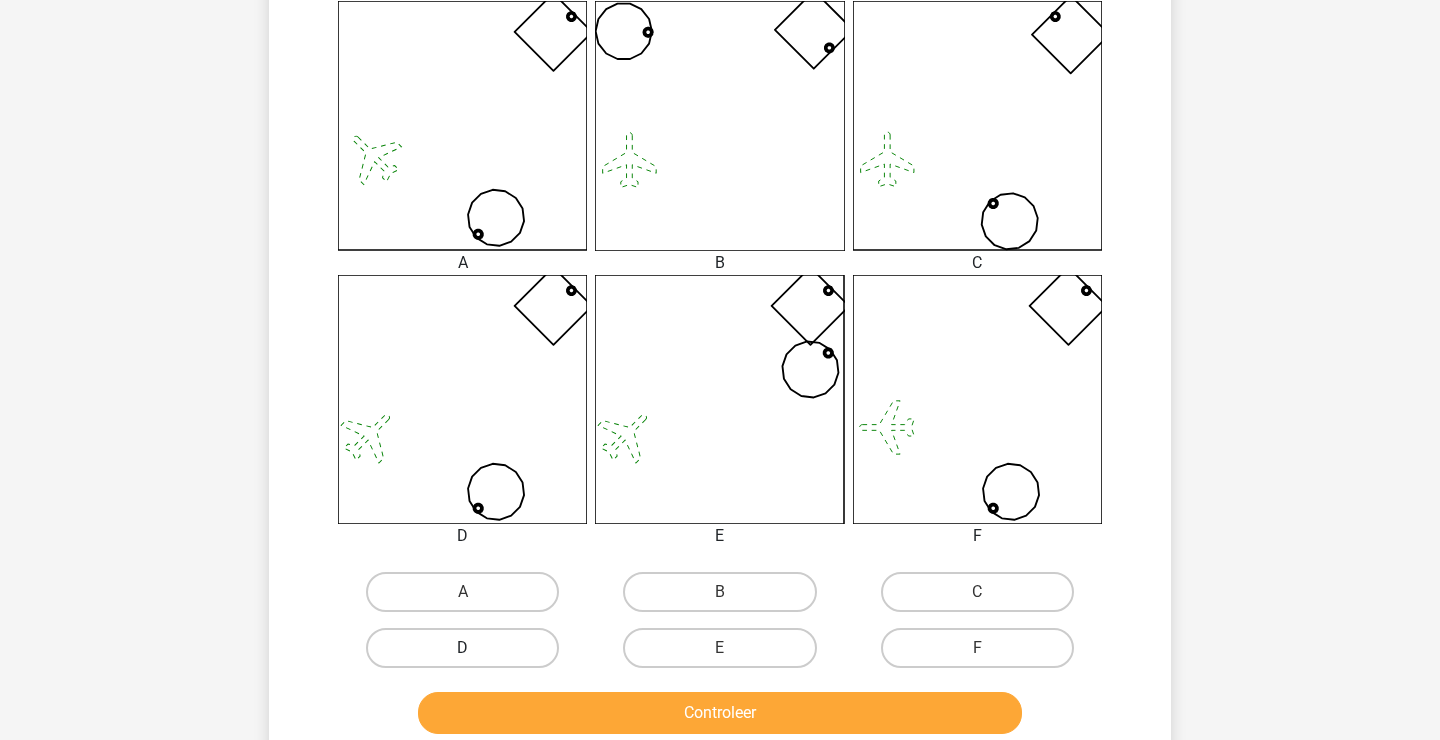 click on "D" at bounding box center [462, 648] 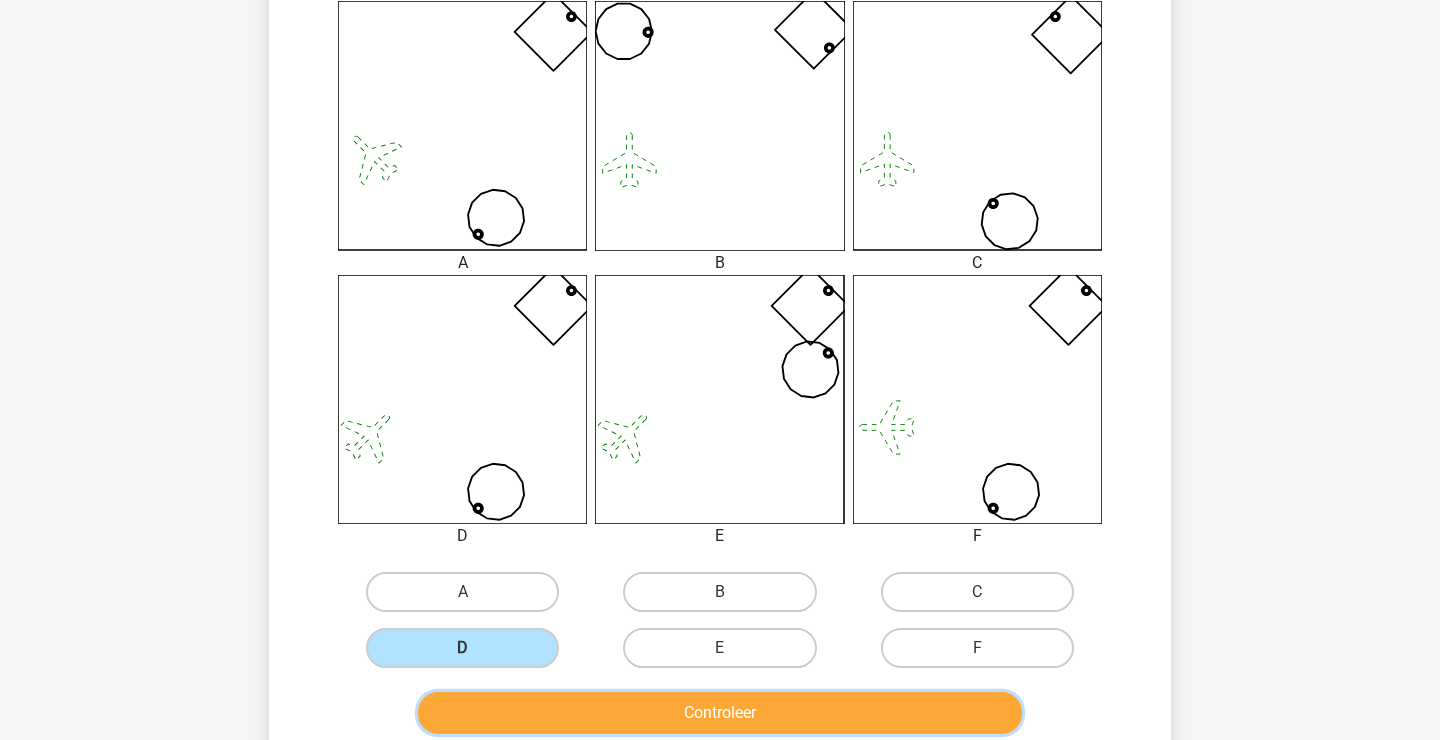 click on "Controleer" at bounding box center (720, 713) 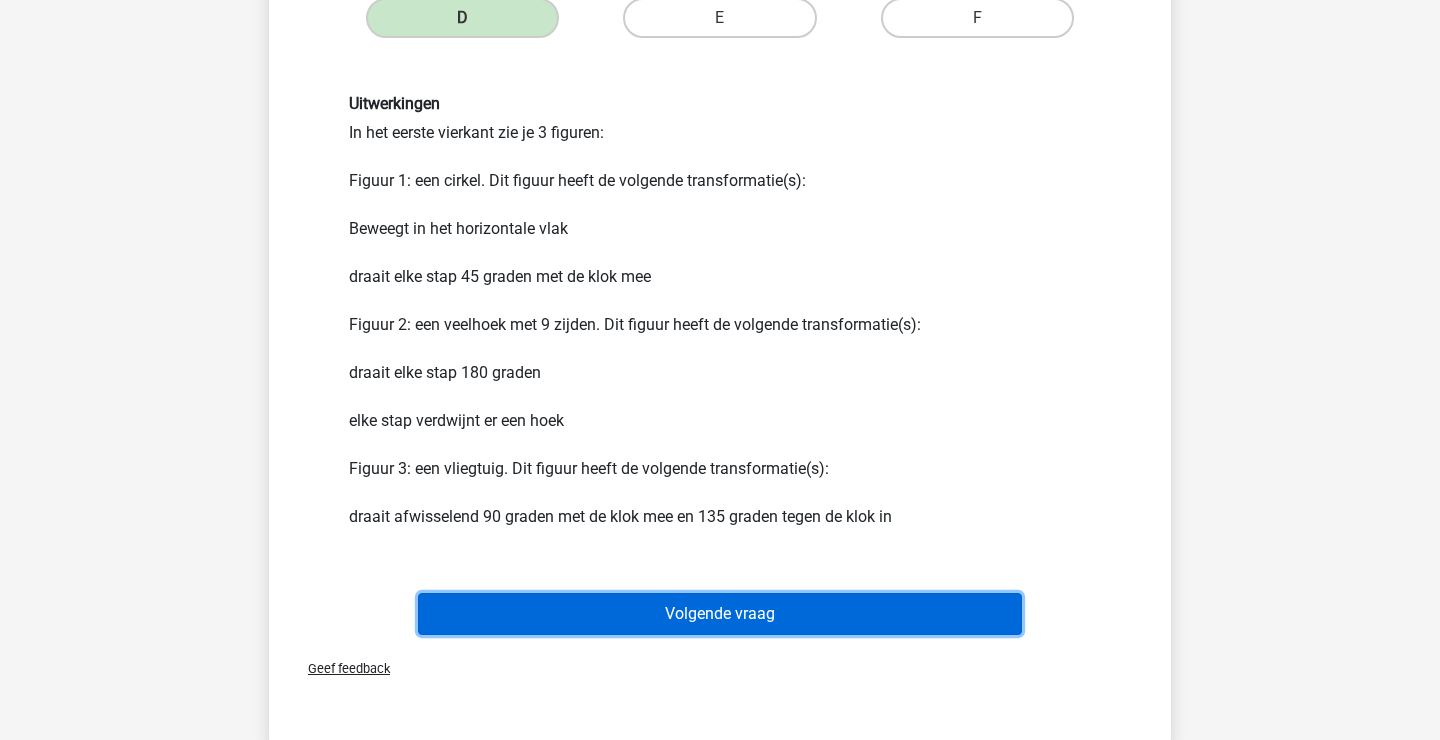 click on "Volgende vraag" at bounding box center [720, 614] 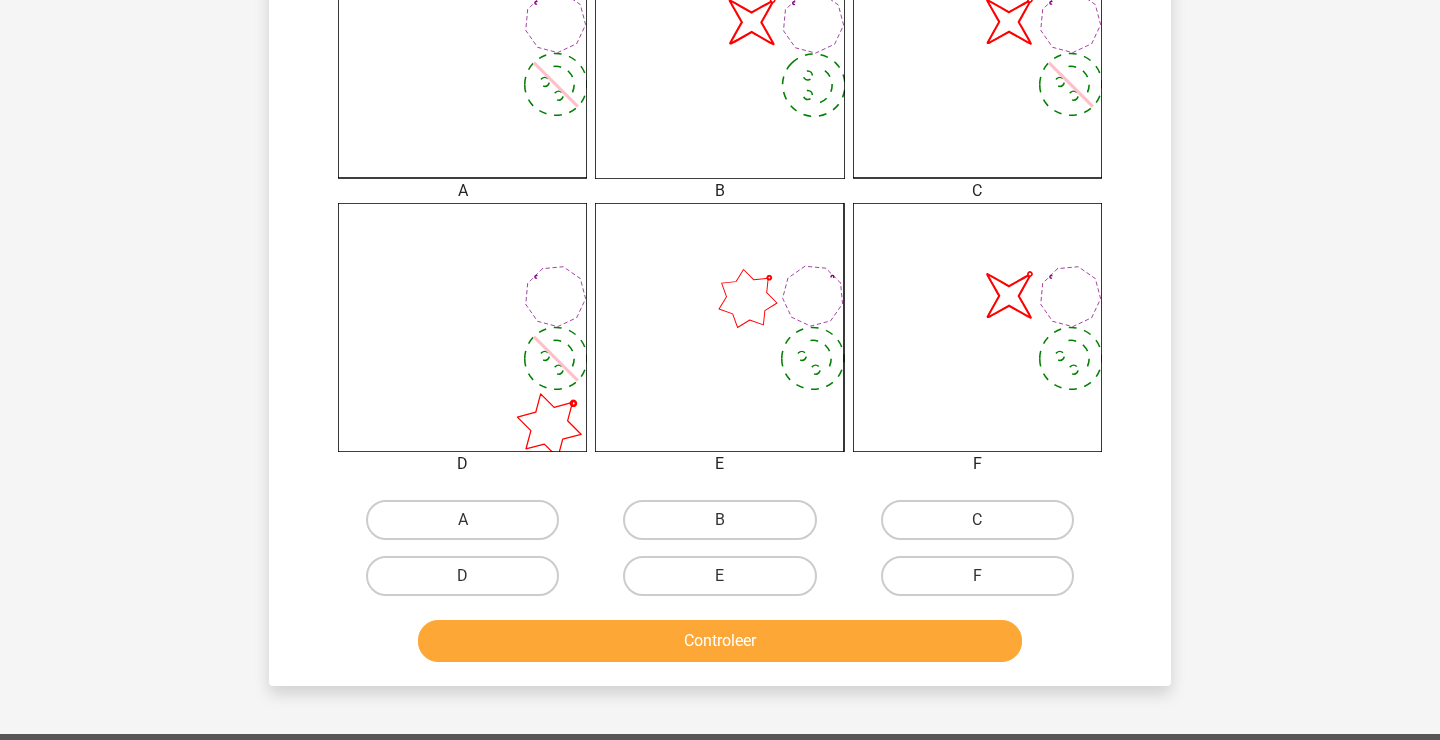 scroll, scrollTop: 633, scrollLeft: 0, axis: vertical 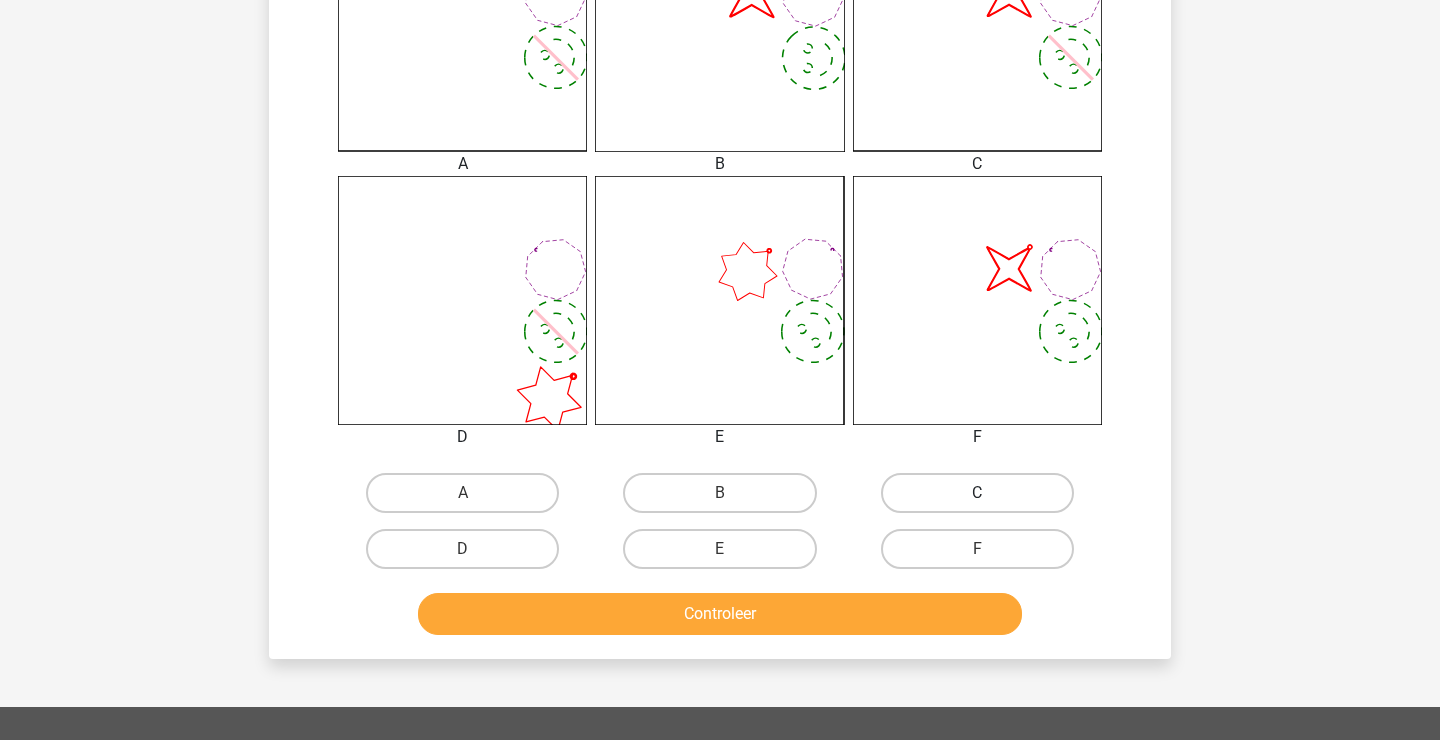 click on "C" at bounding box center [977, 493] 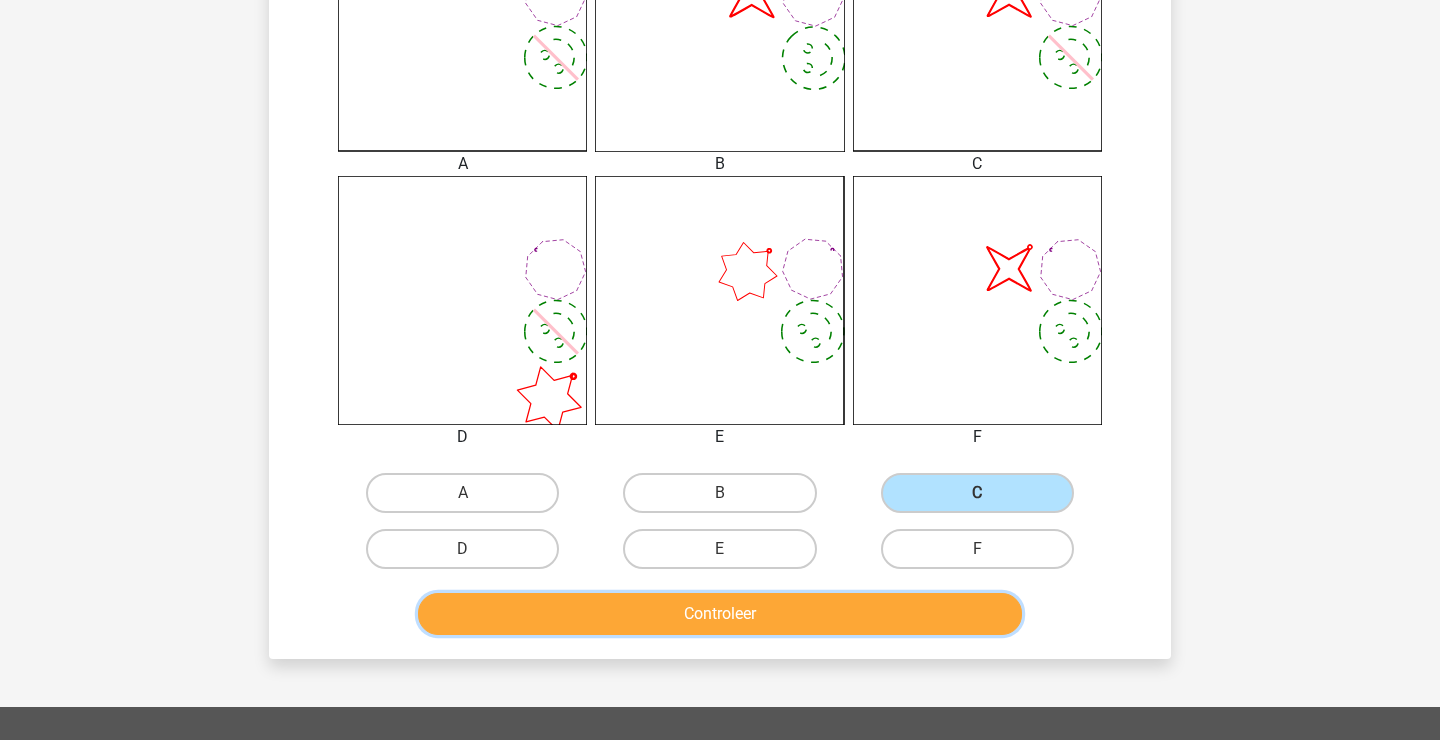 click on "Controleer" at bounding box center (720, 614) 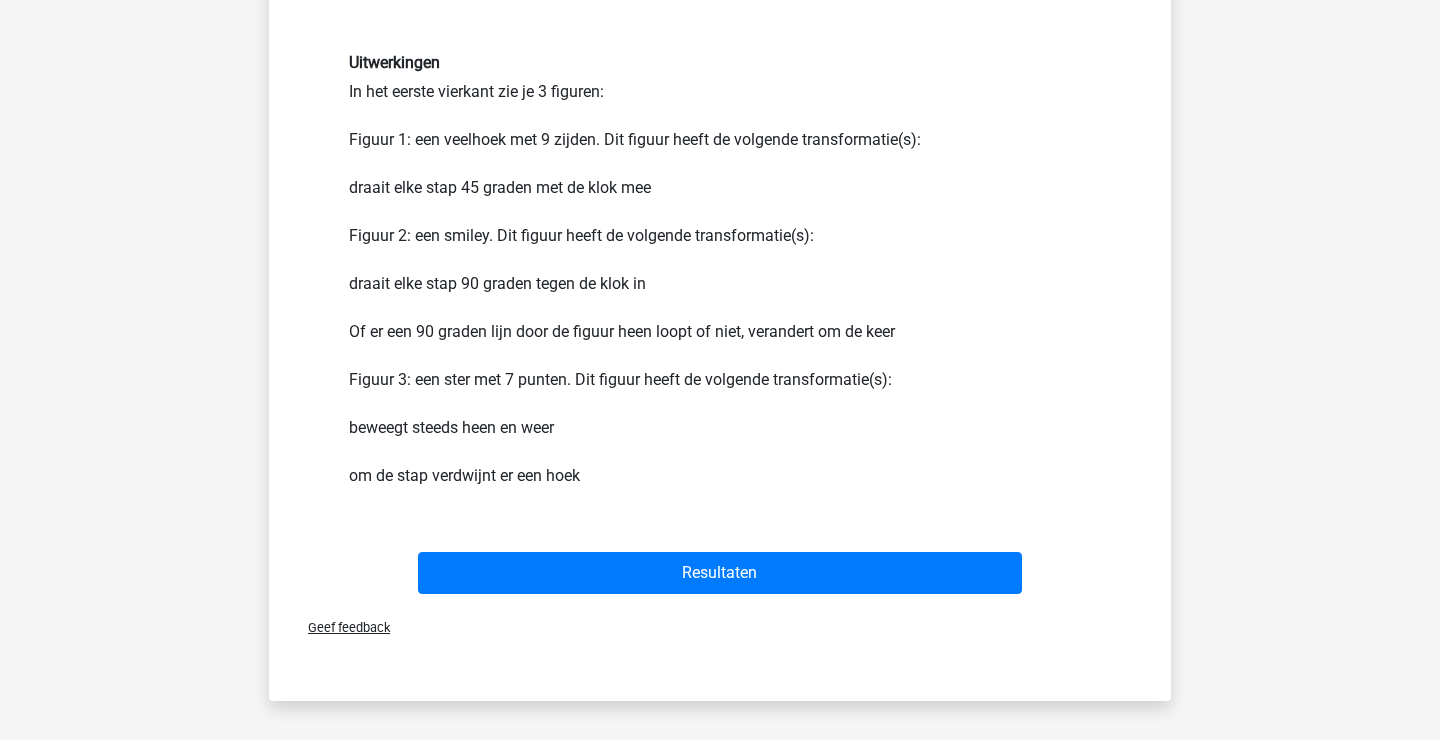 scroll, scrollTop: 1206, scrollLeft: 0, axis: vertical 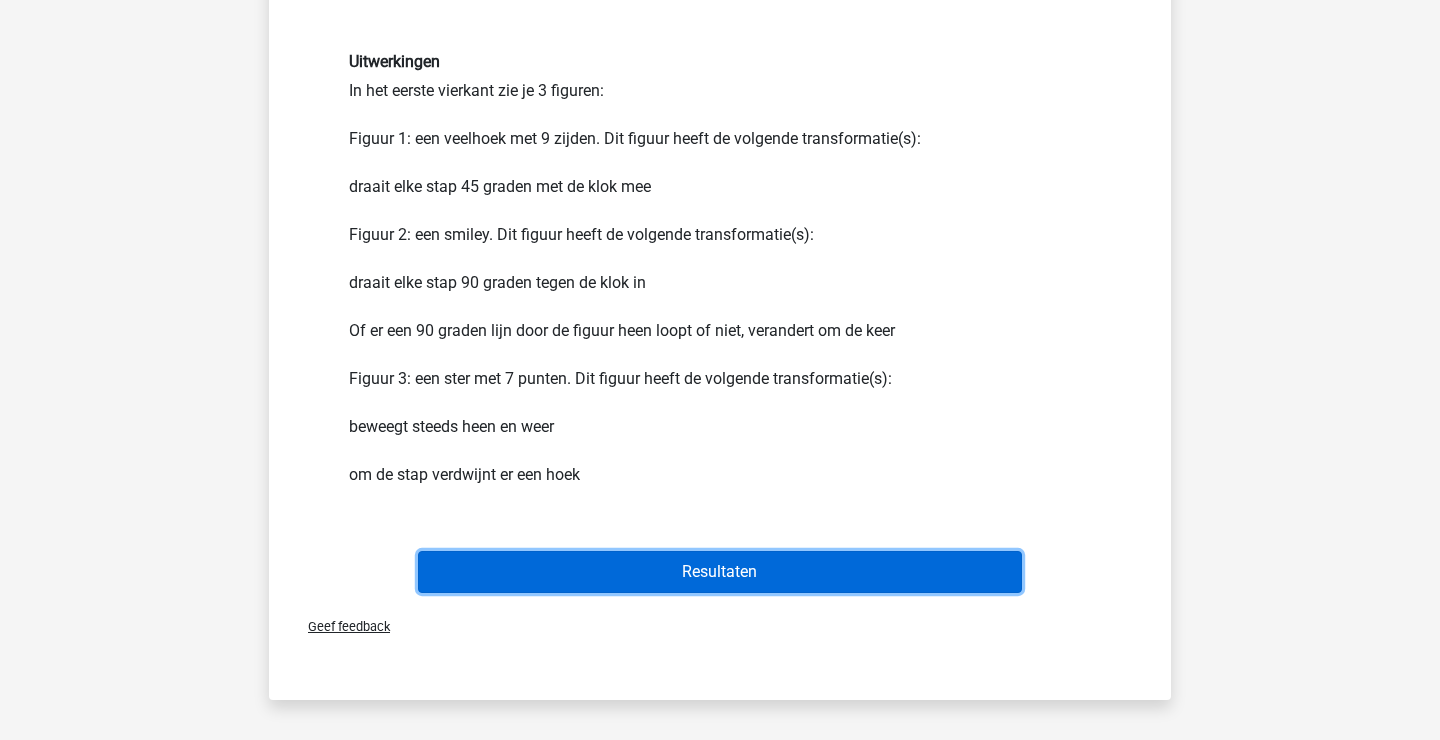 click on "Resultaten" at bounding box center (720, 572) 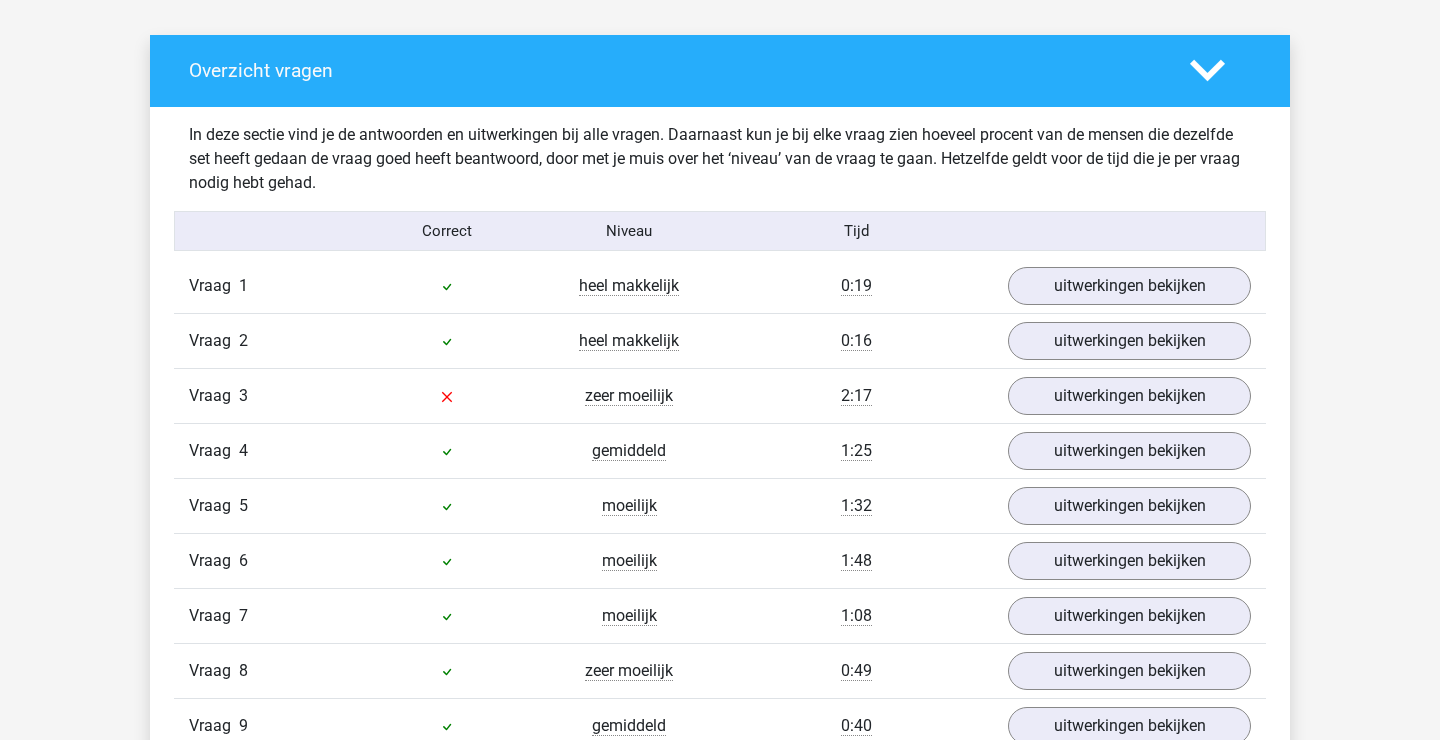 scroll, scrollTop: 1137, scrollLeft: 0, axis: vertical 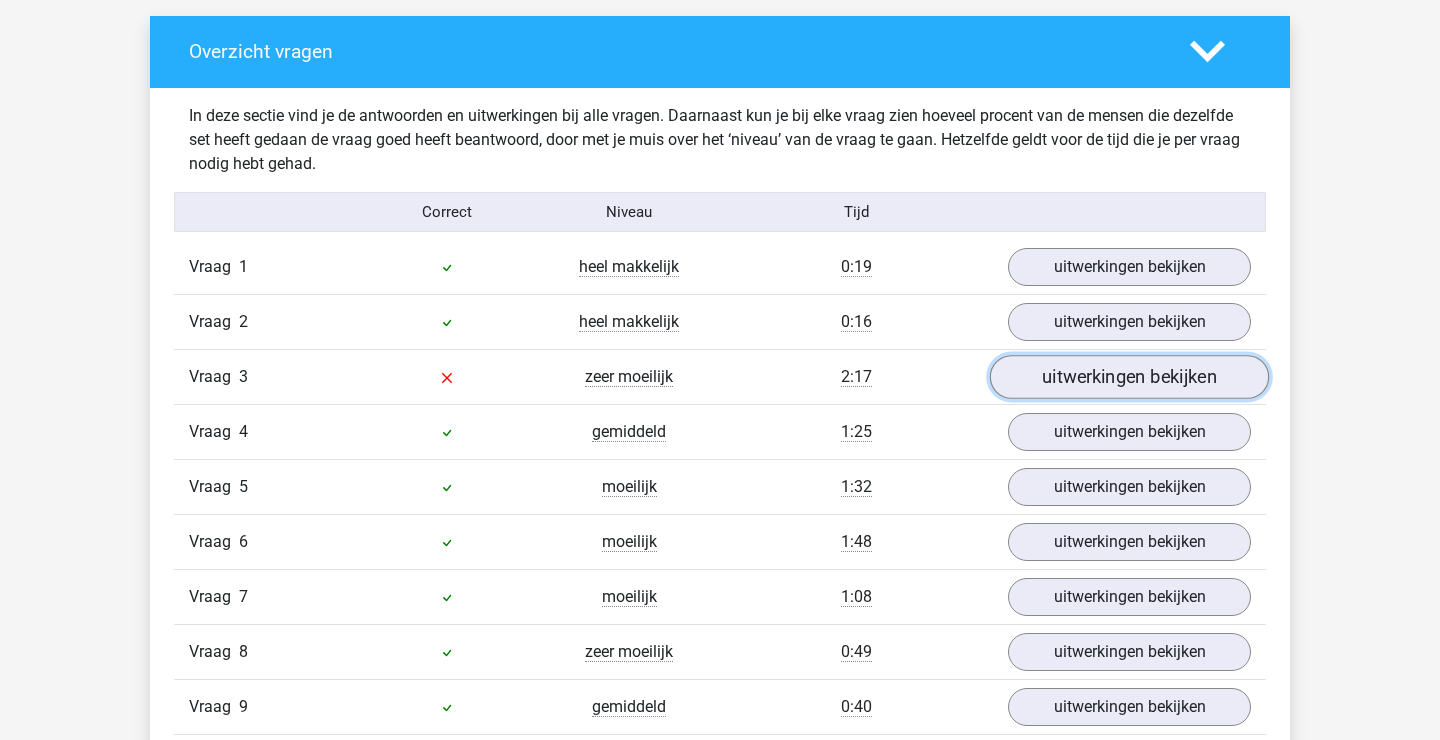 click on "uitwerkingen bekijken" at bounding box center (1129, 377) 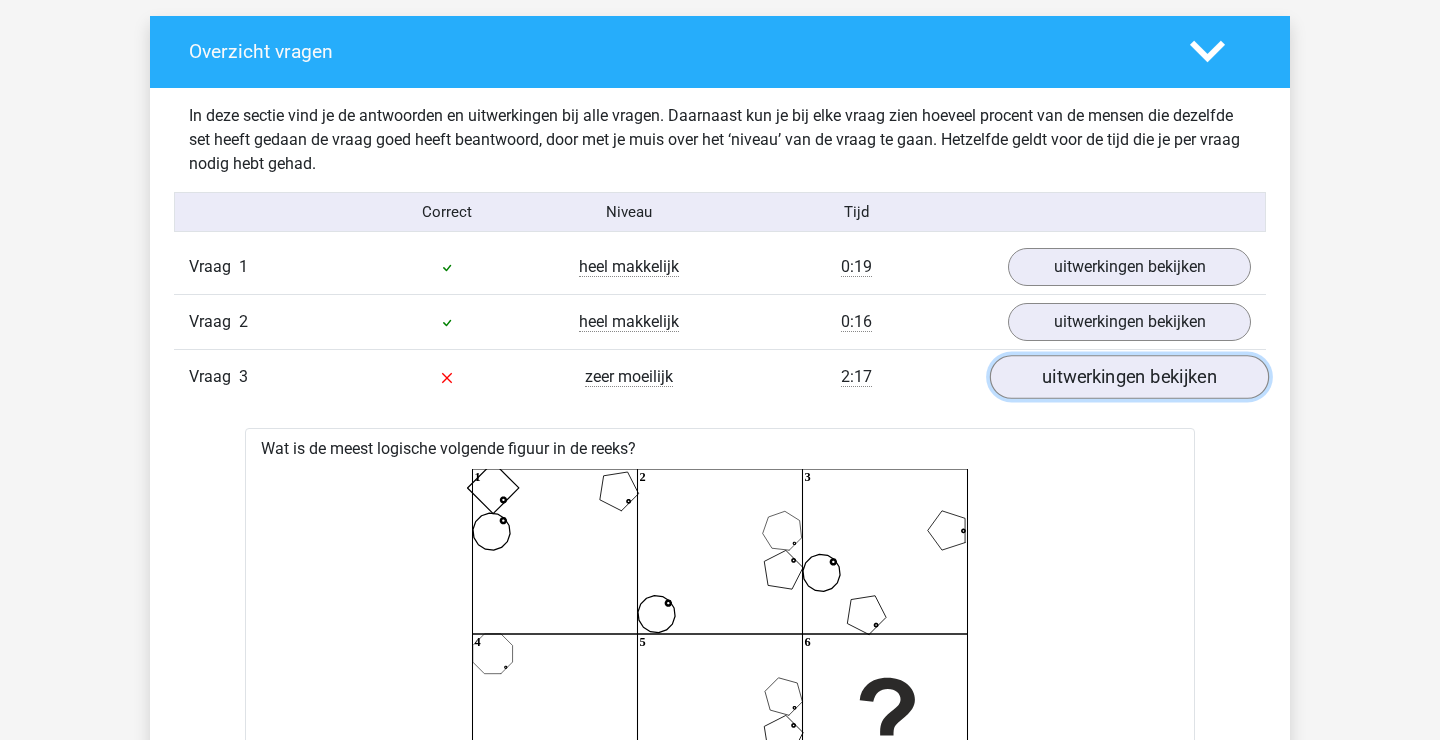 click on "uitwerkingen bekijken" at bounding box center (1129, 377) 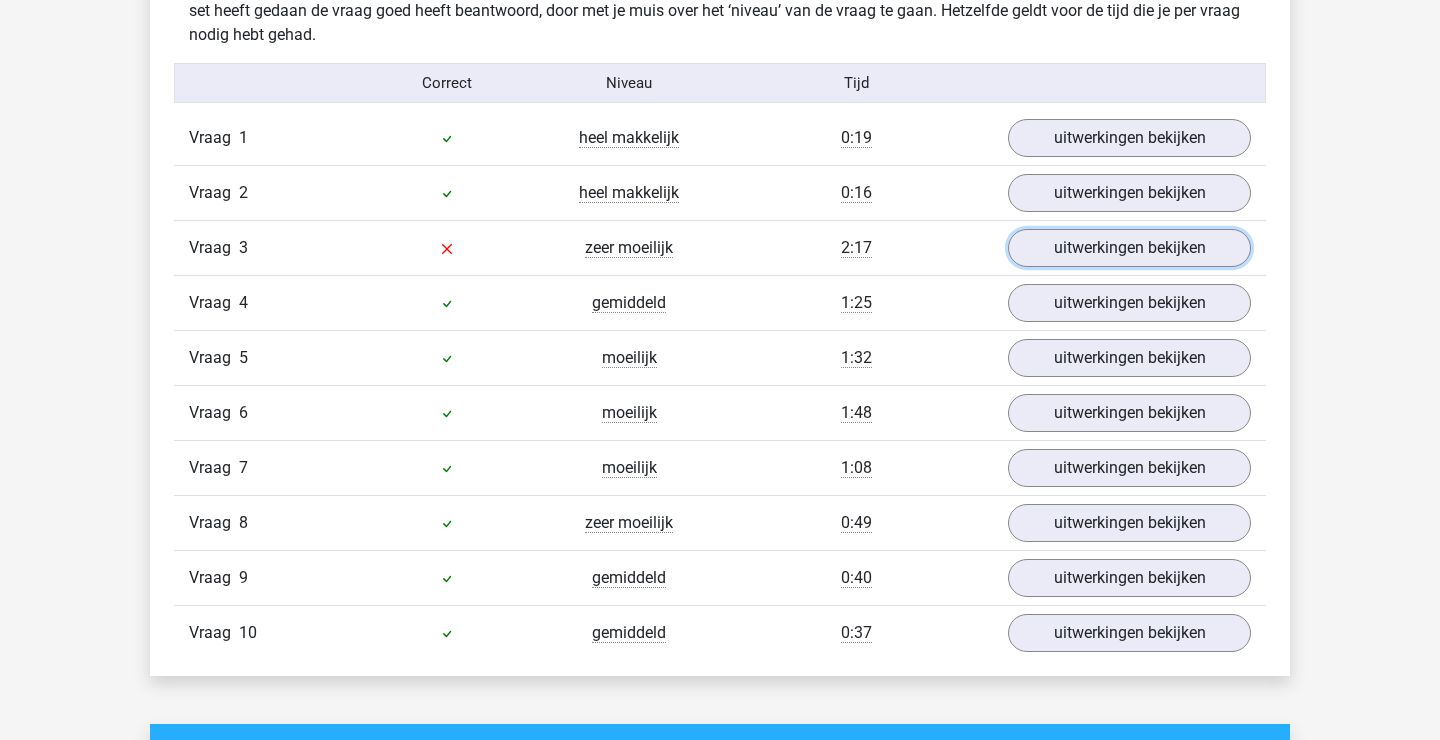 scroll, scrollTop: 1269, scrollLeft: 0, axis: vertical 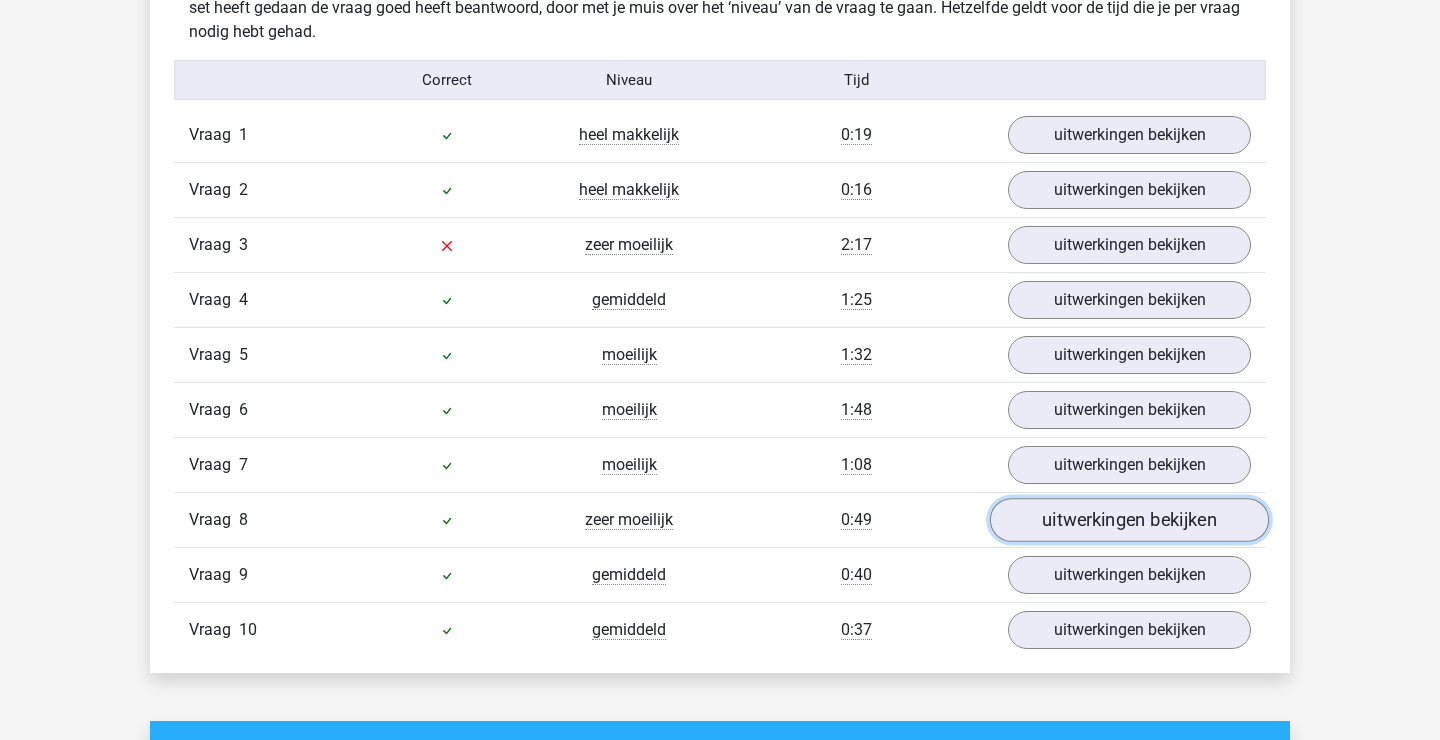 click on "uitwerkingen bekijken" at bounding box center [1129, 520] 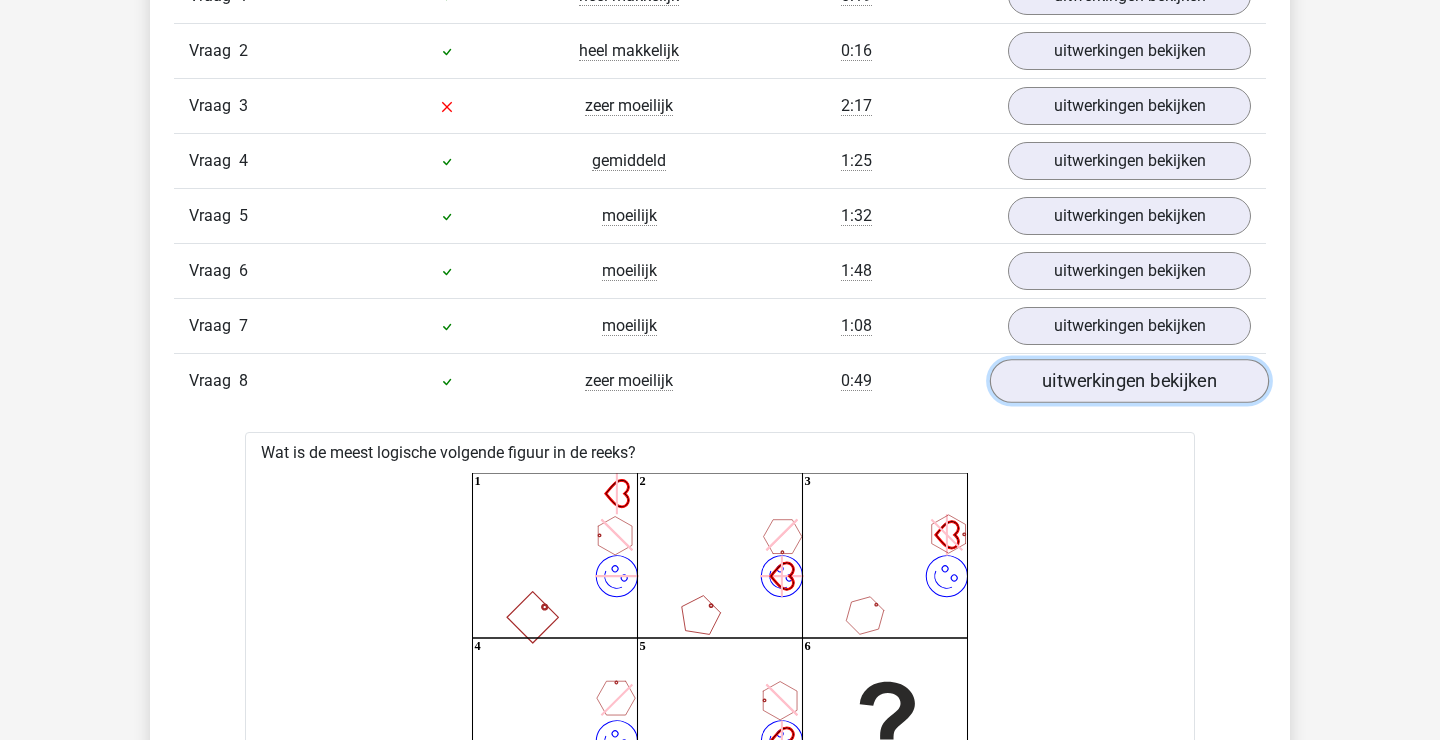 scroll, scrollTop: 1365, scrollLeft: 0, axis: vertical 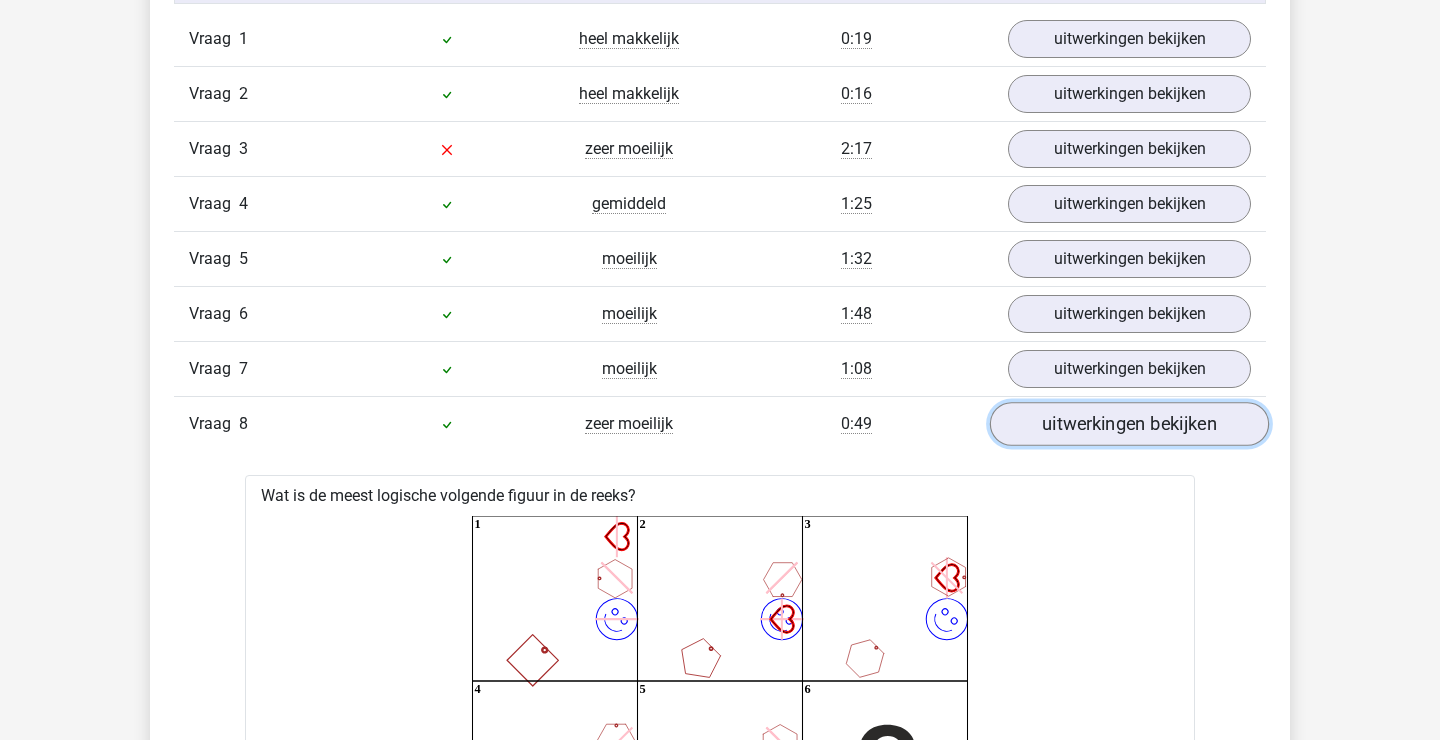 click on "uitwerkingen bekijken" at bounding box center [1129, 424] 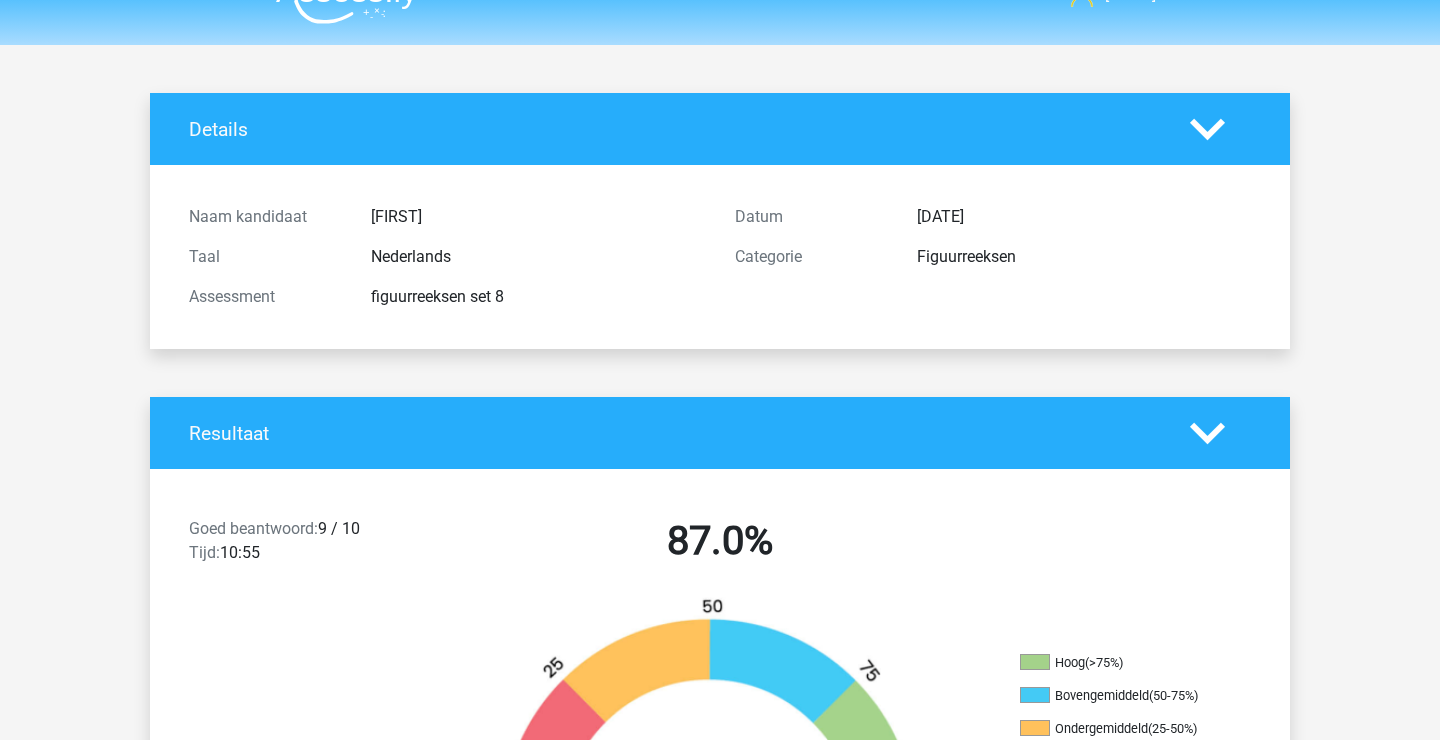 scroll, scrollTop: 0, scrollLeft: 0, axis: both 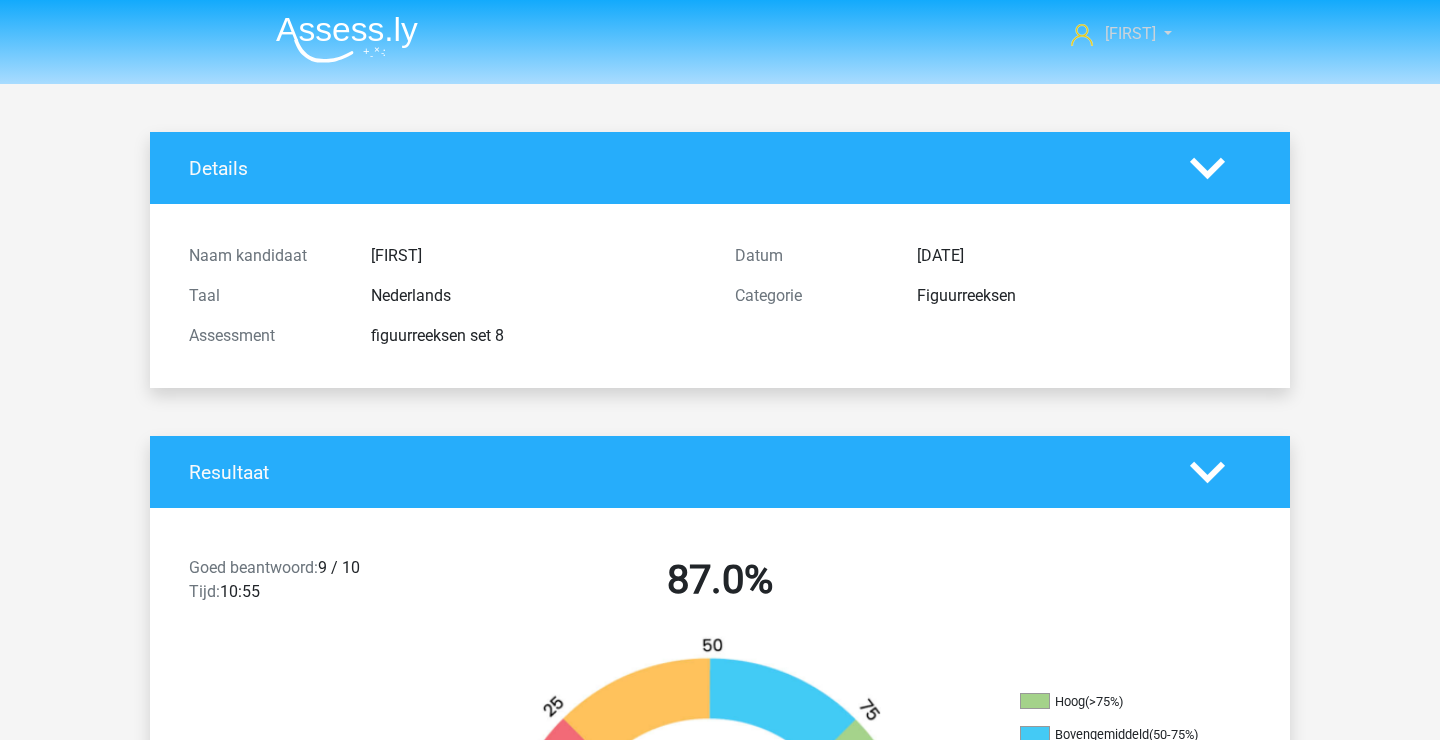 click on "[FIRST]" at bounding box center [1121, 34] 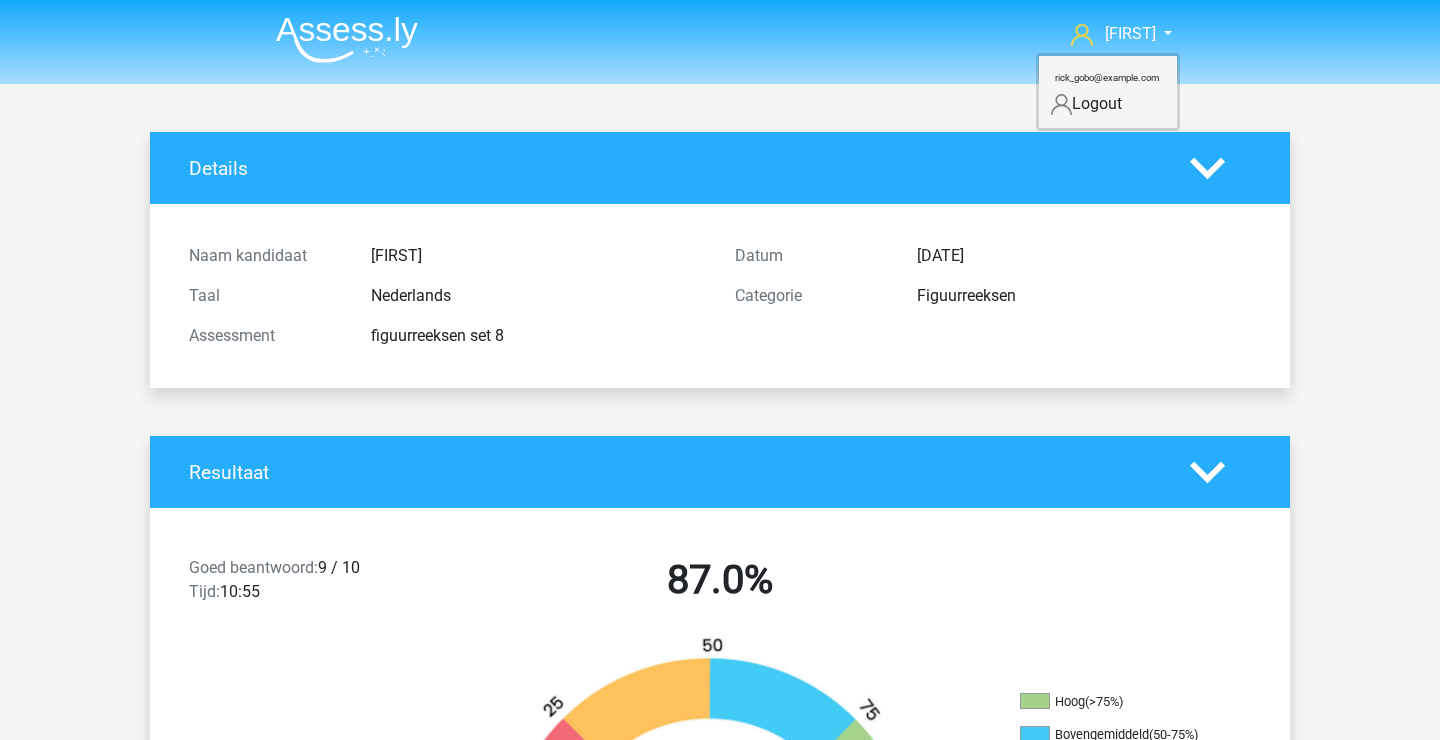 click on "Rick
rick_gobo@example.com" at bounding box center (720, 42) 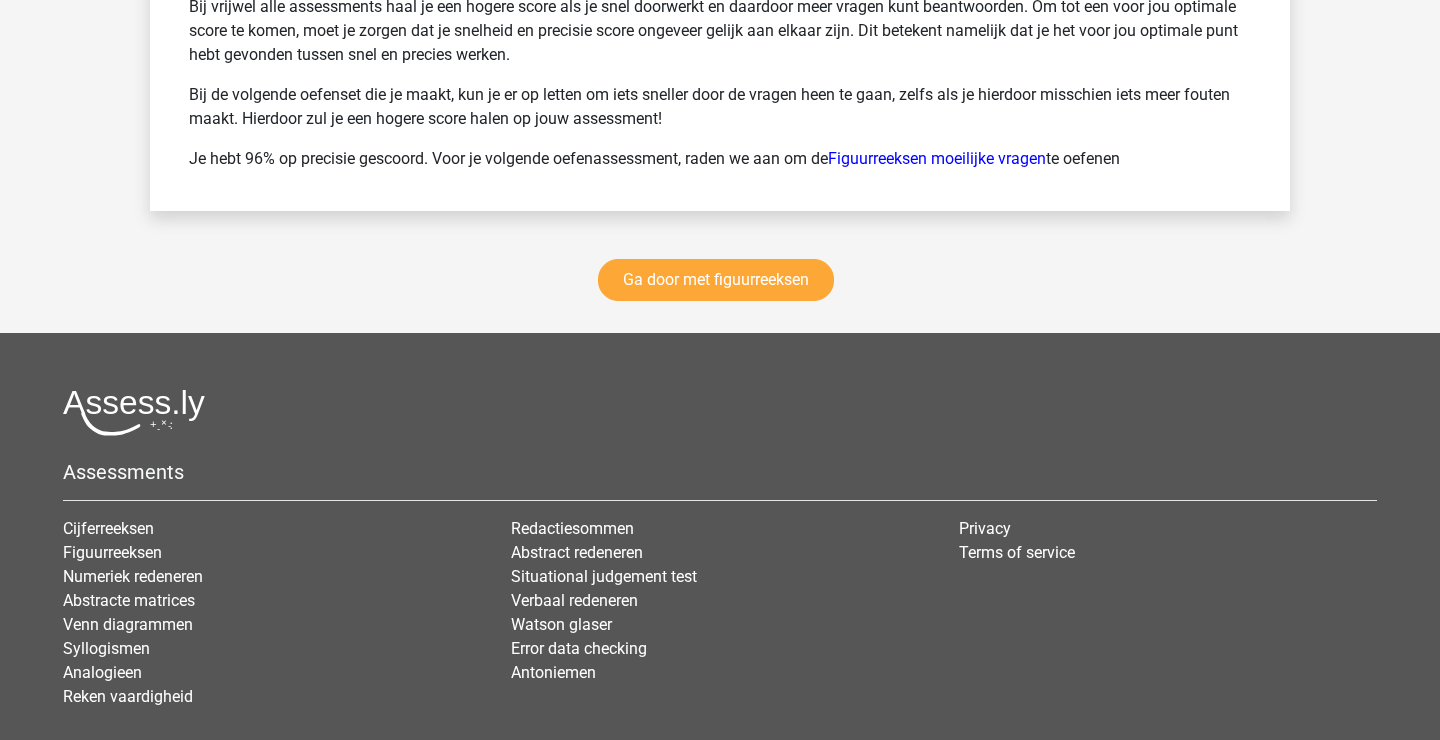 scroll, scrollTop: 2856, scrollLeft: 0, axis: vertical 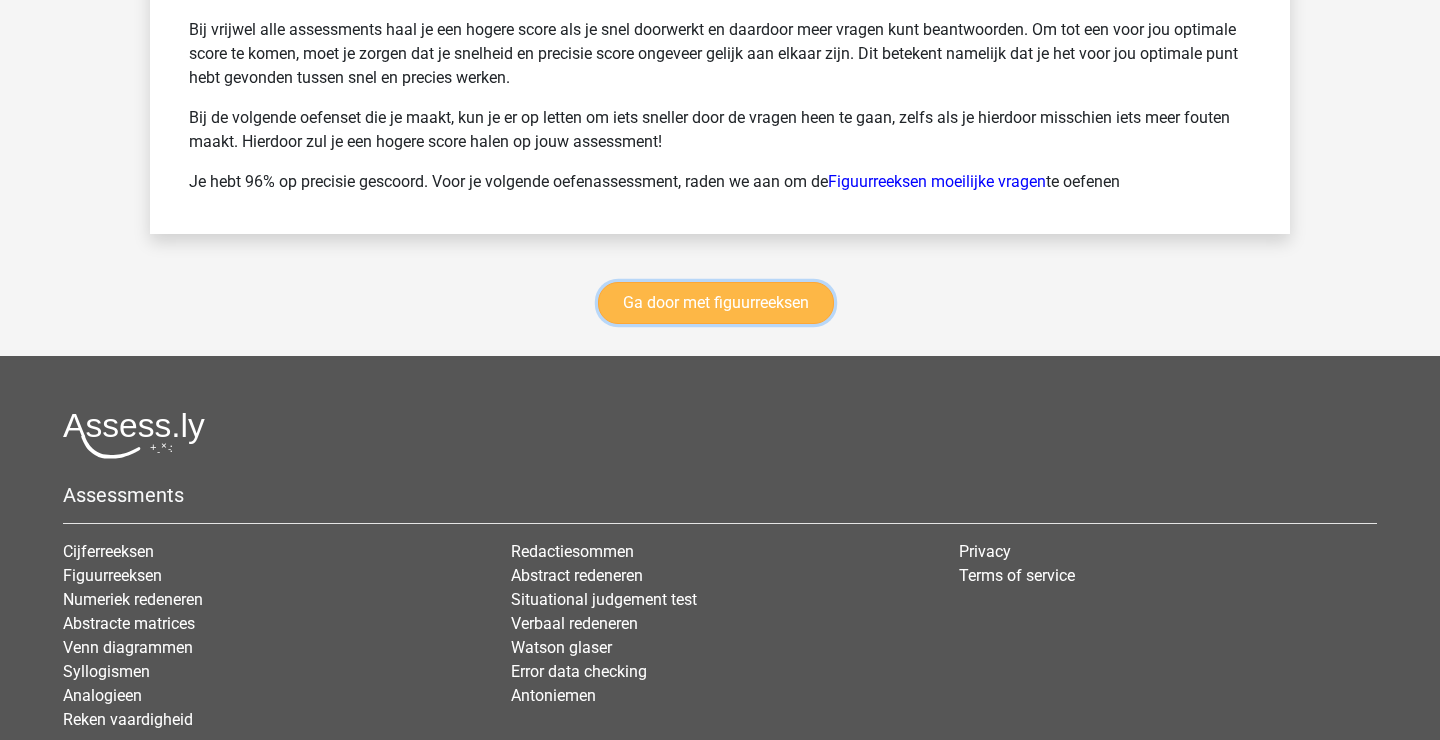 click on "Ga door met figuurreeksen" at bounding box center [716, 303] 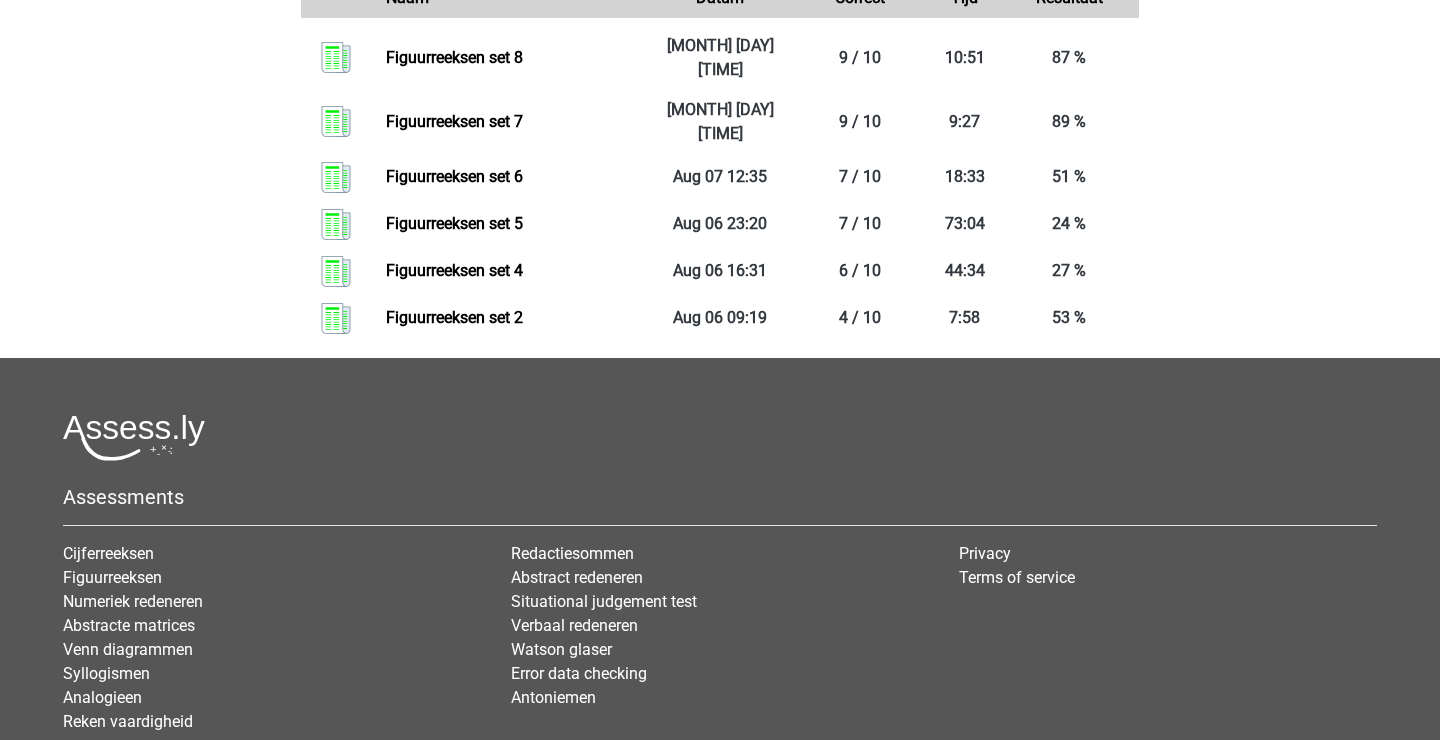 scroll, scrollTop: 2033, scrollLeft: 0, axis: vertical 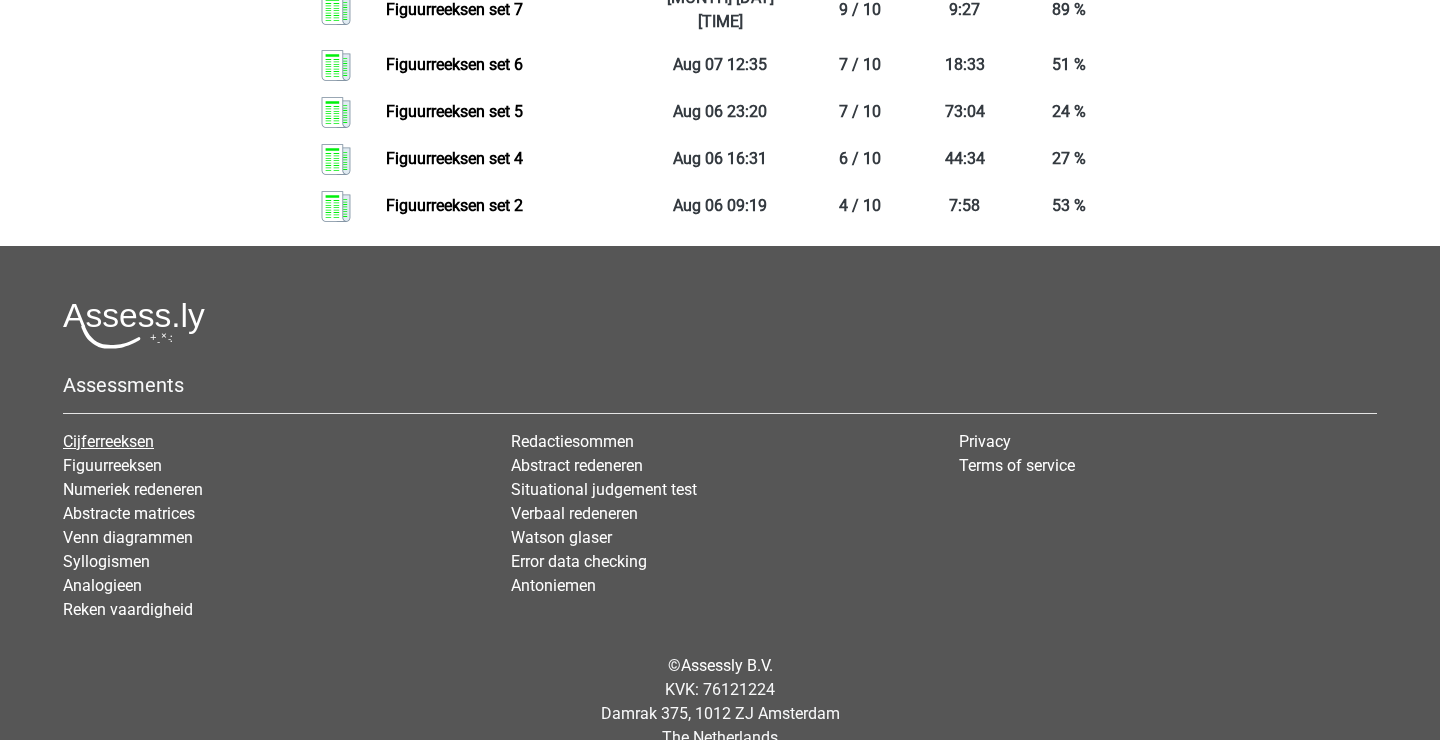 click on "Cijferreeksen" at bounding box center [108, 441] 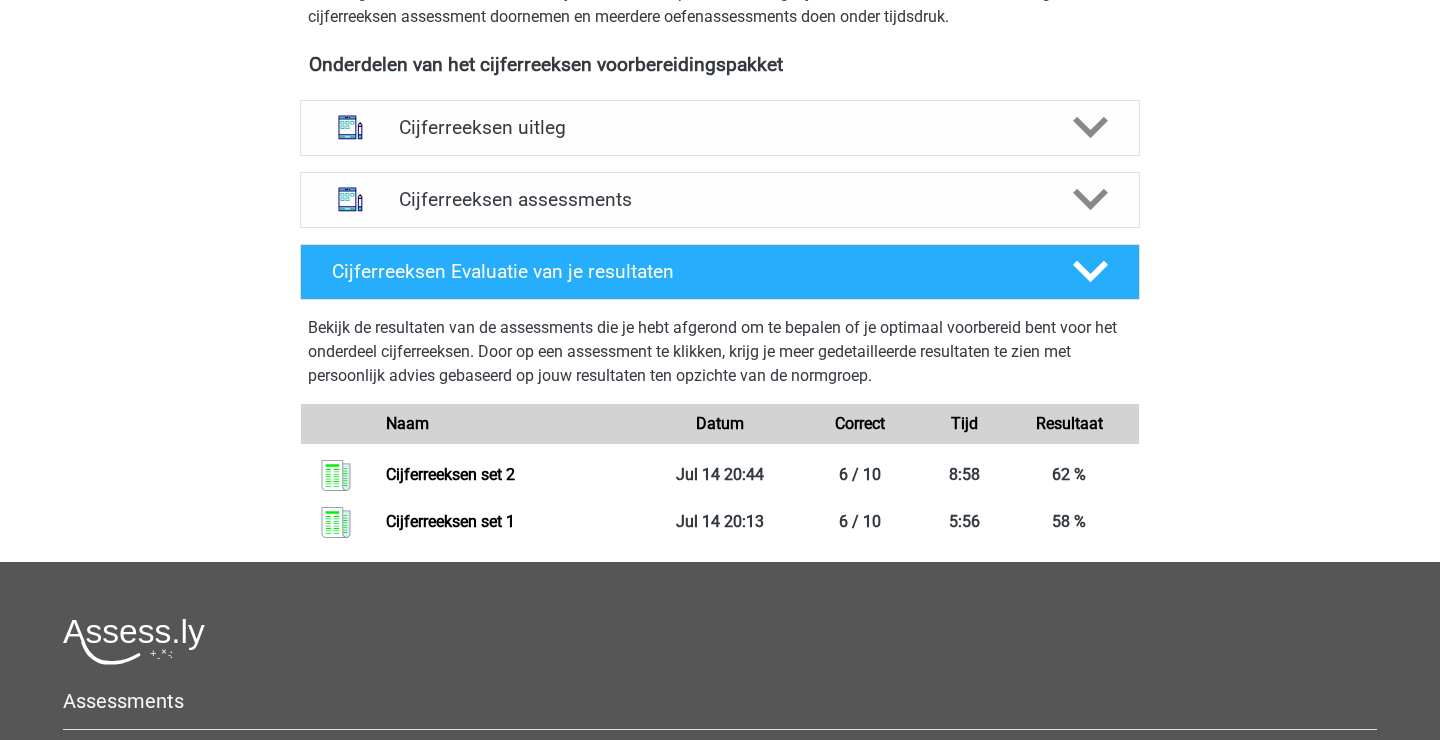 scroll, scrollTop: 713, scrollLeft: 0, axis: vertical 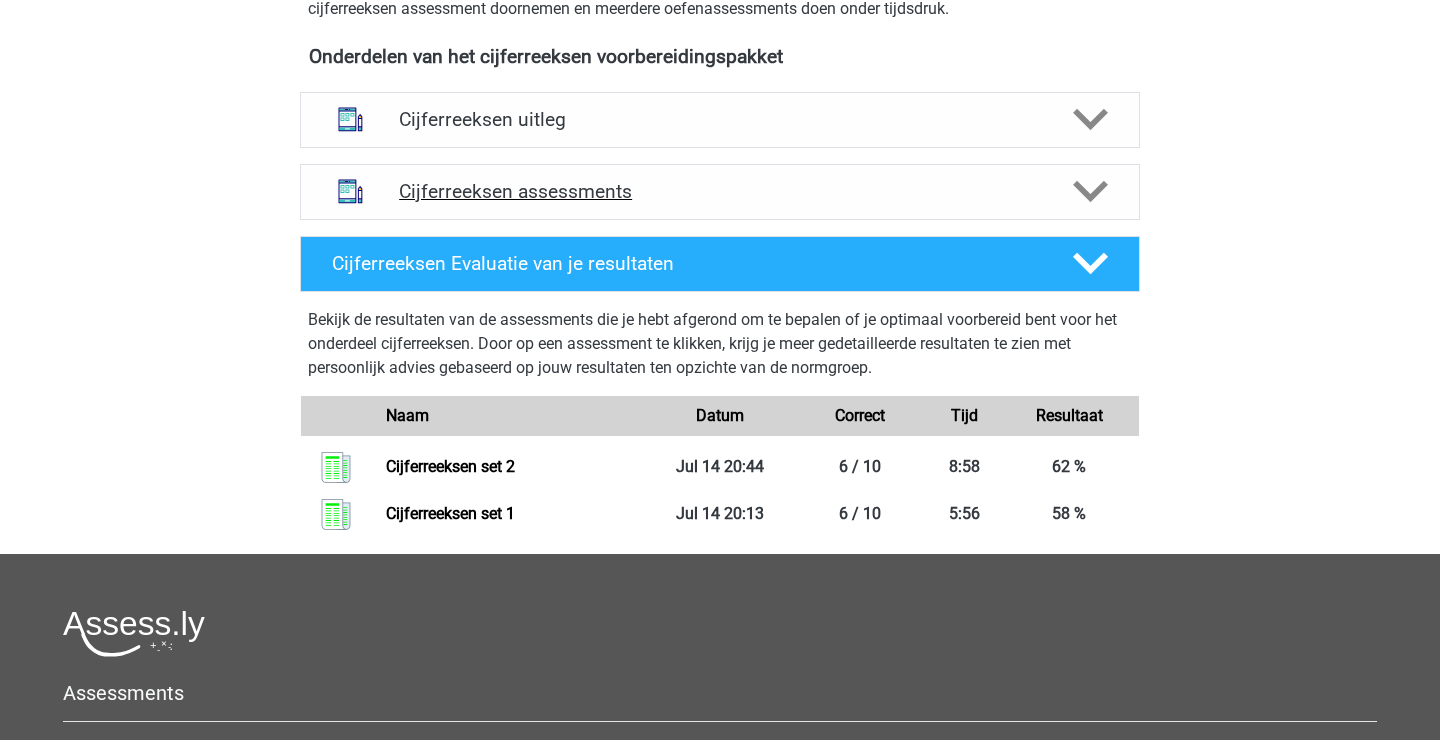 click 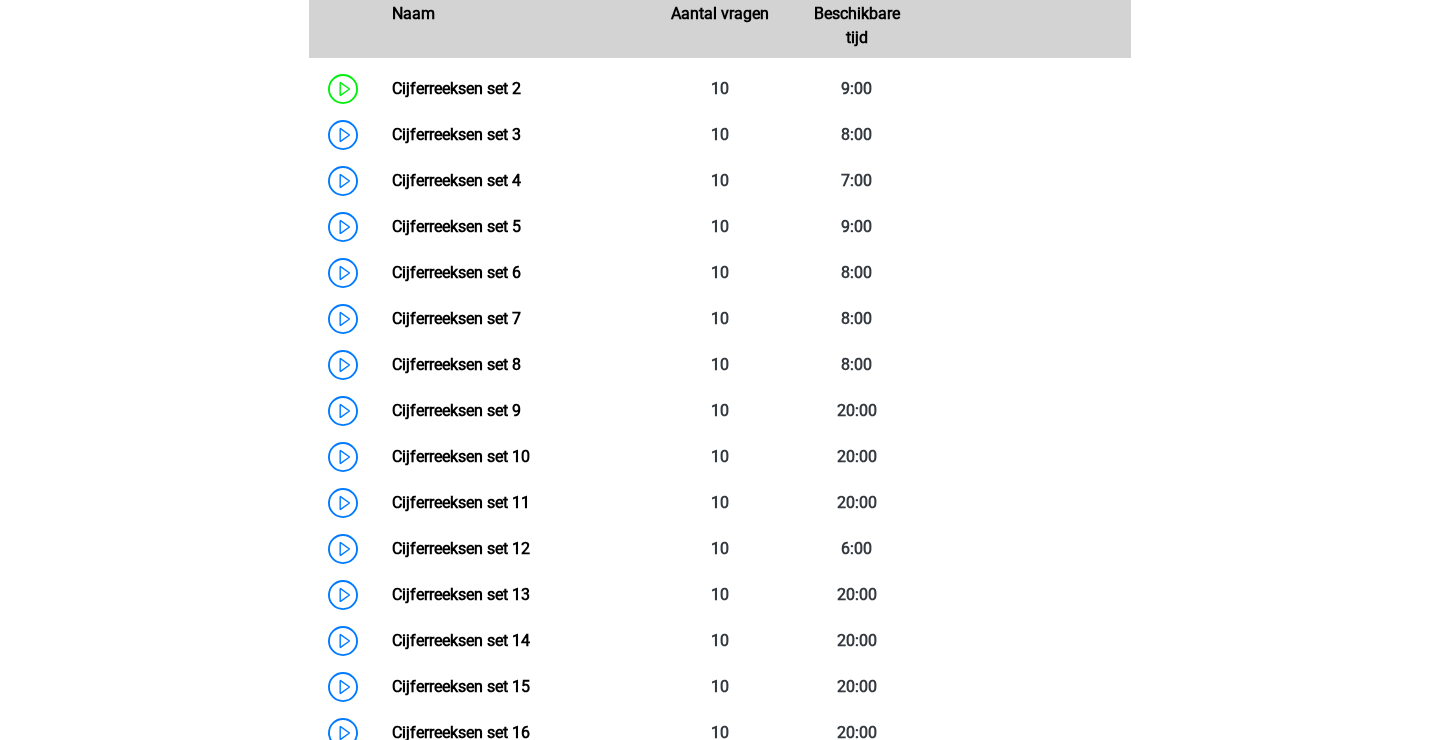 scroll, scrollTop: 1020, scrollLeft: 0, axis: vertical 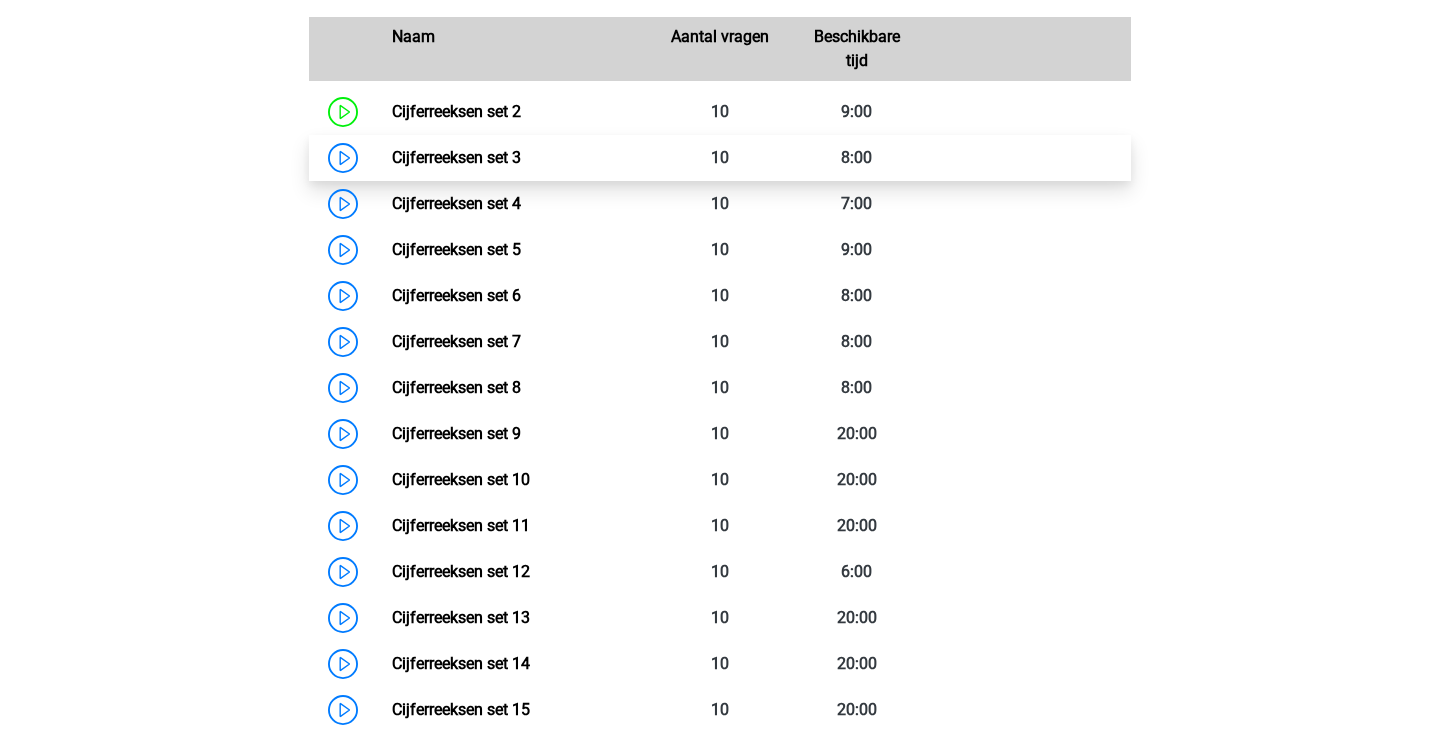 click on "Cijferreeksen
set 3" at bounding box center [456, 157] 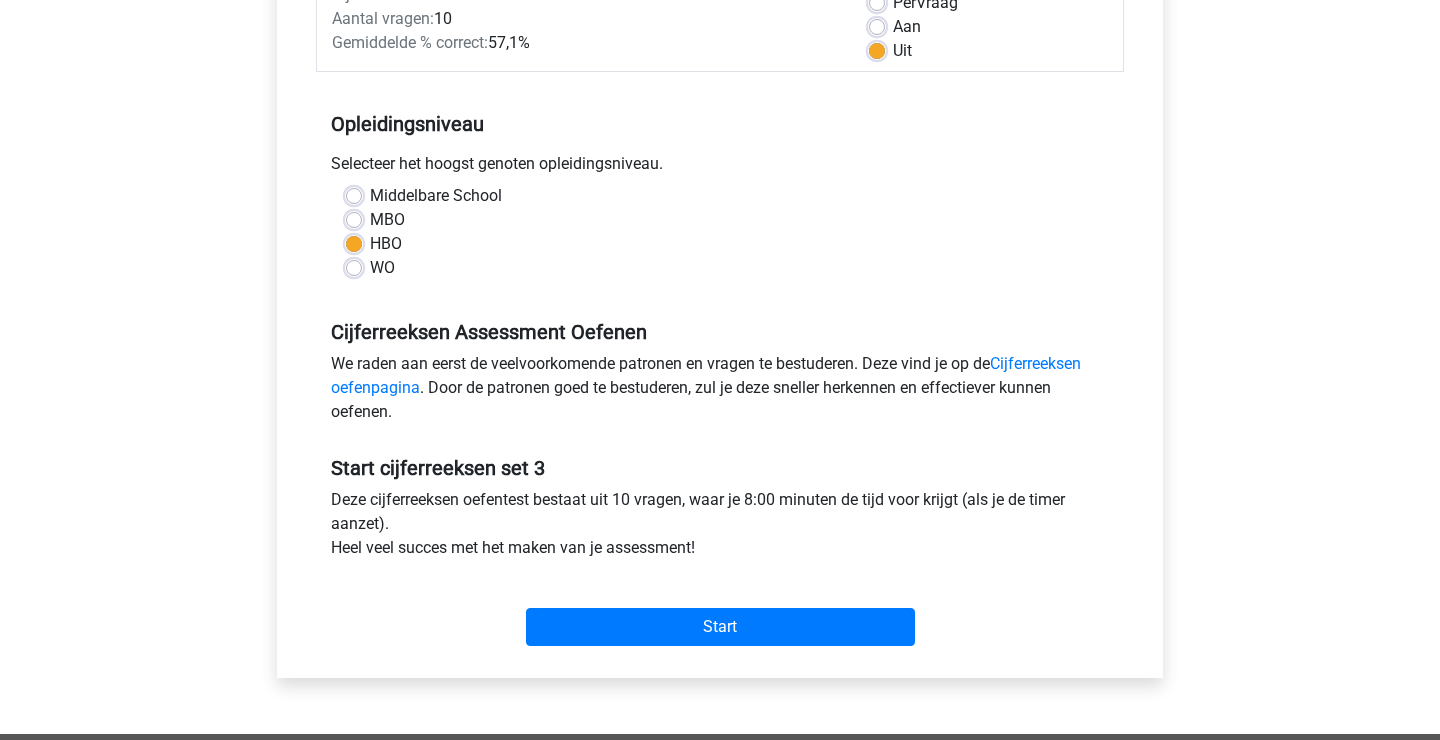 scroll, scrollTop: 319, scrollLeft: 0, axis: vertical 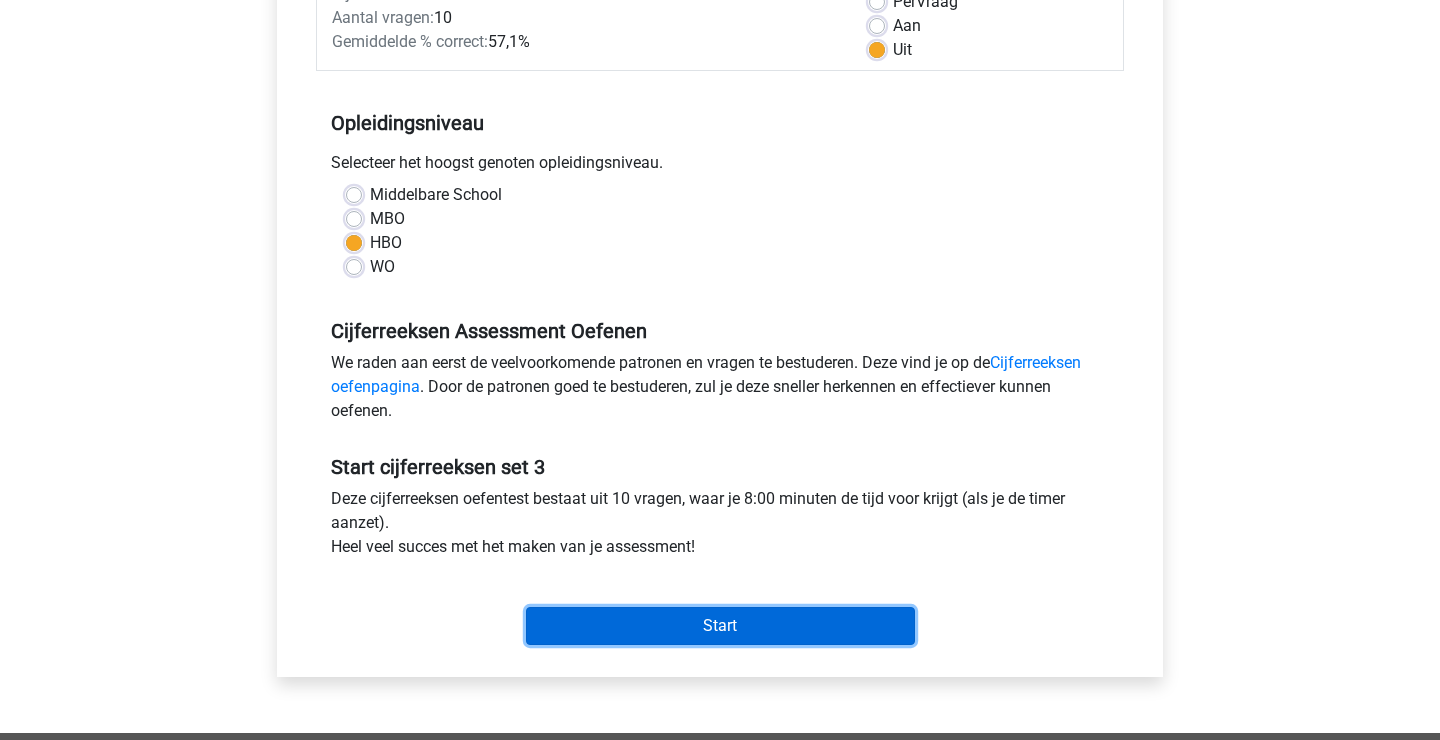 click on "Start" at bounding box center (720, 626) 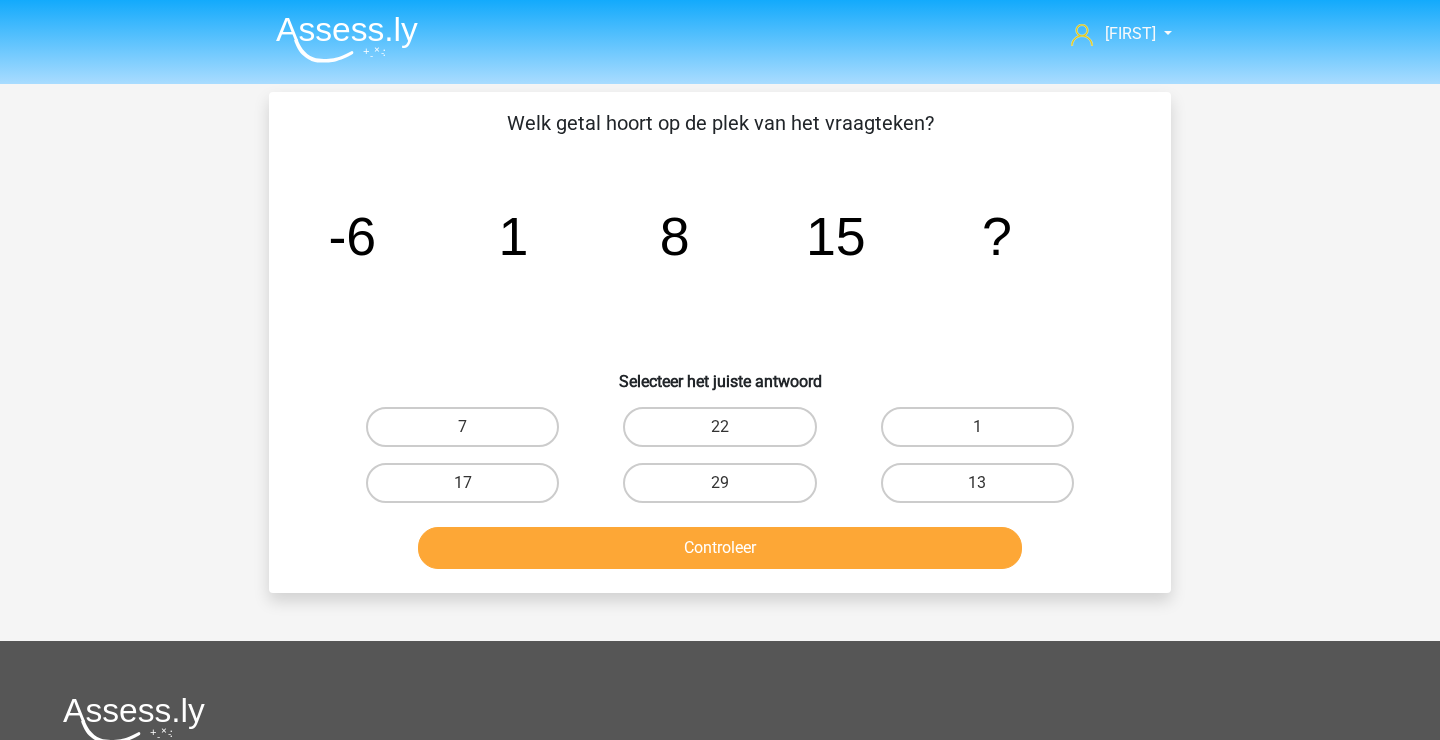 scroll, scrollTop: 0, scrollLeft: 0, axis: both 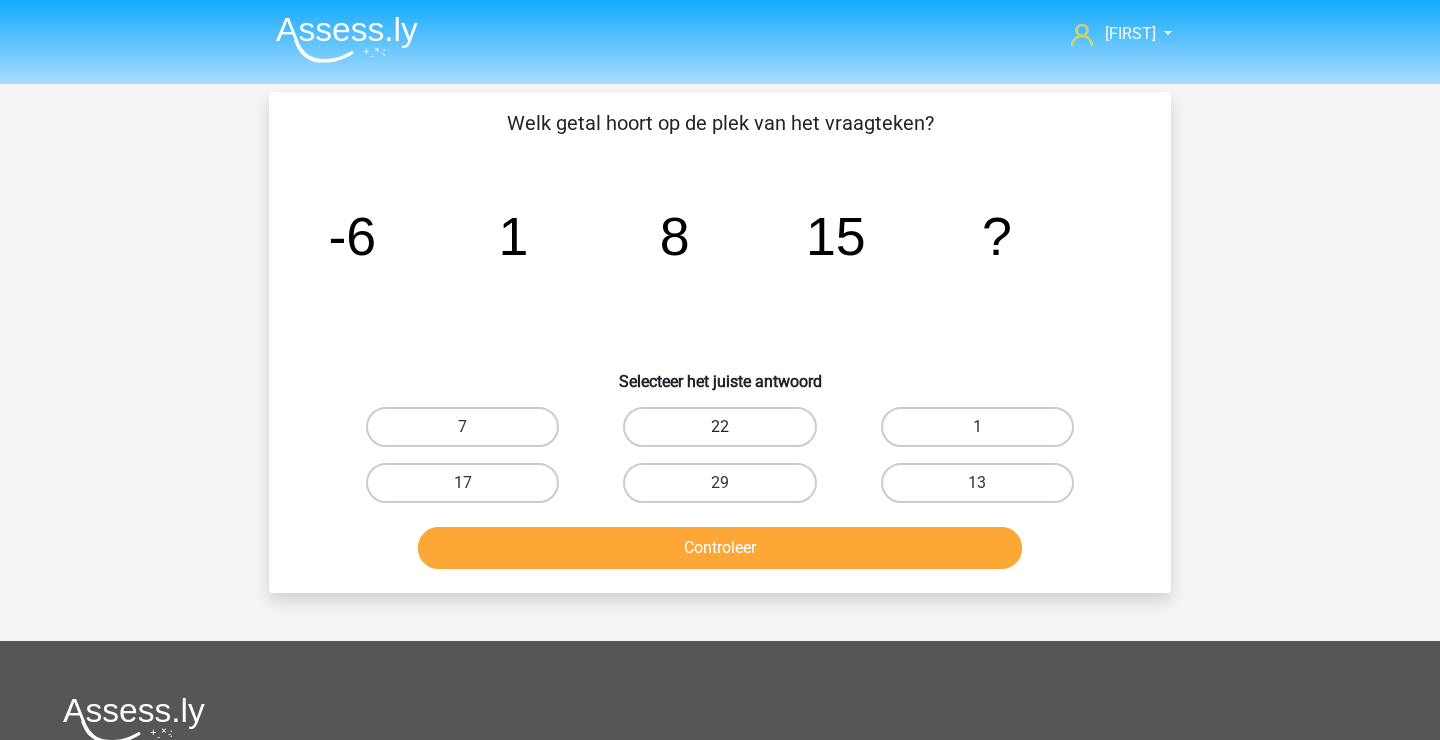 click on "22" at bounding box center (719, 427) 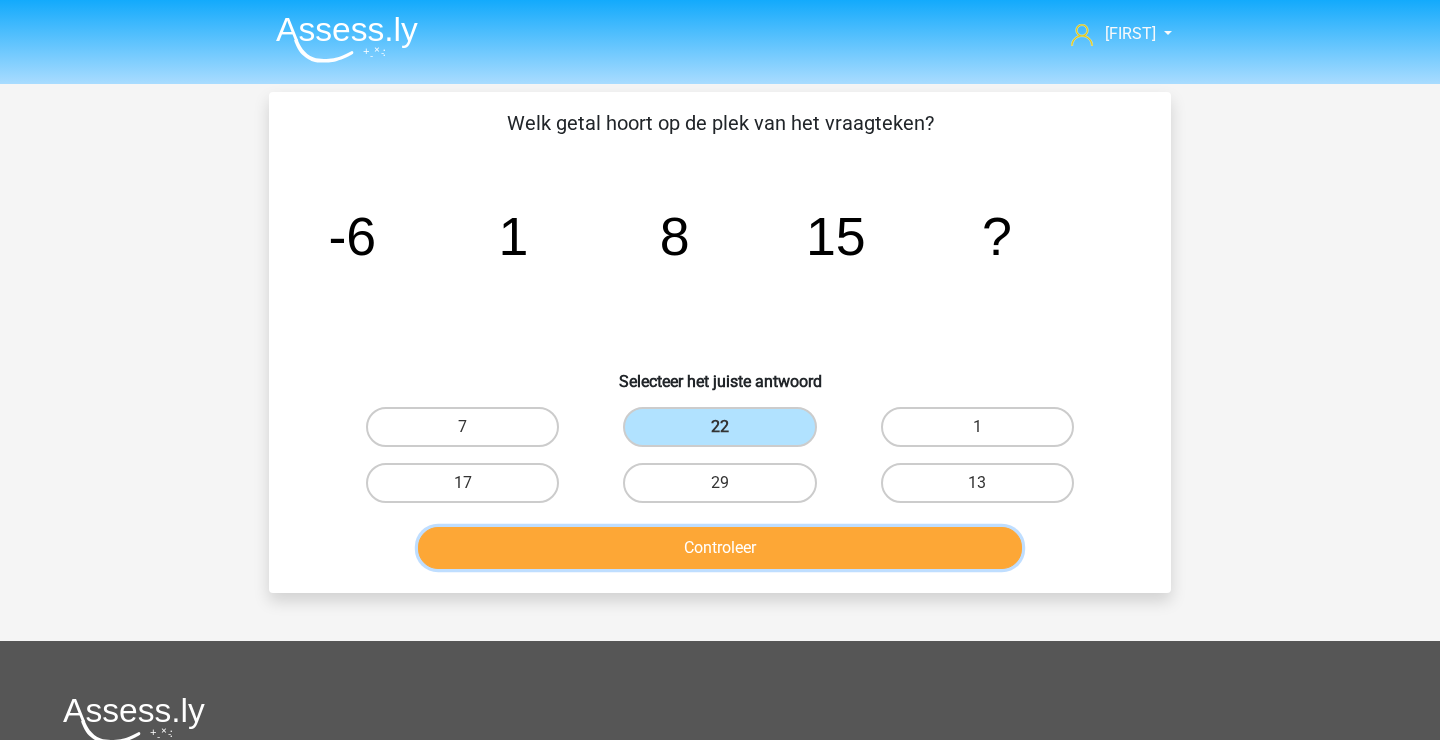 click on "Controleer" at bounding box center [720, 548] 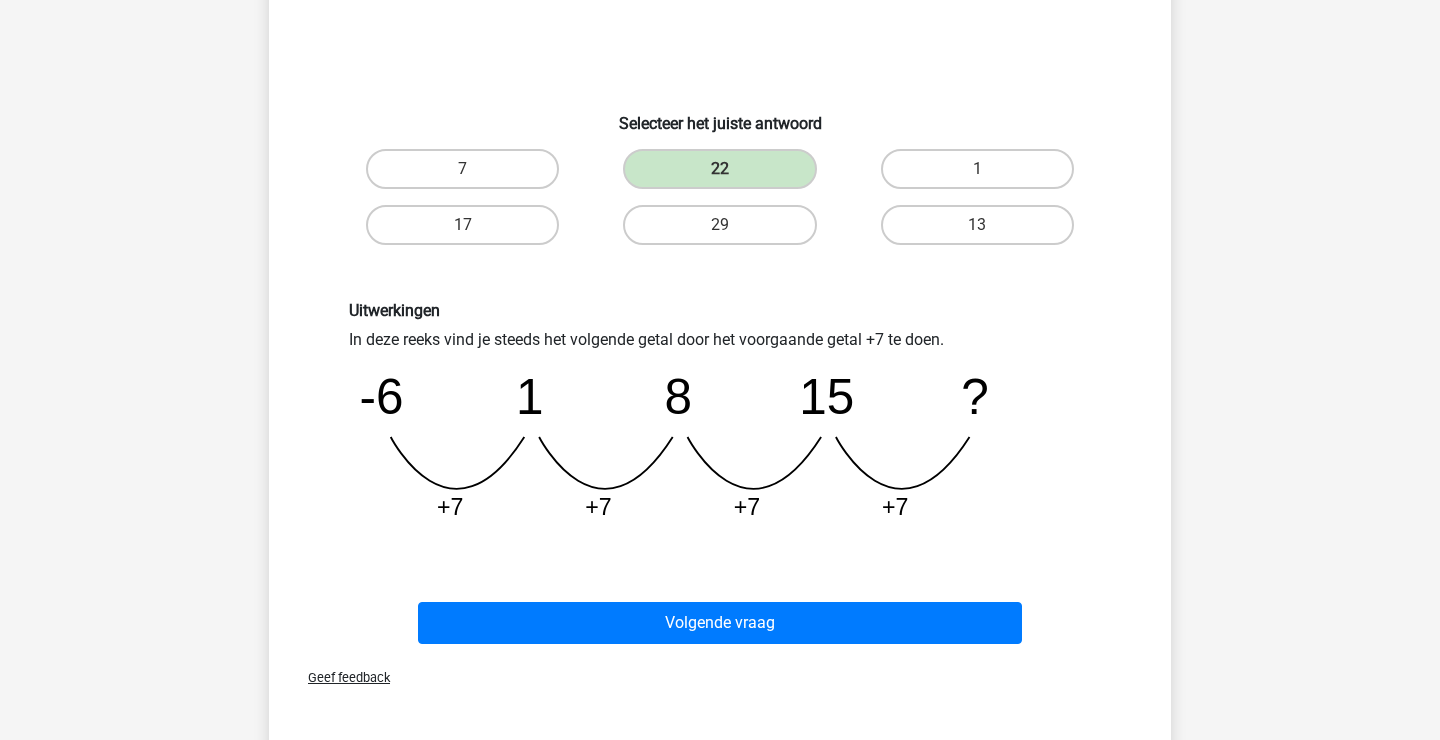 scroll, scrollTop: 269, scrollLeft: 0, axis: vertical 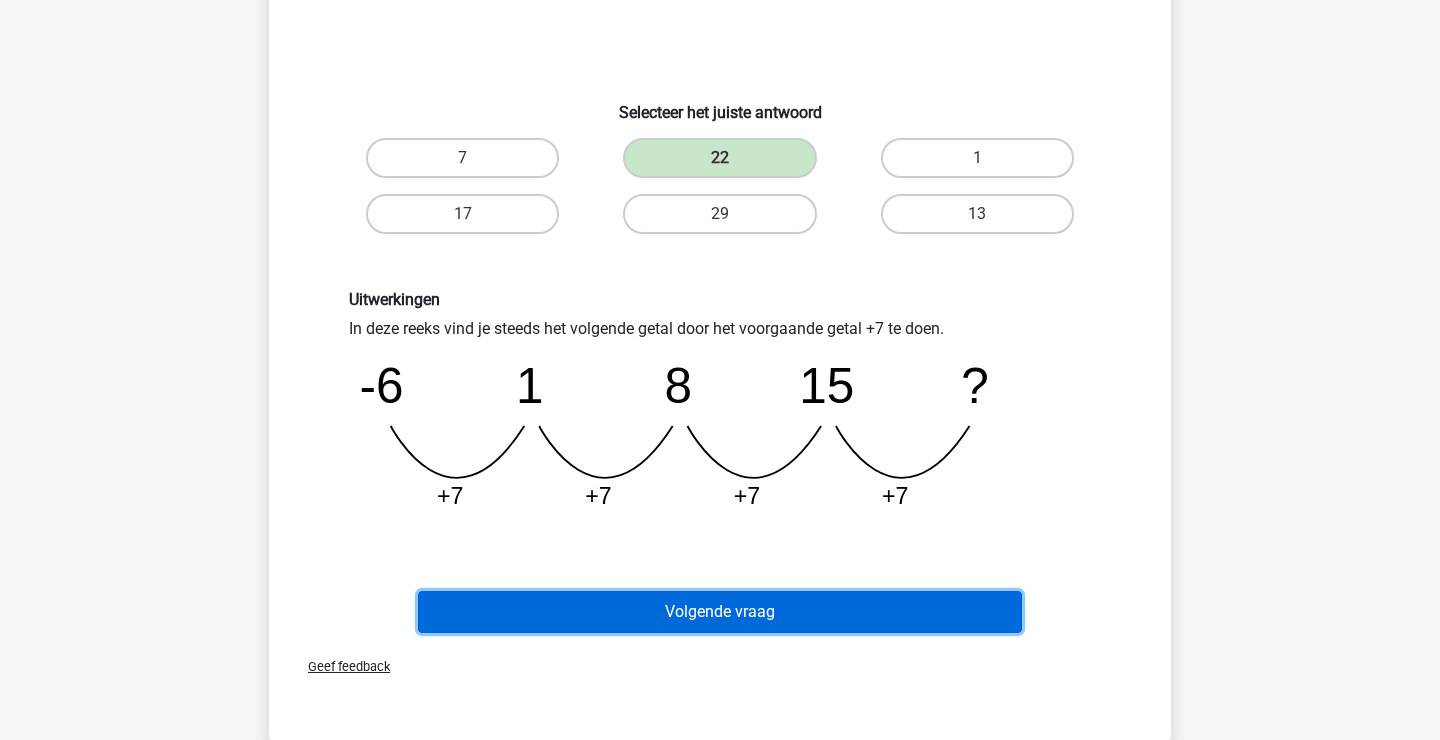 click on "Volgende vraag" at bounding box center [720, 612] 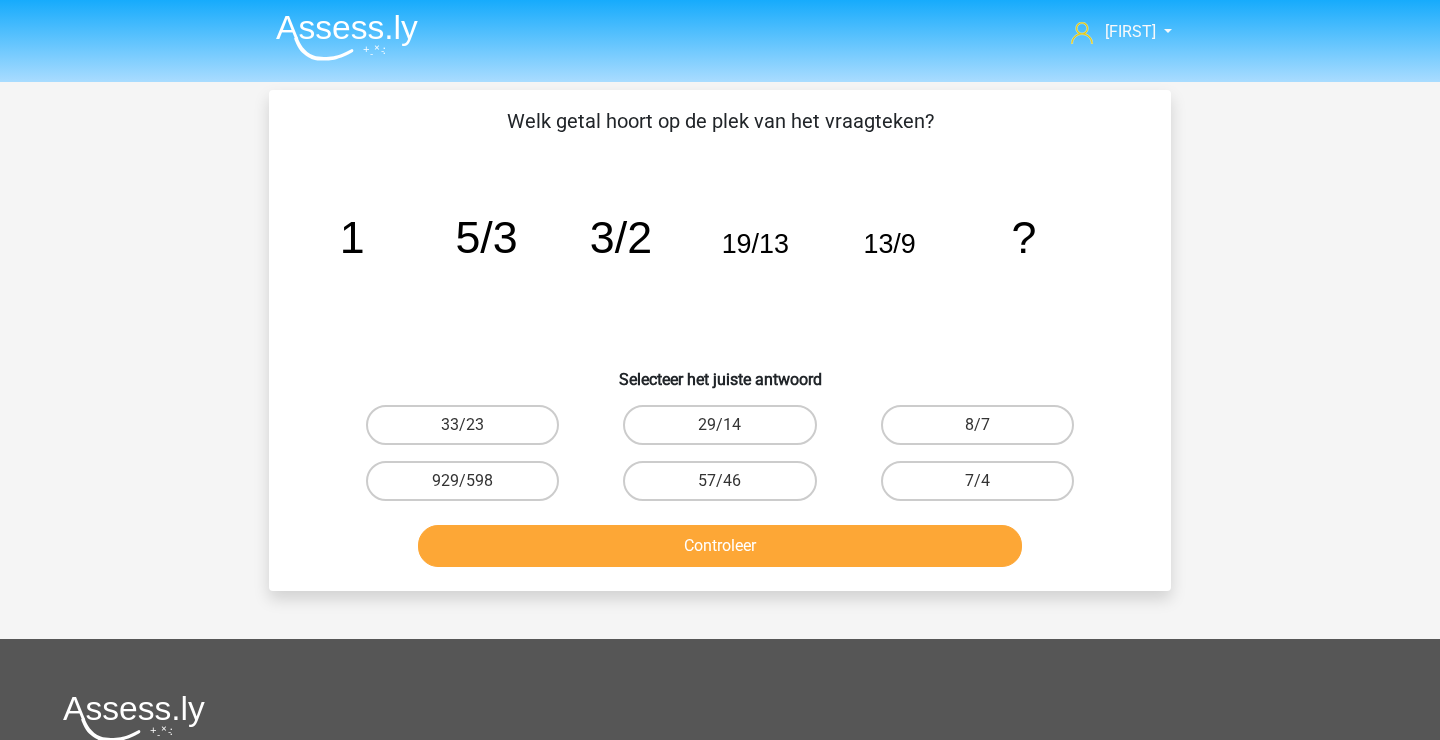 scroll, scrollTop: 0, scrollLeft: 0, axis: both 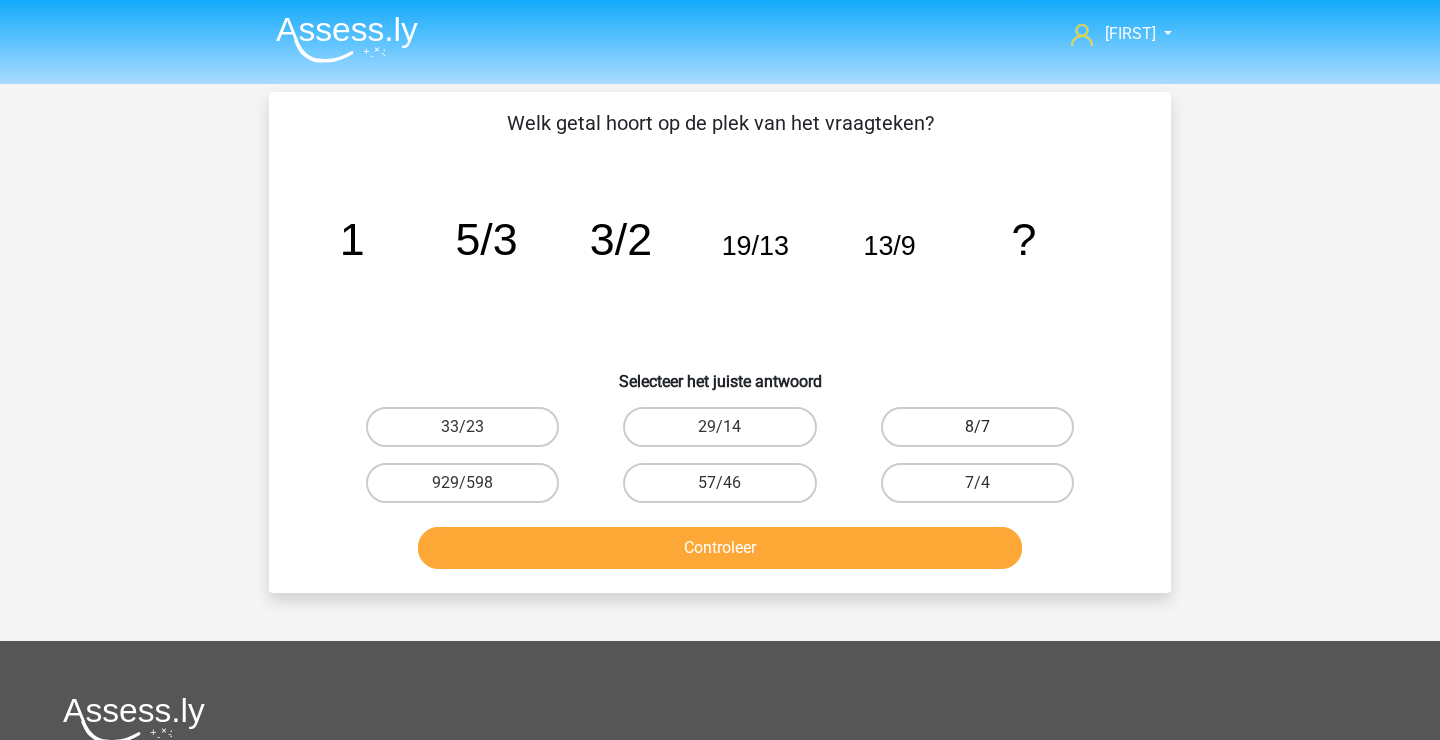 click on "8/7" at bounding box center (977, 427) 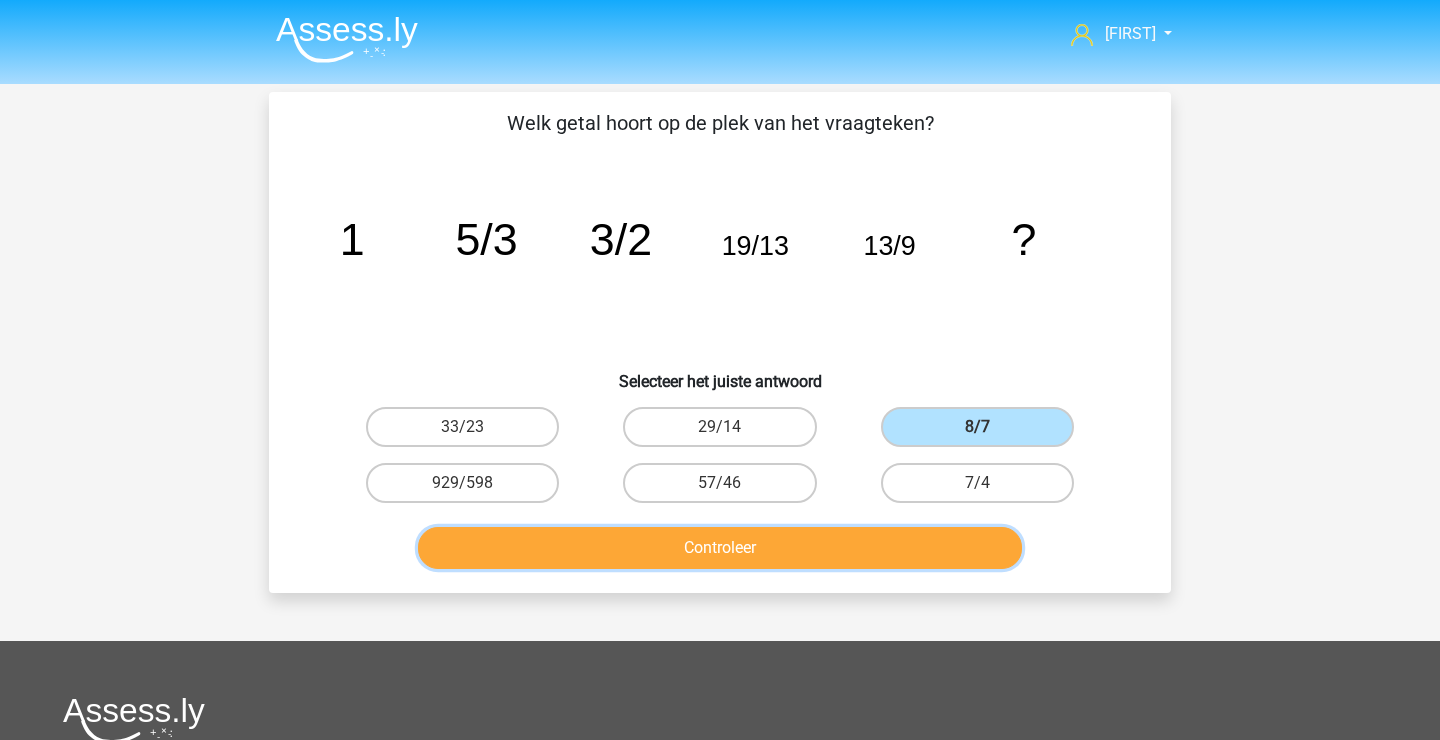 click on "Controleer" at bounding box center [720, 548] 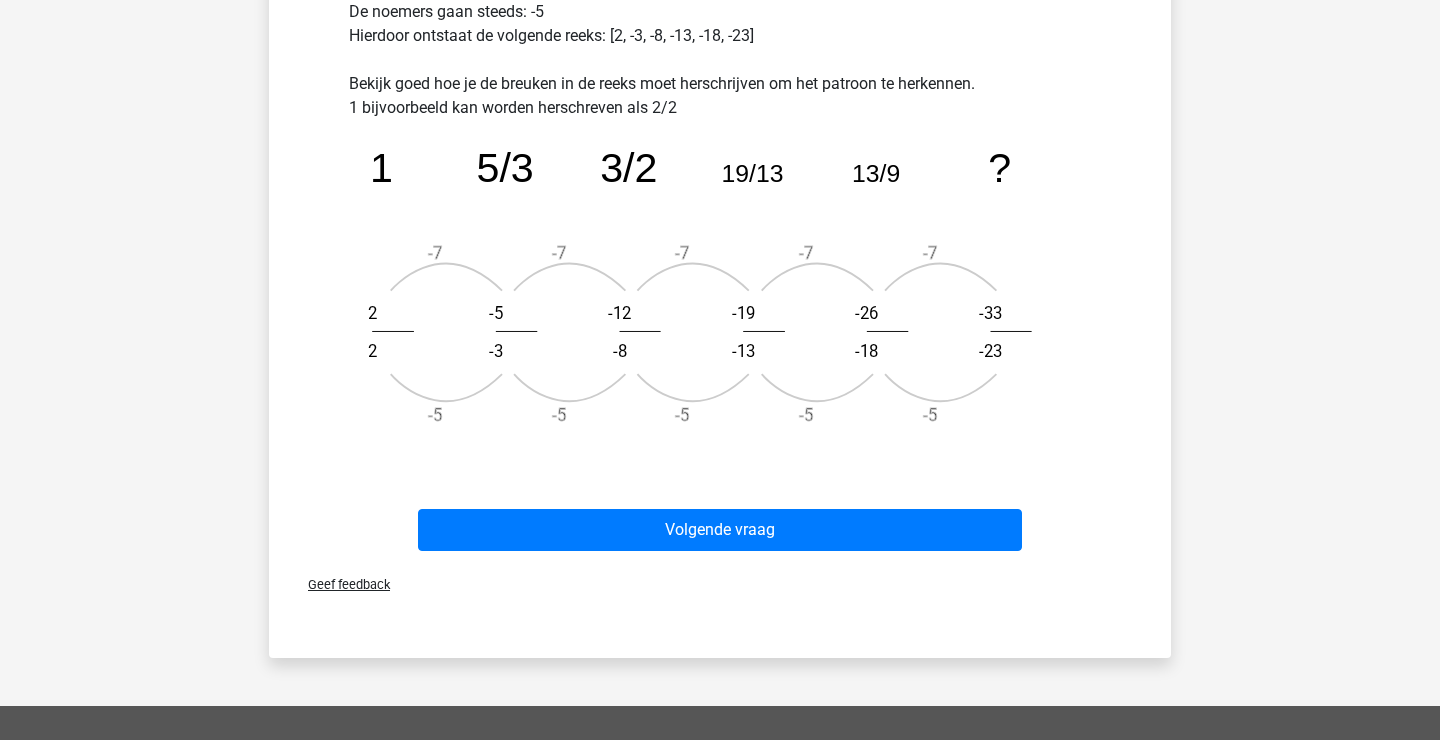 scroll, scrollTop: 736, scrollLeft: 0, axis: vertical 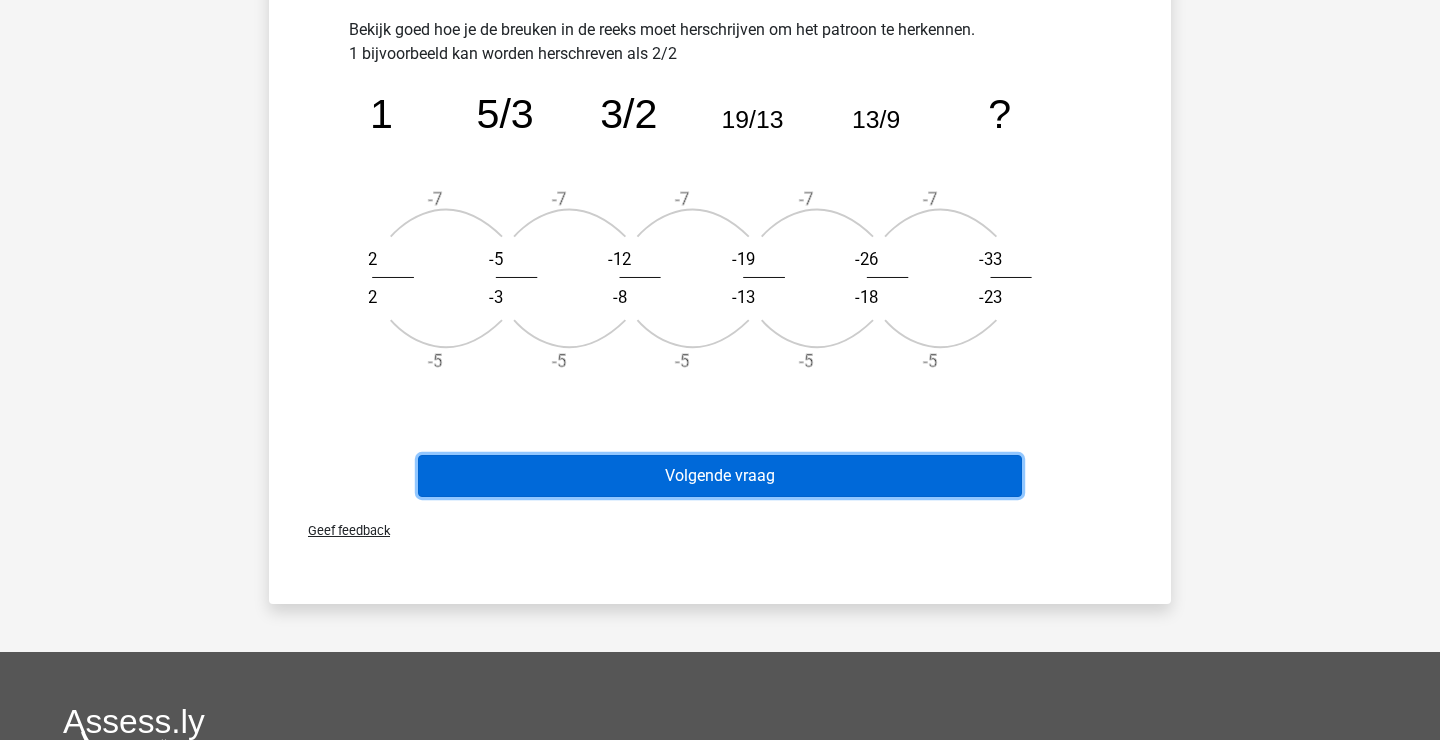 click on "Volgende vraag" at bounding box center [720, 476] 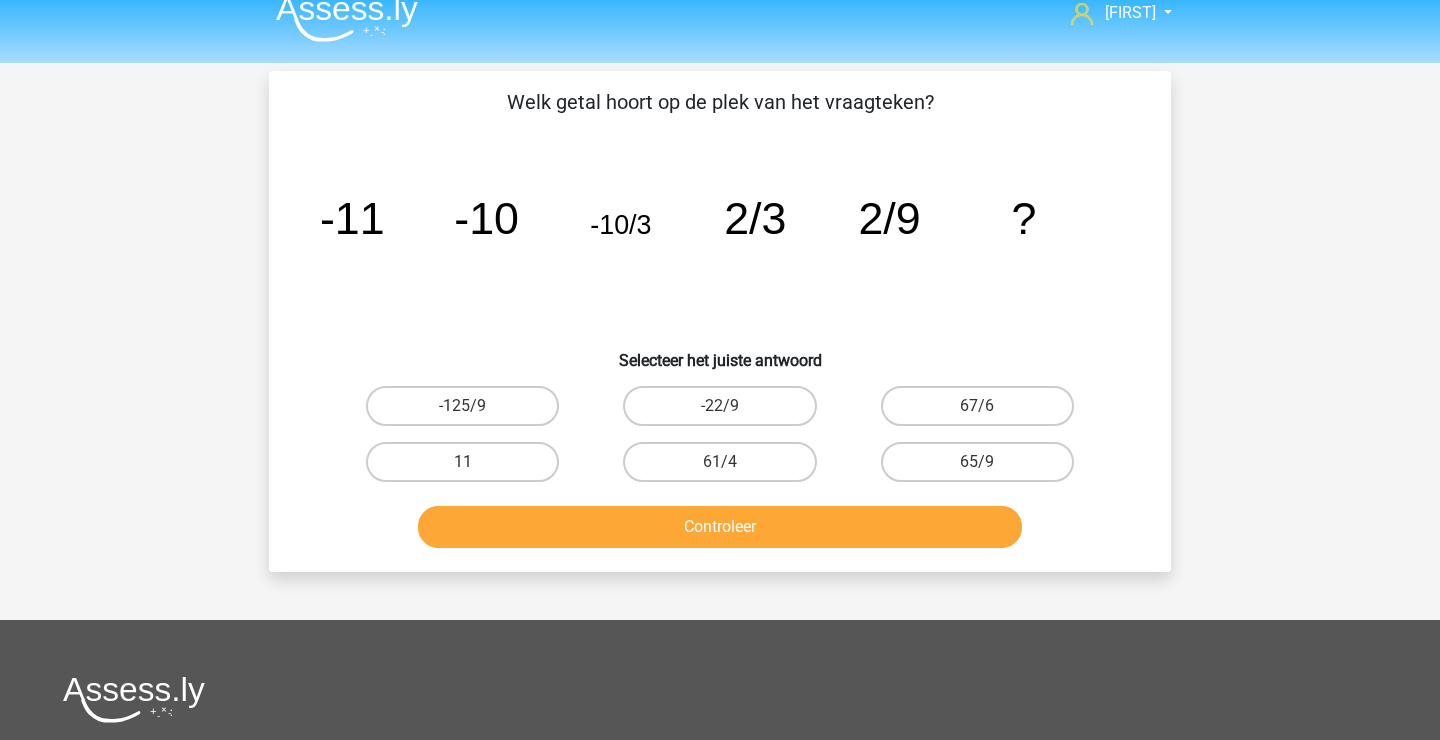 scroll, scrollTop: 18, scrollLeft: 0, axis: vertical 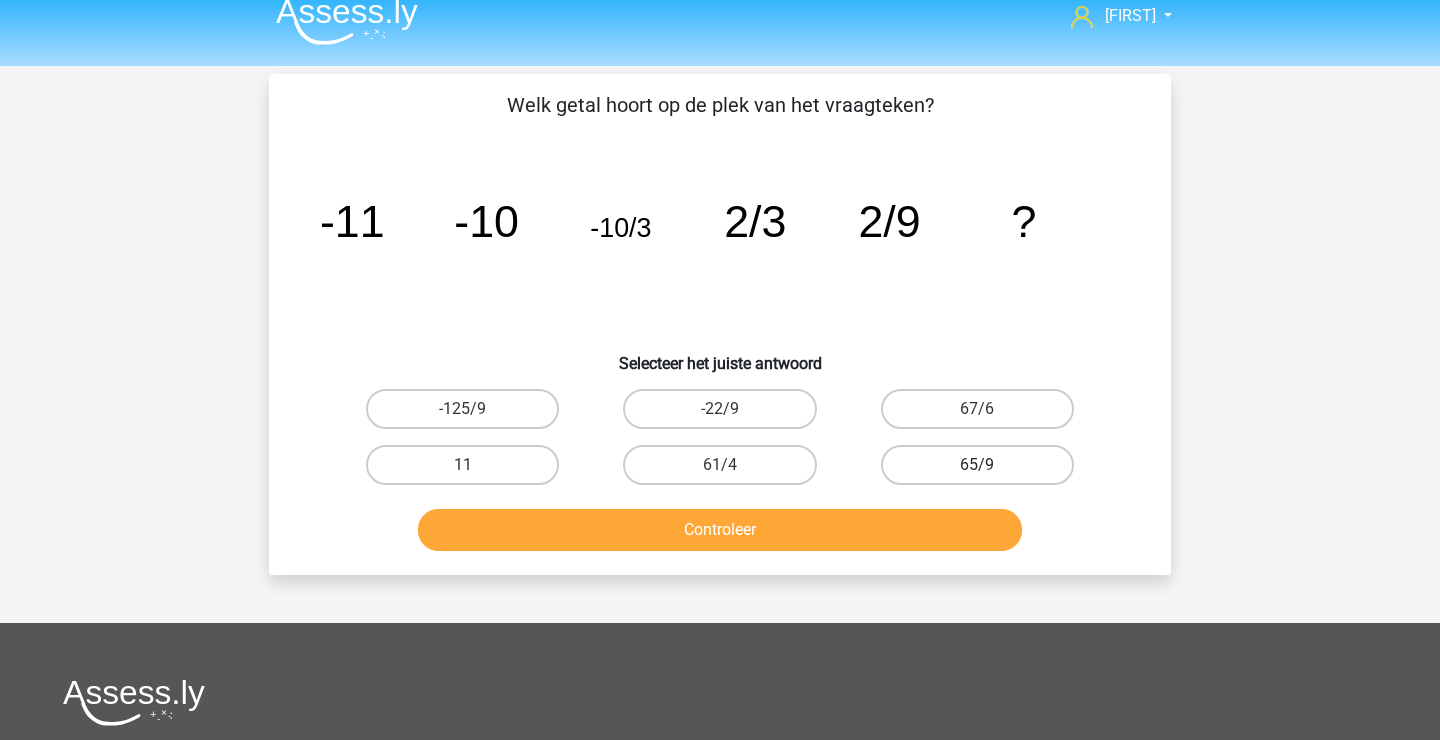 click on "65/9" at bounding box center [977, 465] 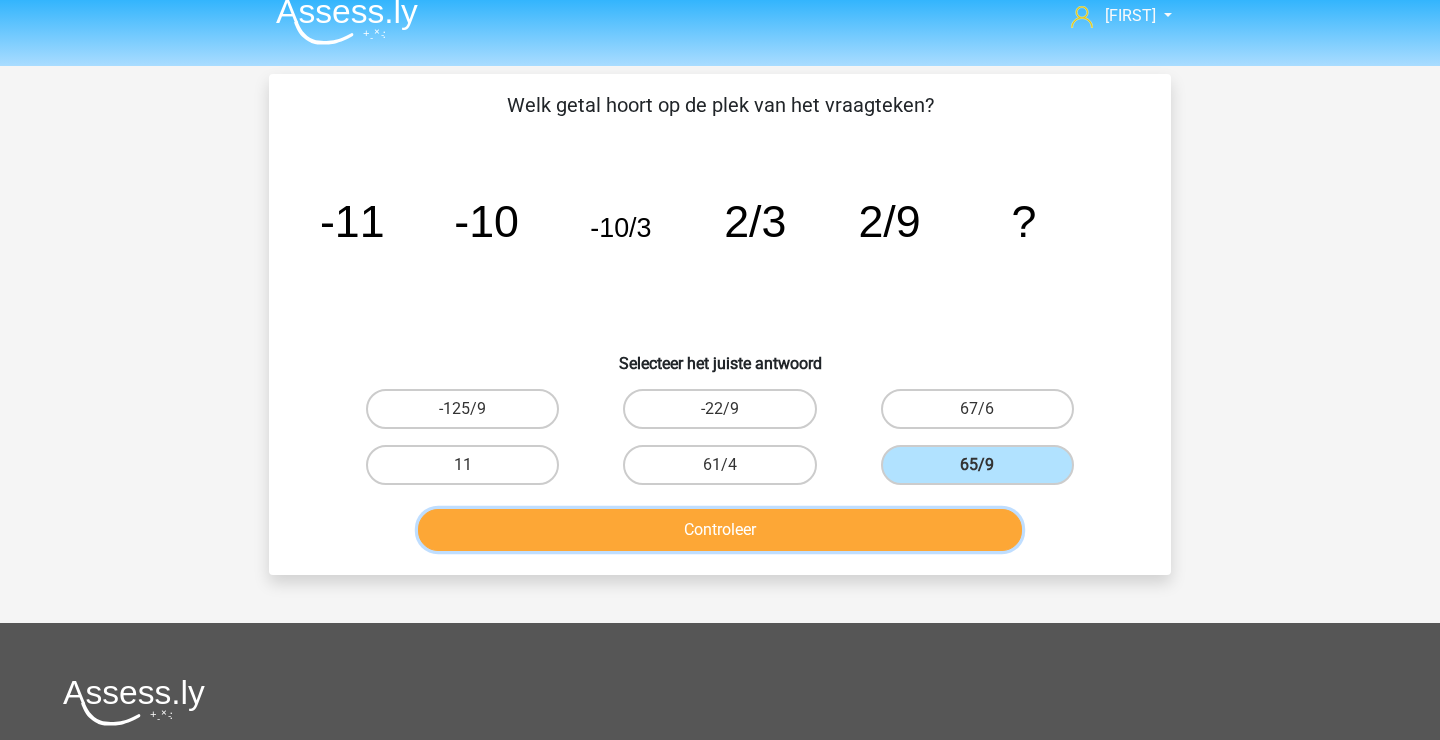 click on "Controleer" at bounding box center [720, 530] 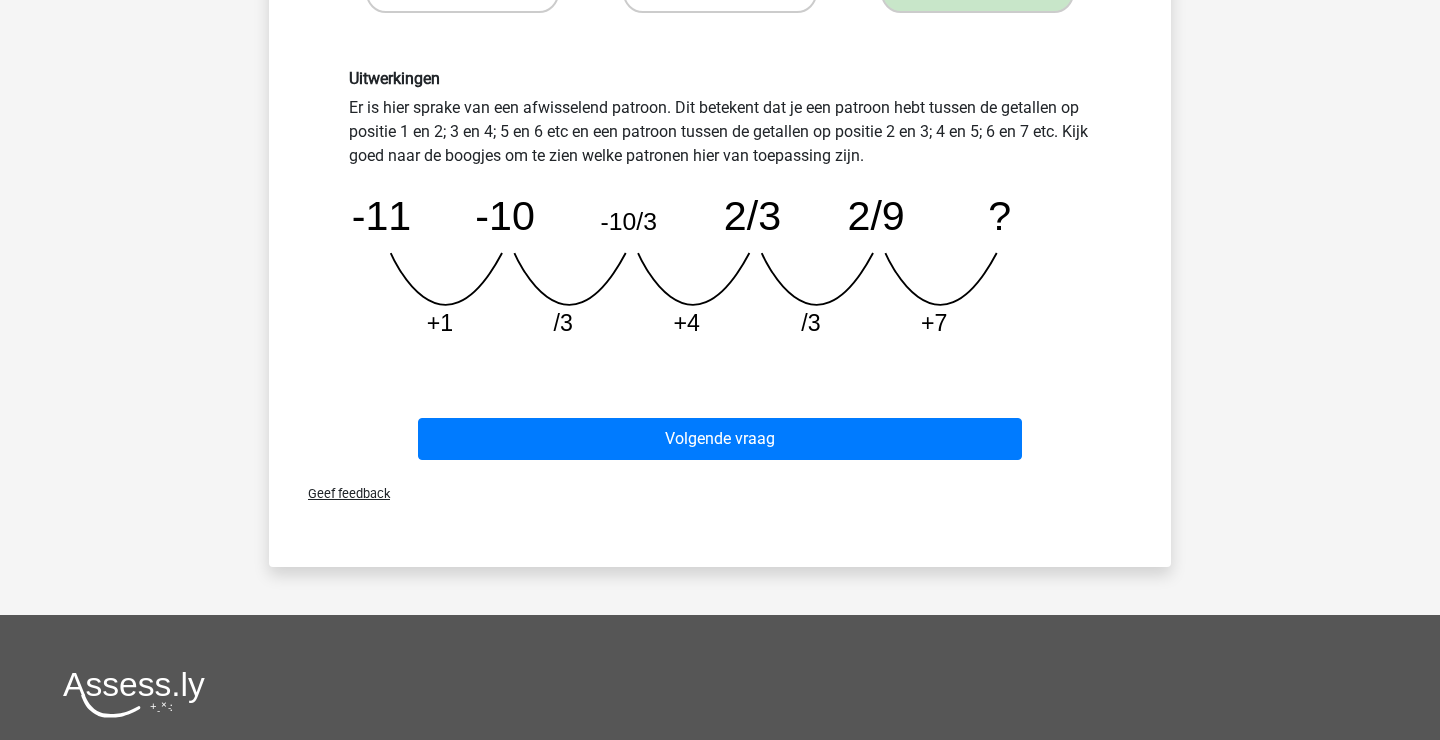 scroll, scrollTop: 526, scrollLeft: 0, axis: vertical 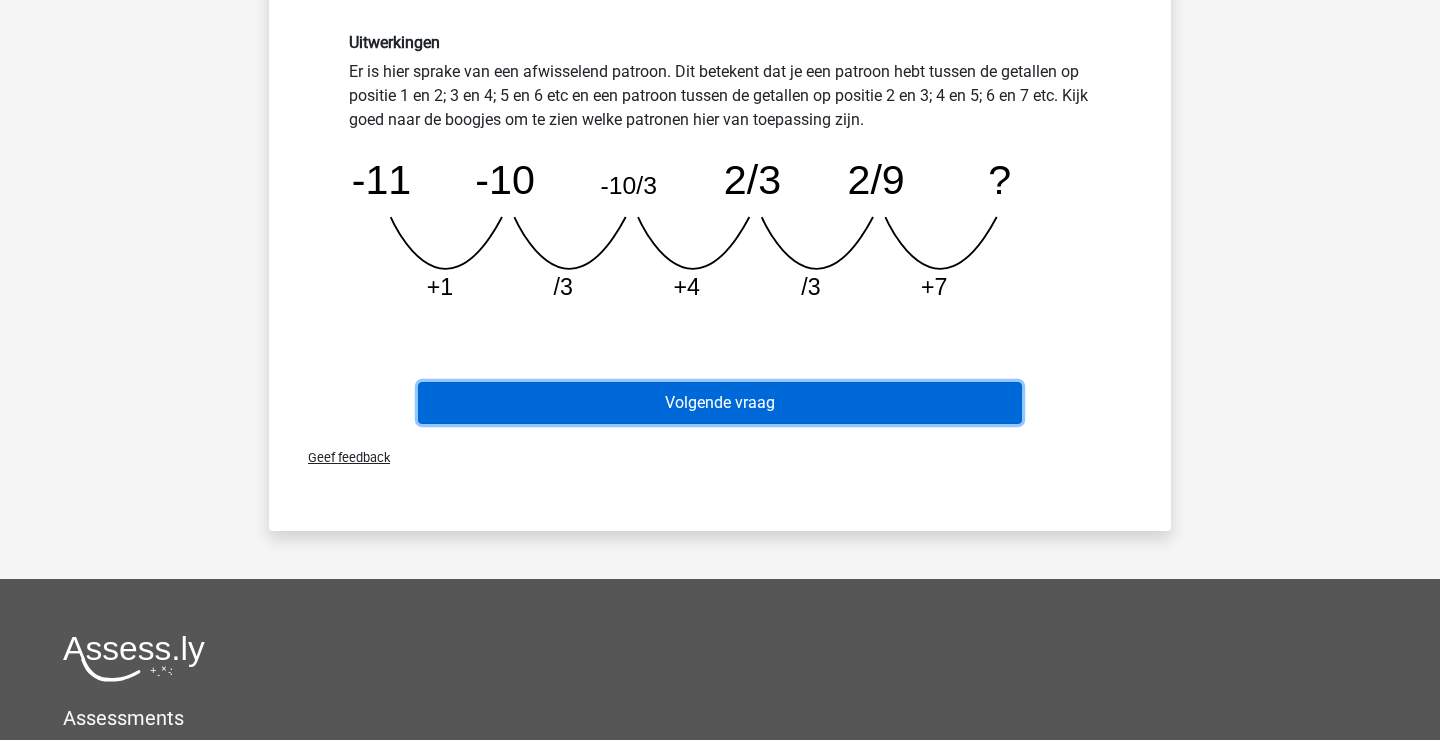 click on "Volgende vraag" at bounding box center [720, 403] 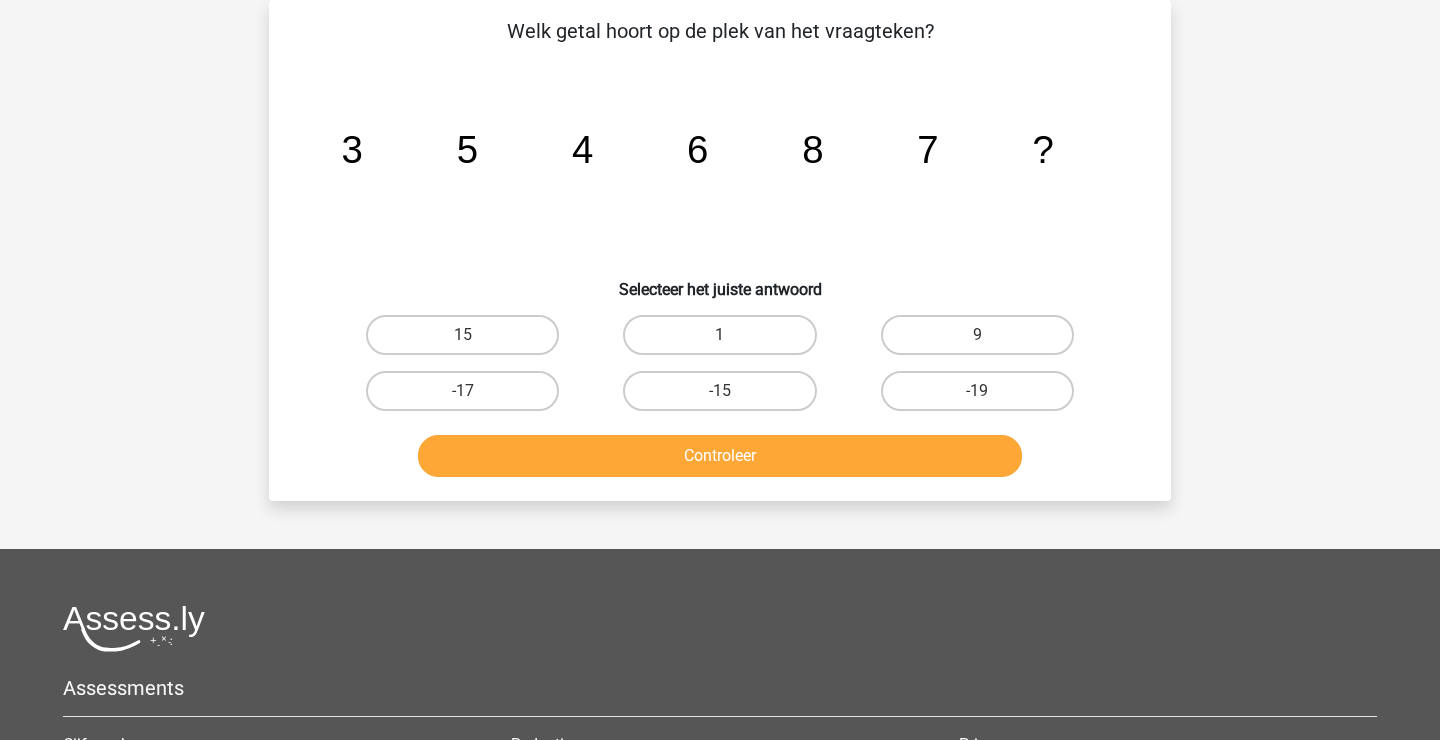 scroll, scrollTop: 92, scrollLeft: 0, axis: vertical 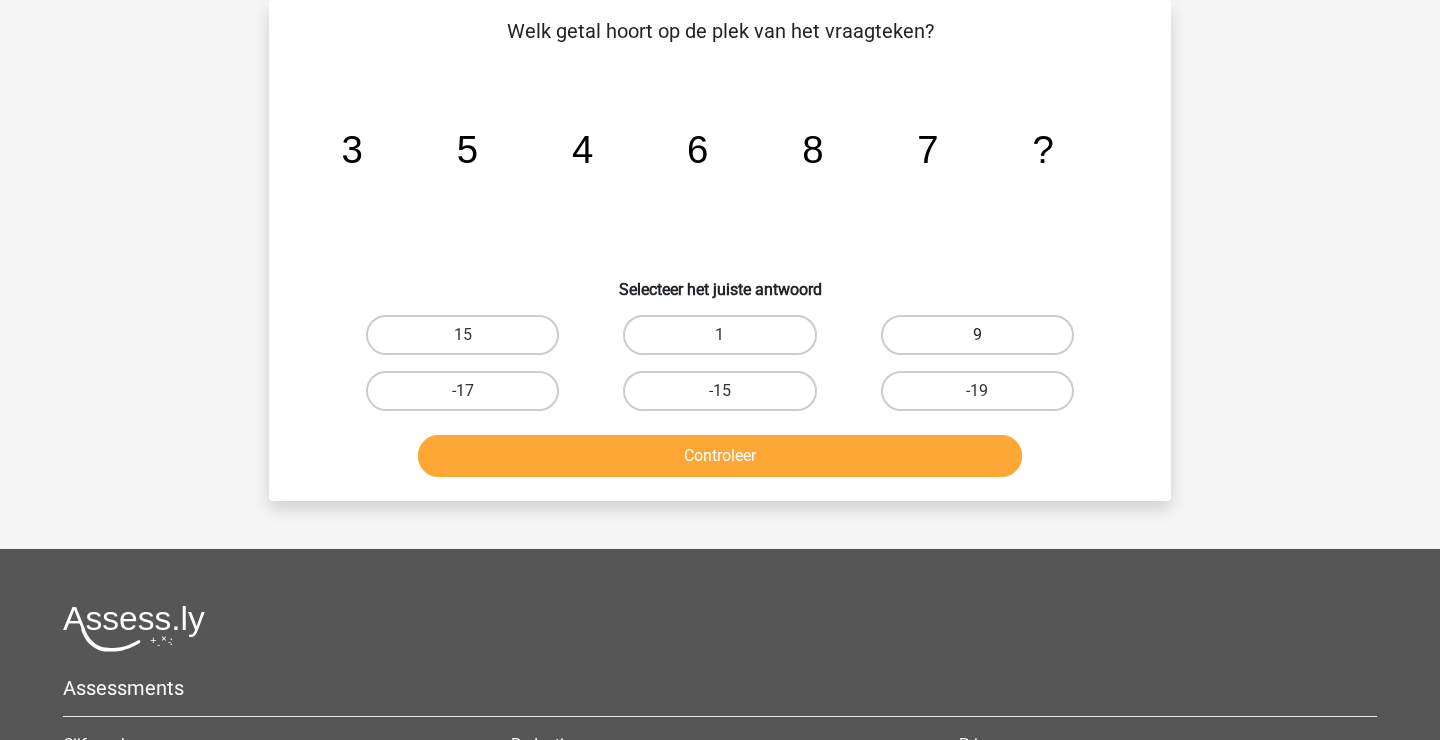 click on "9" at bounding box center [977, 335] 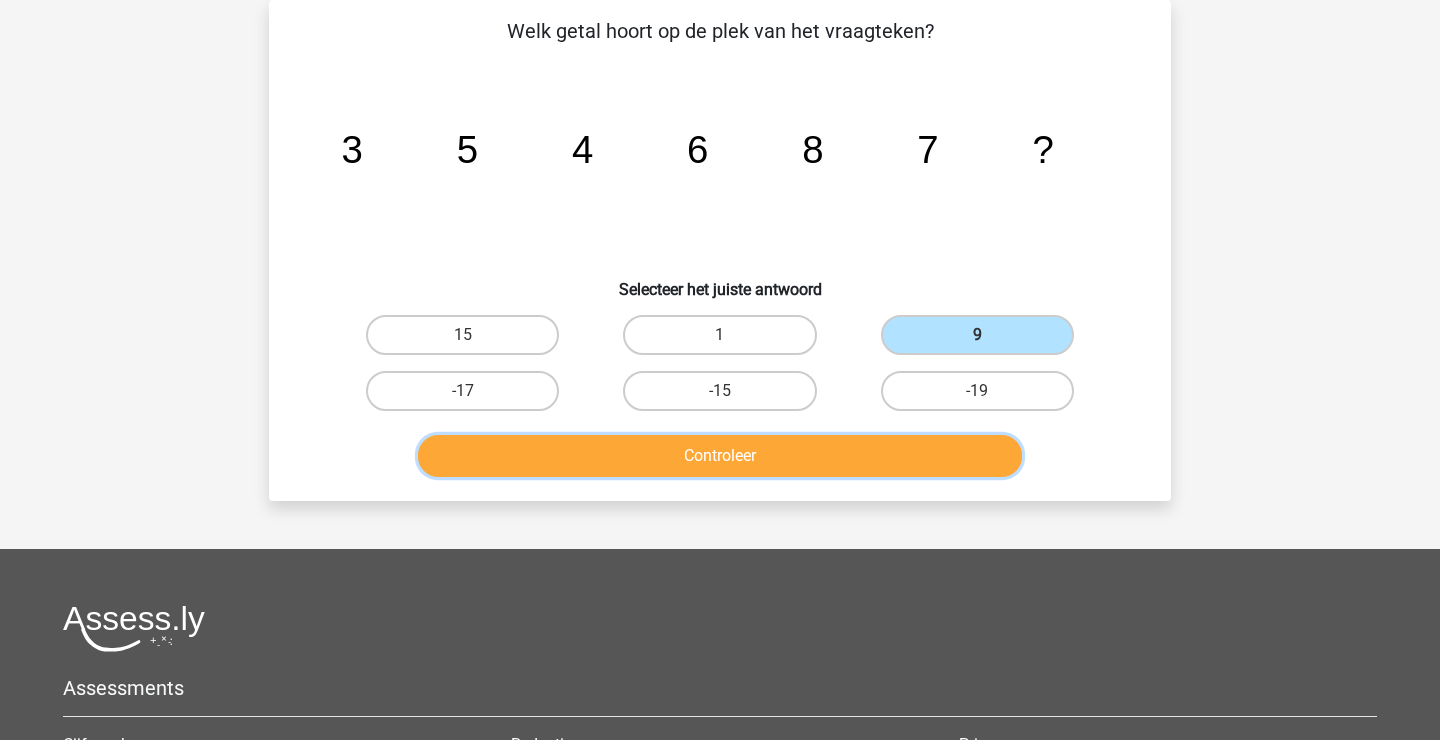 click on "Controleer" at bounding box center [720, 456] 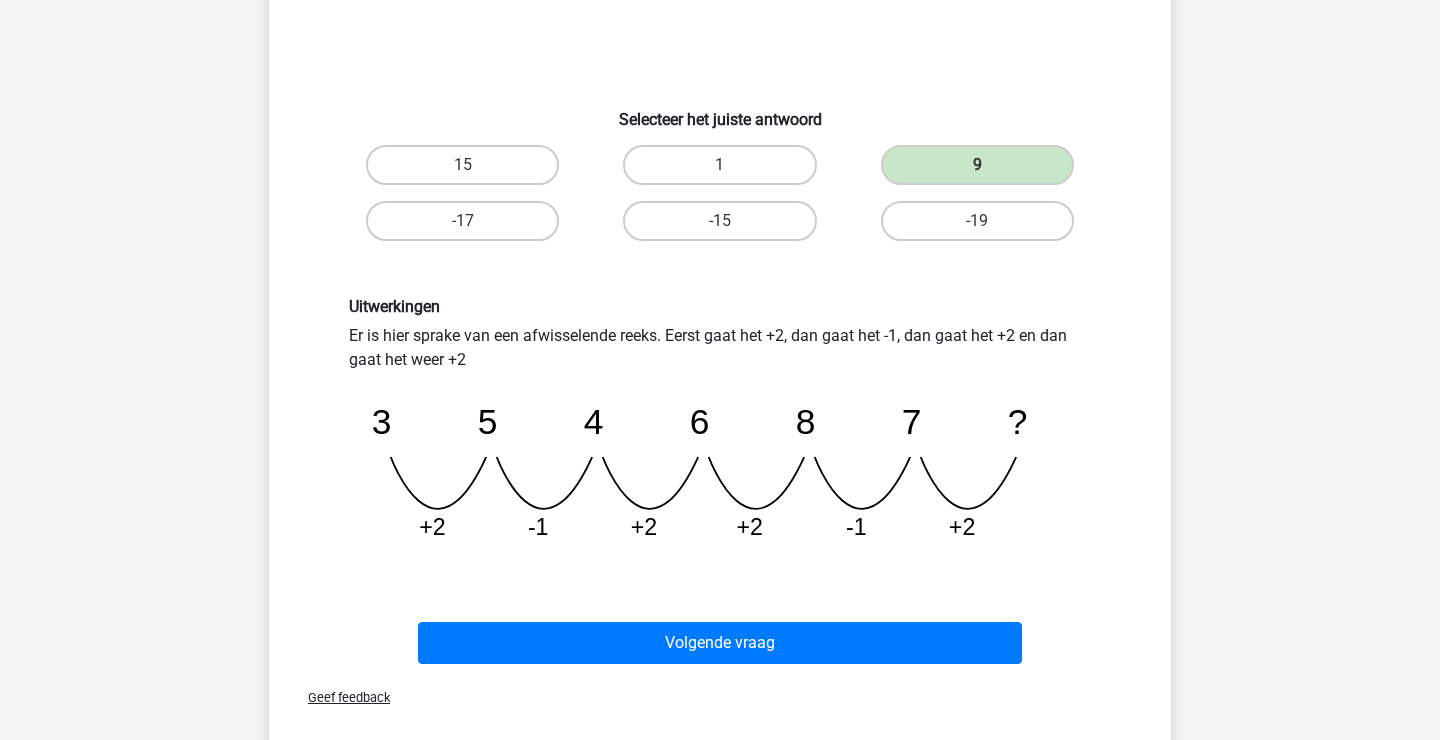 scroll, scrollTop: 263, scrollLeft: 0, axis: vertical 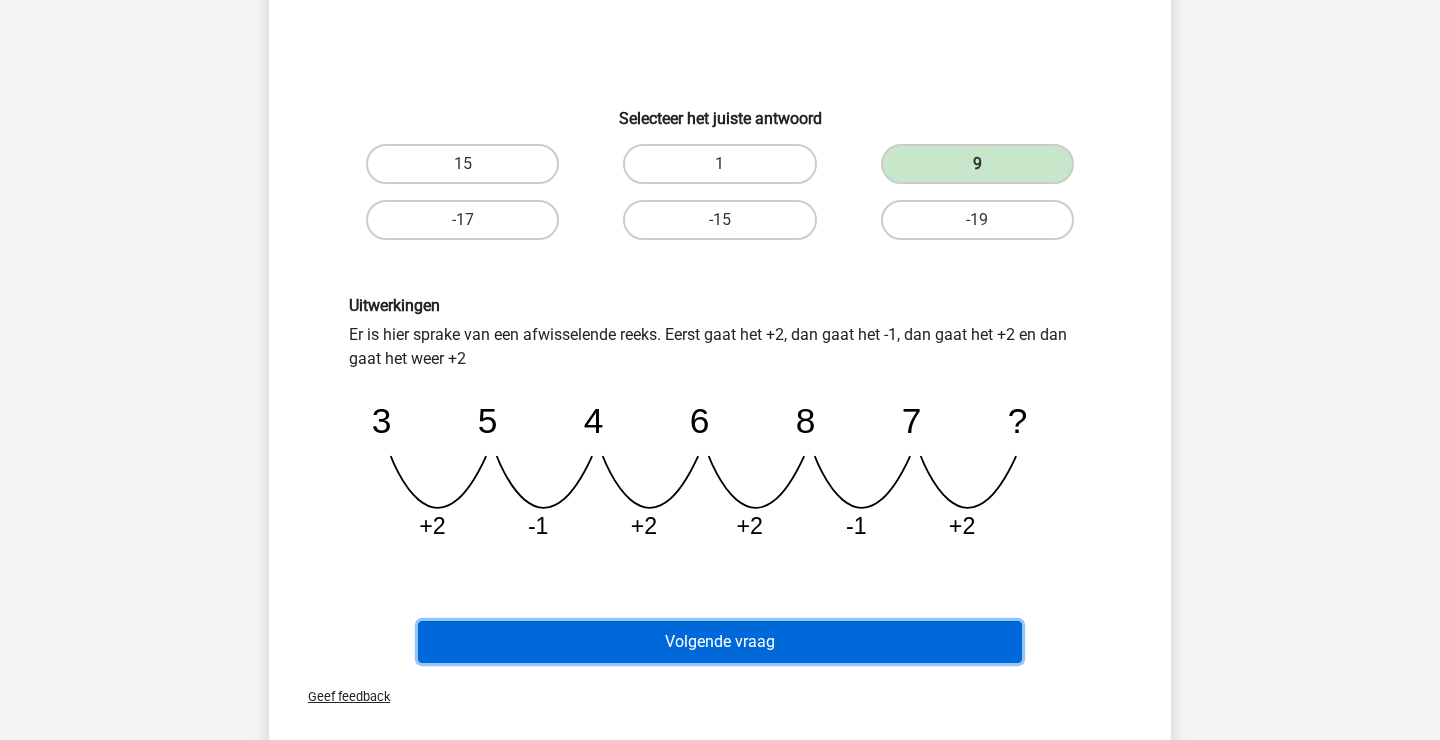 click on "Volgende vraag" at bounding box center [720, 642] 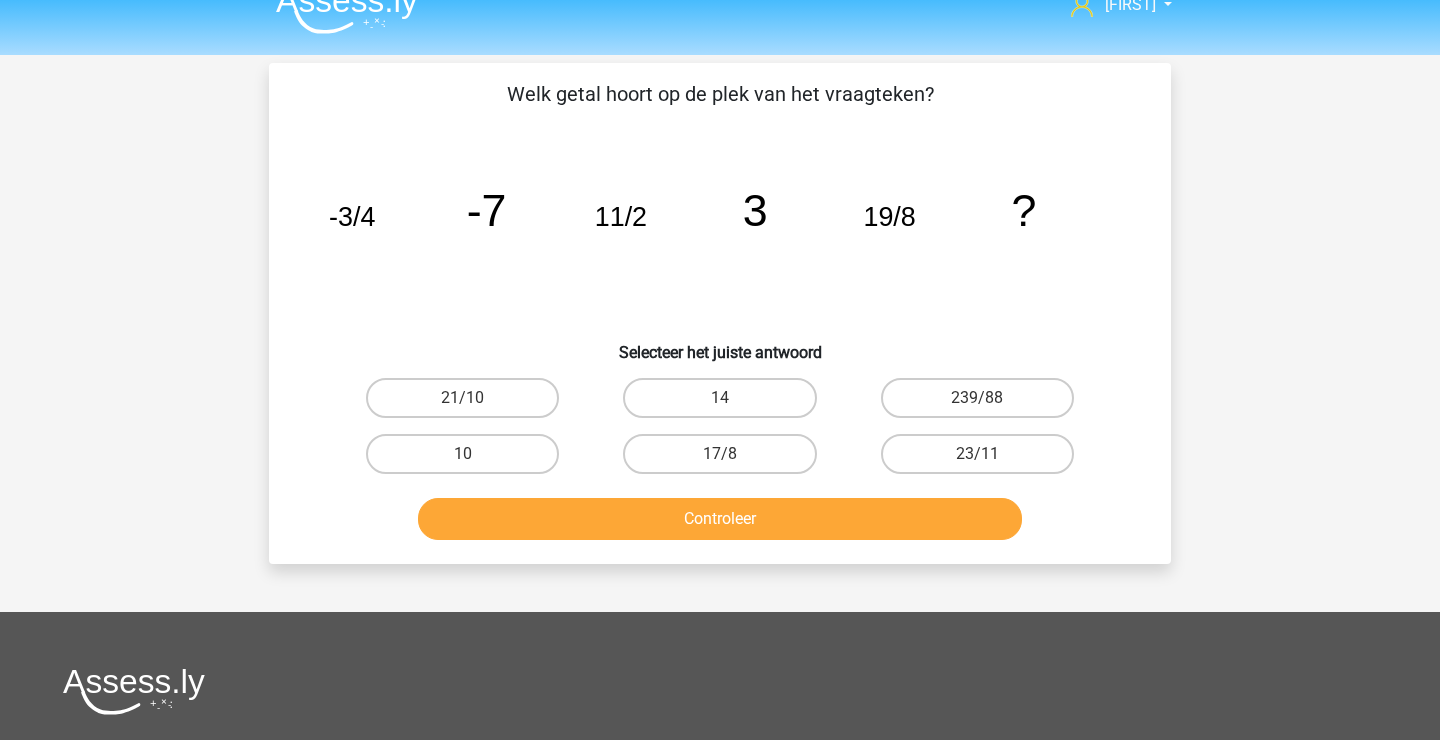 scroll, scrollTop: 22, scrollLeft: 0, axis: vertical 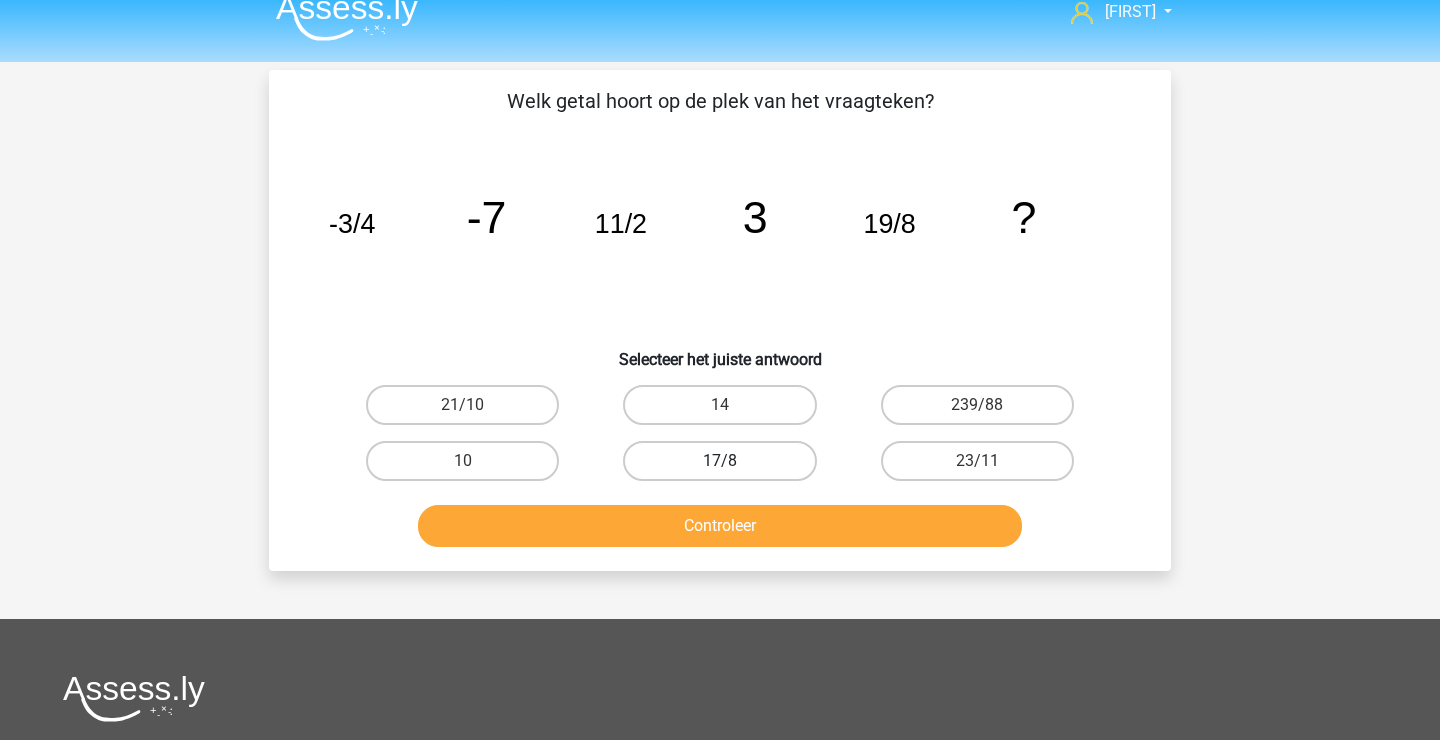 click on "17/8" at bounding box center [719, 461] 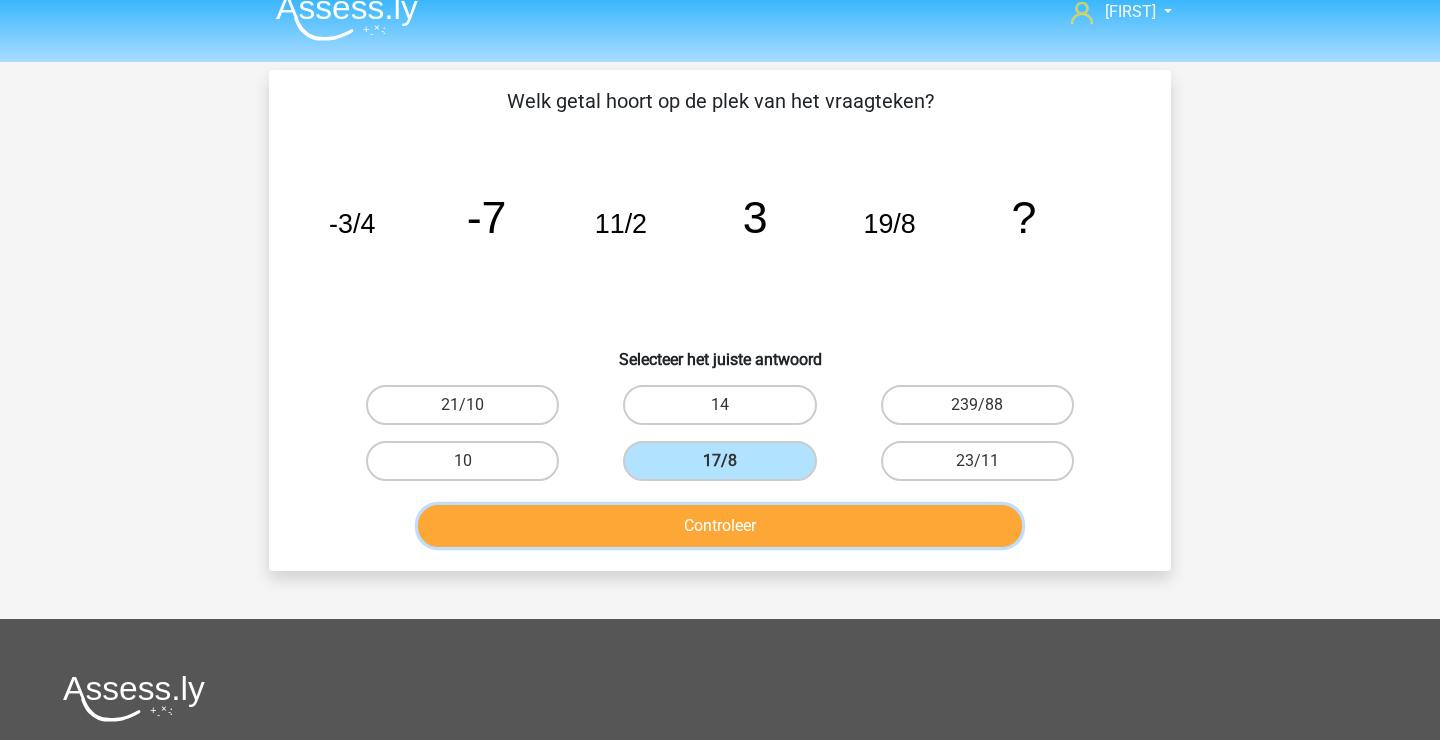 click on "Controleer" at bounding box center (720, 526) 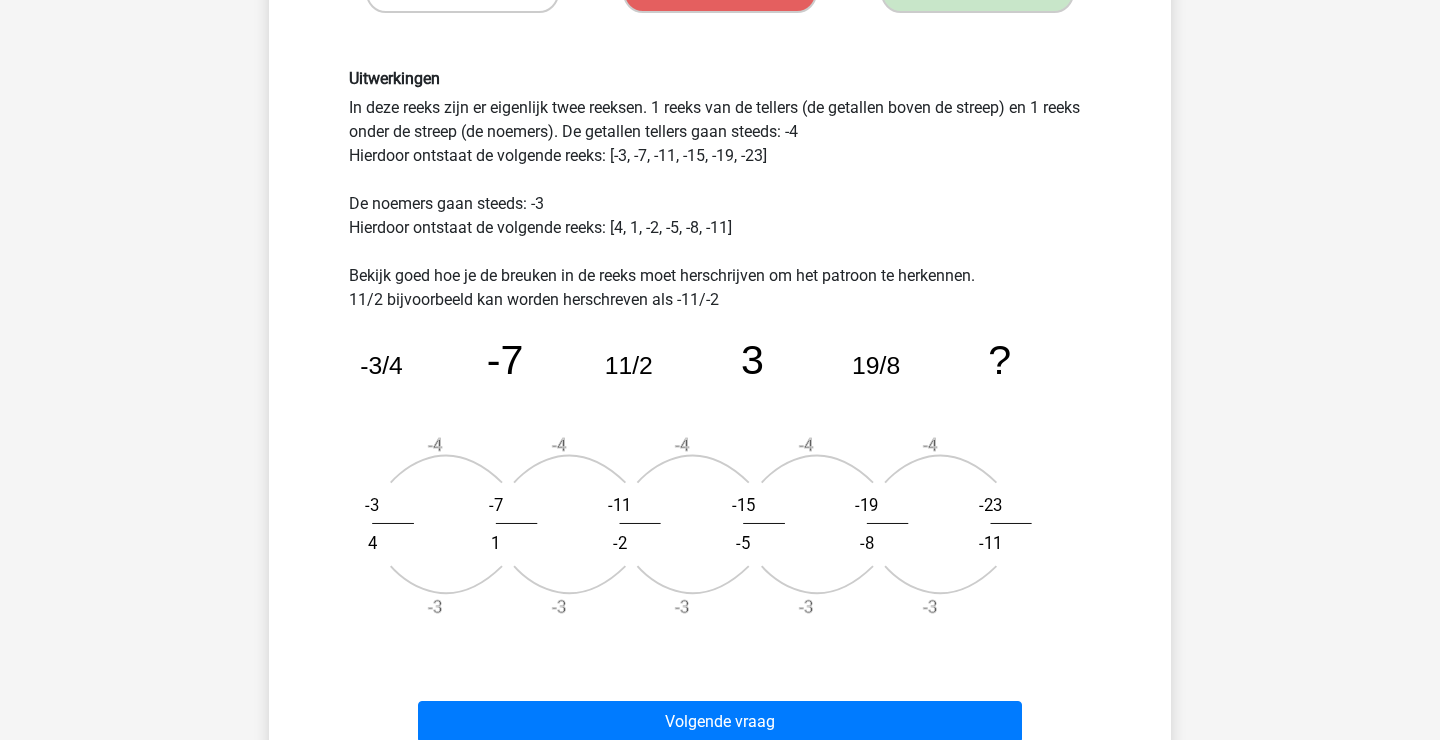 scroll, scrollTop: 0, scrollLeft: 0, axis: both 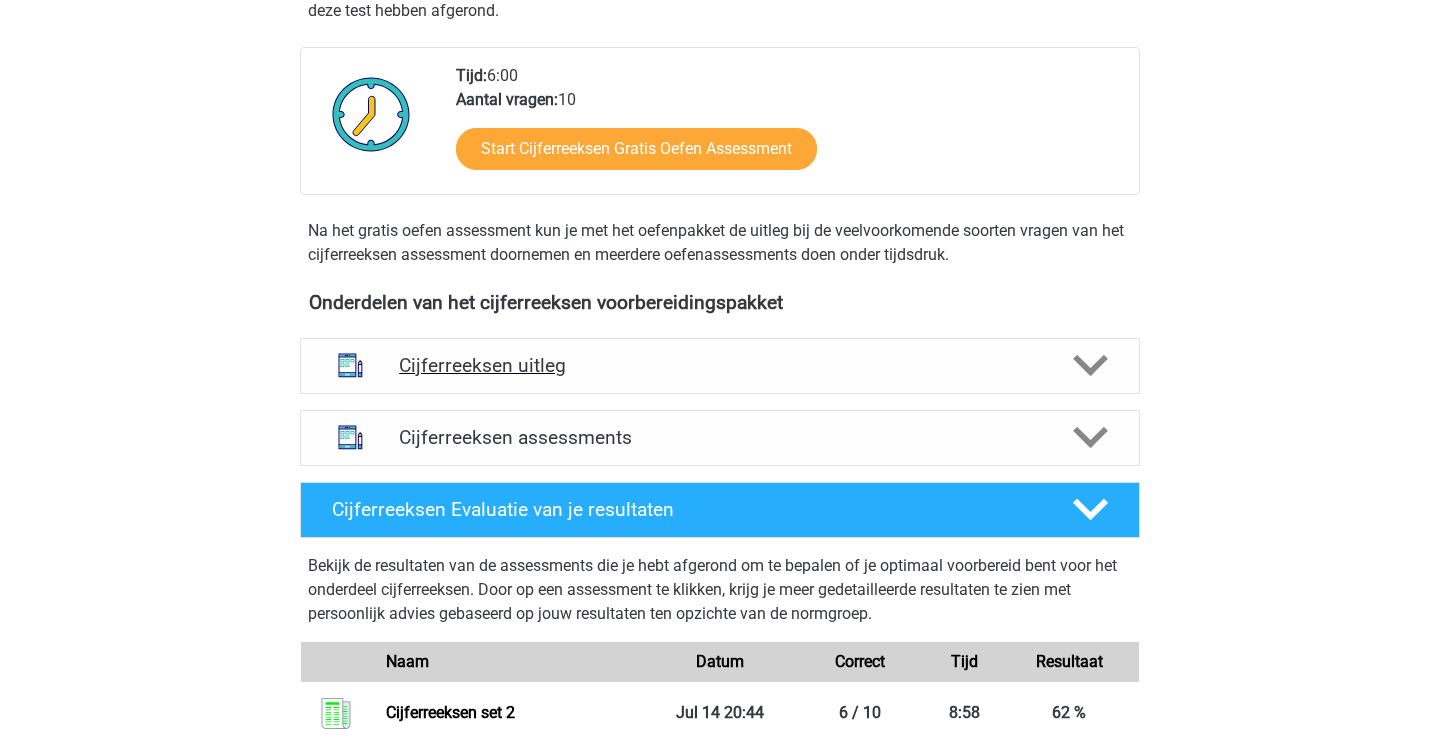 click on "Cijferreeksen uitleg" at bounding box center [720, 365] 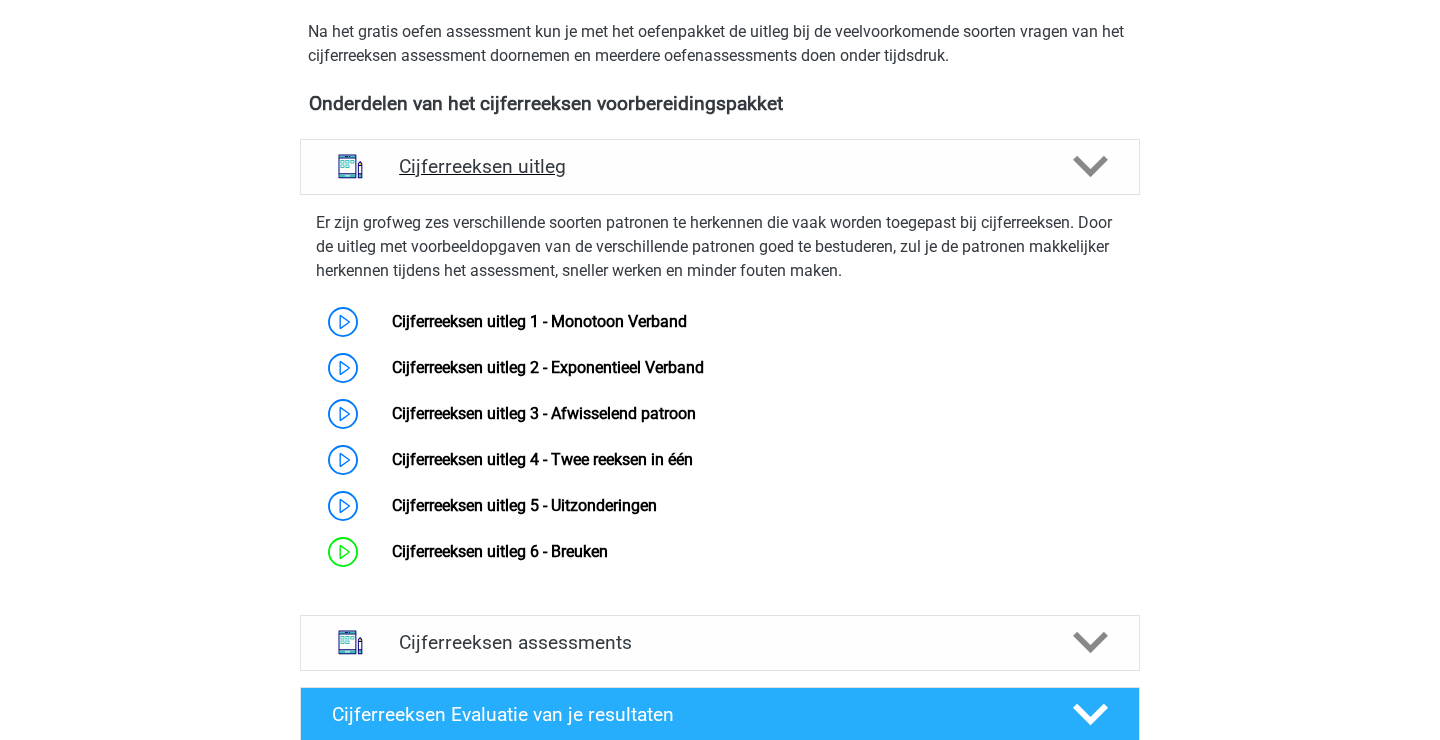 scroll, scrollTop: 729, scrollLeft: 0, axis: vertical 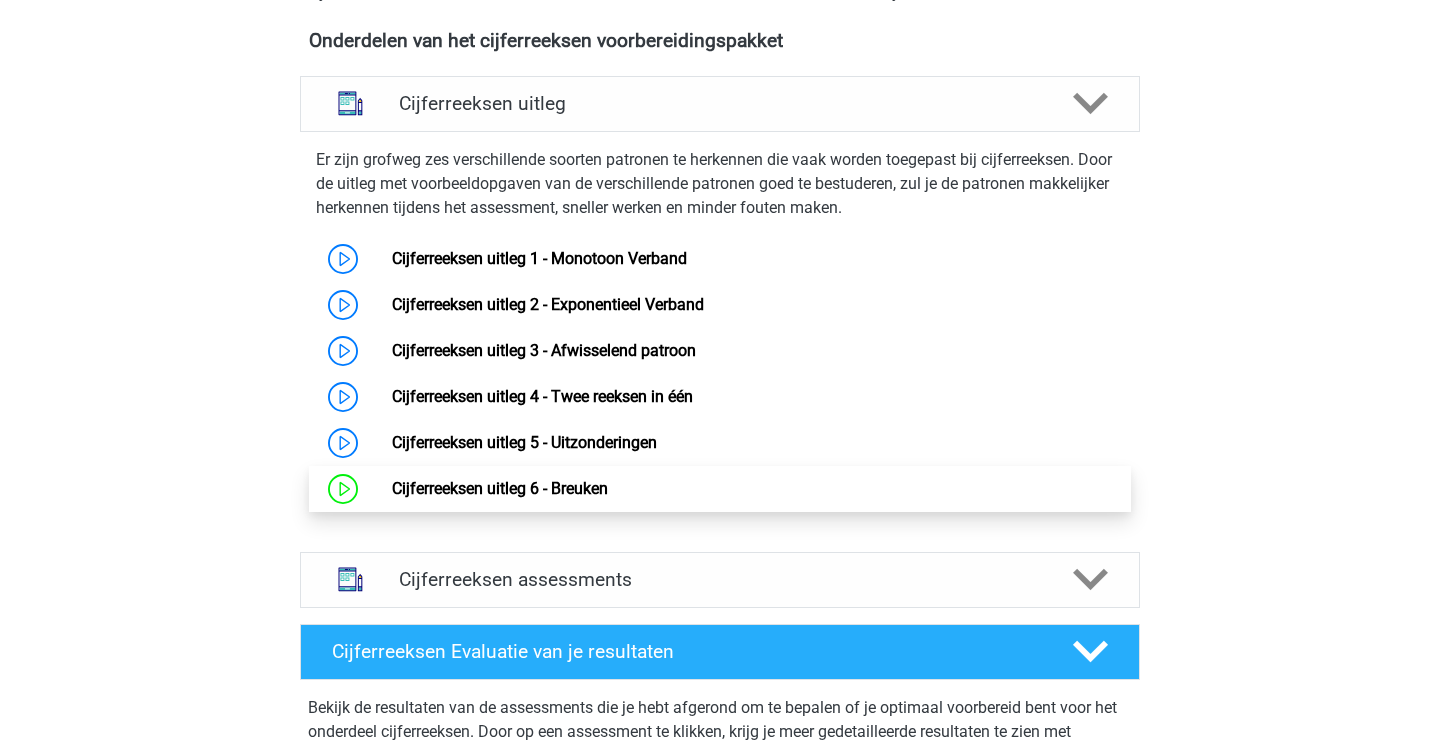click on "Cijferreeksen uitleg 6 - Breuken" at bounding box center [500, 488] 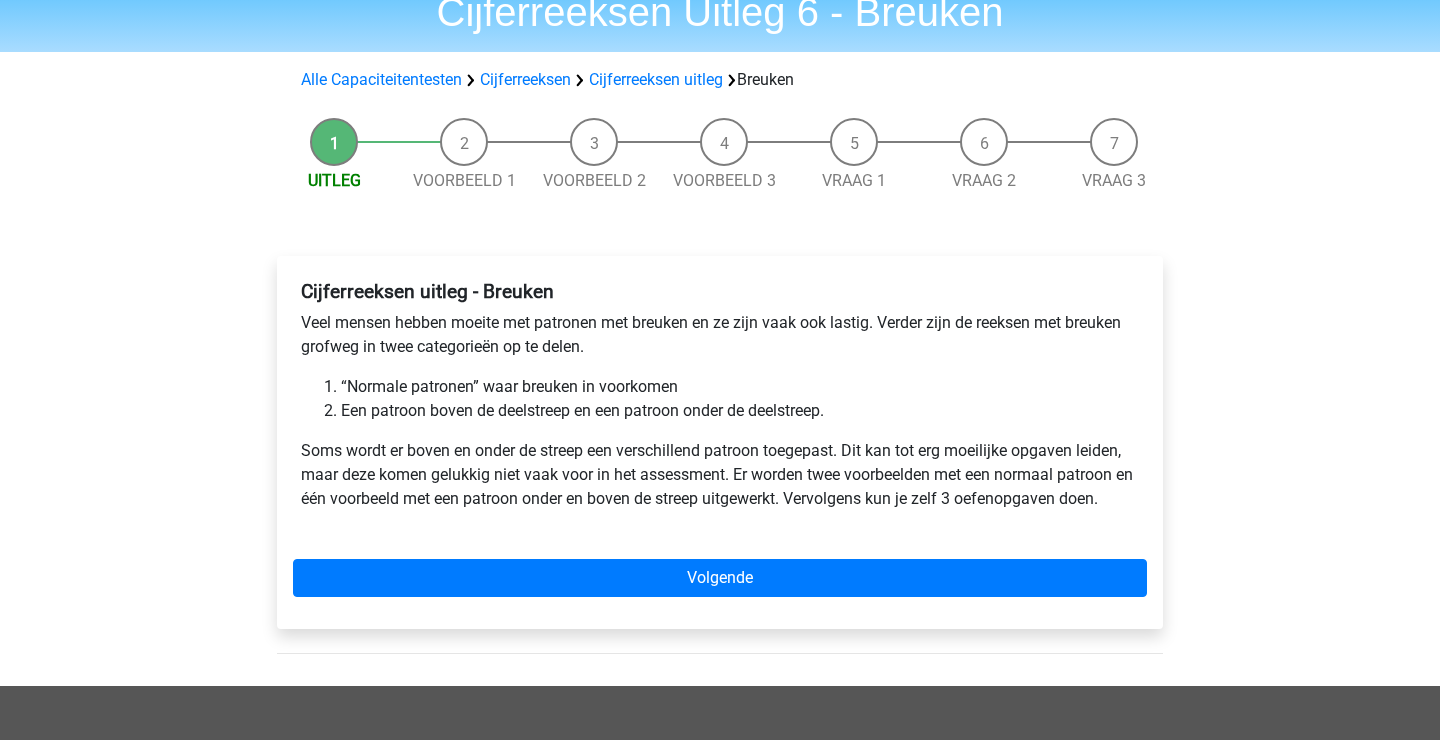 scroll, scrollTop: 111, scrollLeft: 0, axis: vertical 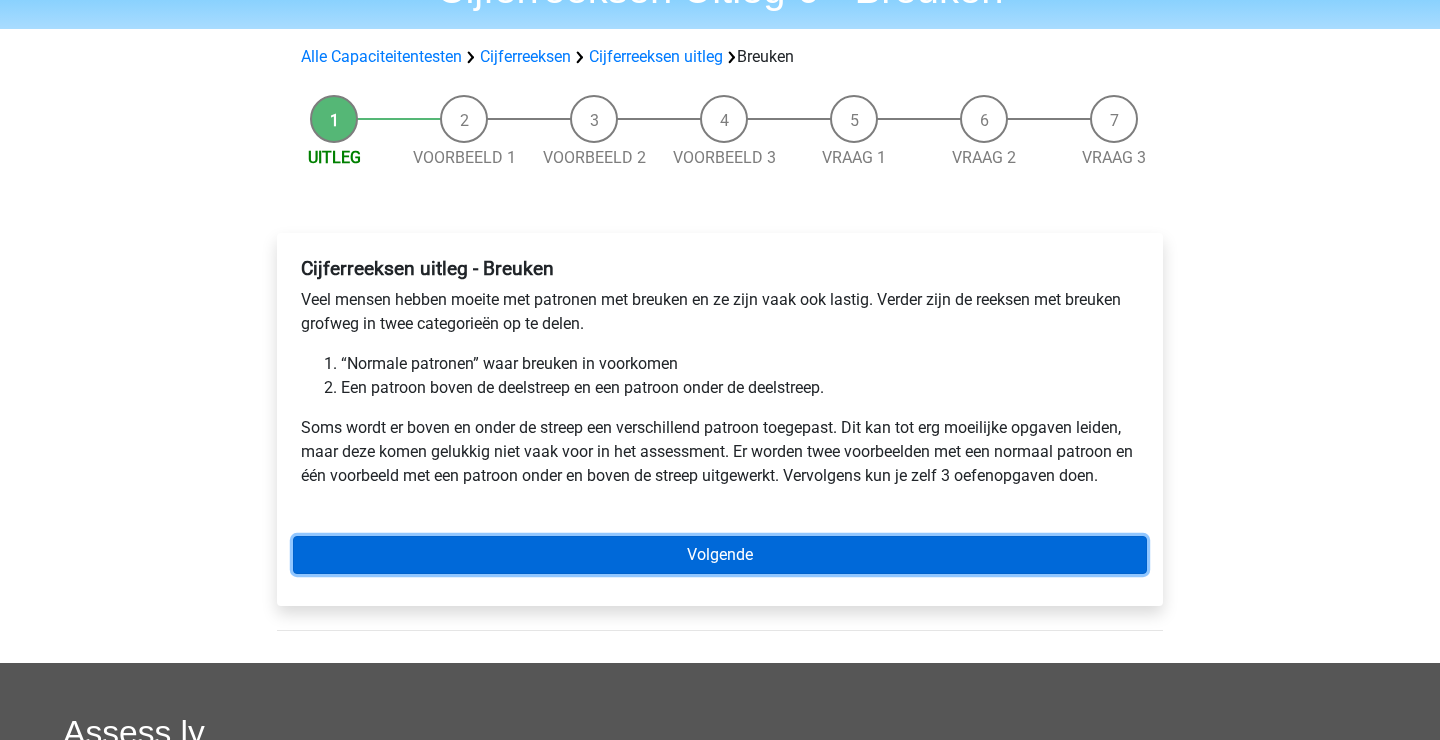 click on "Volgende" at bounding box center (720, 555) 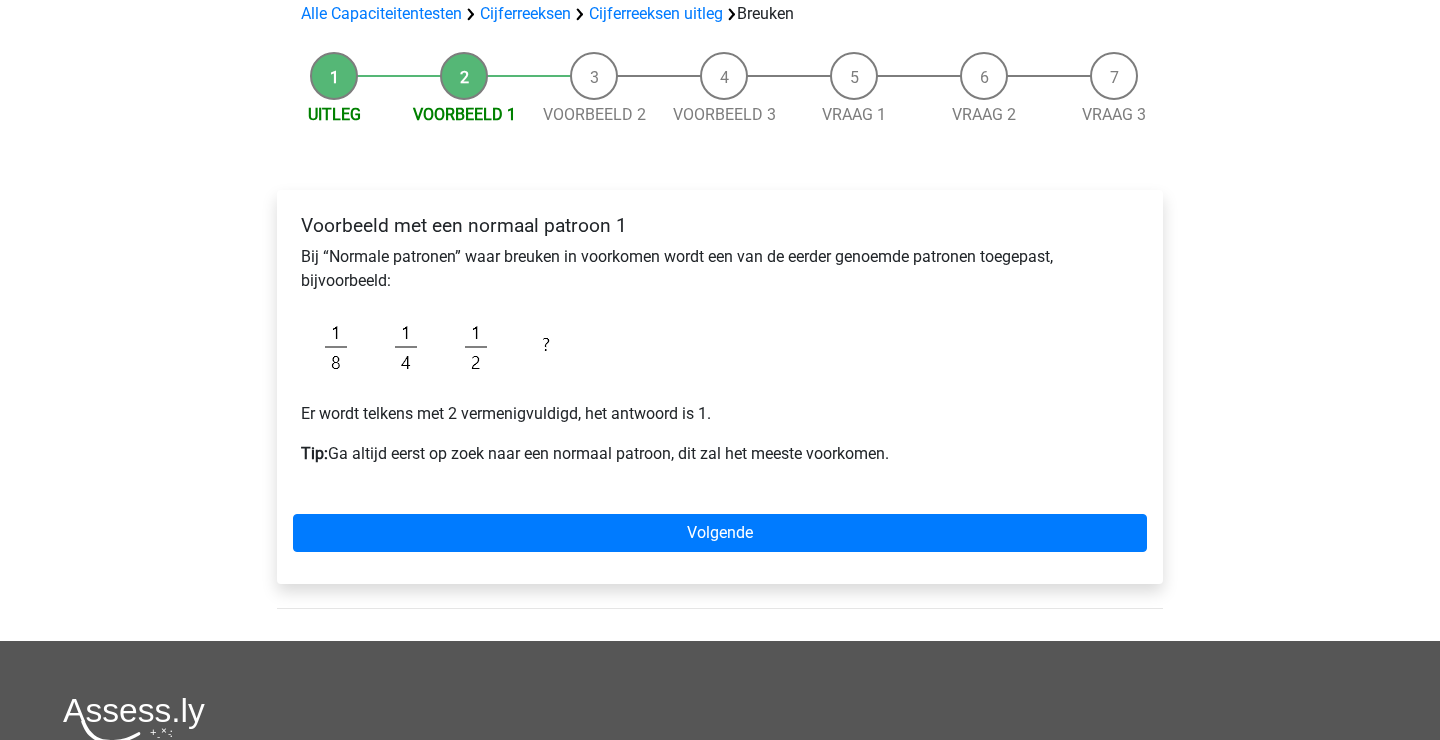 scroll, scrollTop: 173, scrollLeft: 0, axis: vertical 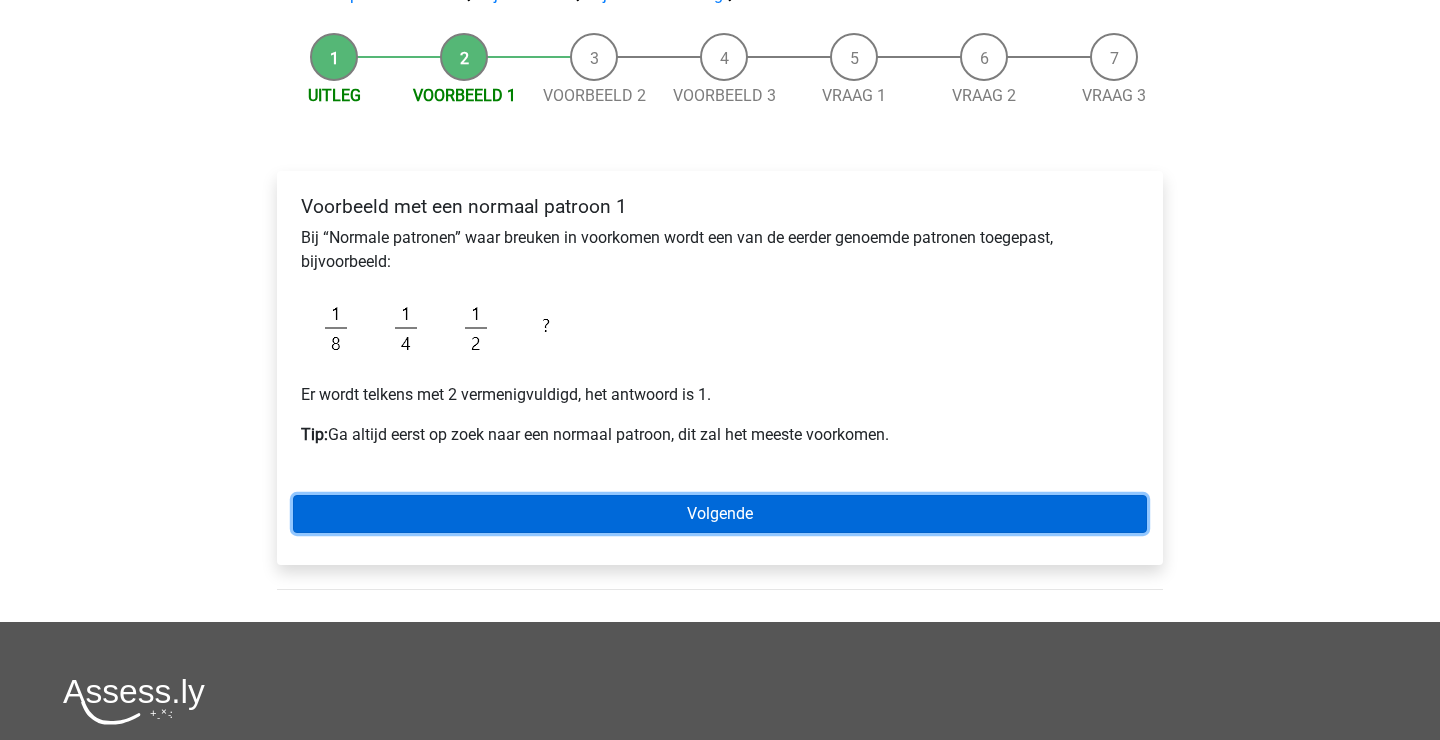 click on "Volgende" at bounding box center [720, 514] 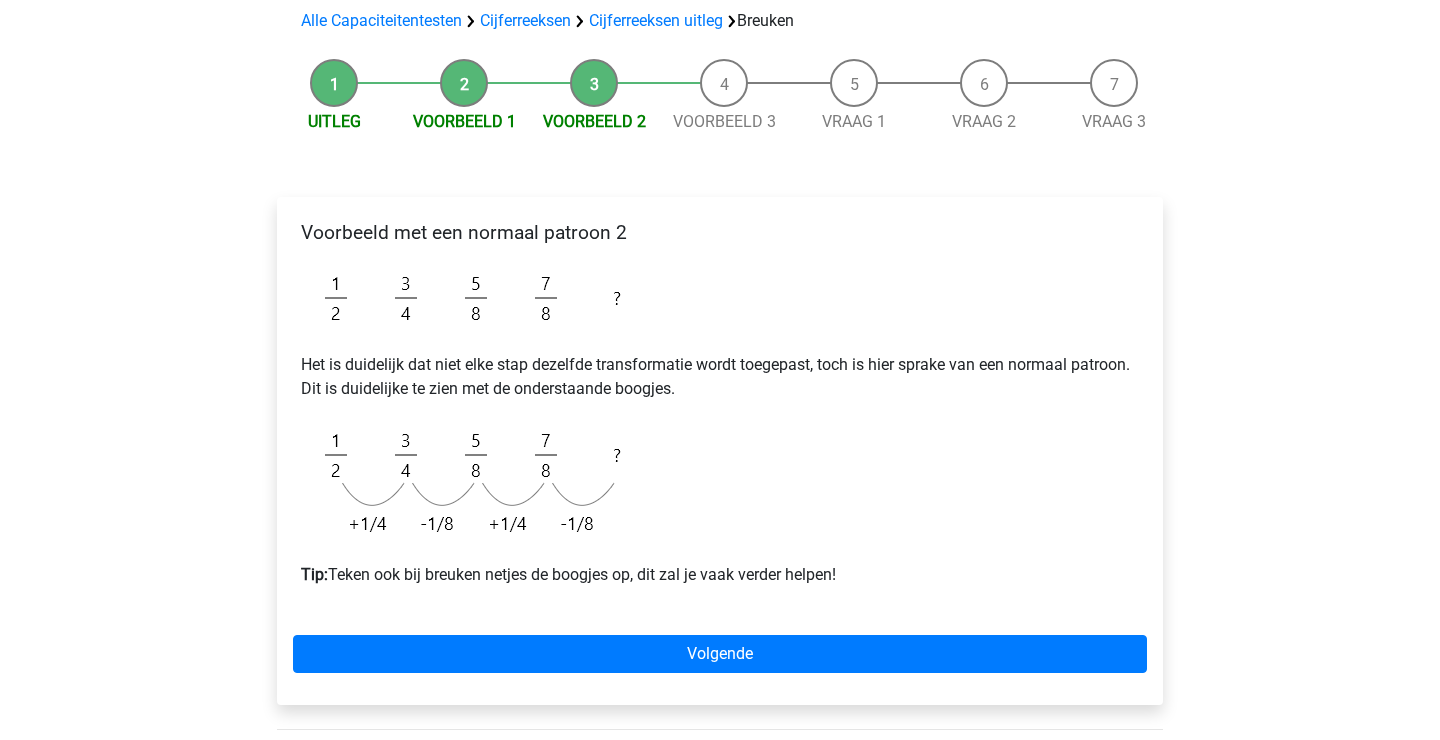 scroll, scrollTop: 145, scrollLeft: 0, axis: vertical 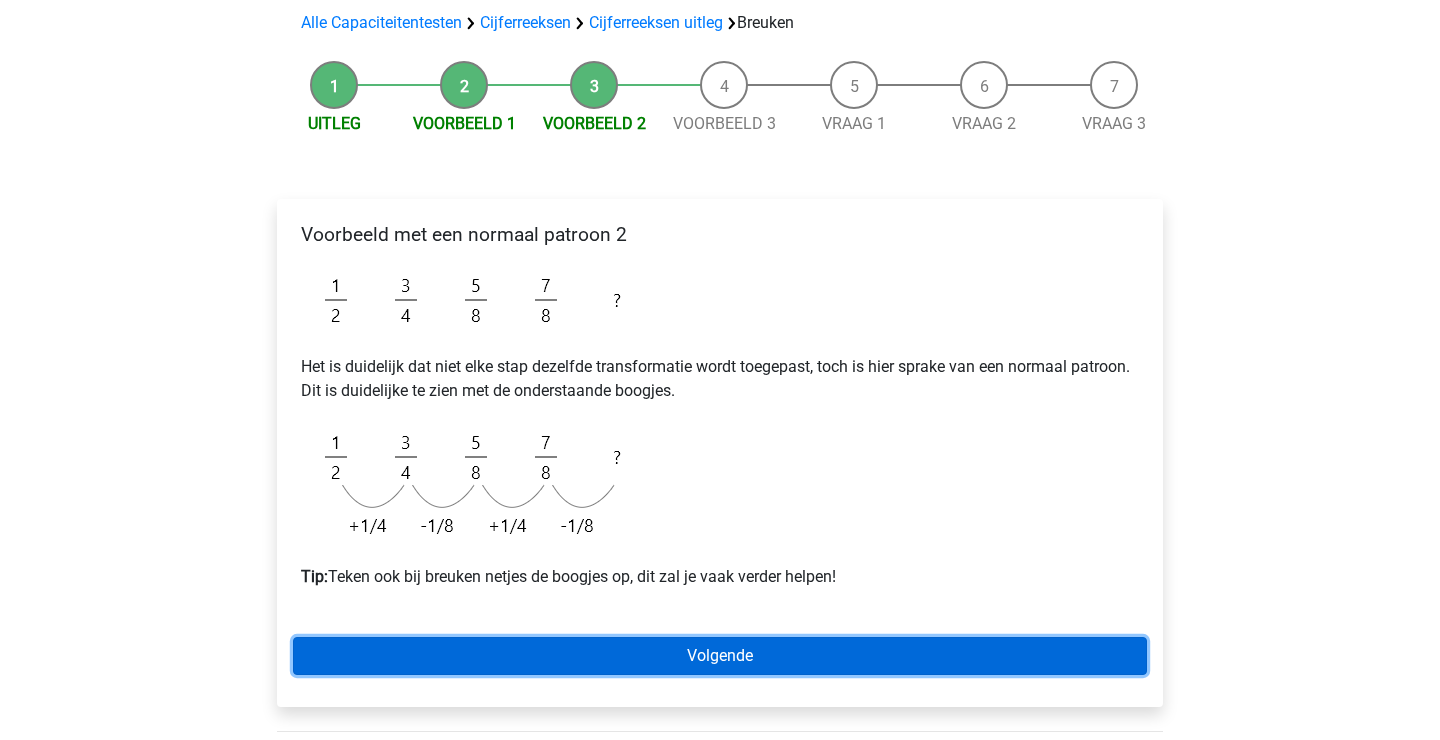 click on "Volgende" at bounding box center [720, 656] 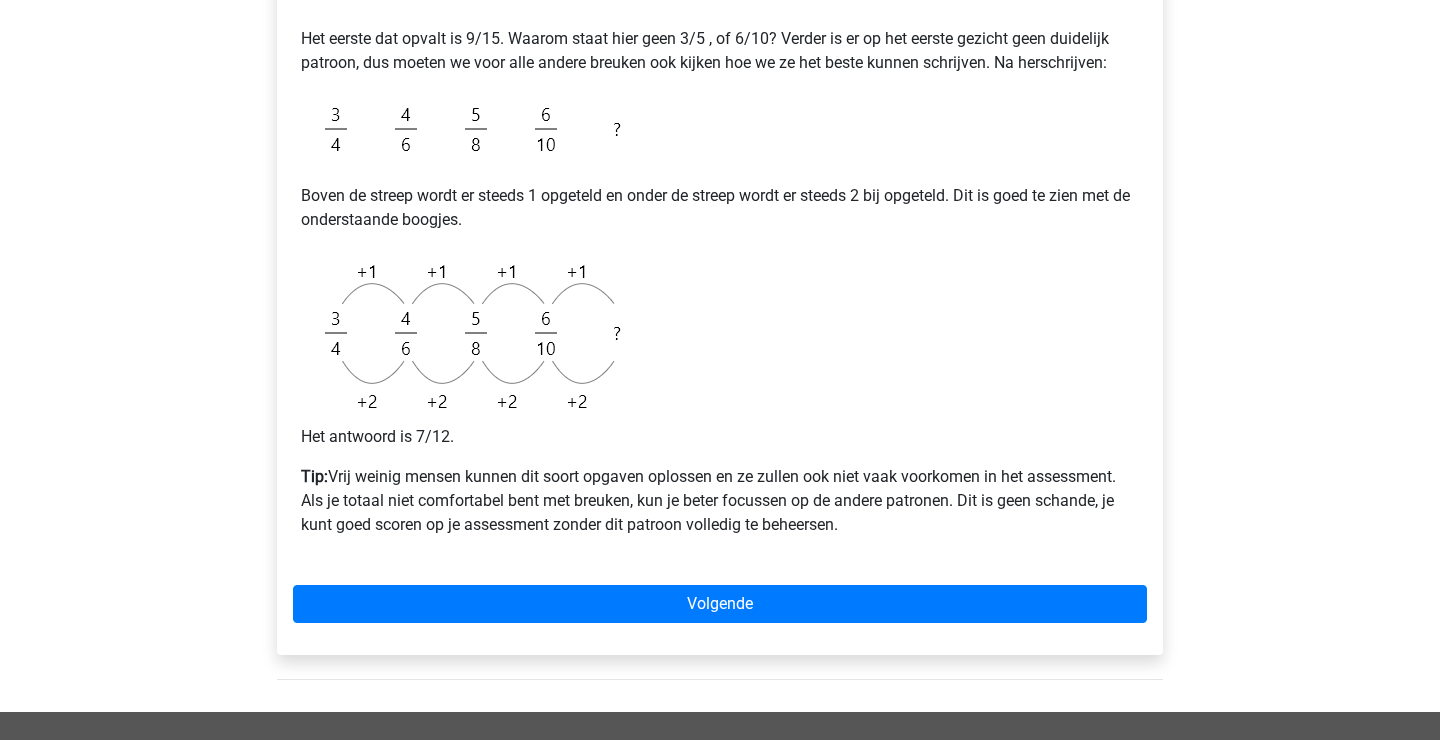 scroll, scrollTop: 594, scrollLeft: 0, axis: vertical 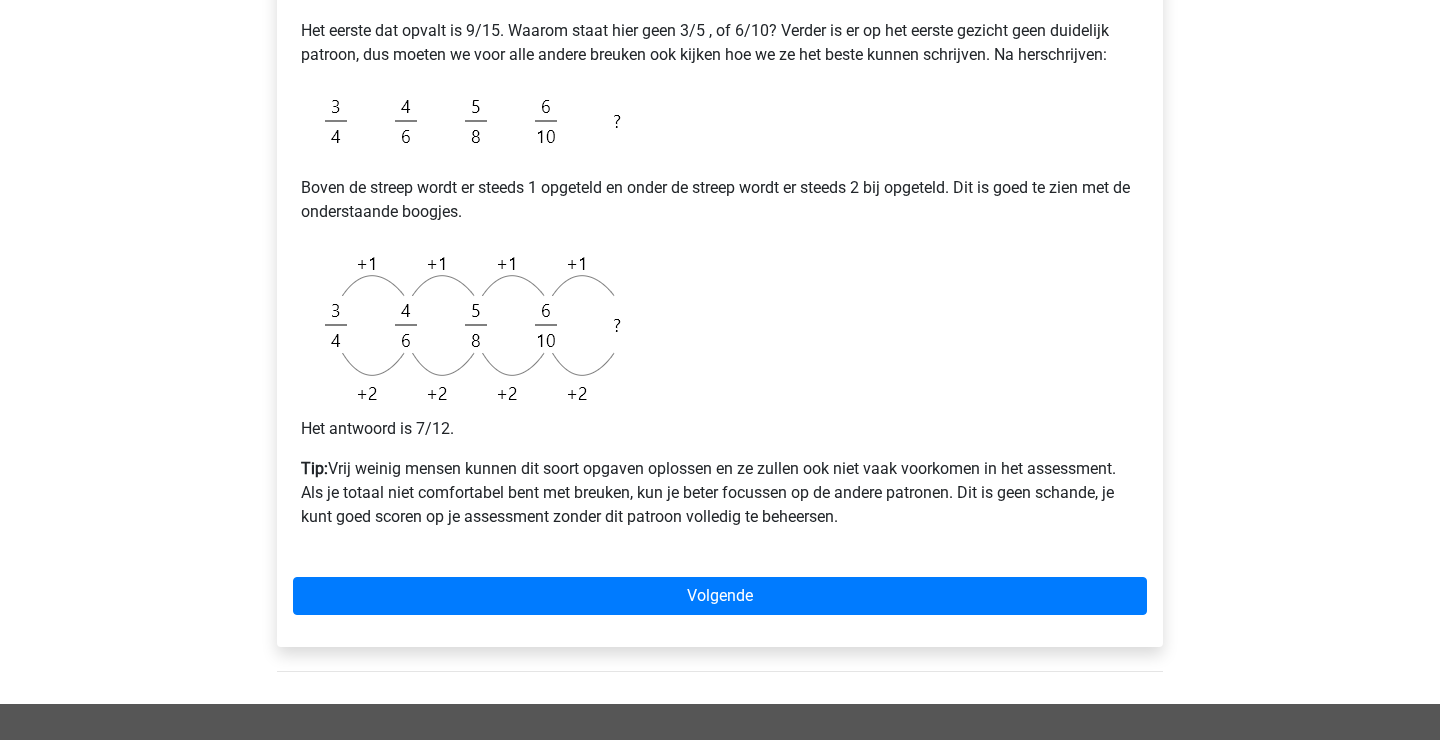 click on "Voorbeeld met een patroon boven de streep en een patroon onder de streep Scan een breukenreeks altijd even op “onlogische” breuken. Soms zal er bijvoorbeeld 3/12 staan. Dan moet je je meteen afvragen waarom er geen ¼ staat. Het is soms belangrijk om de breuken in je hoofd (of op een kladblaadje) op verschillende manieren te schrijven, anders is het soms onmogelijk om een reeks met een patroon boven en onder de deelstreep op te lossen. Bijvoorbeeld: Het eerste dat opvalt is 9/15. Waarom staat hier geen 3/5 , of 6/10? Verder is er op het eerste gezicht geen duidelijk patroon, dus moeten we voor alle andere breuken ook kijken hoe we ze het beste kunnen schrijven. Na herschrijven: Boven de streep wordt er steeds 1 opgeteld en onder de streep wordt er steeds 2 bij opgeteld. Dit is goed te zien met de onderstaande boogjes. Het antwoord is 7/12. Tip:
Volgende" at bounding box center (720, 198) 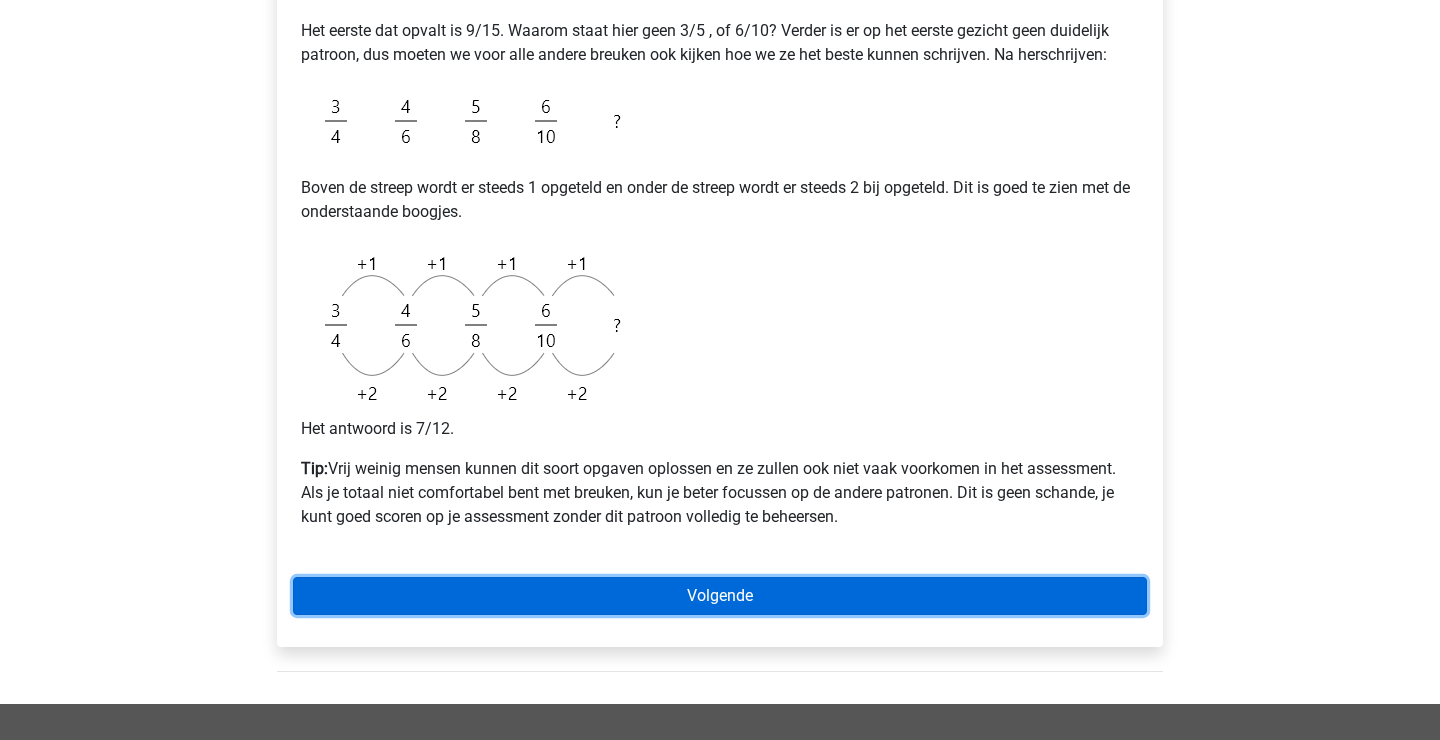 click on "Volgende" at bounding box center [720, 596] 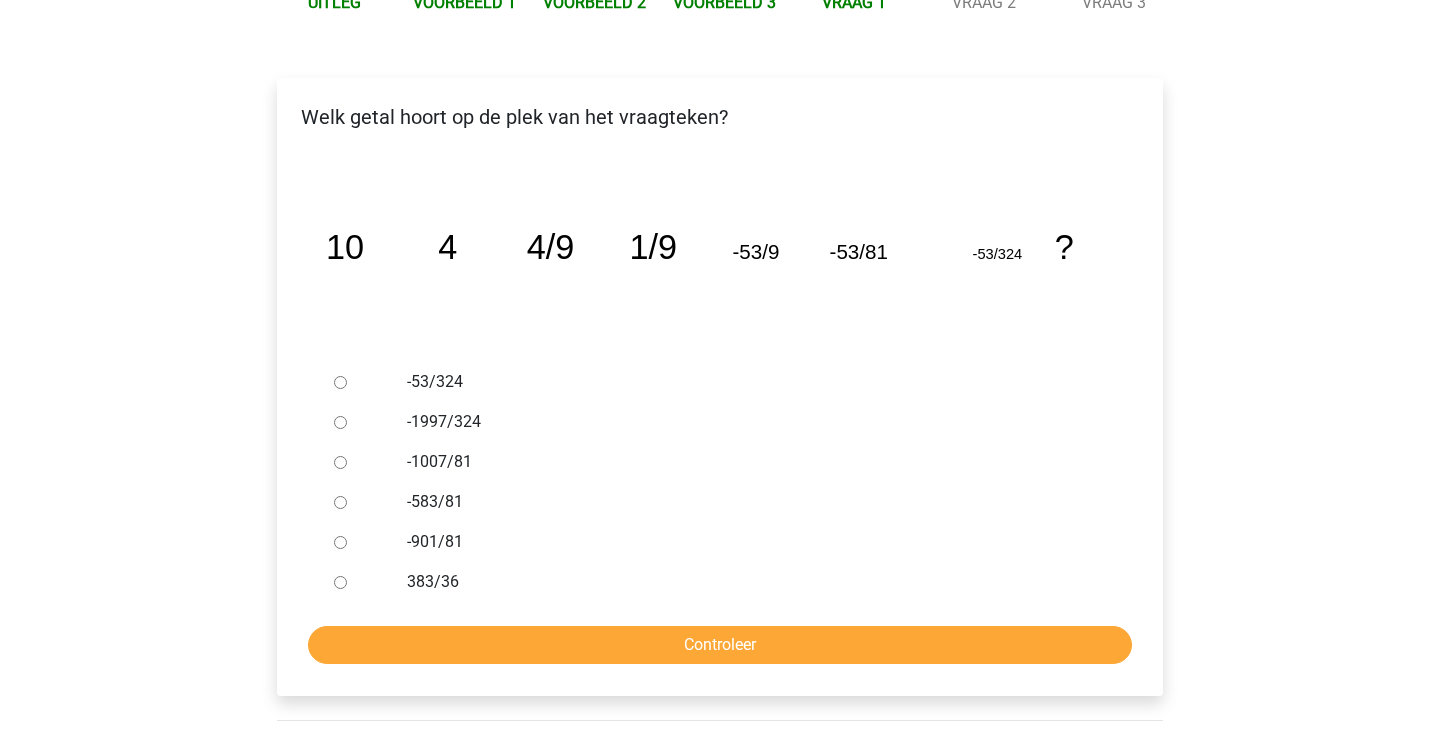 scroll, scrollTop: 262, scrollLeft: 0, axis: vertical 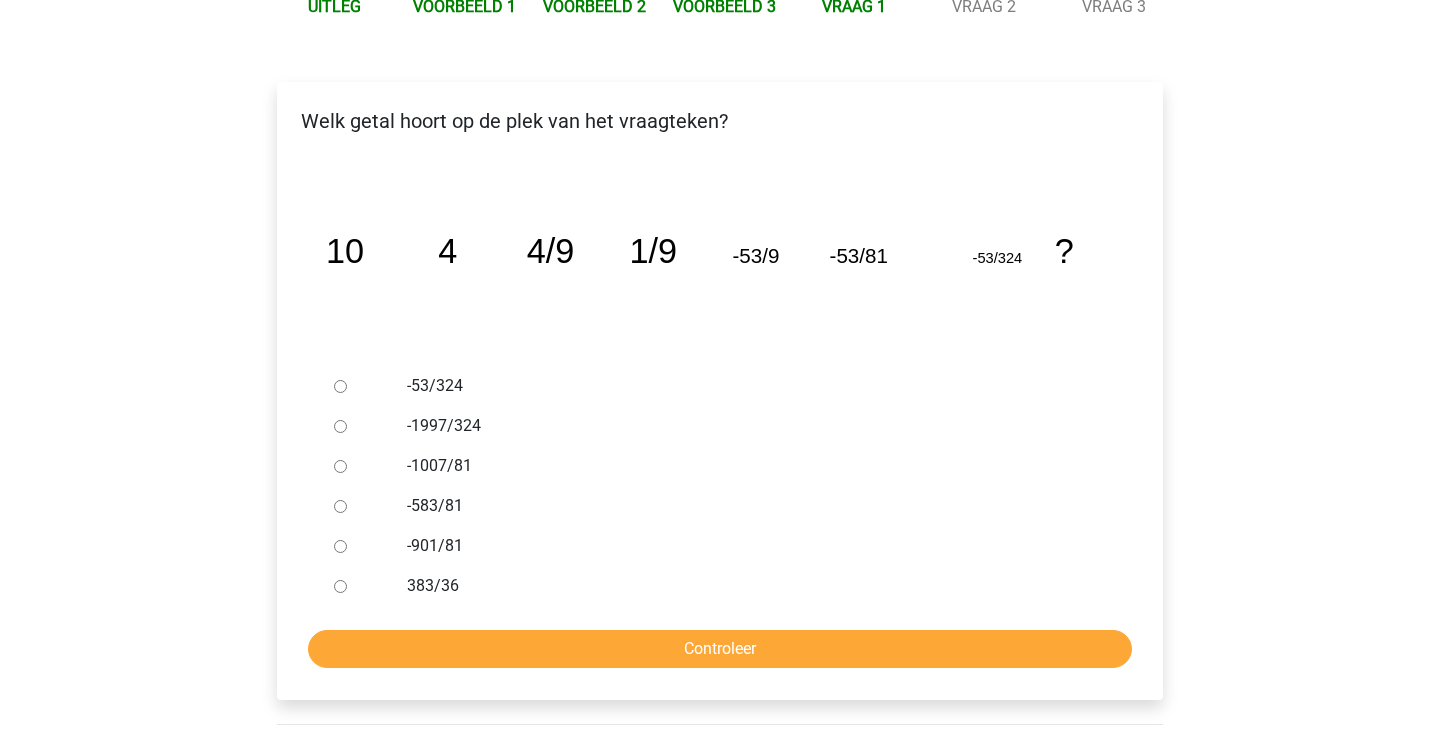 click on "-1997/324" at bounding box center (340, 426) 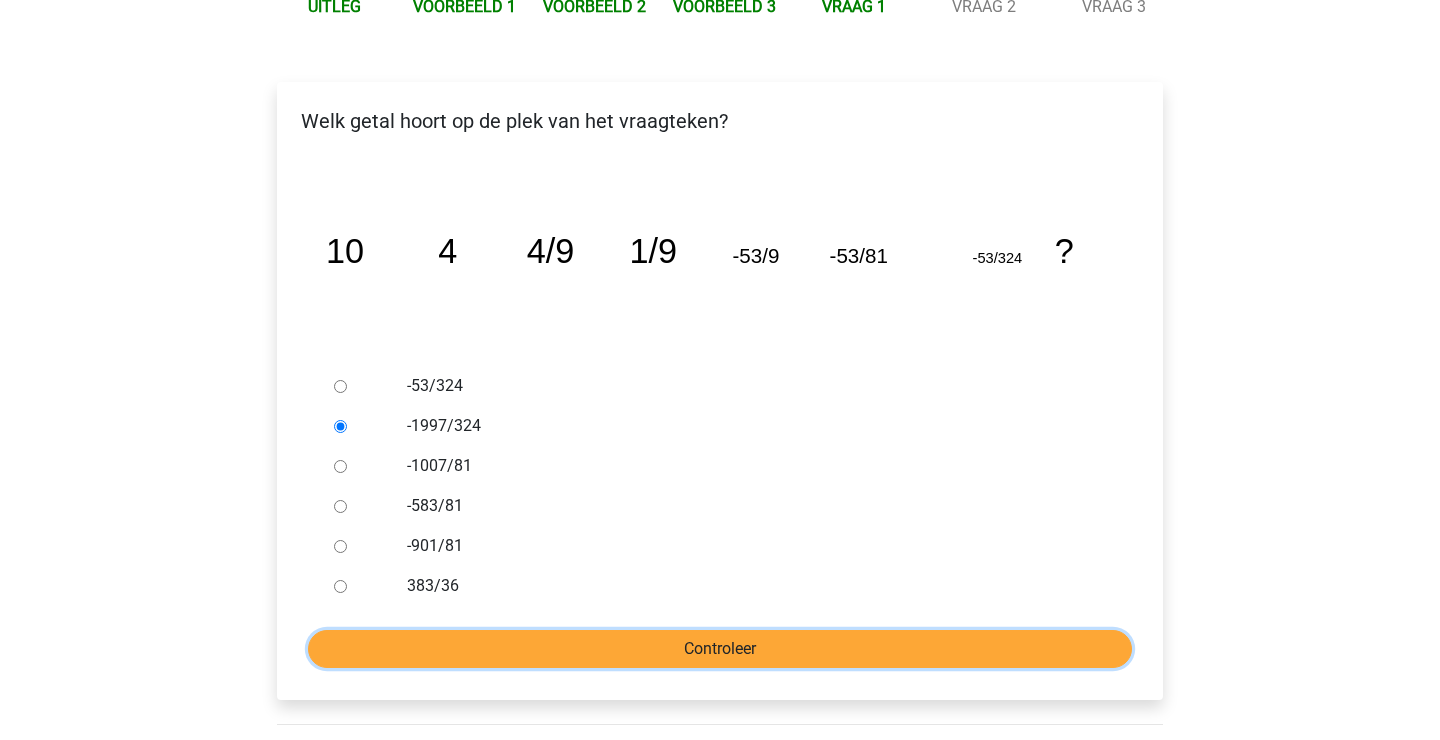 click on "Controleer" at bounding box center [720, 649] 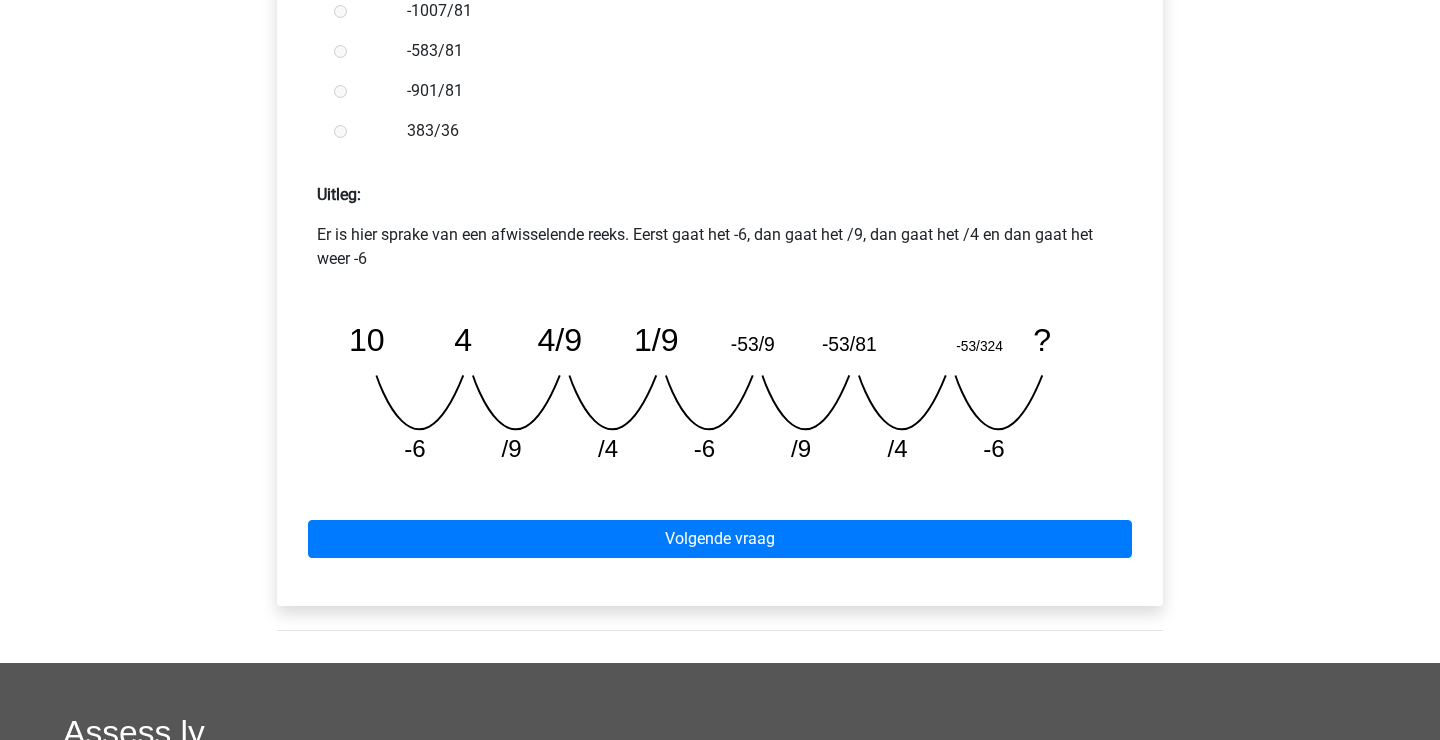 scroll, scrollTop: 774, scrollLeft: 0, axis: vertical 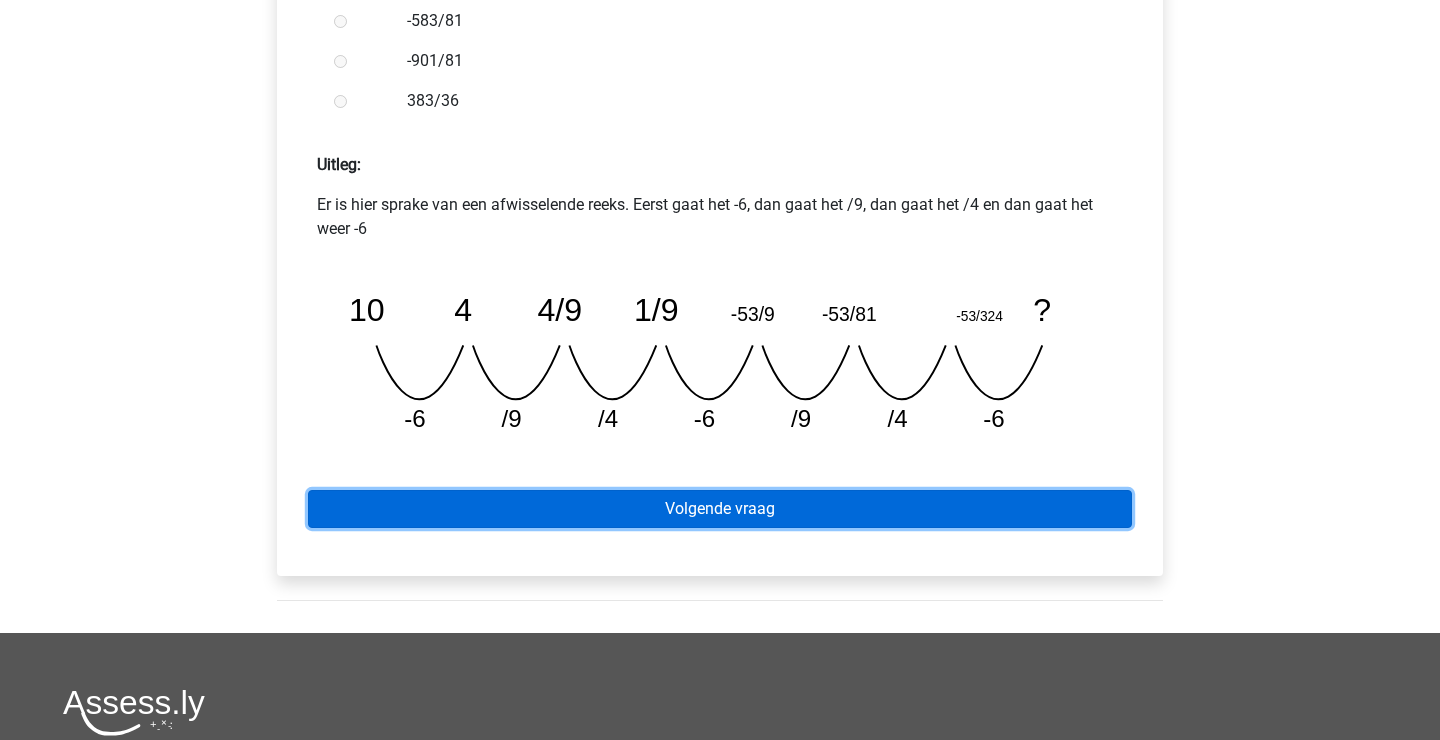 click on "Volgende vraag" at bounding box center [720, 509] 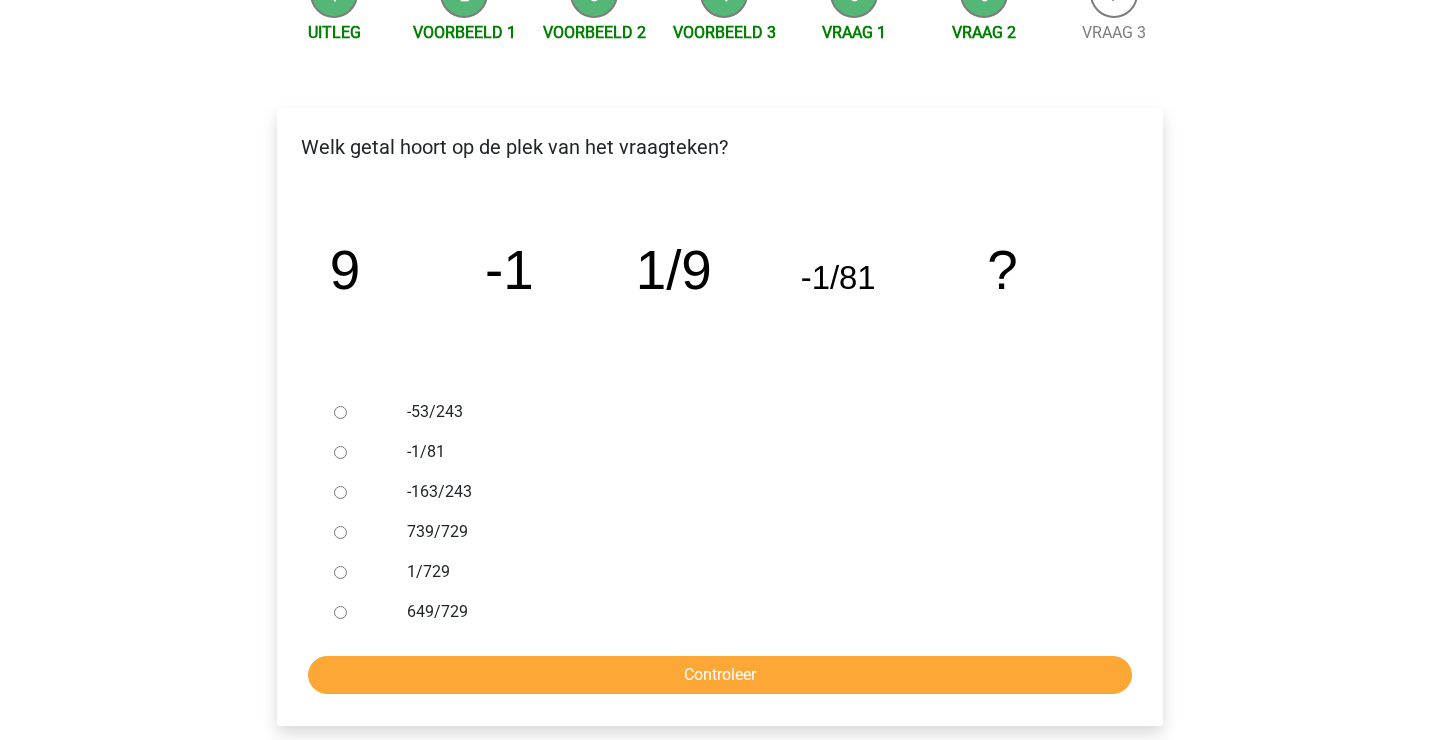 scroll, scrollTop: 219, scrollLeft: 0, axis: vertical 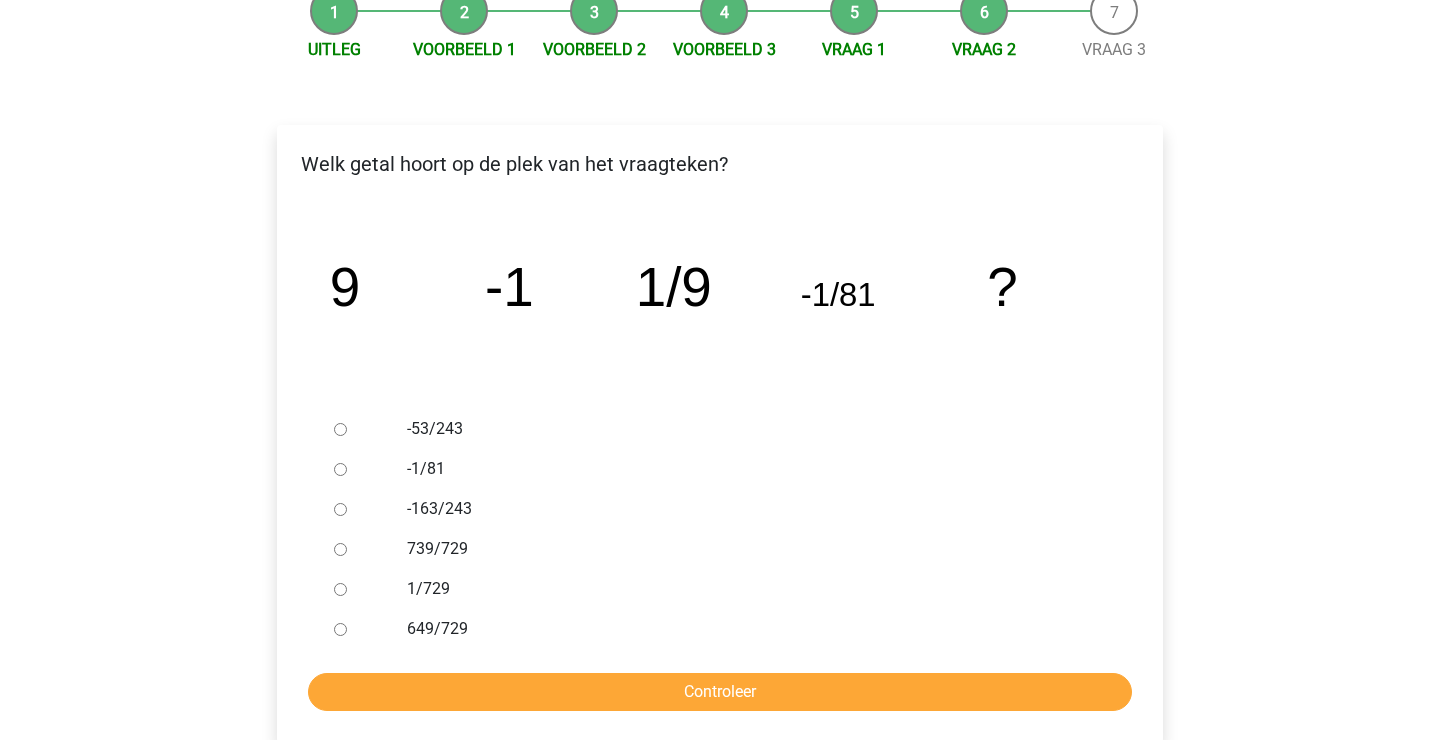 click on "1/729" at bounding box center (340, 589) 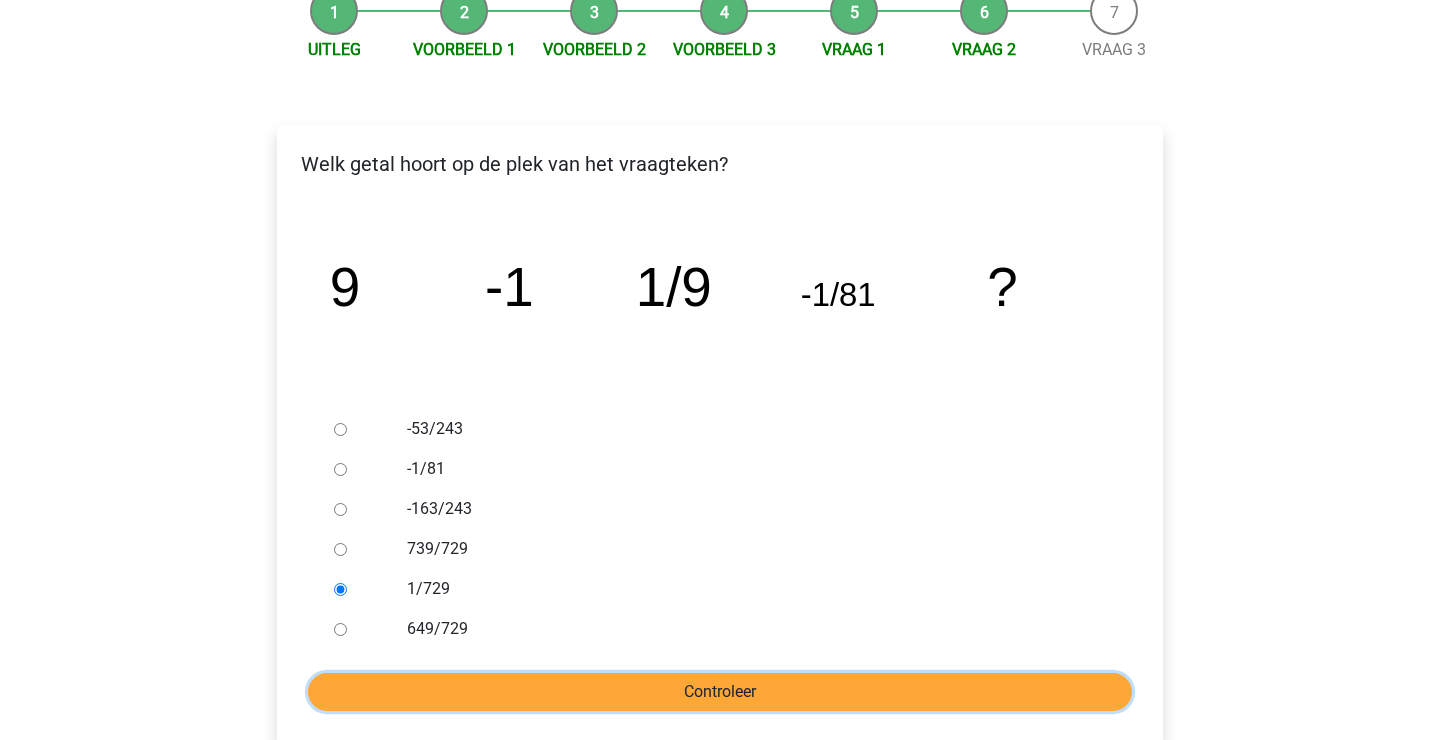 click on "Controleer" at bounding box center (720, 692) 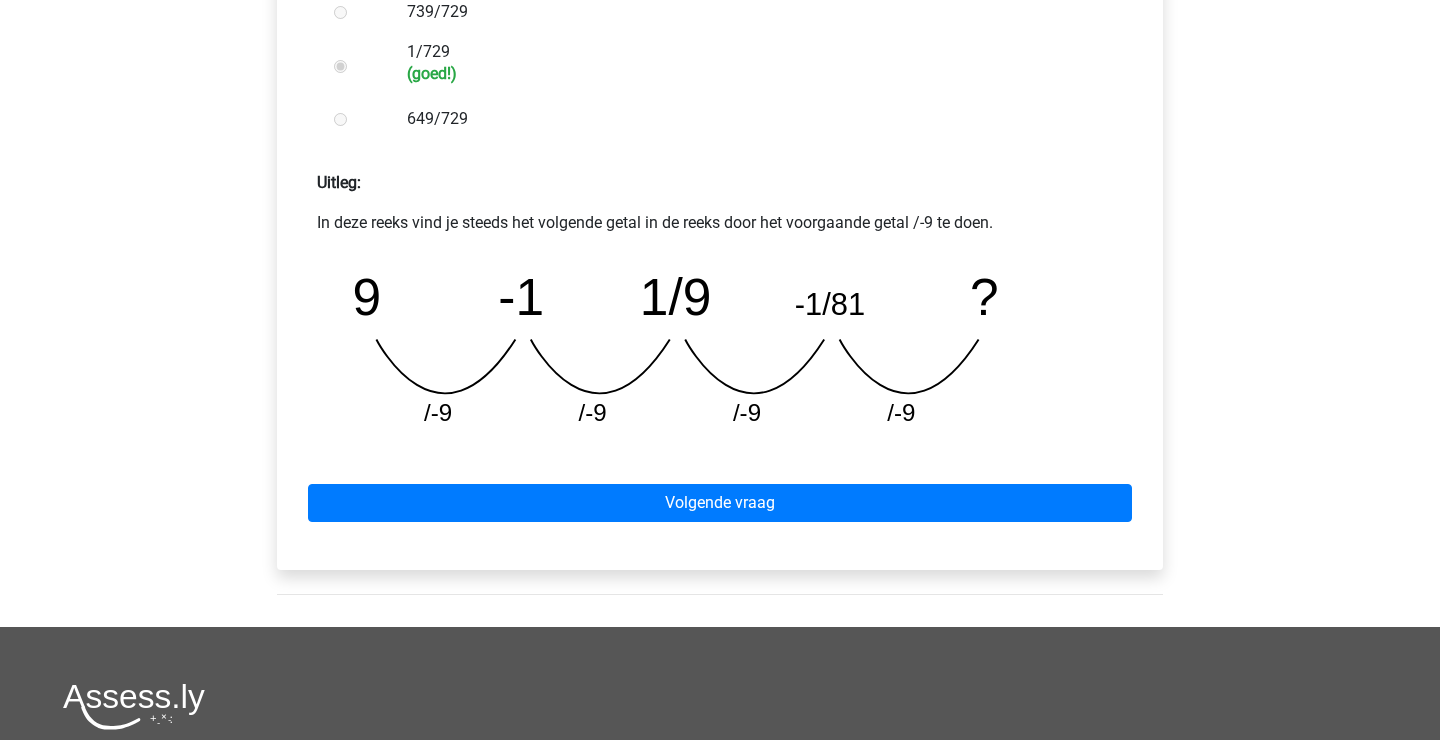 scroll, scrollTop: 805, scrollLeft: 0, axis: vertical 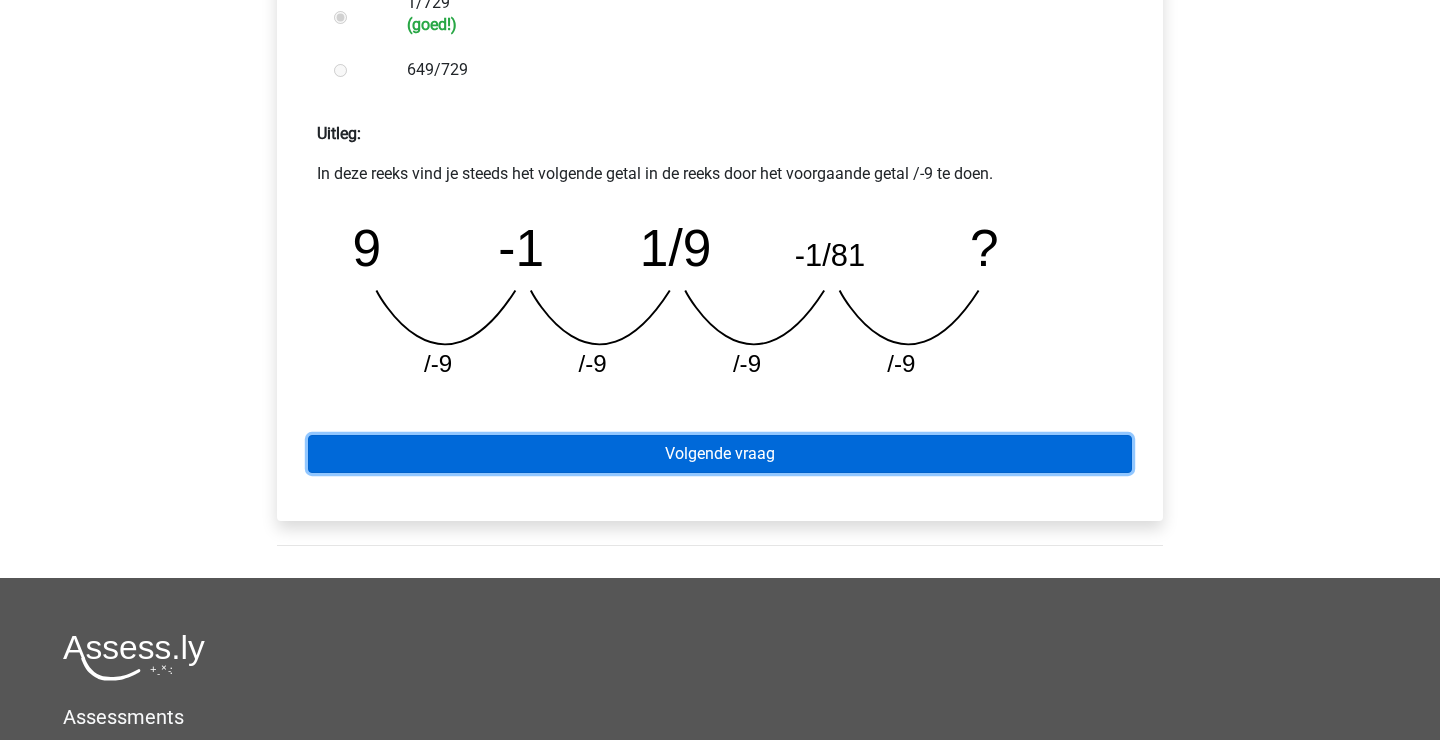 click on "Volgende vraag" at bounding box center [720, 454] 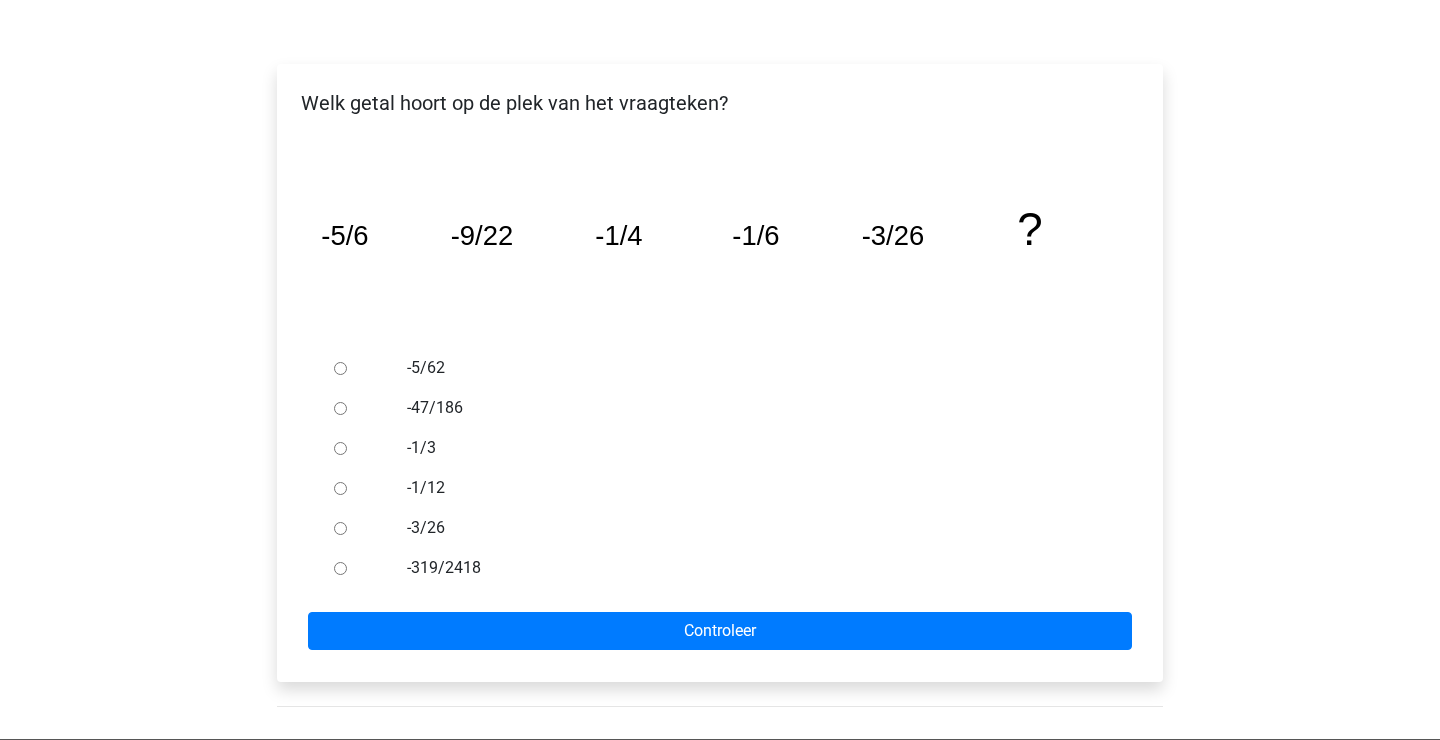 scroll, scrollTop: 292, scrollLeft: 0, axis: vertical 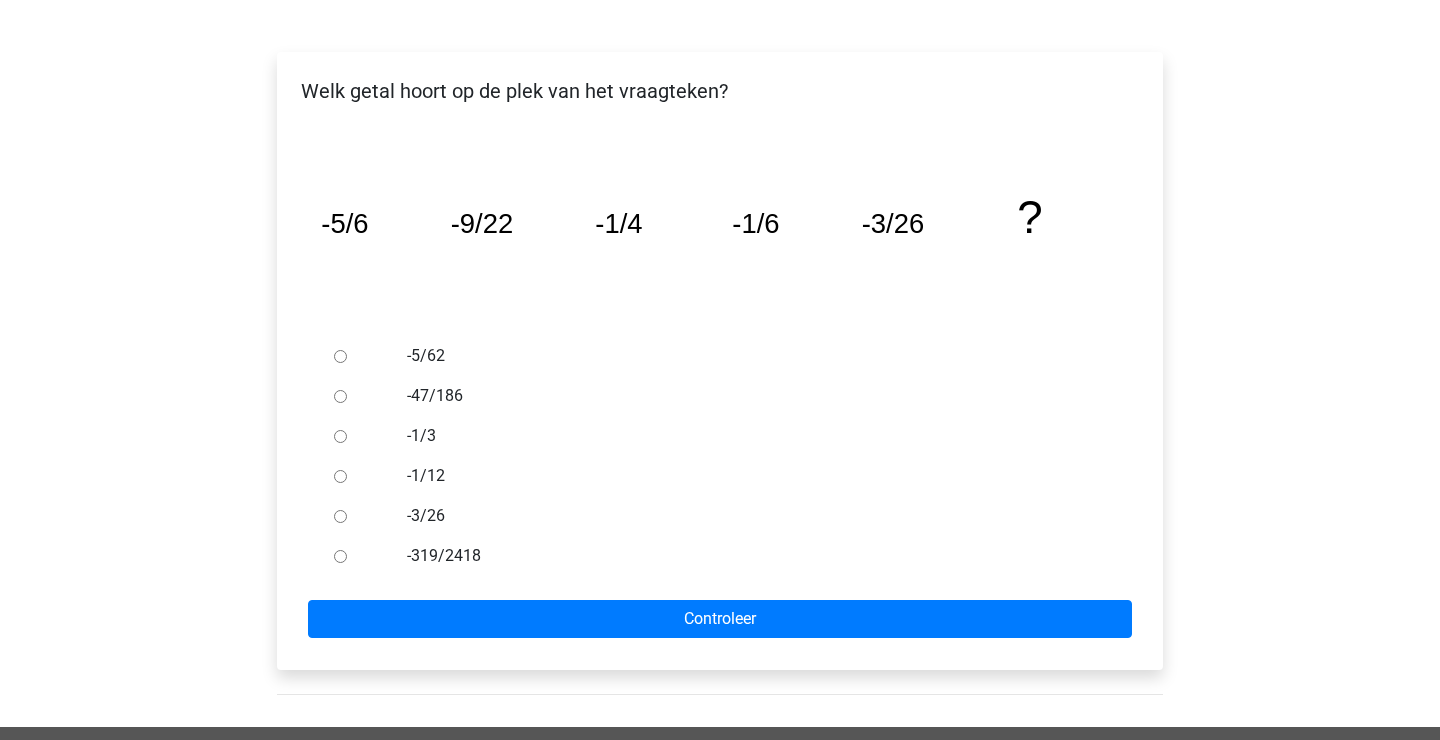 click on "-1/12" at bounding box center (340, 476) 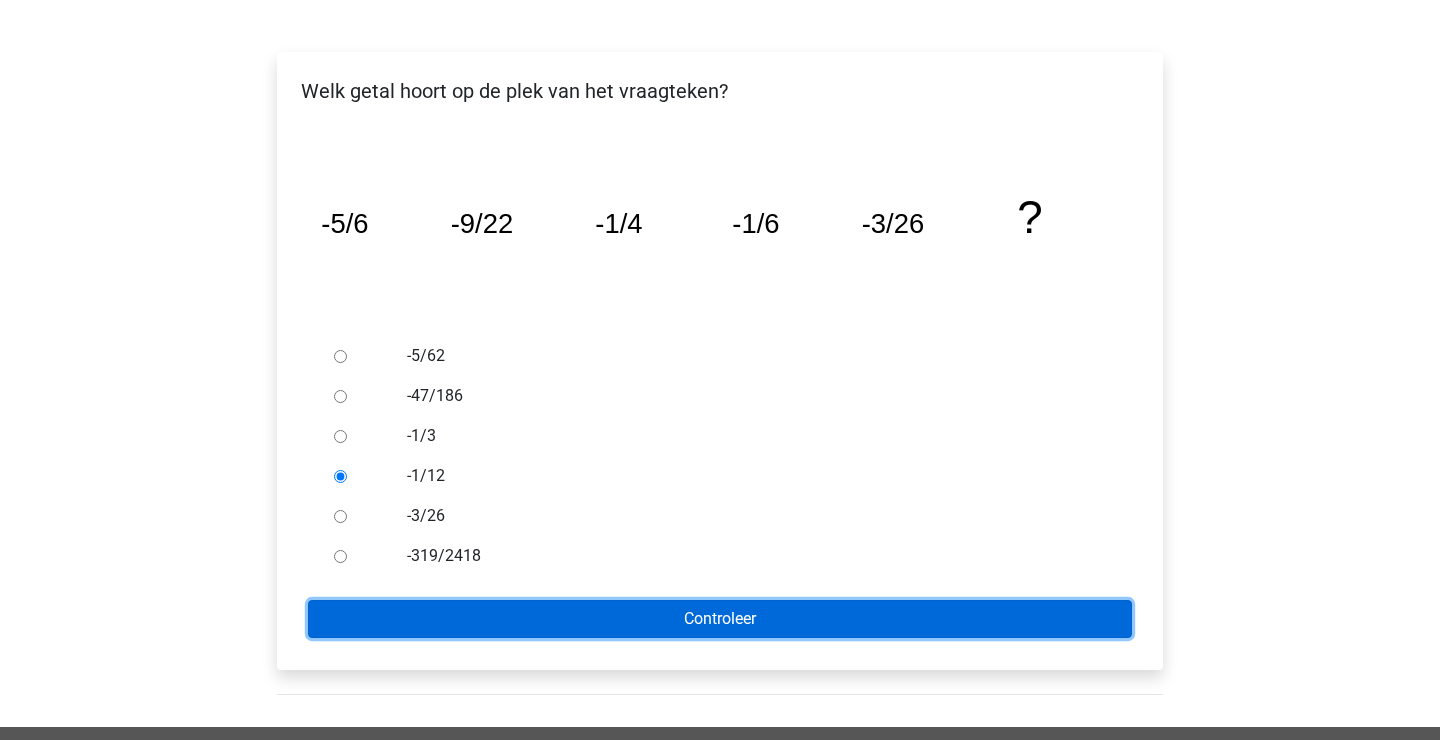 click on "Controleer" at bounding box center (720, 619) 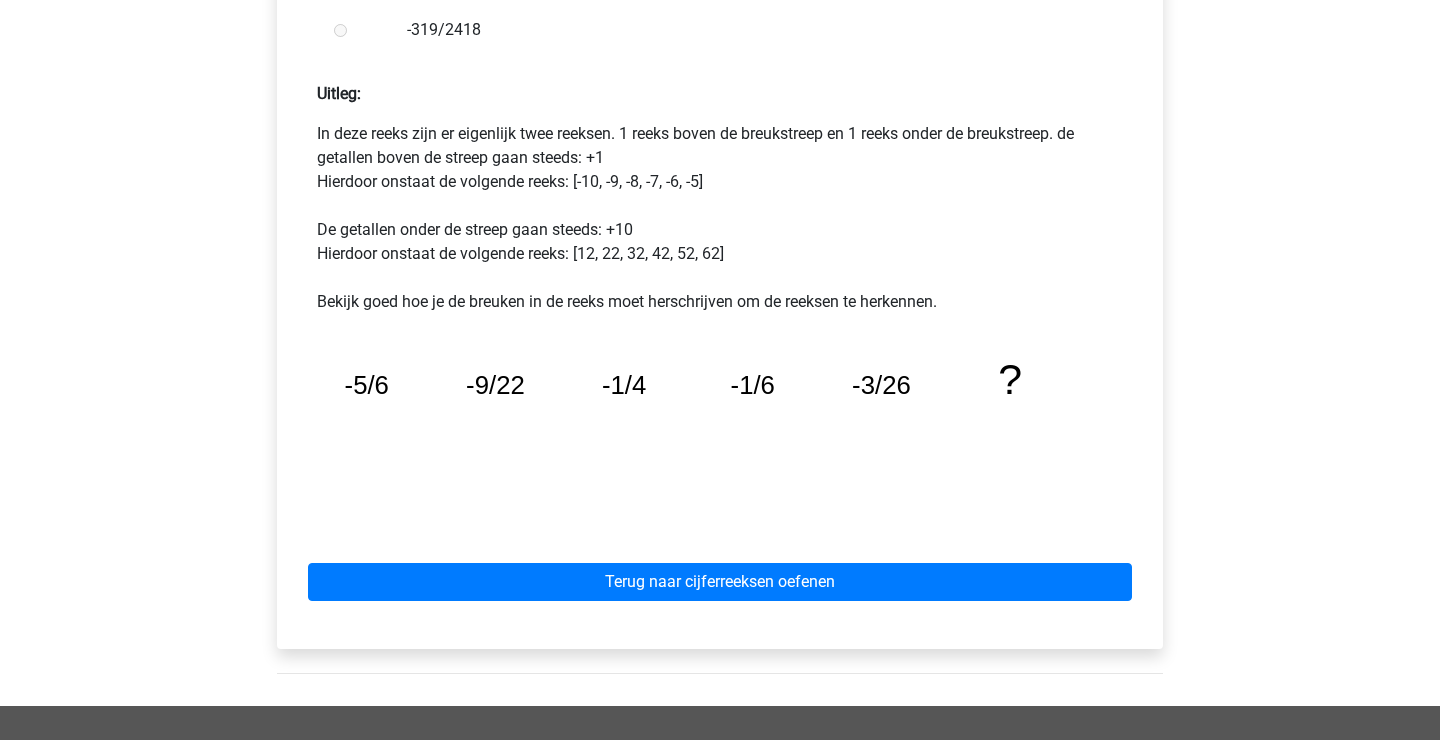 scroll, scrollTop: 847, scrollLeft: 0, axis: vertical 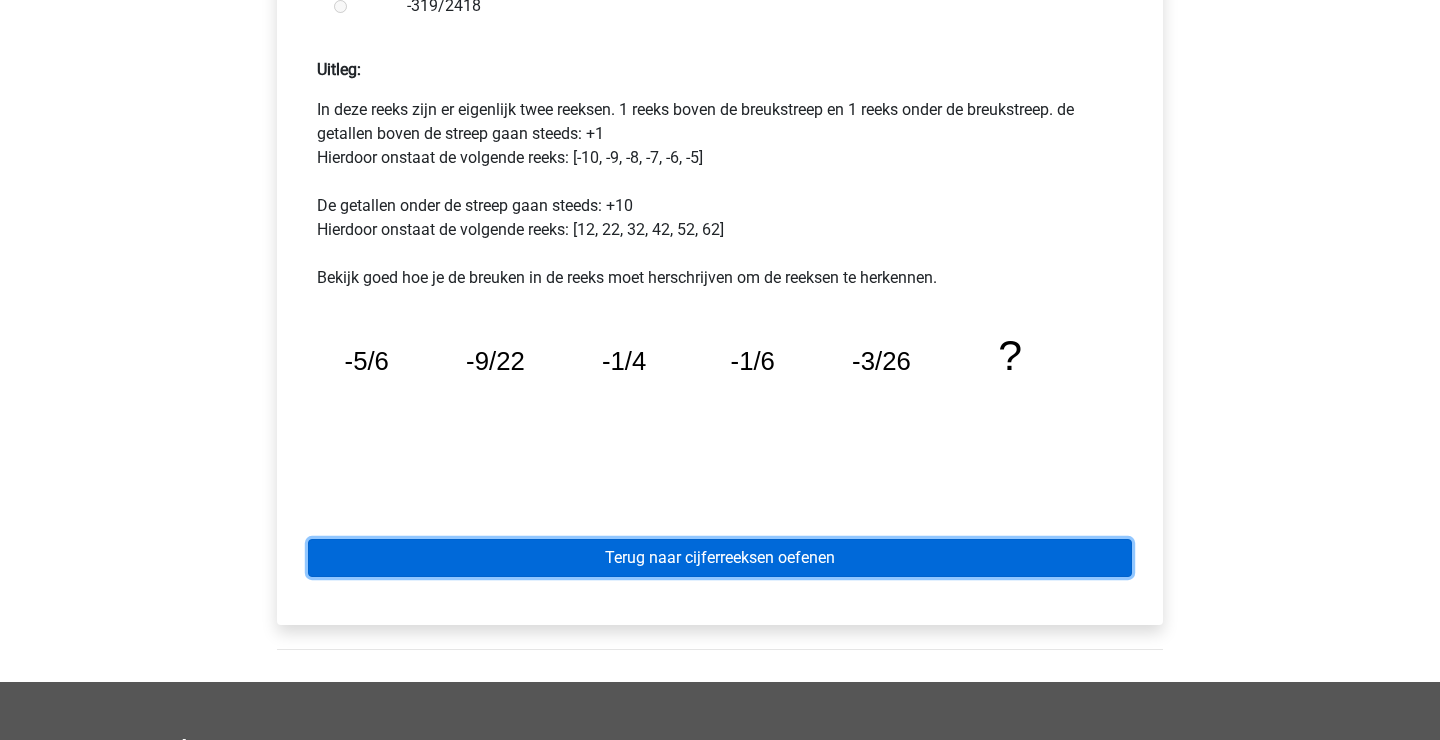 click on "Terug naar cijferreeksen oefenen" at bounding box center [720, 558] 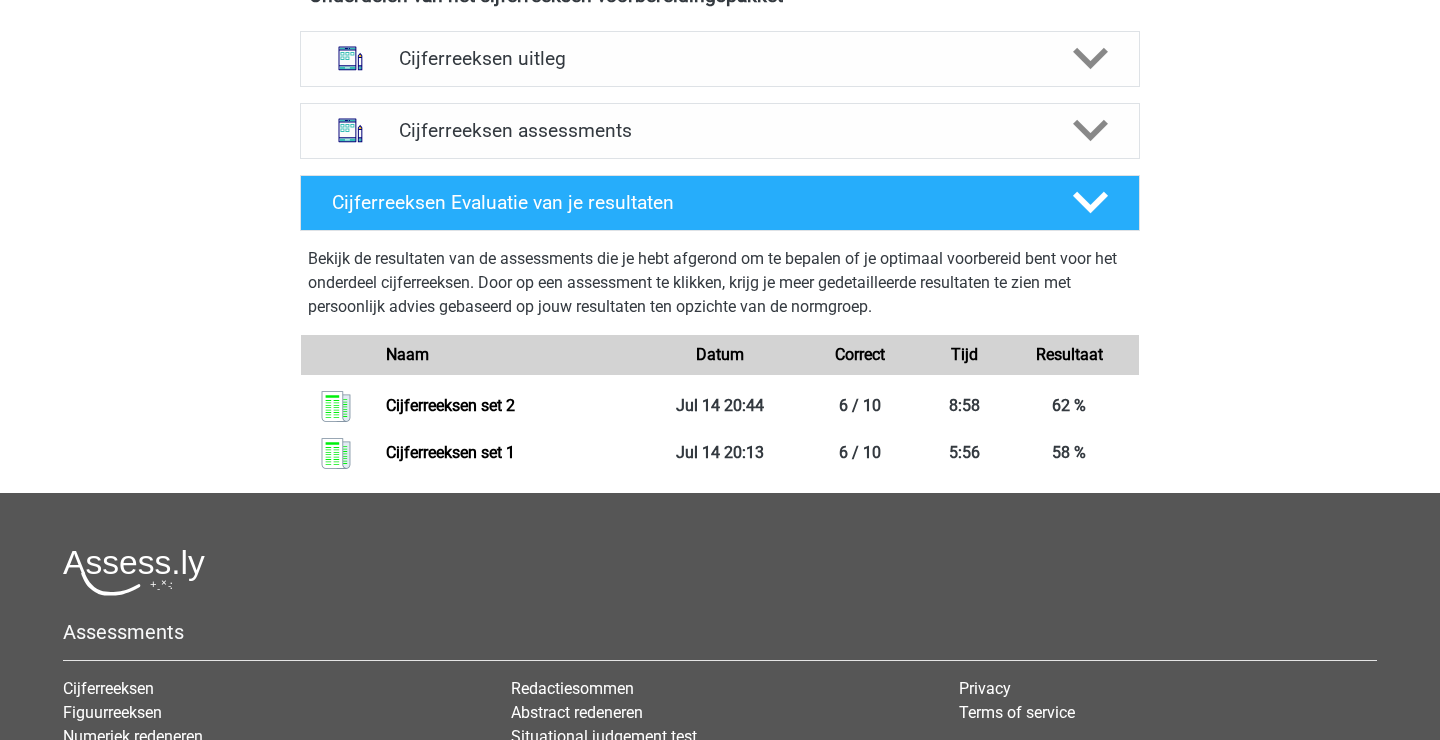 scroll, scrollTop: 623, scrollLeft: 0, axis: vertical 